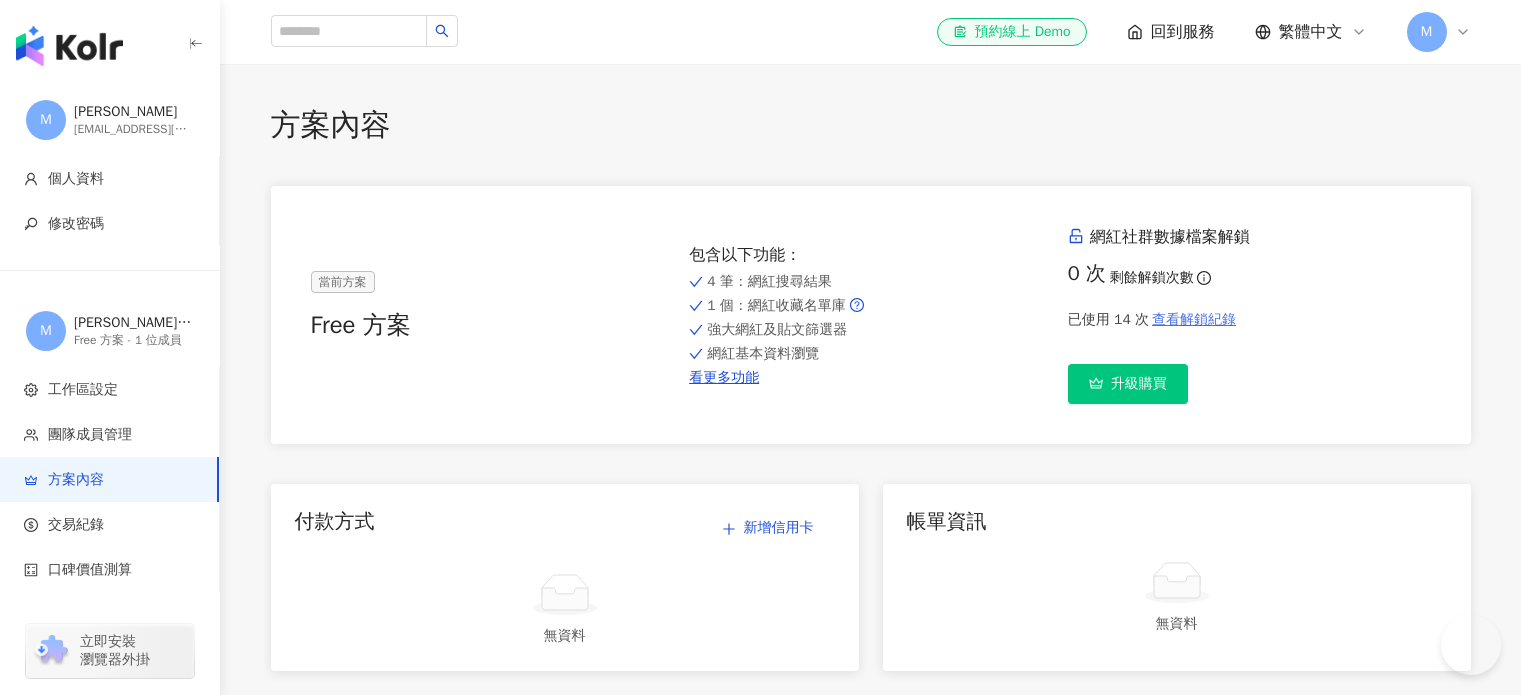 scroll, scrollTop: 0, scrollLeft: 0, axis: both 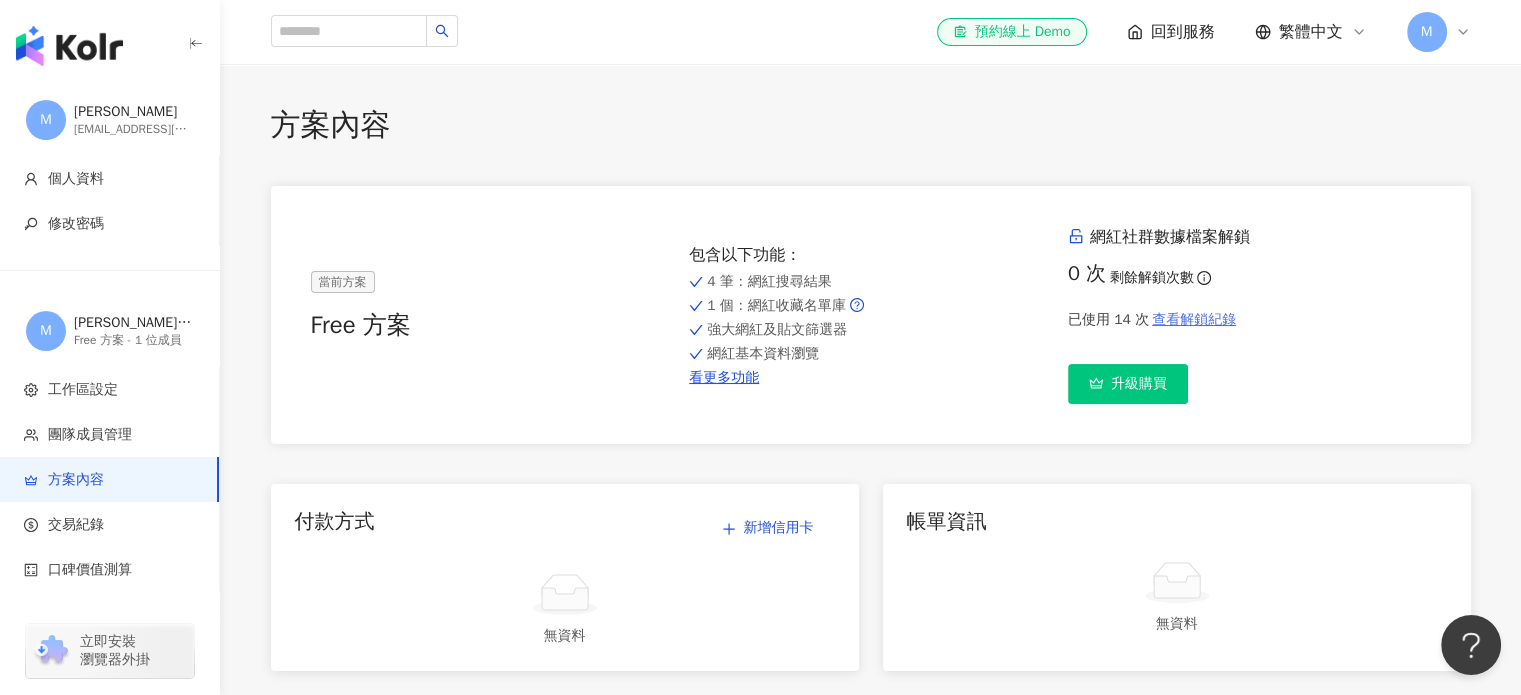 click on "查看解鎖紀錄" at bounding box center (1194, 320) 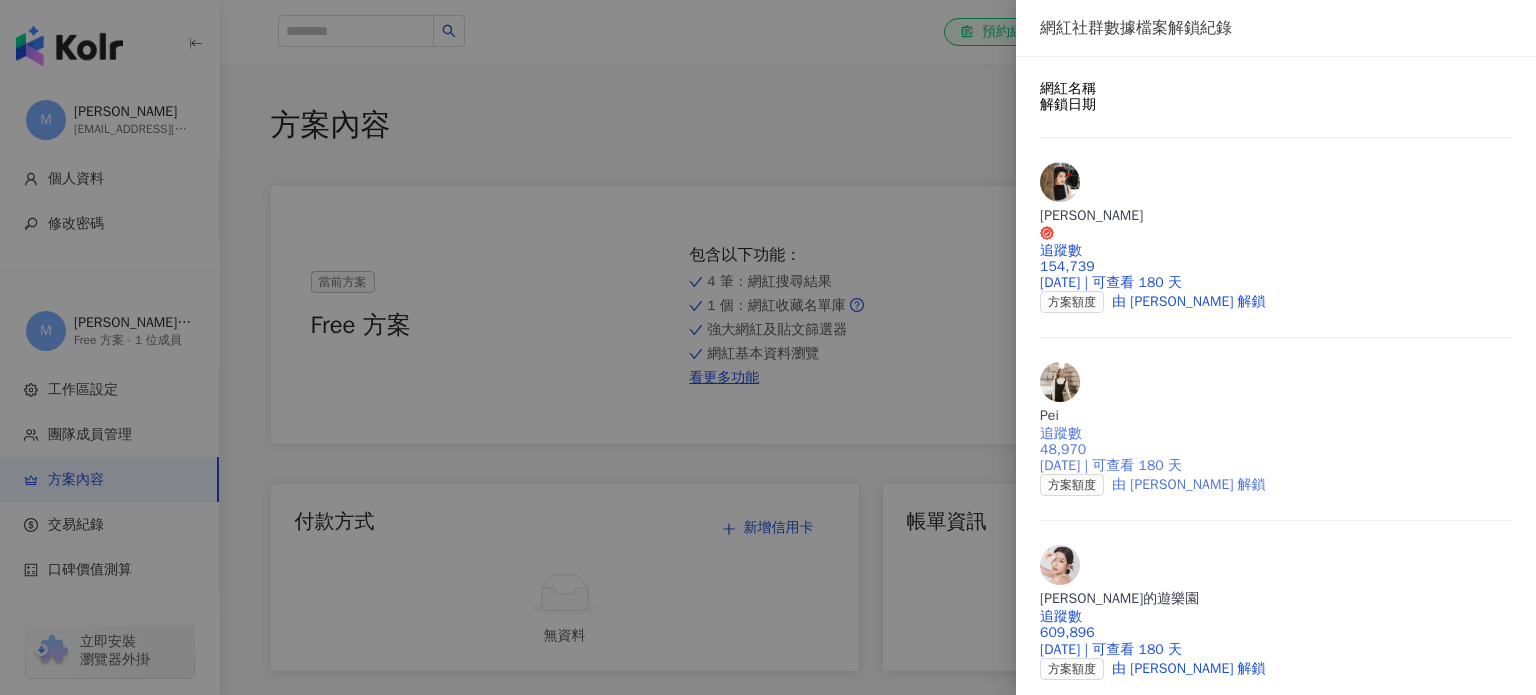 click on "2025/2/7 | 可查看 180 天" at bounding box center (1276, 466) 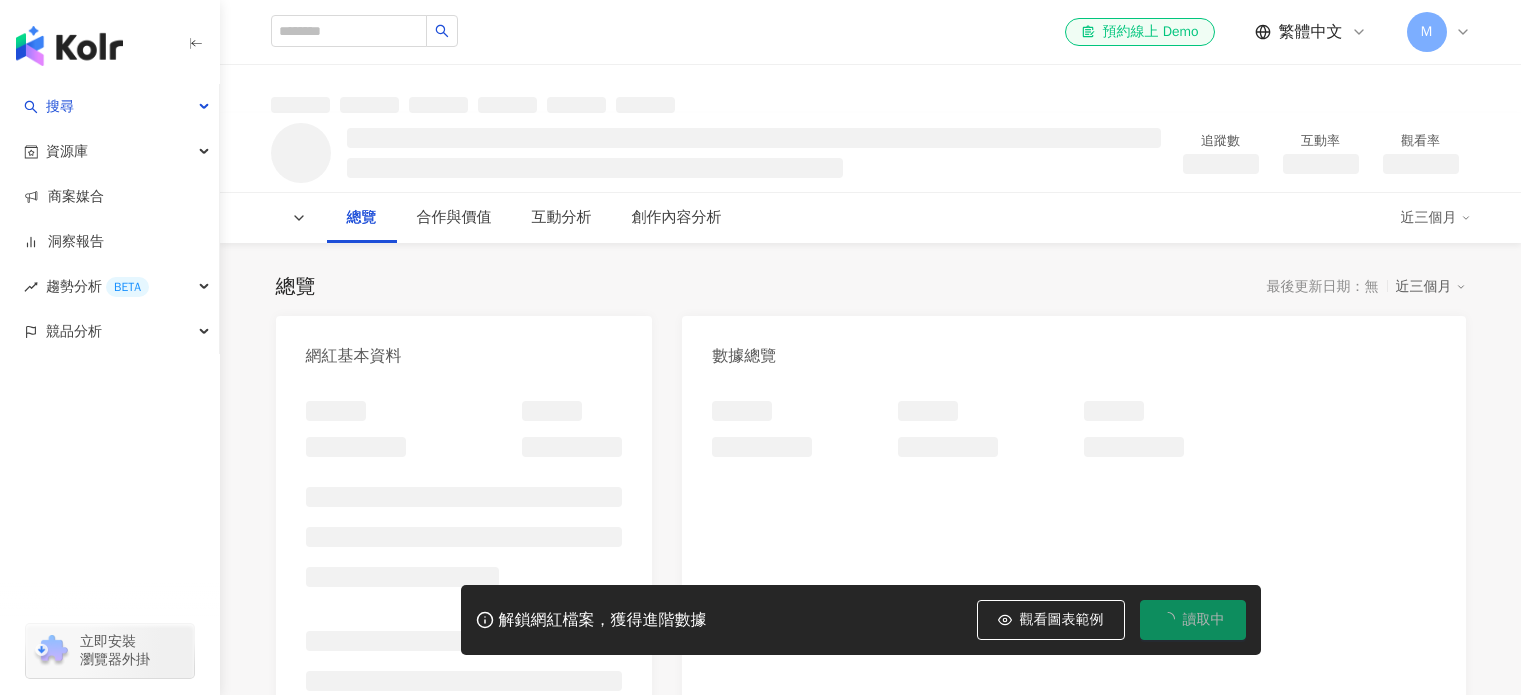 scroll, scrollTop: 0, scrollLeft: 0, axis: both 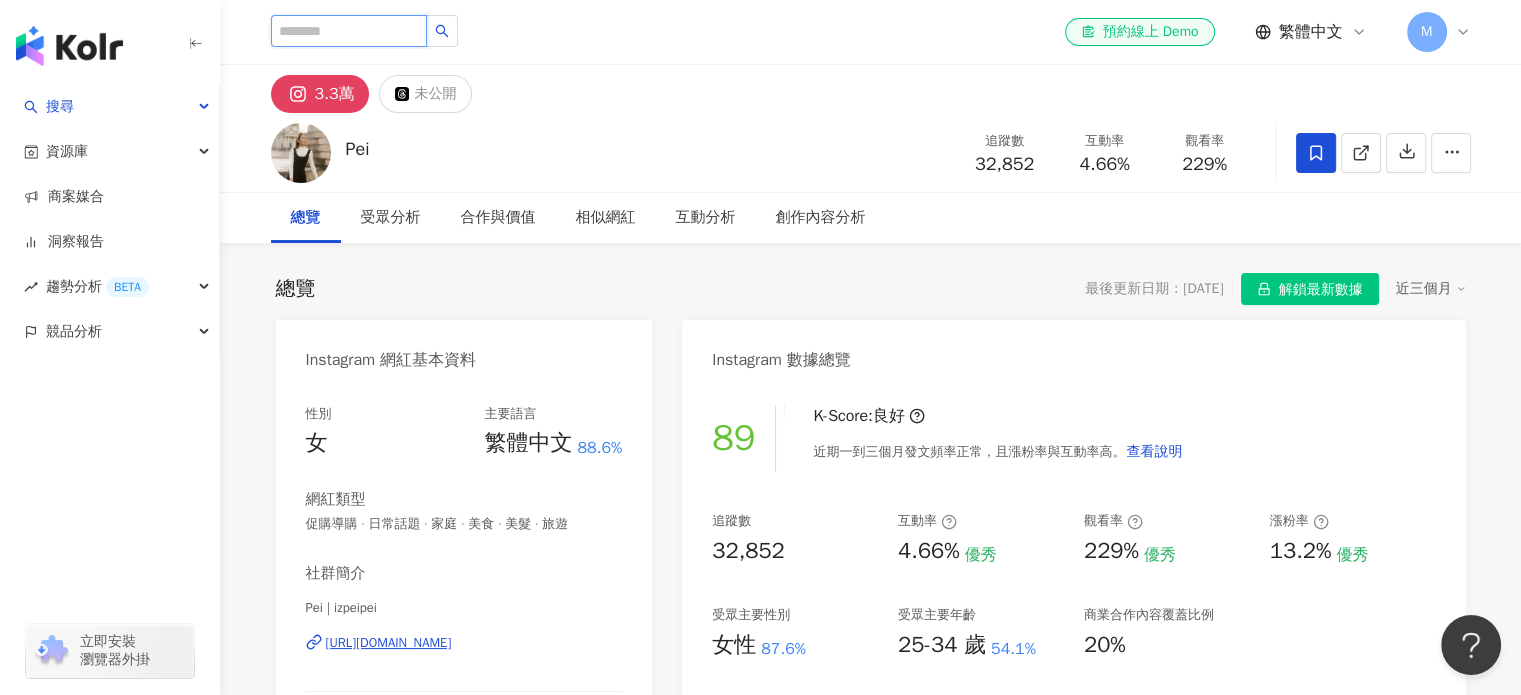 click at bounding box center [349, 31] 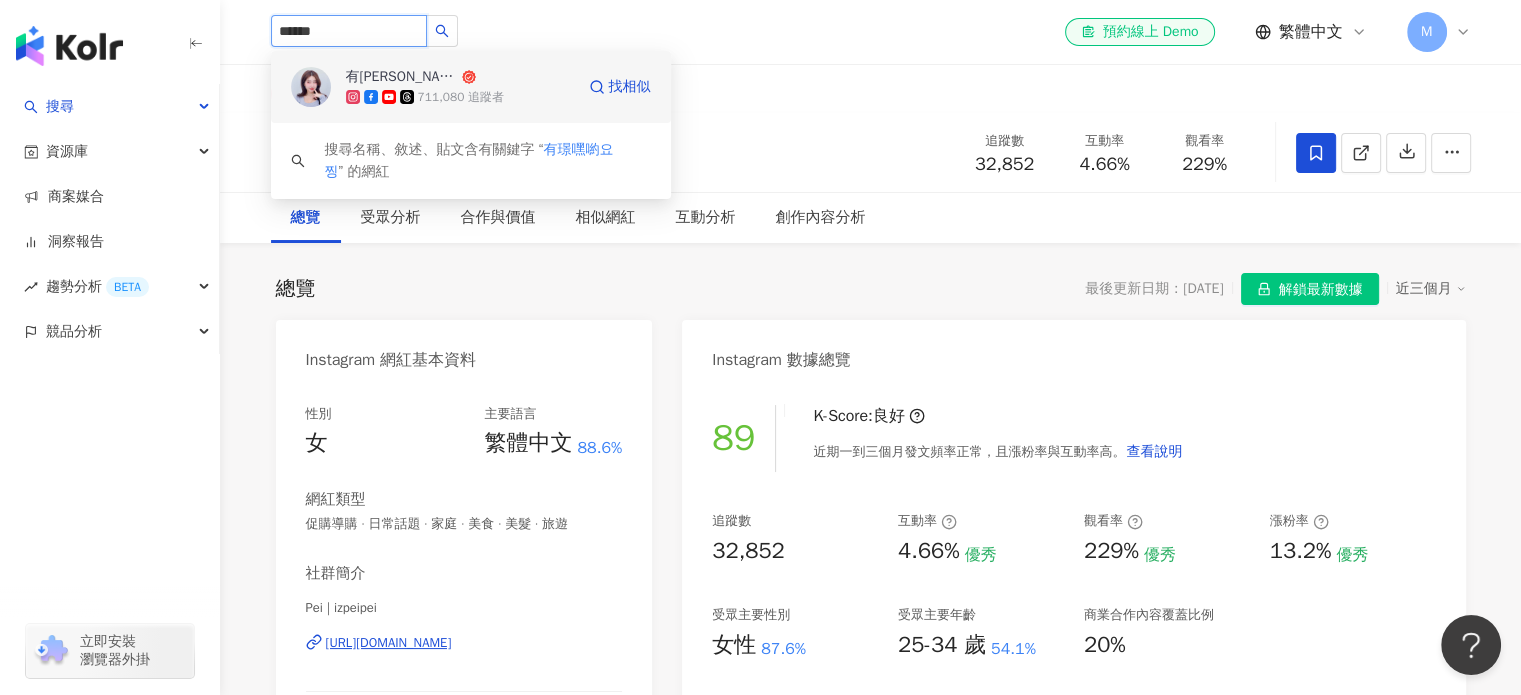 click on "711,080   追蹤者" at bounding box center [460, 97] 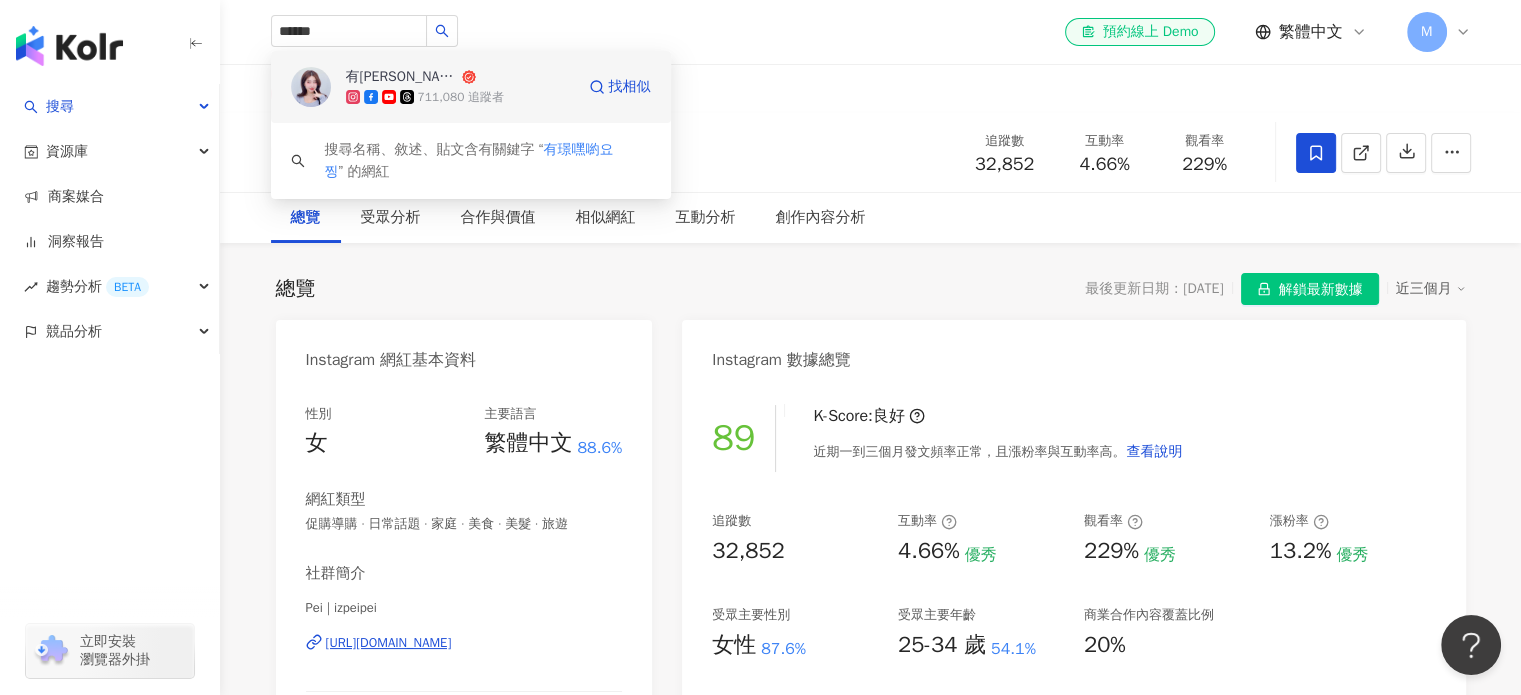 type 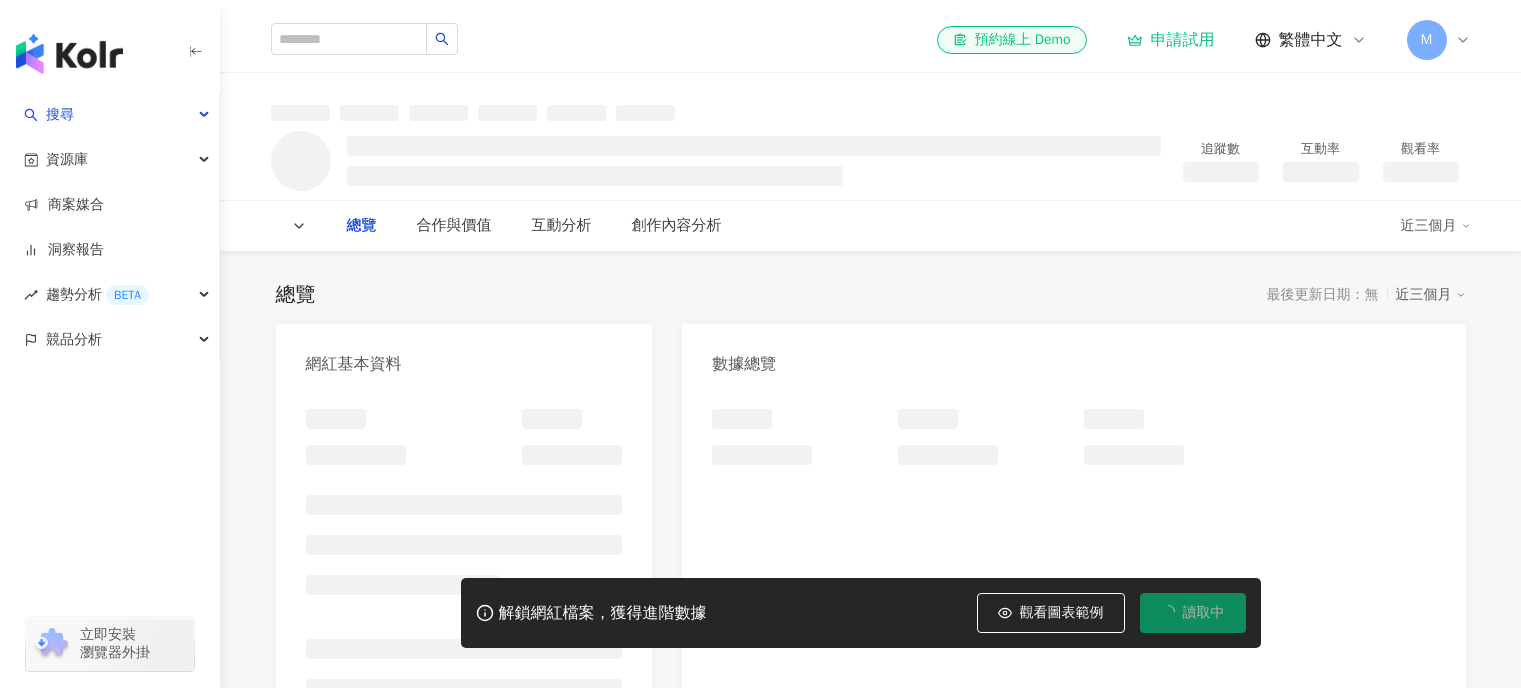 scroll, scrollTop: 0, scrollLeft: 0, axis: both 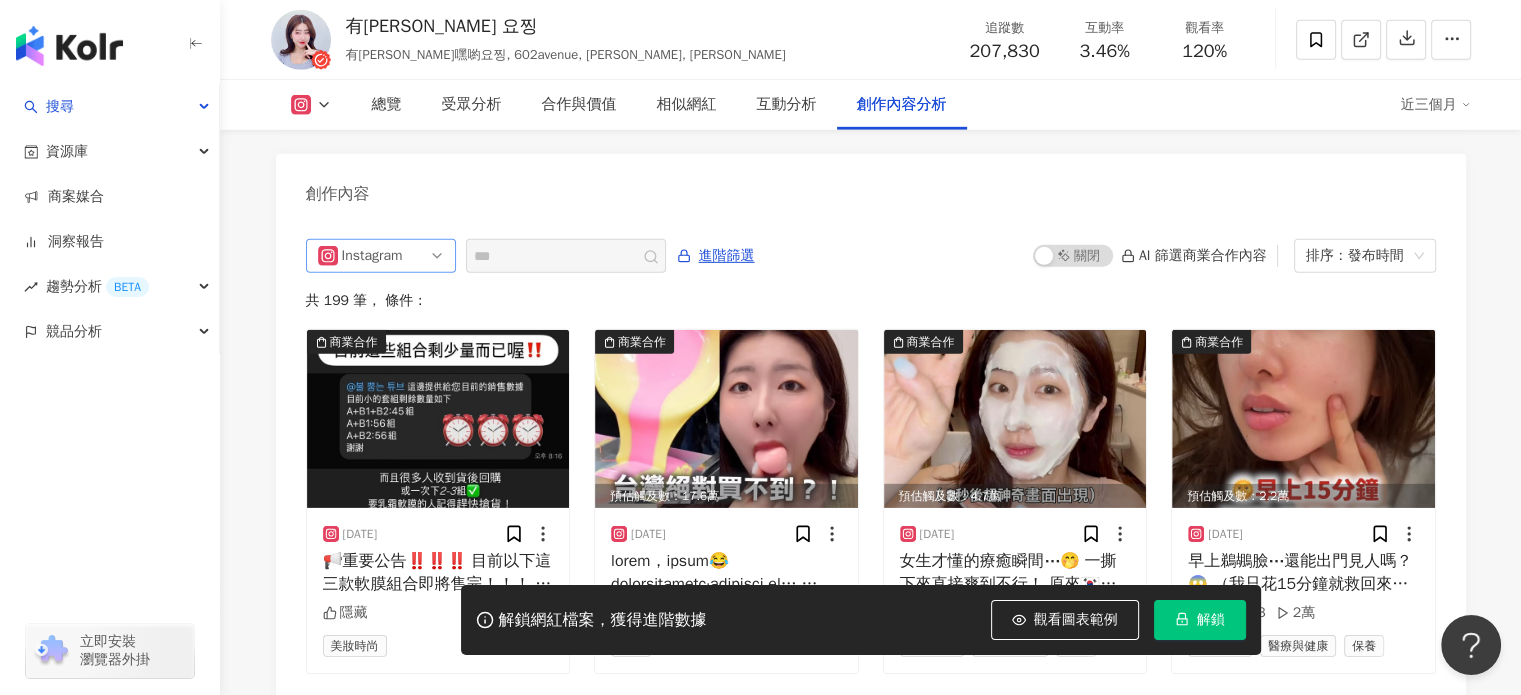 click on "Instagram" at bounding box center (374, 256) 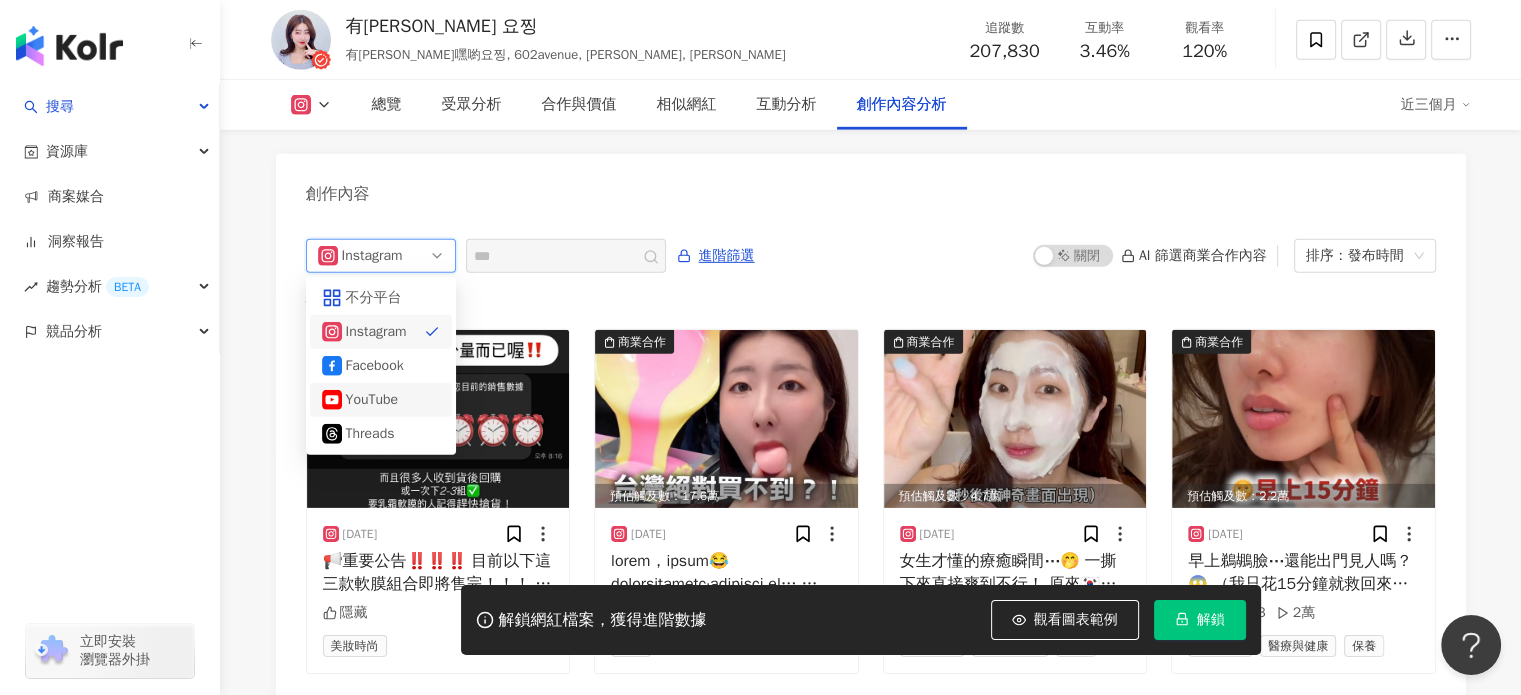 click on "YouTube" at bounding box center [378, 400] 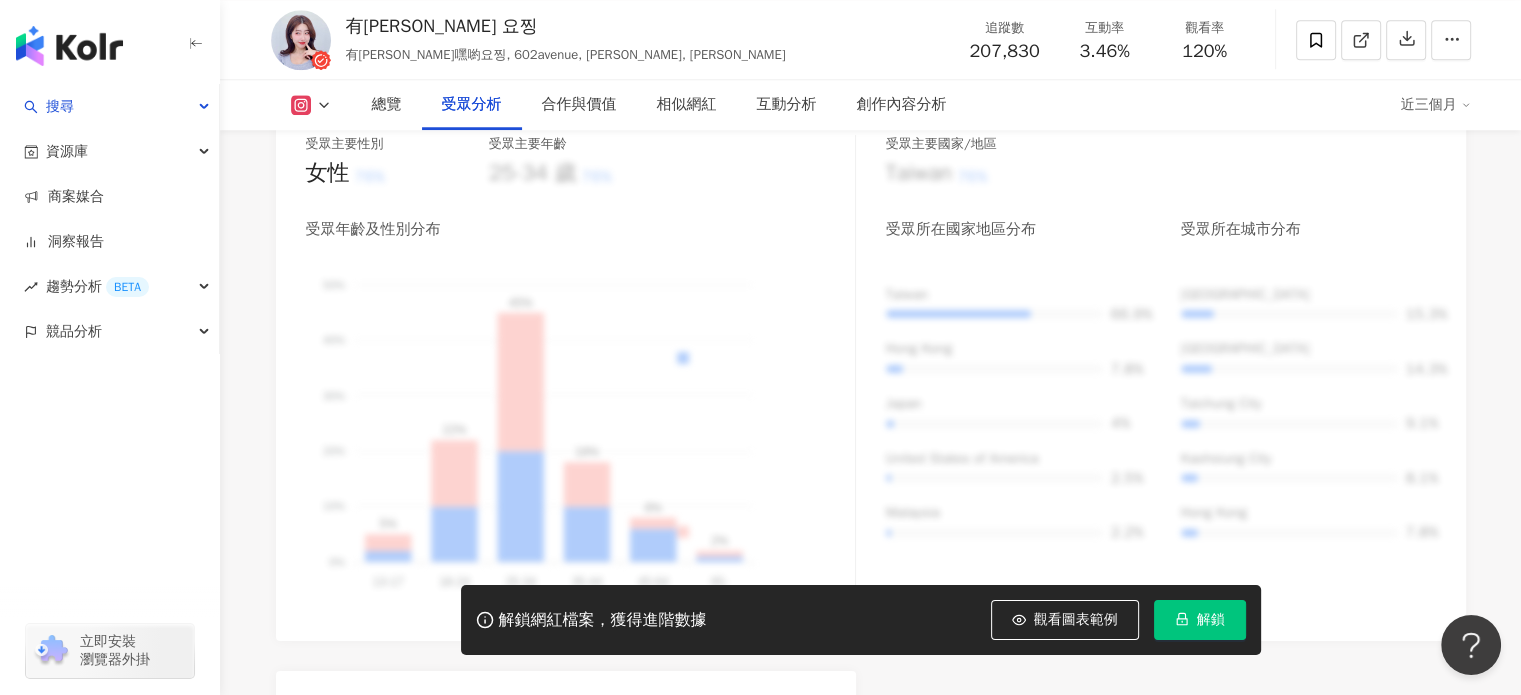 scroll, scrollTop: 1742, scrollLeft: 0, axis: vertical 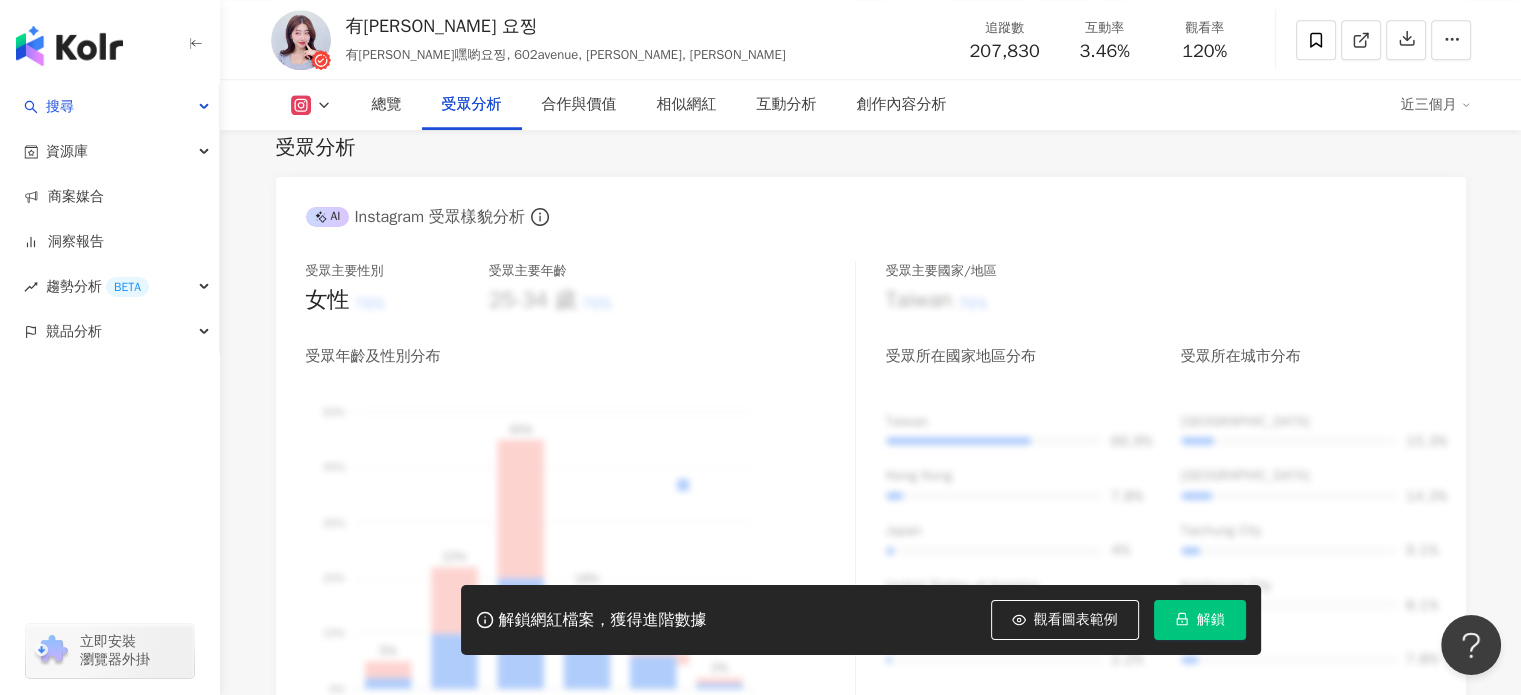click 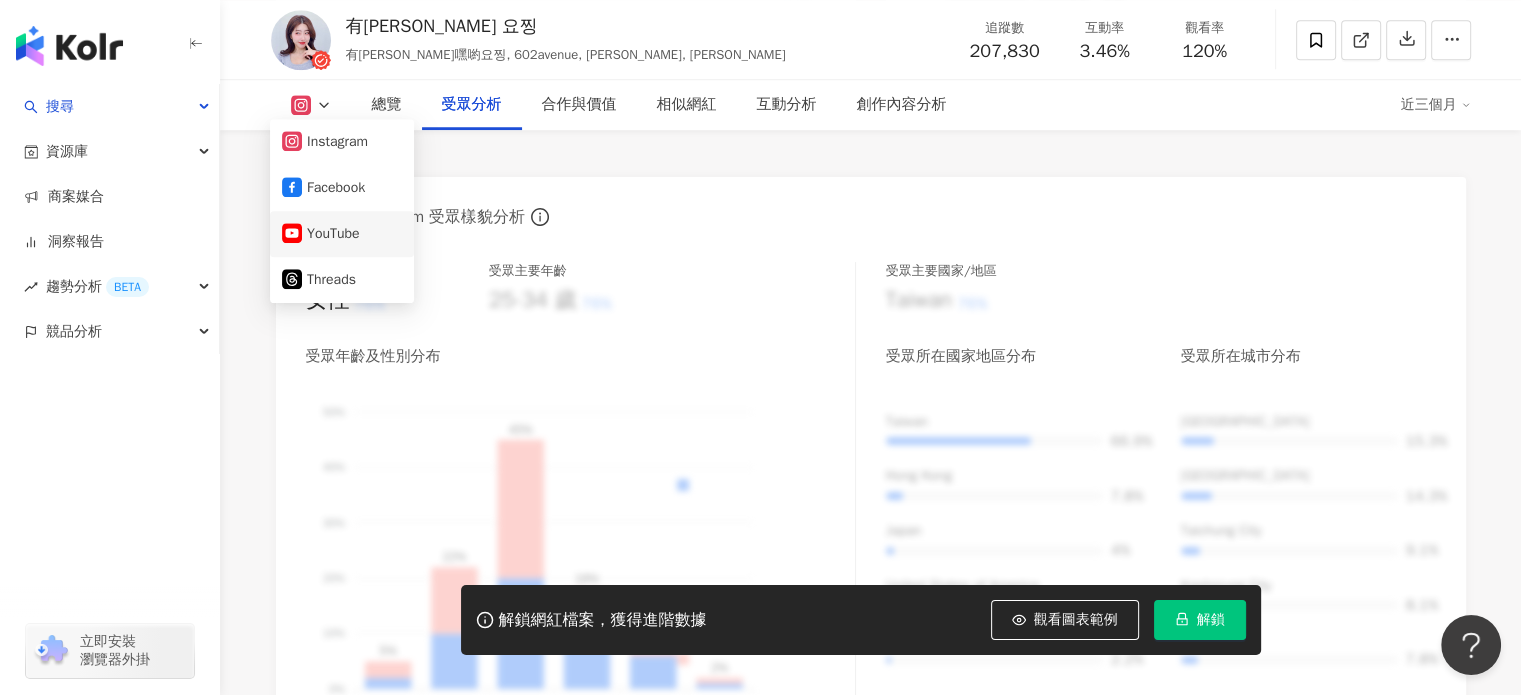 click on "YouTube" at bounding box center (342, 234) 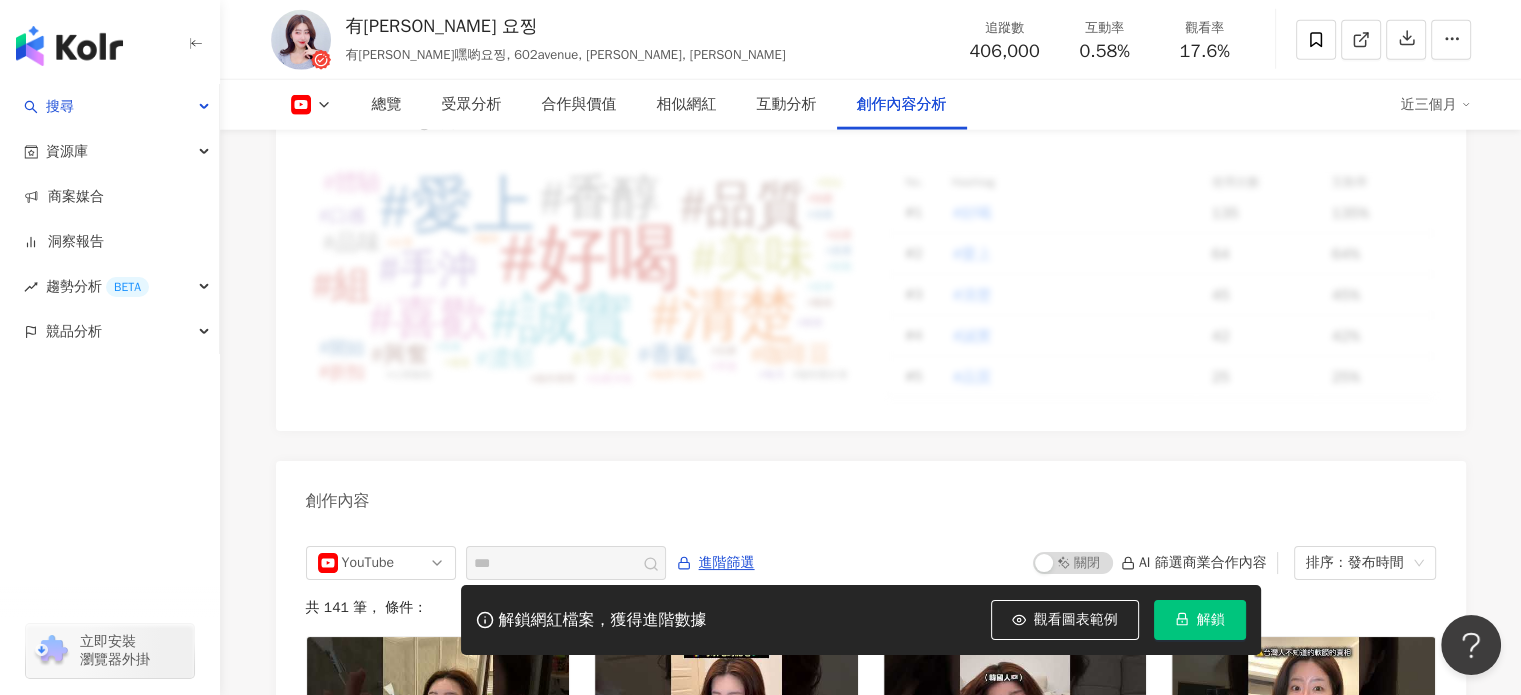 scroll, scrollTop: 5108, scrollLeft: 0, axis: vertical 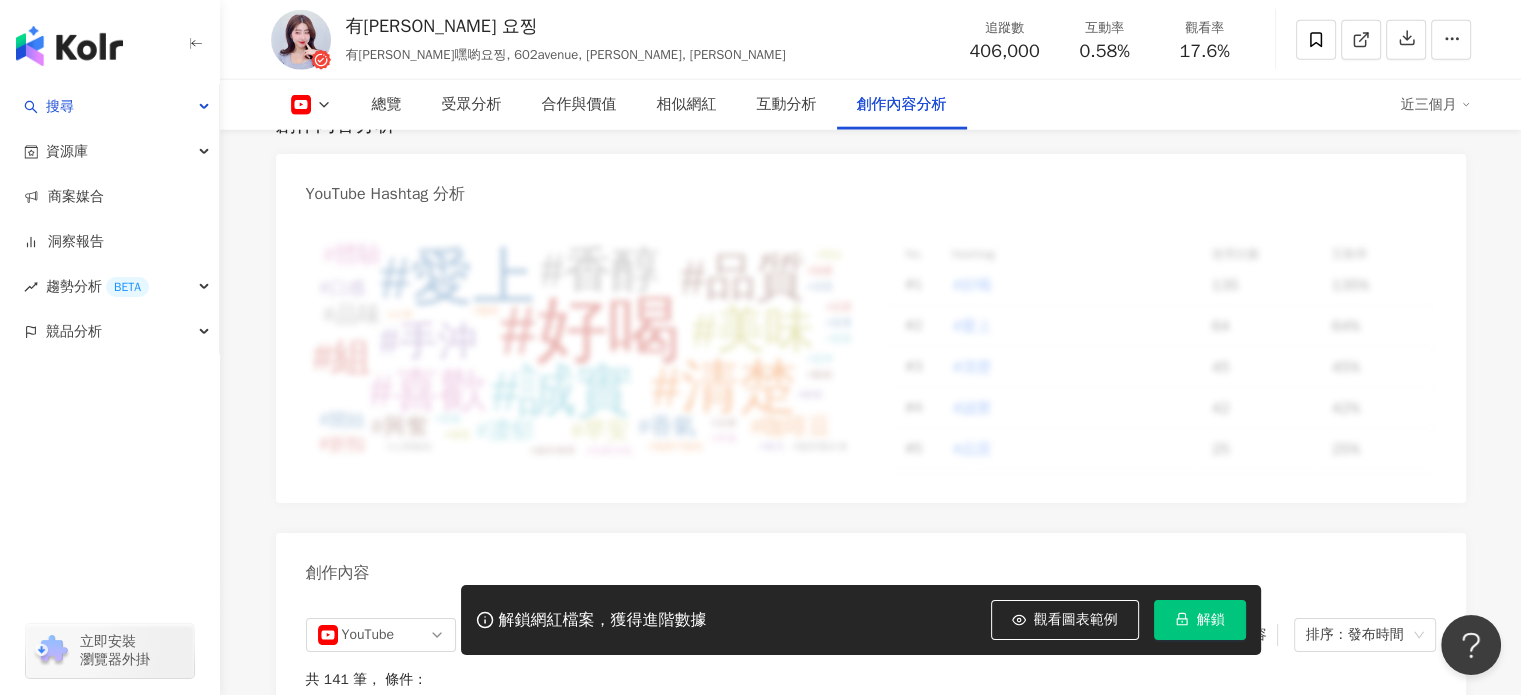 click on "總覽 最後更新日期：2025/7/28 近三個月 YouTube 網紅基本資料 性別   女 主要語言   繁體中文 87.9% 網紅類型 韓國旅遊 · 促購導購 · 彩妝 · 藝術與娛樂 · 保養 · 日常話題 · 美食 · 命理占卜 · 旅遊 社群簡介 有璟嘿喲요찡 | @有璟嘿喲 | serena4547 https://www.youtube.com/channel/UCEY9FsB93j2qMsx1R6MMFaQ 看更多 YouTube 數據總覽 95 K-Score :   優良 近期一到三個月積極發文，且漲粉率與互動率高。 查看說明 追蹤數   406,000 互動率   0.58% 良好 觀看率   17.6% 不佳 漲粉率   35.7% 一般 受眾主要性別   女性 76% 受眾主要年齡   25-34 歲 76% 商業合作內容覆蓋比例   30% AI YouTube 成效等級三大指標 互動率 0.58% 良好 同等級網紅的互動率中位數為  0.19% 觀看率 17.6% 不佳 同等級網紅的觀看率中位數為  35.5% 漲粉率 35.7% 一般 同等級網紅的漲粉率中位數為  0.8% 成效等級 ： 優秀 良好 普通 不佳 YouTube 成長趨勢分析" at bounding box center [871, -1891] 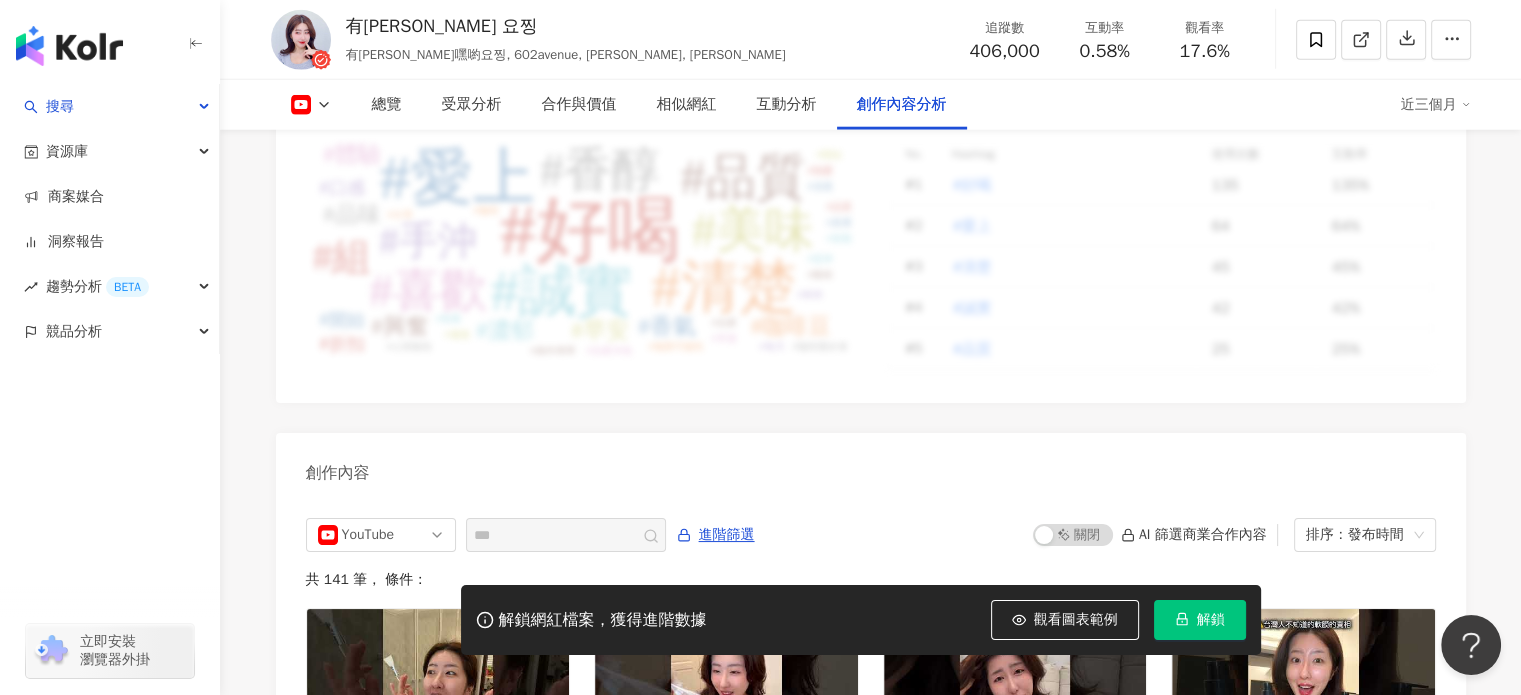 click on "YouTube Hashtag 分析 #好喝 #愛上 #清楚 #誠實 #品質 #美味 #香醇 #喜歡 #手沖 #組 #香氣 #咖啡豆 #濃郁 #興奮 #早安 #品味 #體驗 #口感 #折扣 #開始 #咖啡 #推薦 #自家 #優惠 #咖啡愛好者 #早晨 #精美 #熱愛 #清晨 #無限可能性 #提神 #藝術 #開始 #心情愉悅 #自家沖泡 #每天 #品質 #真實 #分享 #客觀 #操作簡單 No. Hashtag 使用次數 互動率 # 1 #好喝 135 135% # 2 #愛上 64 64% # 3 #清楚 45 45% # 4 #誠實 42 42% # 5 #品質 25 25% 創作內容 YouTube fb yt threads 不分平台 Instagram Facebook YouTube Threads 進階篩選 啟動 關閉 AI 篩選商業合作內容 排序：發布時間 共 141 筆 ，   條件： 預估觸及數：1.9萬 2025/7/27 26 1 893 財經 房地產 預估觸及數：7.1萬 2025/7/26 262 15 5,019 日常話題 預估觸及數：6.6萬 2025/7/25 100 4,684 預估觸及數：5.5萬 2025/7/25 108 3 3,763 韓國旅遊 日常話題" at bounding box center [871, 518] 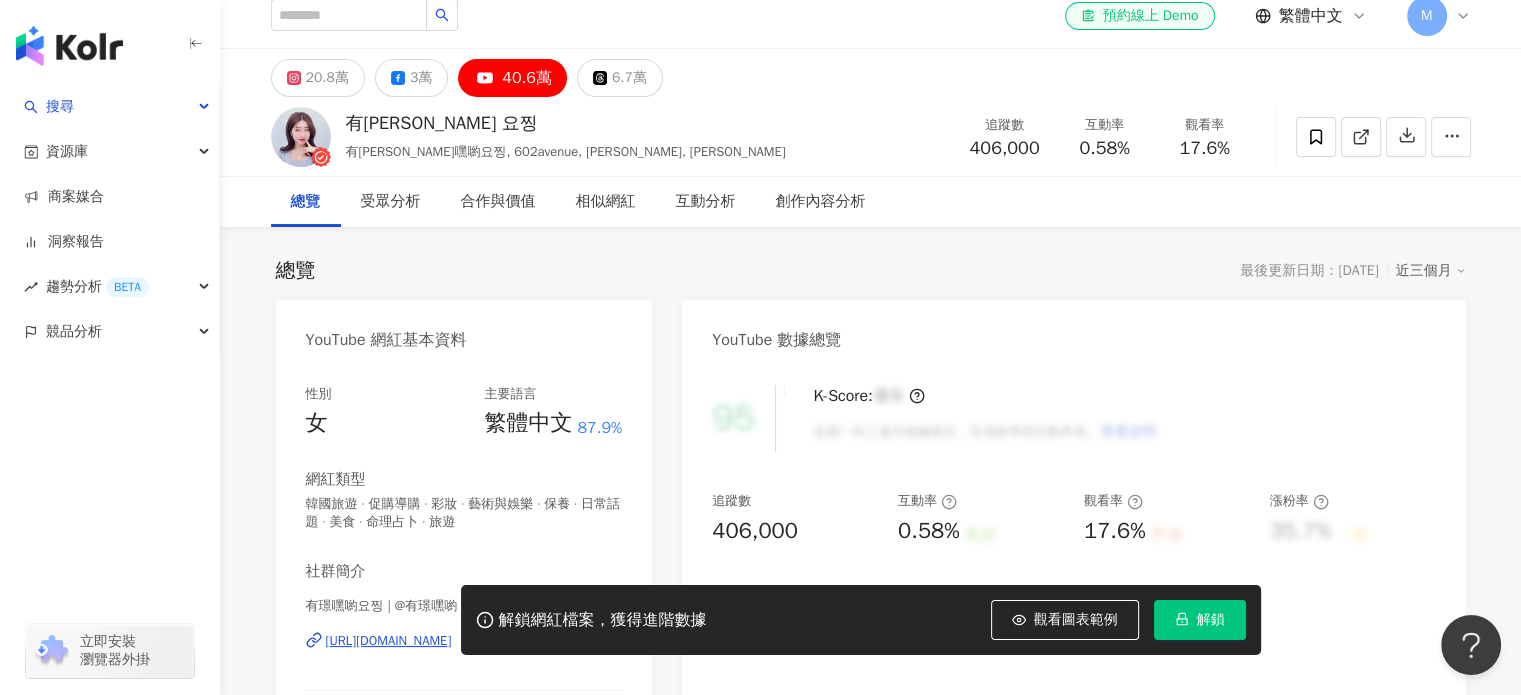 scroll, scrollTop: 16, scrollLeft: 0, axis: vertical 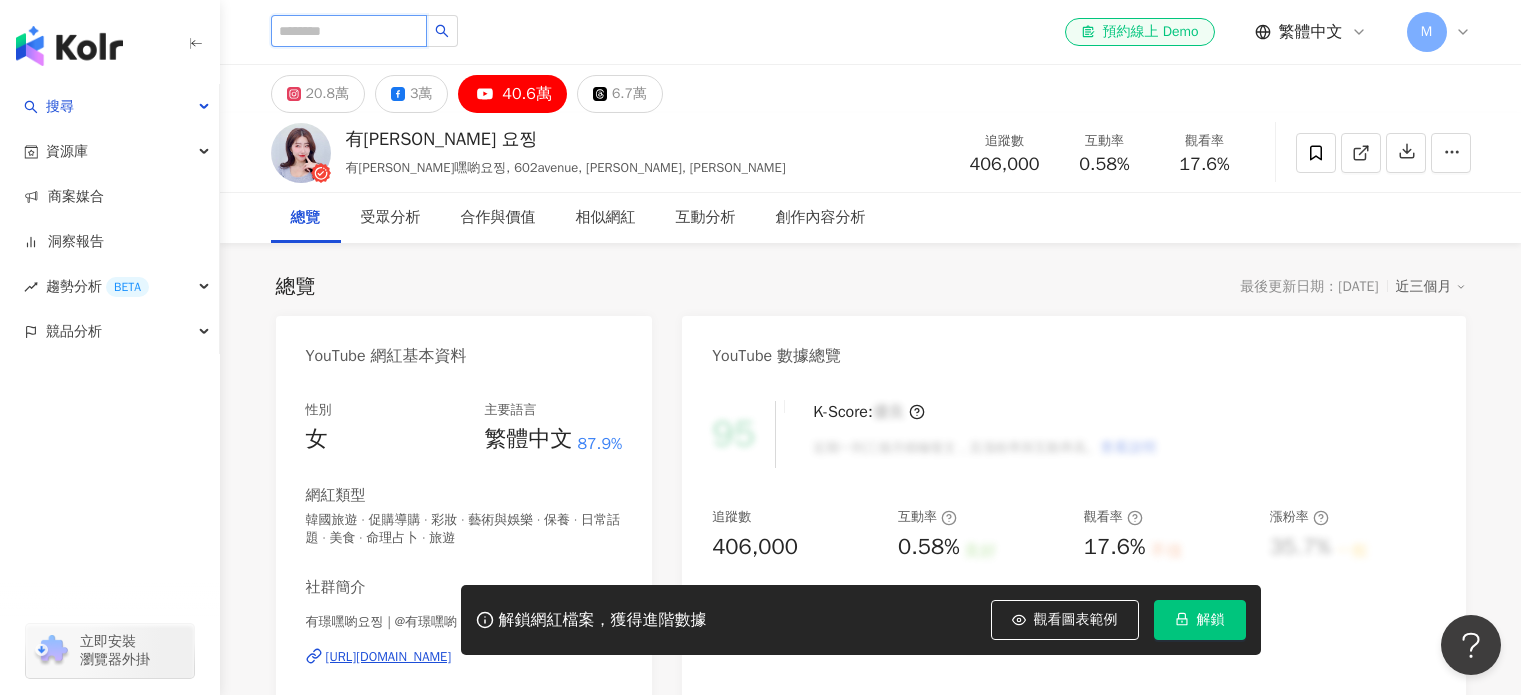 click at bounding box center [349, 31] 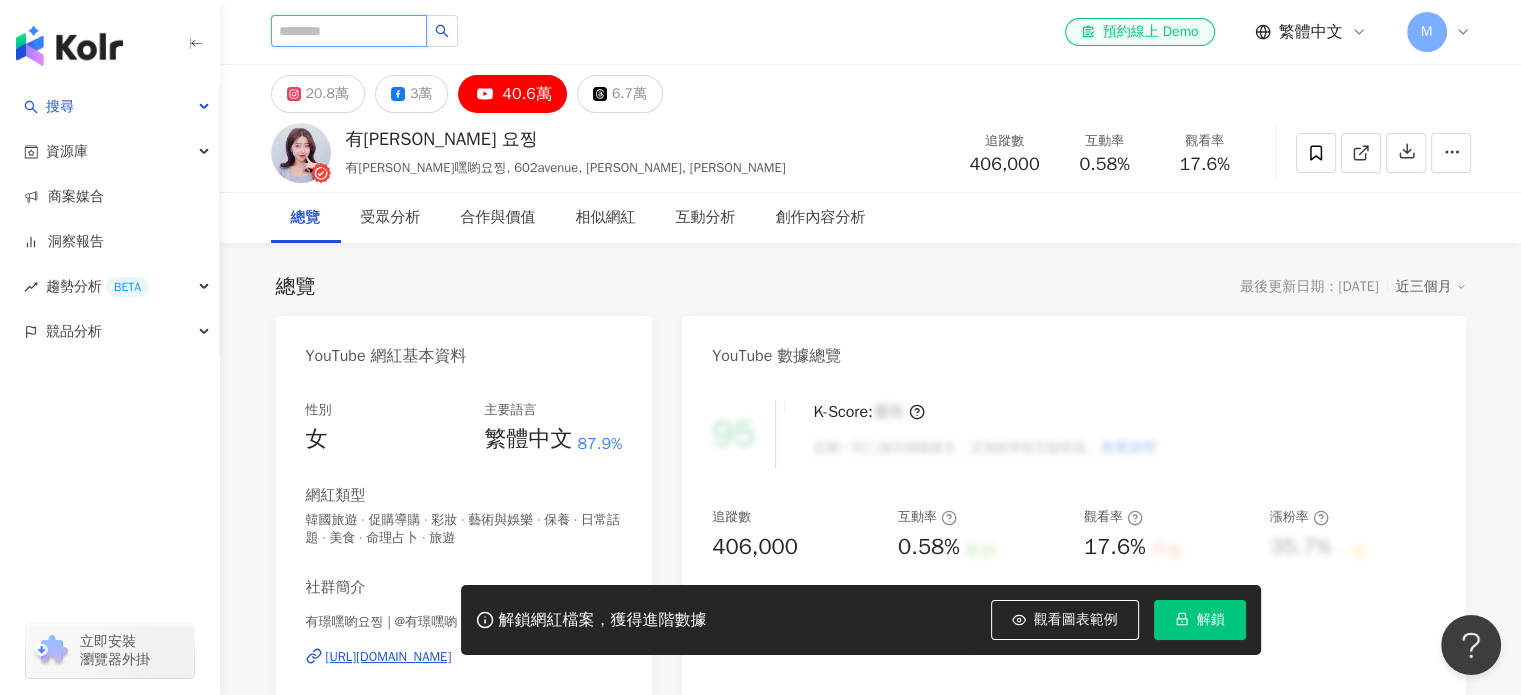 scroll, scrollTop: 0, scrollLeft: 0, axis: both 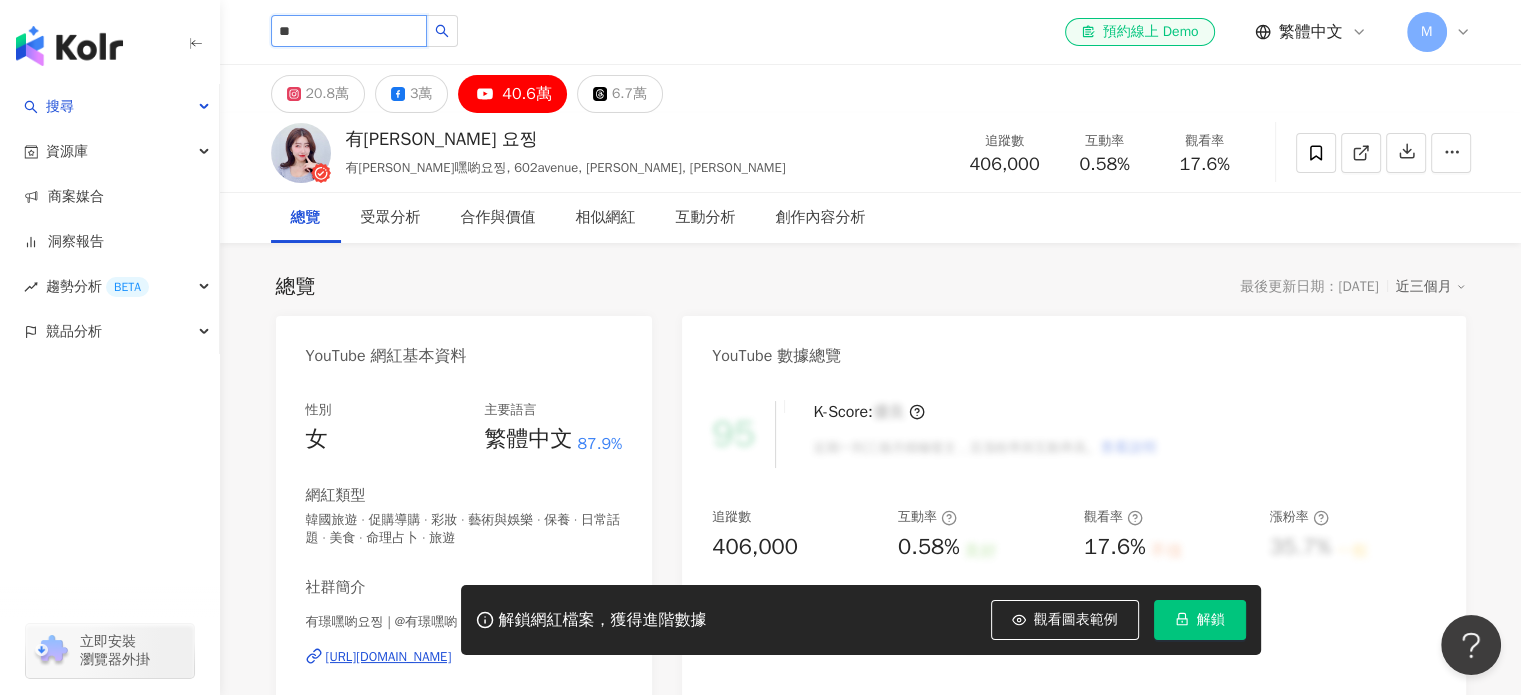 type on "**" 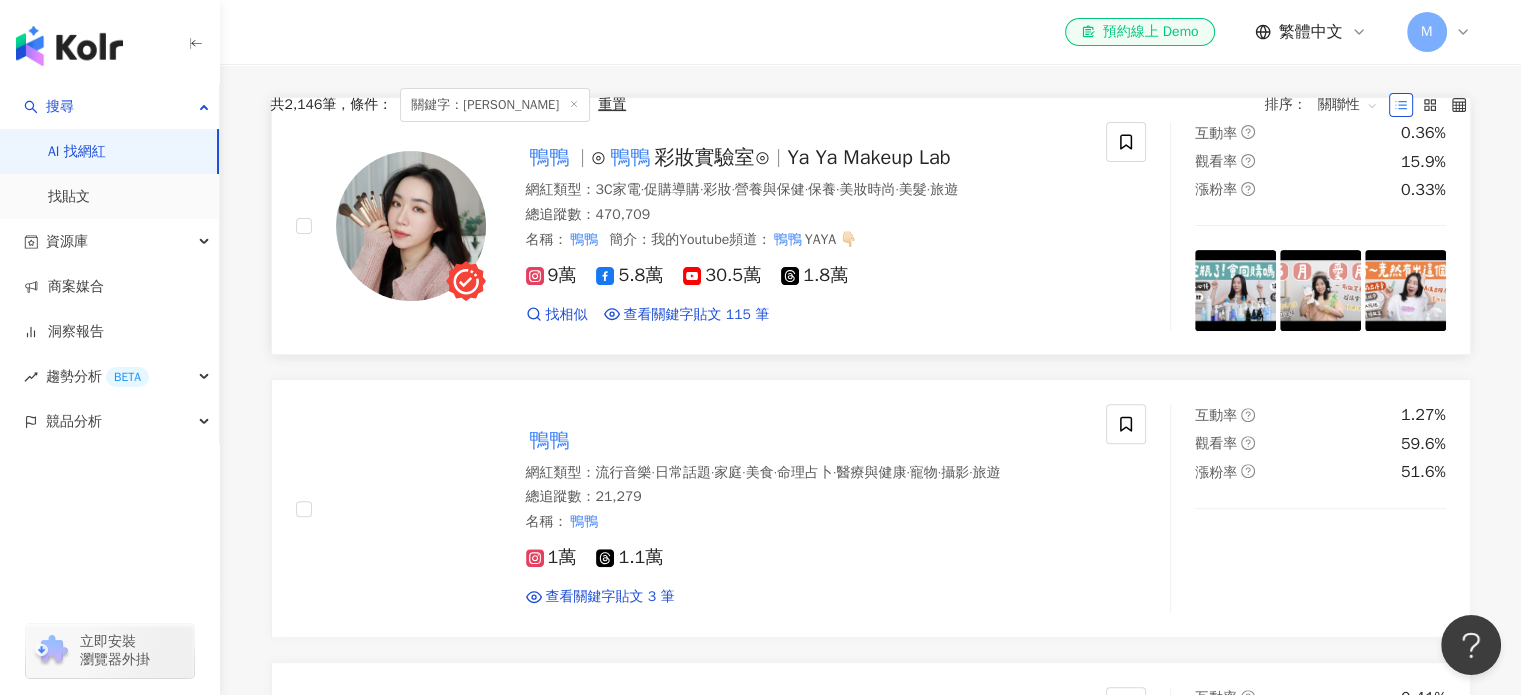 scroll, scrollTop: 600, scrollLeft: 0, axis: vertical 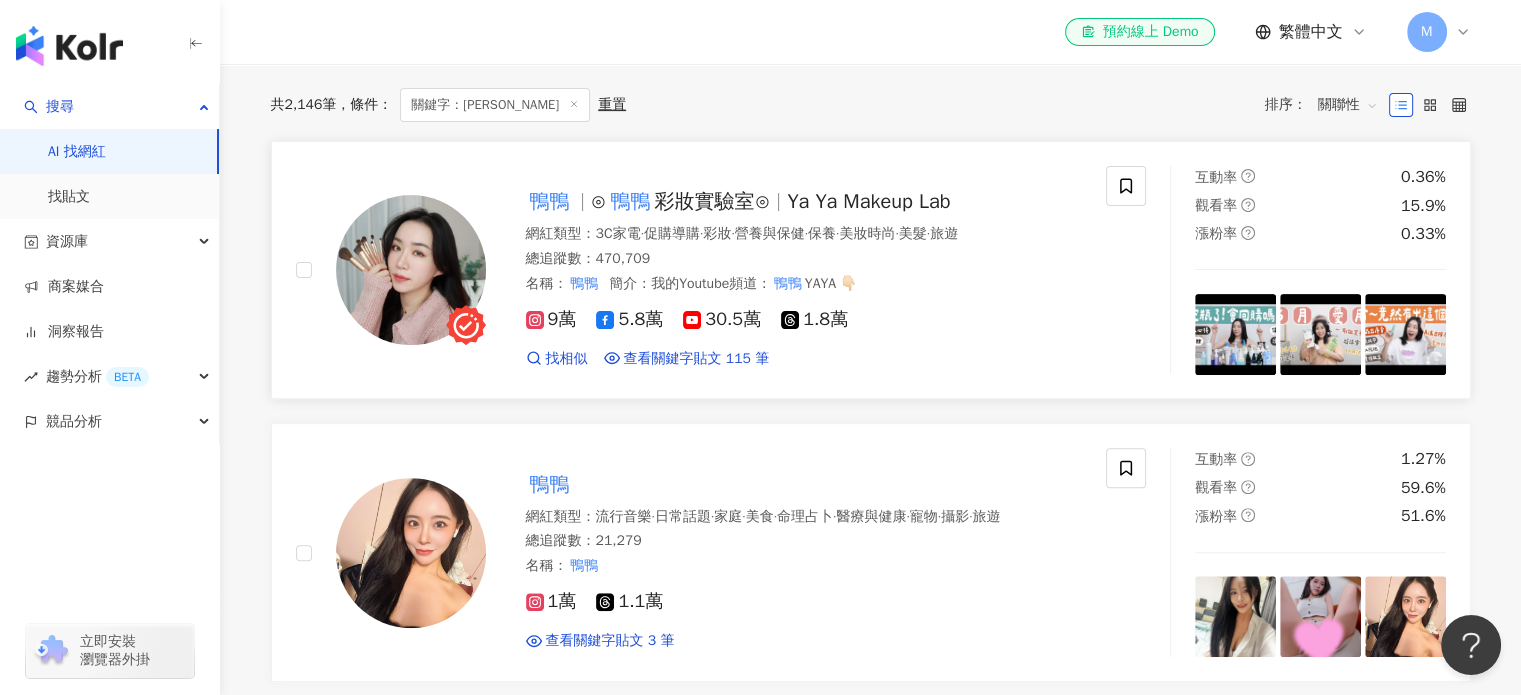 click on "彩妝實驗室⊙" at bounding box center [712, 201] 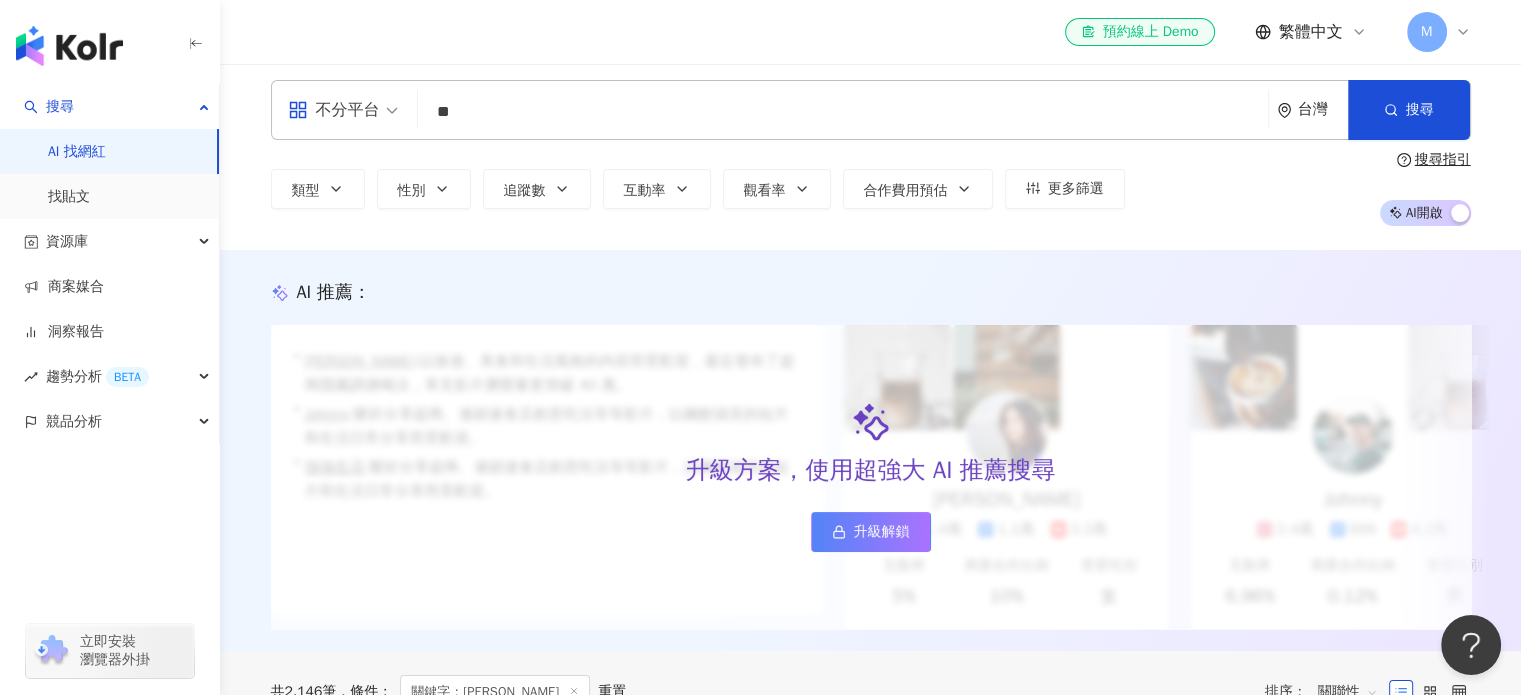 scroll, scrollTop: 0, scrollLeft: 0, axis: both 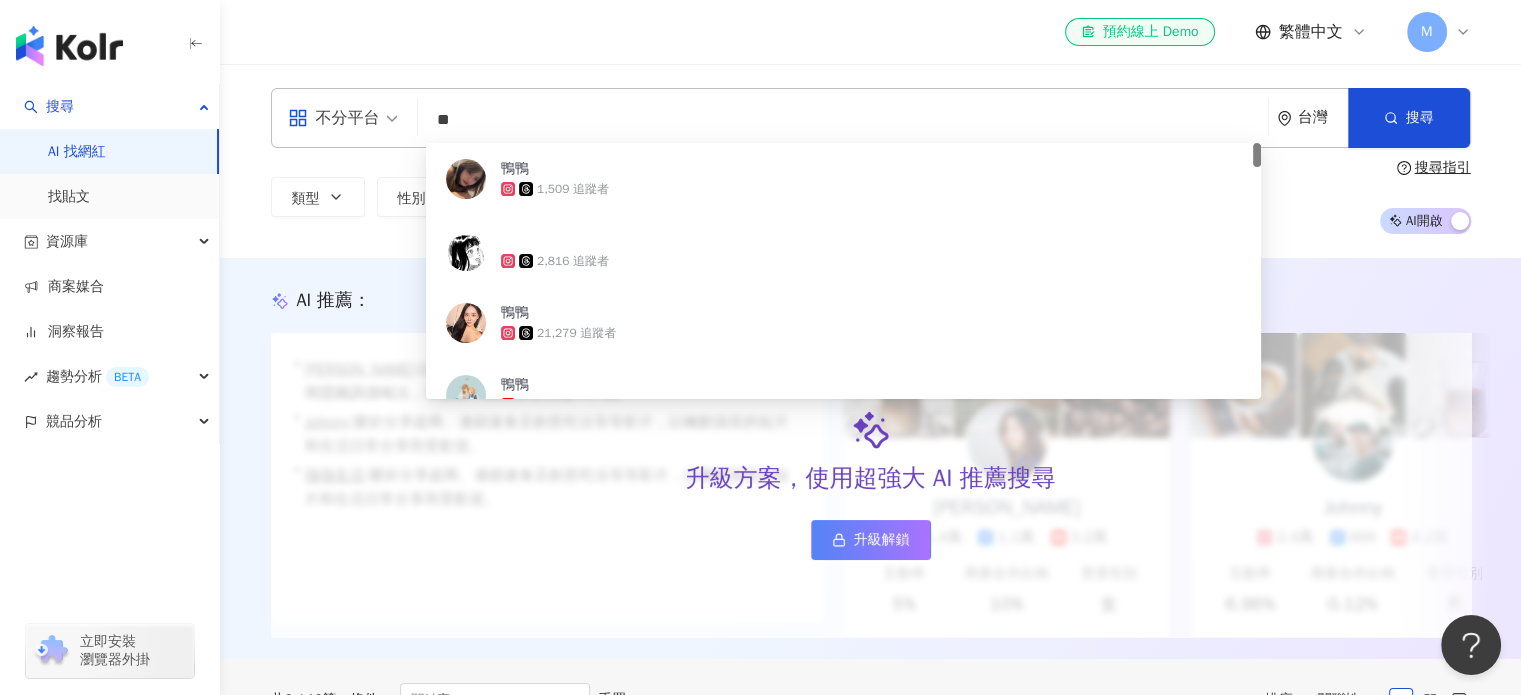 drag, startPoint x: 528, startPoint y: 121, endPoint x: 297, endPoint y: 117, distance: 231.03462 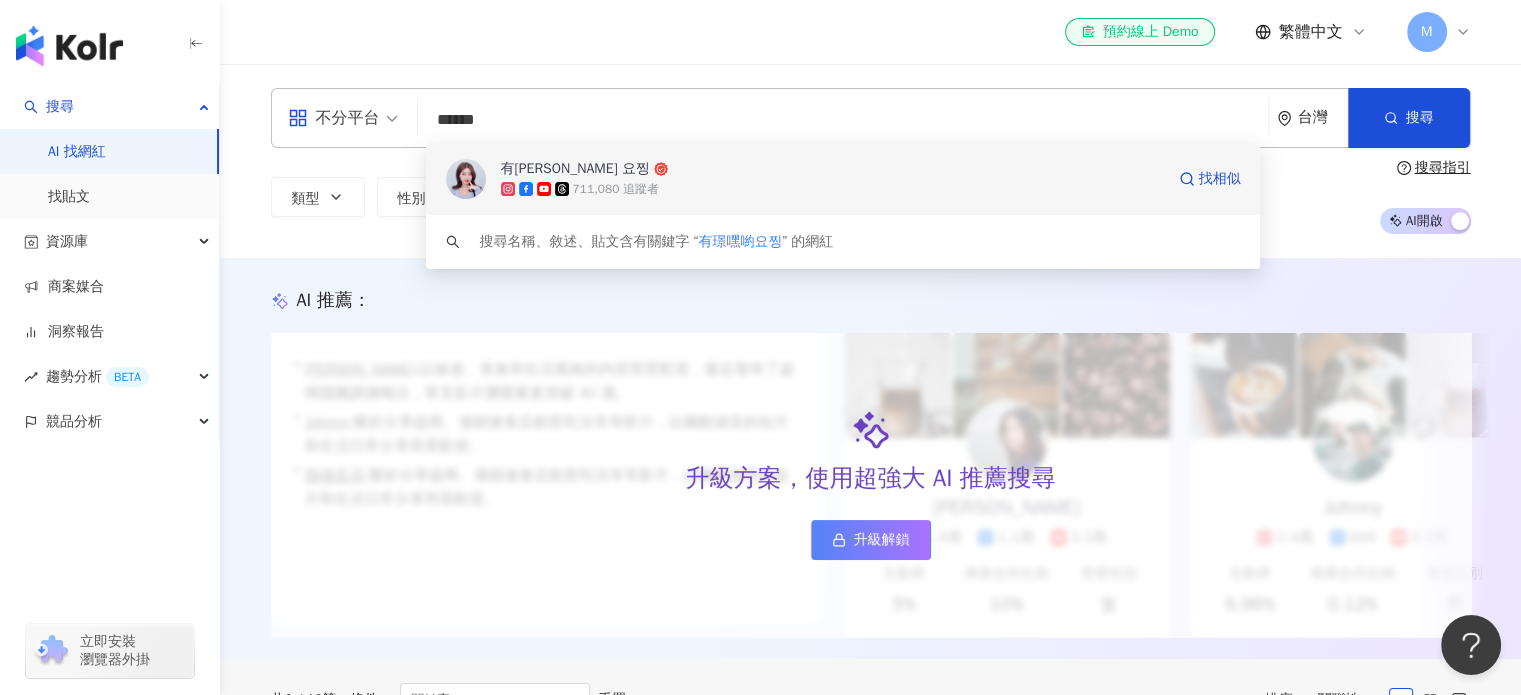 click on "有璟 요찡" at bounding box center (832, 169) 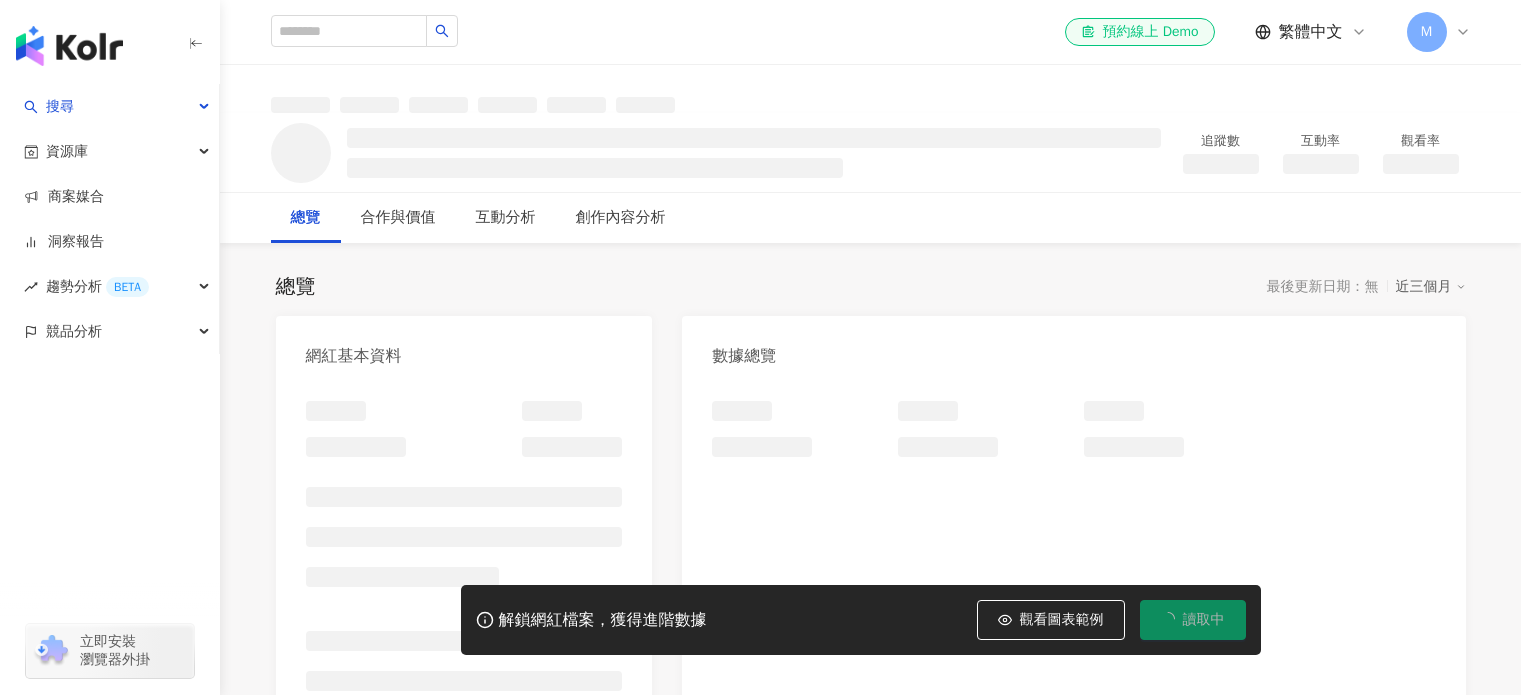 scroll, scrollTop: 0, scrollLeft: 0, axis: both 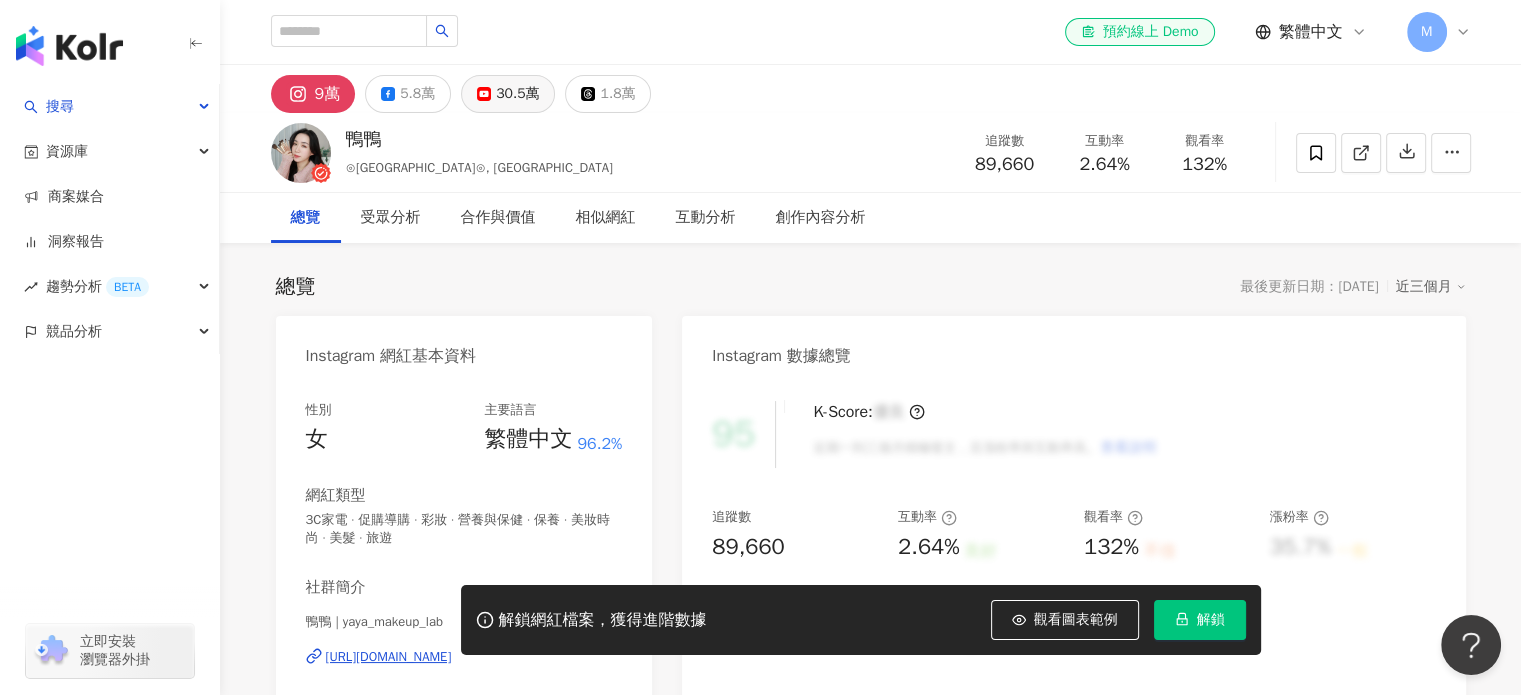 click on "30.5萬" at bounding box center [508, 94] 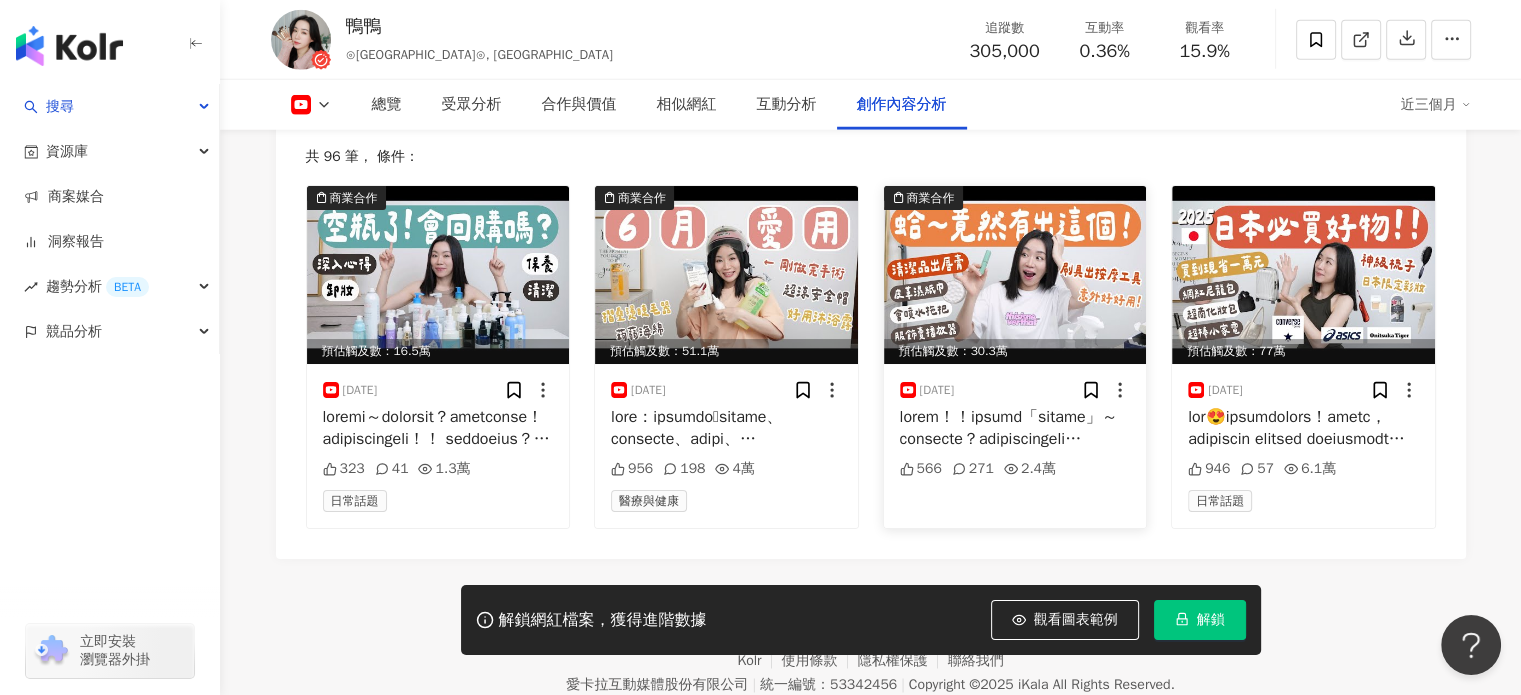 scroll, scrollTop: 5500, scrollLeft: 0, axis: vertical 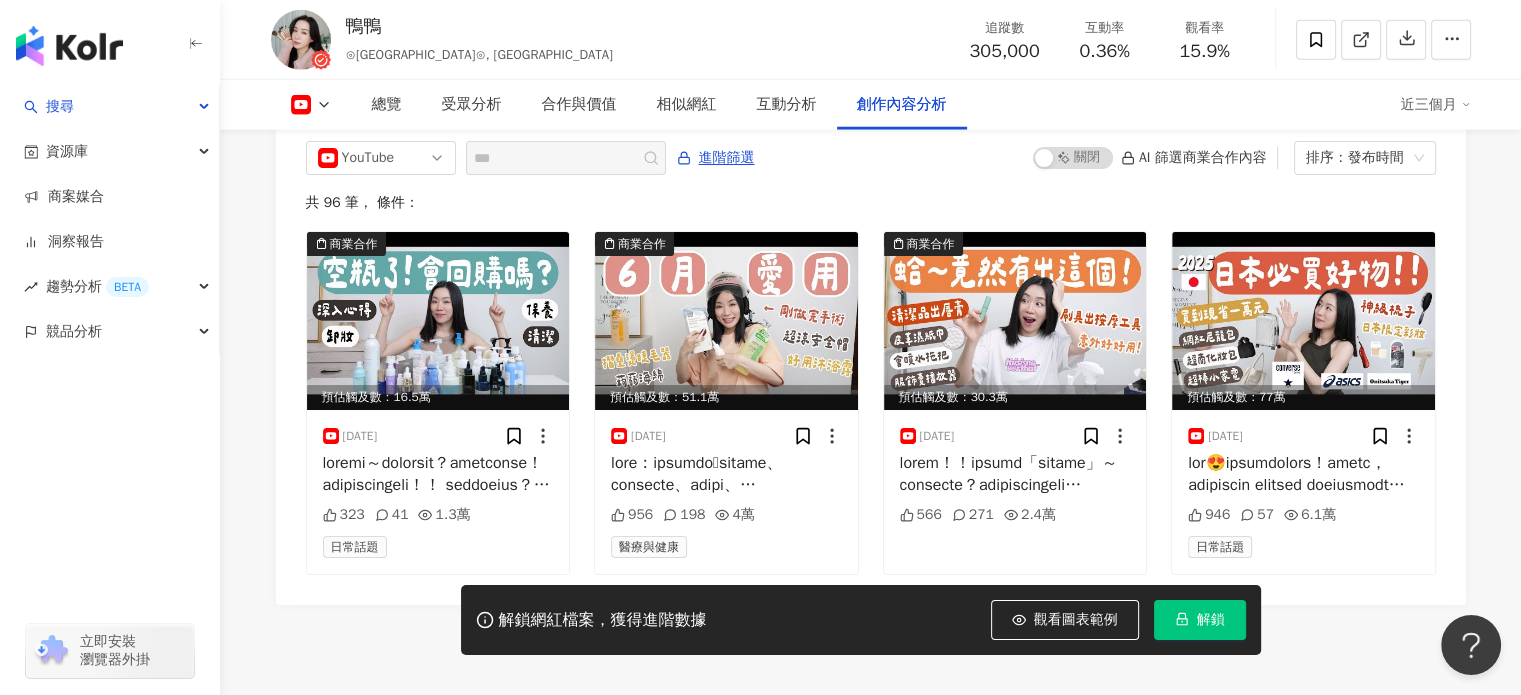 click on "總覽 最後更新日期：2025/7/29 近三個月 YouTube 網紅基本資料 性別   女 主要語言   繁體中文 96.2% 網紅類型 3C家電 · 促購導購 · 彩妝 · 營養與保健 · 保養 · 美妝時尚 · 美髮 · 旅遊 社群簡介 鴨鴨YAYA | @yayaxlife | UCXfcBqAgl0GdzuCcErGzkBQ https://www.youtube.com/channel/UCXfcBqAgl0GdzuCcErGzkBQ
看更多 YouTube 數據總覽 95 K-Score :   優良 近期一到三個月積極發文，且漲粉率與互動率高。 查看說明 追蹤數   305,000 互動率   0.36% 良好 觀看率   15.9% 不佳 漲粉率   35.7% 一般 受眾主要性別   女性 76% 受眾主要年齡   25-34 歲 76% 商業合作內容覆蓋比例   30% AI YouTube 成效等級三大指標 互動率 0.36% 良好 同等級網紅的互動率中位數為  0.19% 觀看率 15.9% 不佳 同等級網紅的觀看率中位數為  35.5% 漲粉率 35.7% 一般 同等級網紅的漲粉率中位數為  0.8% 成效等級 ： 優秀 良好 普通 不佳 YouTube 成長趨勢分析 追蹤數" at bounding box center (871, -2326) 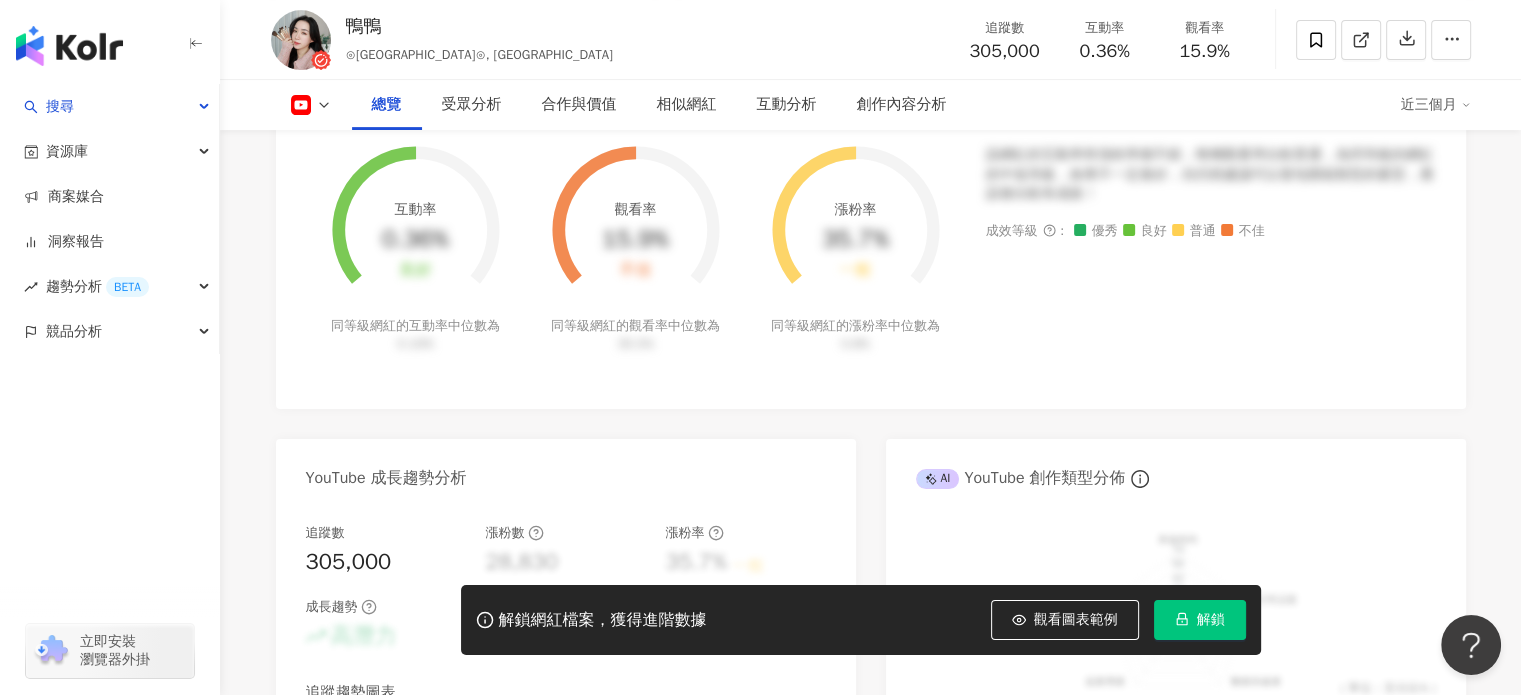 scroll, scrollTop: 600, scrollLeft: 0, axis: vertical 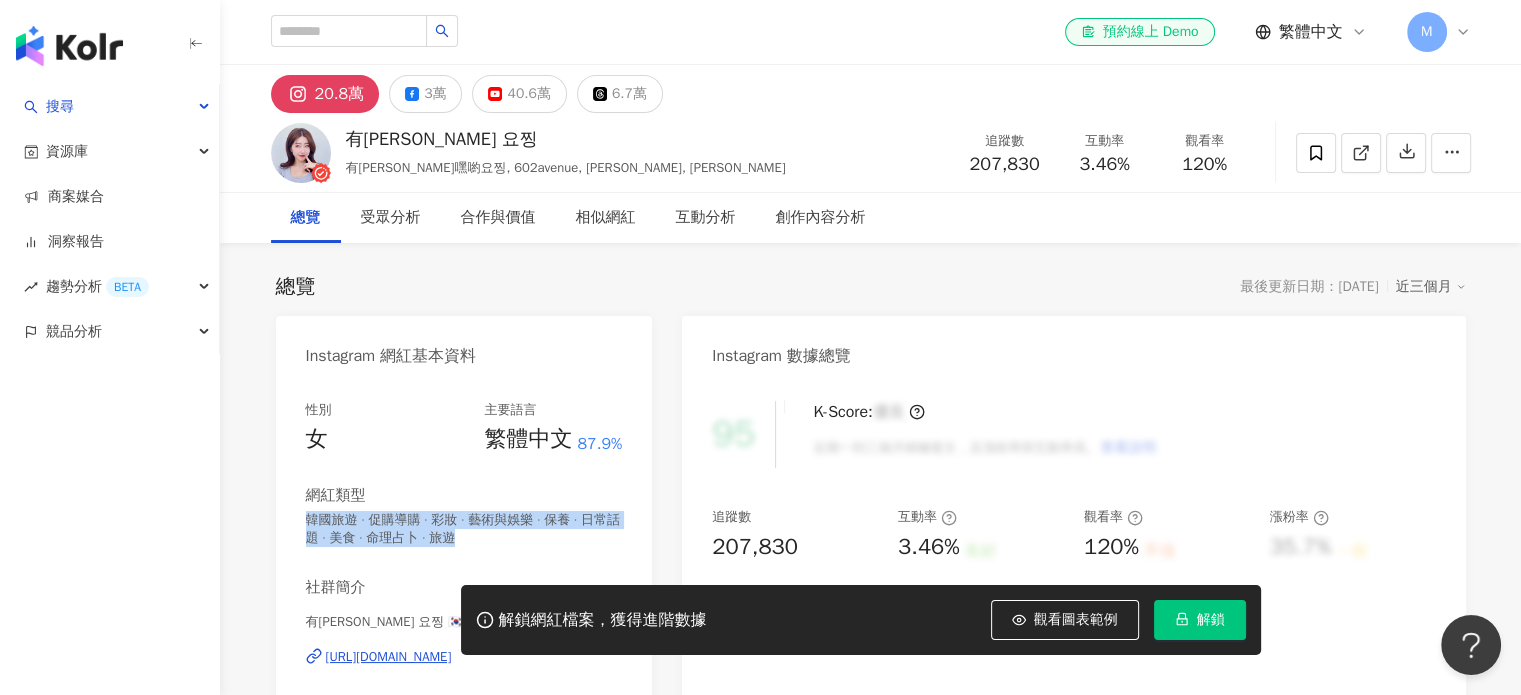drag, startPoint x: 525, startPoint y: 543, endPoint x: 292, endPoint y: 523, distance: 233.8568 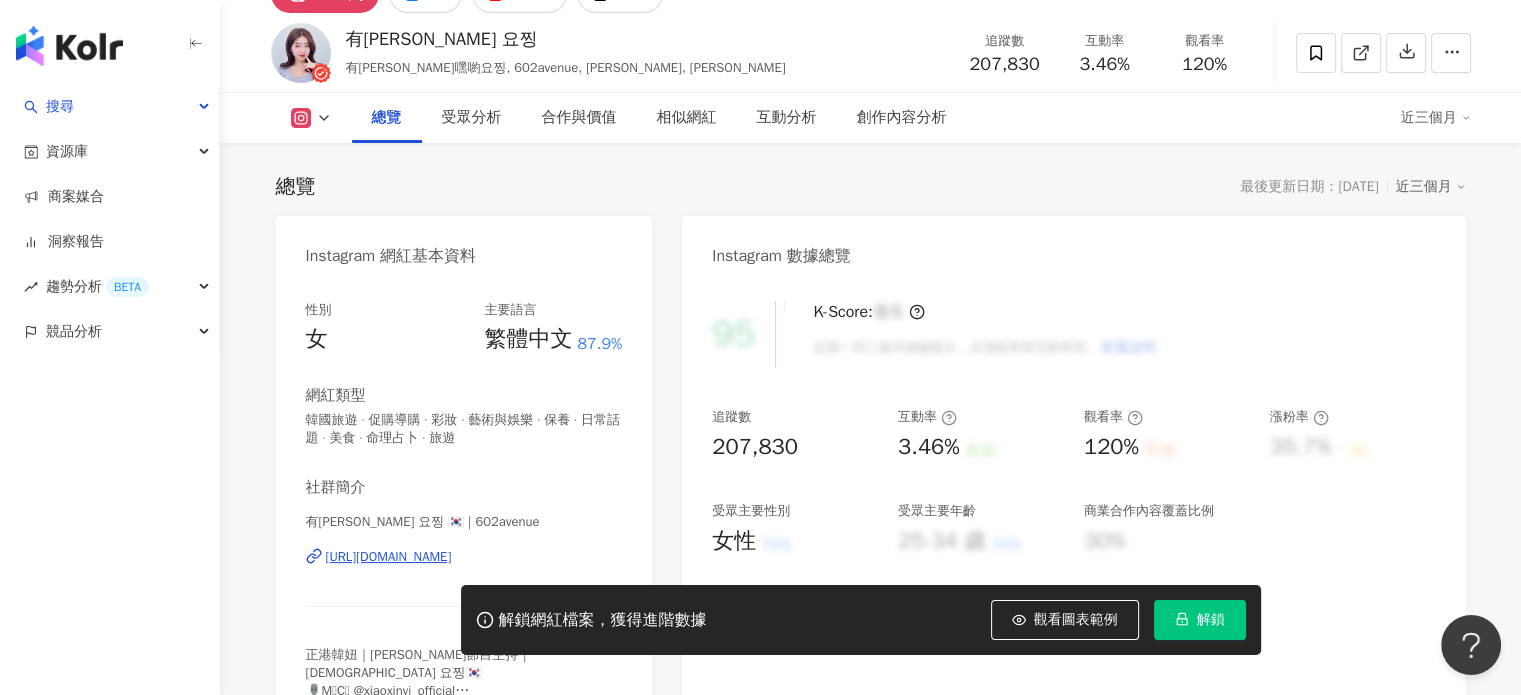 scroll, scrollTop: 200, scrollLeft: 0, axis: vertical 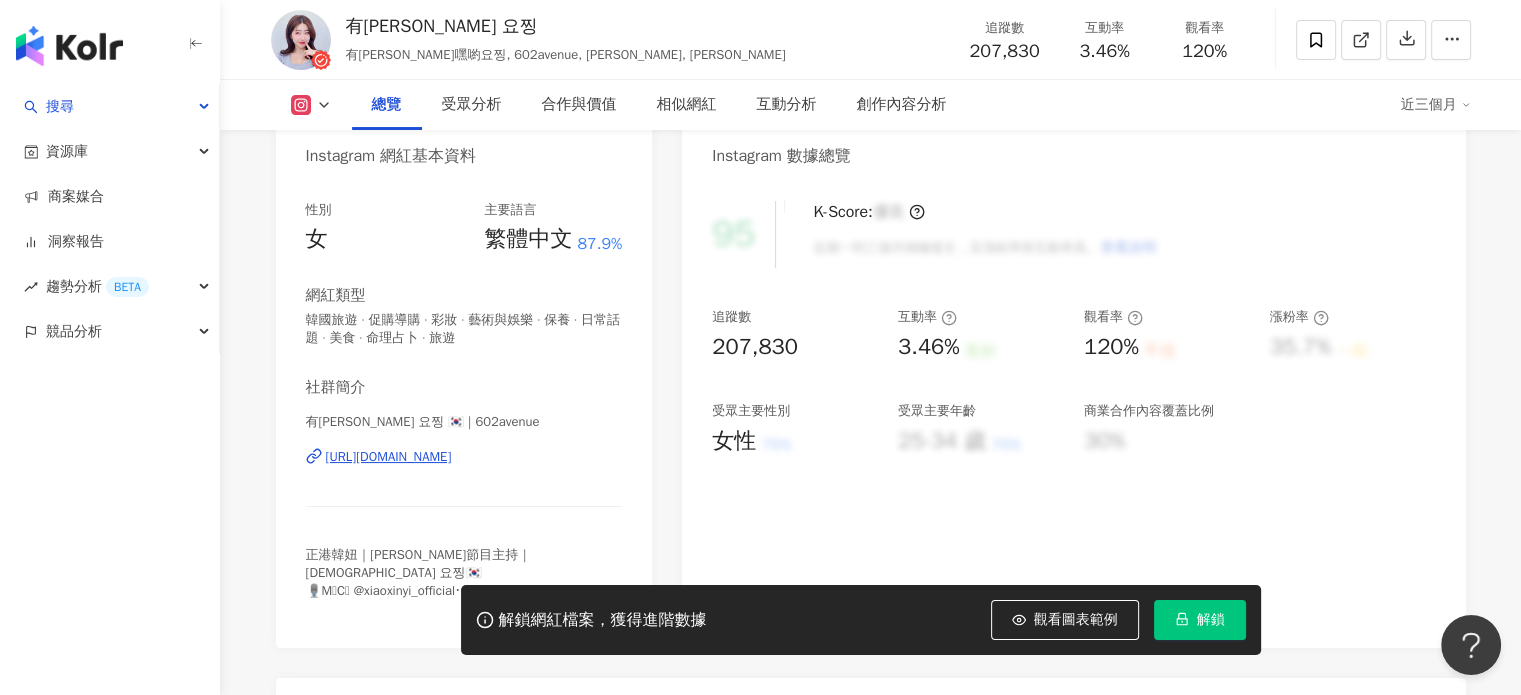 click on "https://www.instagram.com/602avenue/" at bounding box center (389, 457) 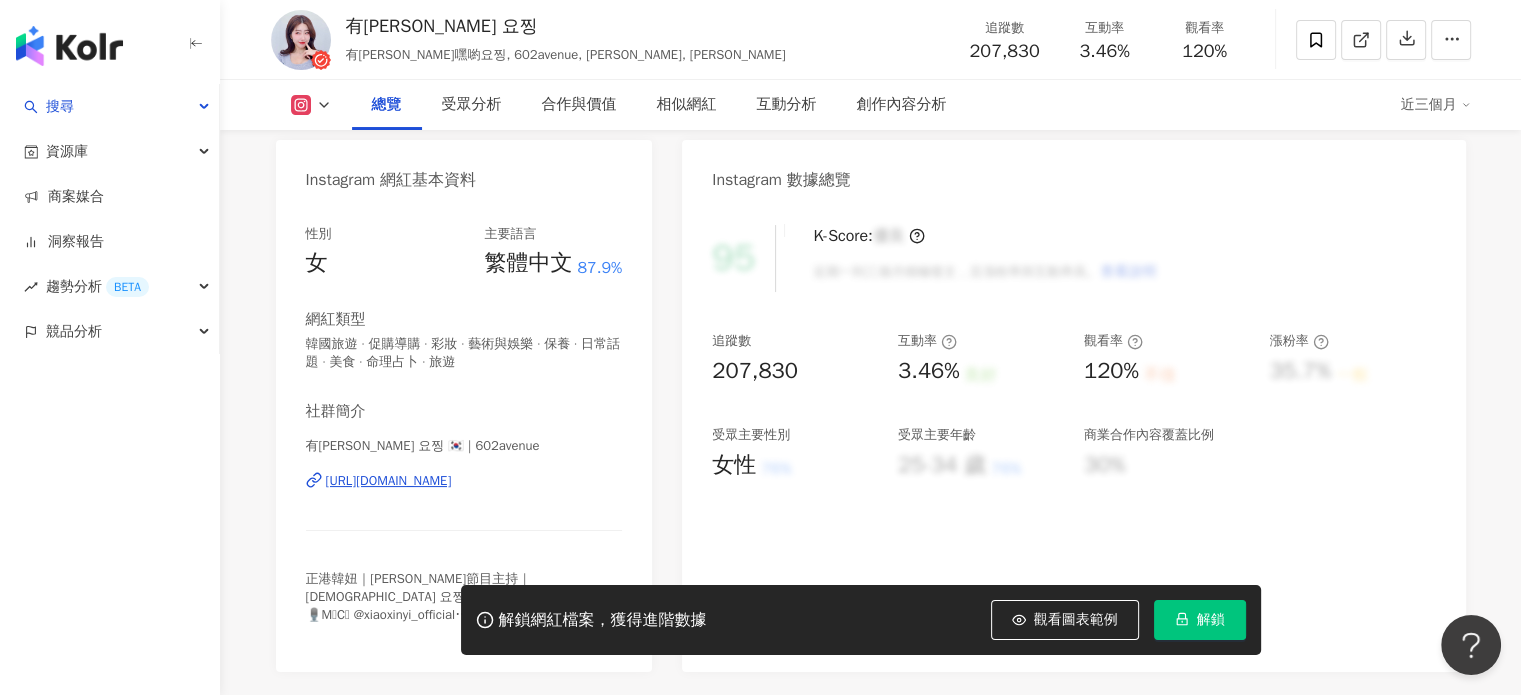 scroll, scrollTop: 200, scrollLeft: 0, axis: vertical 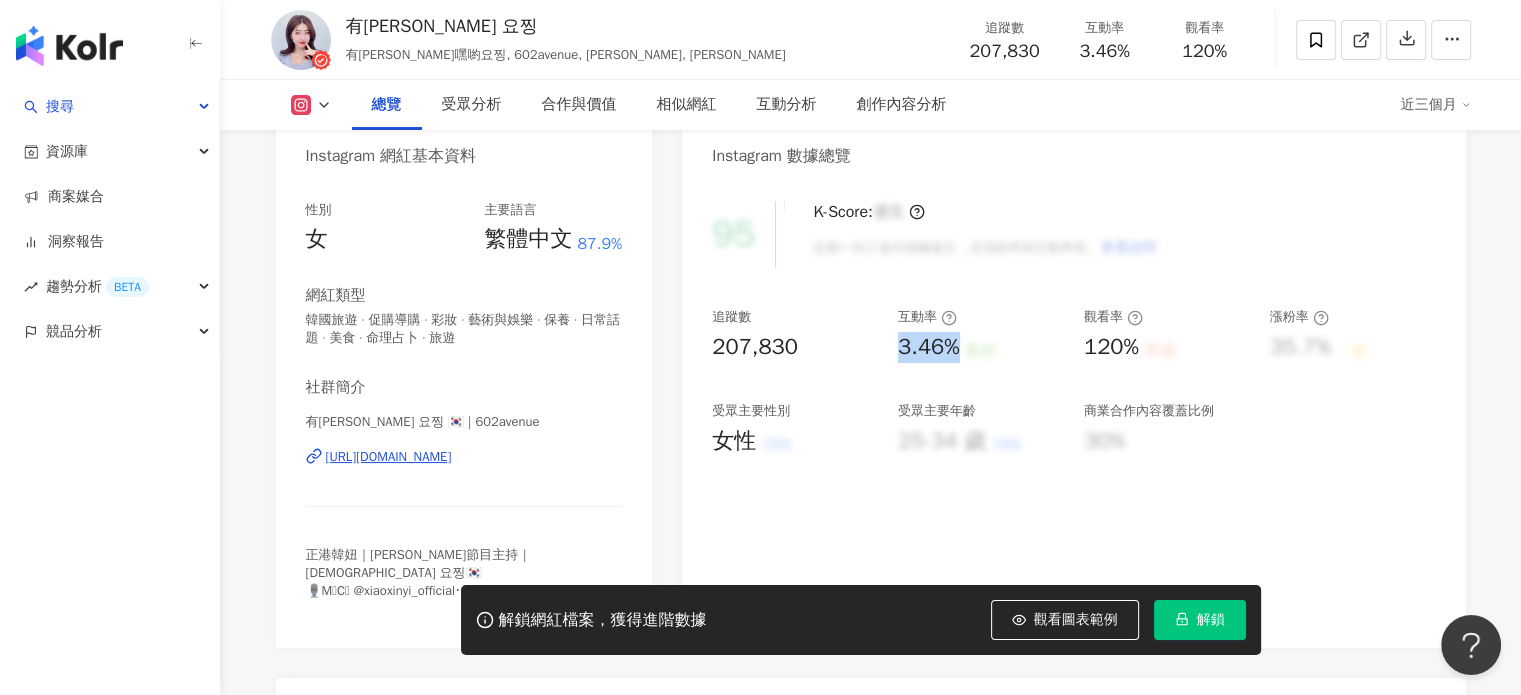 drag, startPoint x: 895, startPoint y: 349, endPoint x: 959, endPoint y: 344, distance: 64.195015 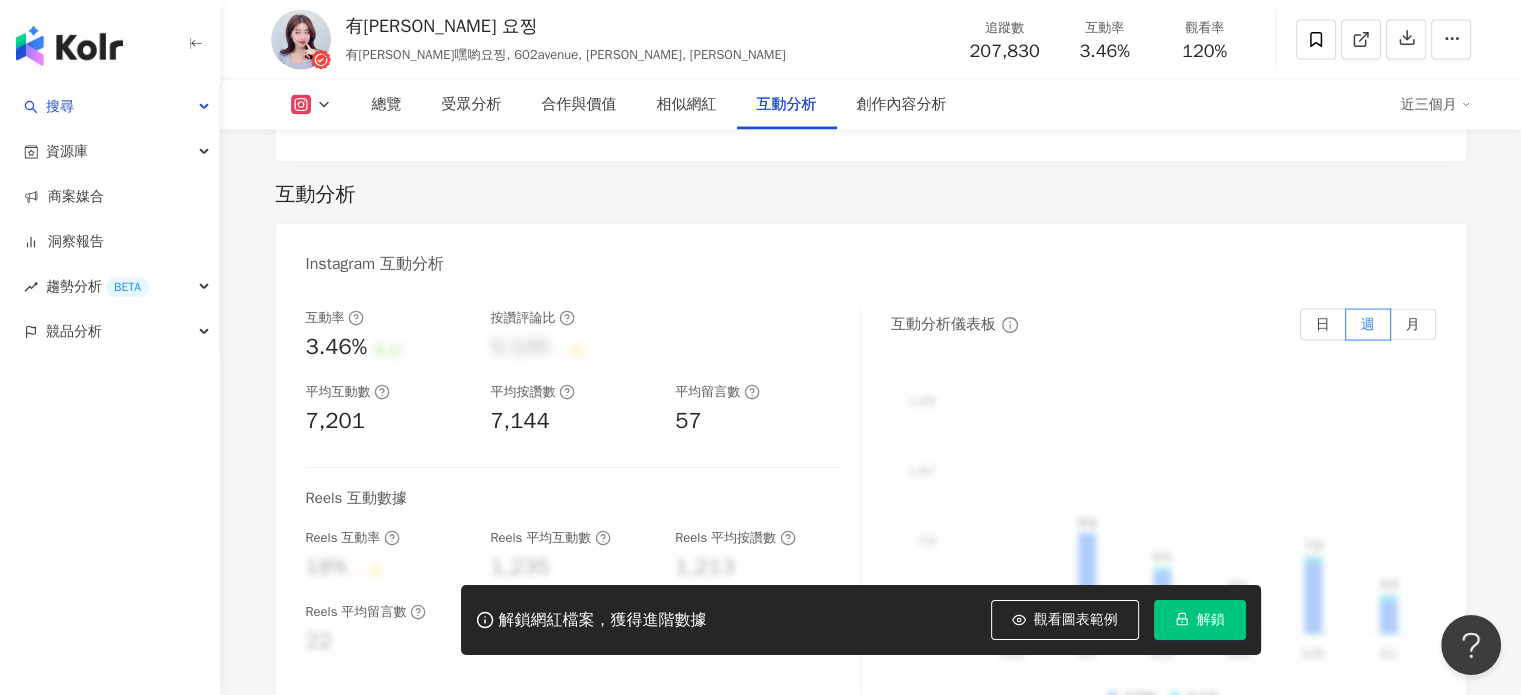 scroll, scrollTop: 3900, scrollLeft: 0, axis: vertical 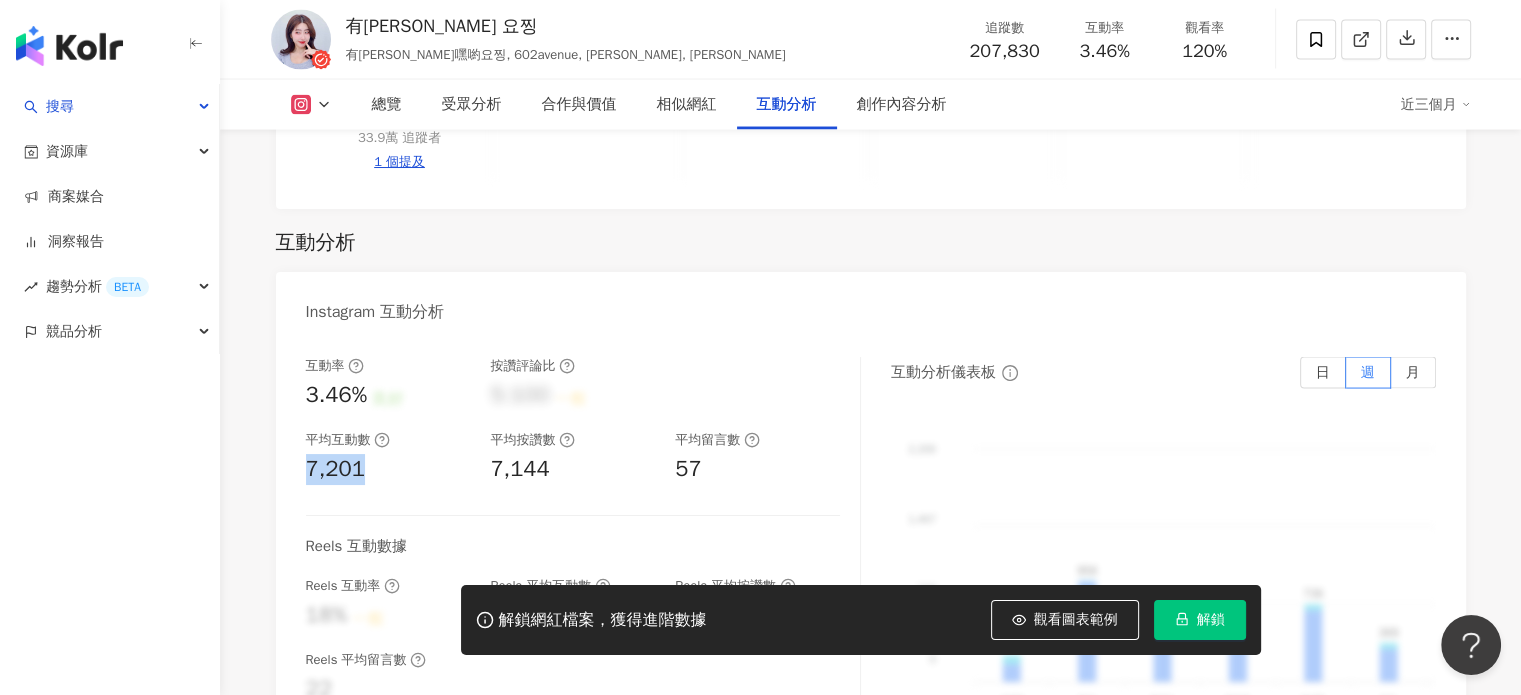 drag, startPoint x: 372, startPoint y: 429, endPoint x: 284, endPoint y: 433, distance: 88.09086 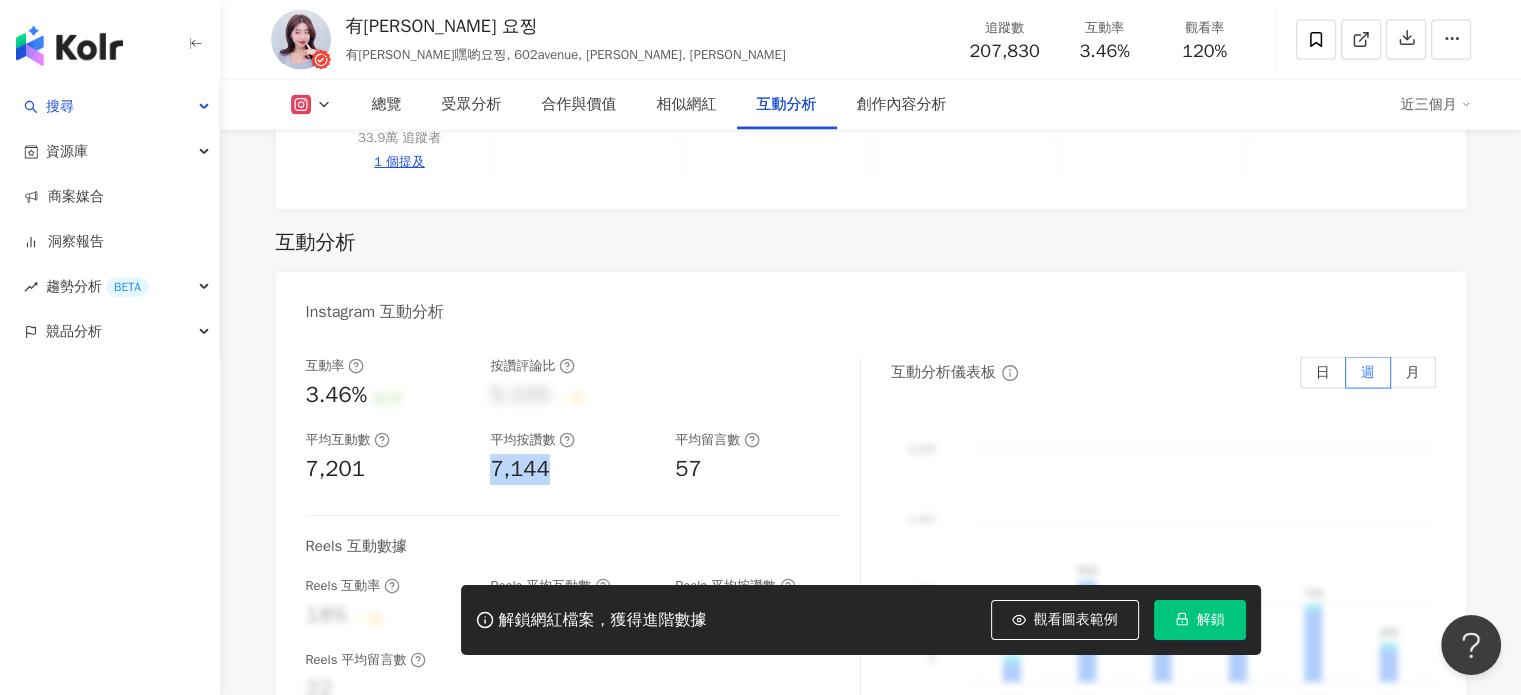drag, startPoint x: 492, startPoint y: 440, endPoint x: 550, endPoint y: 438, distance: 58.034473 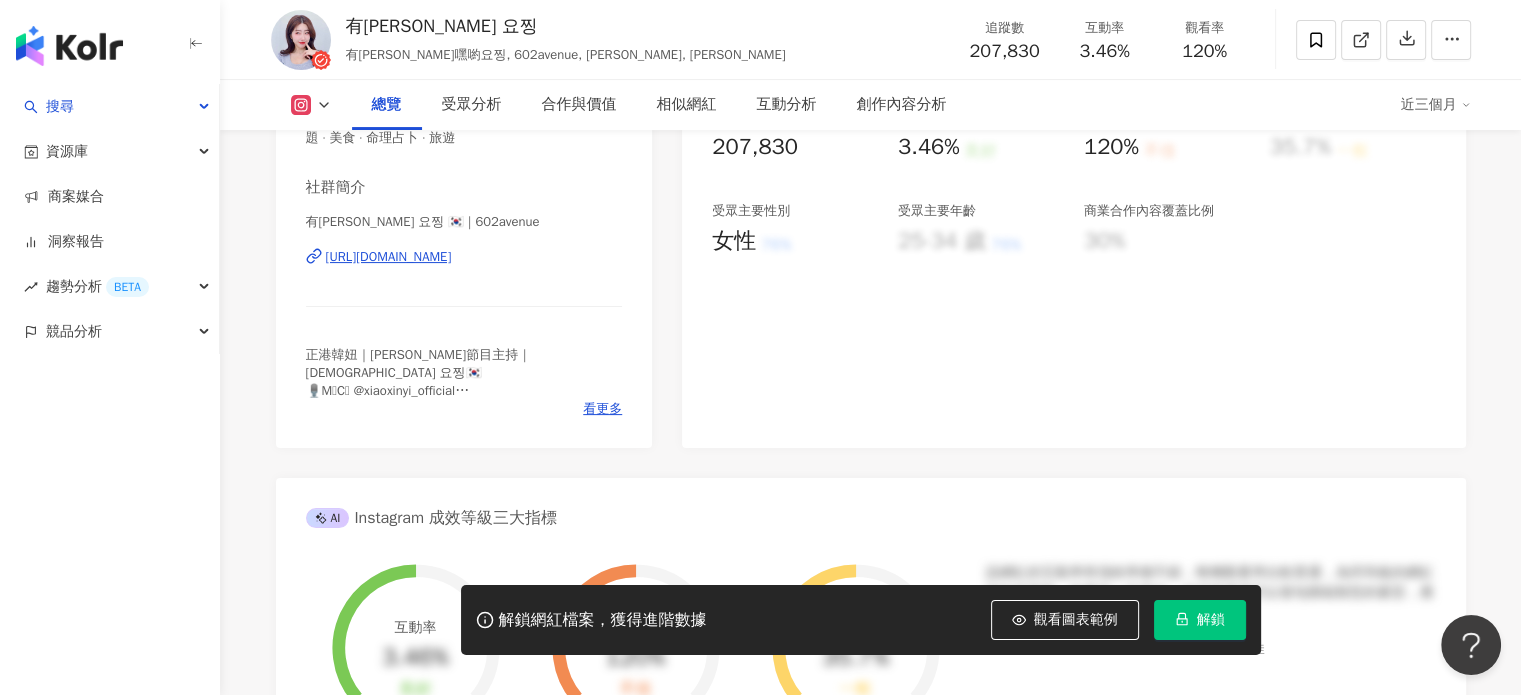 scroll, scrollTop: 0, scrollLeft: 0, axis: both 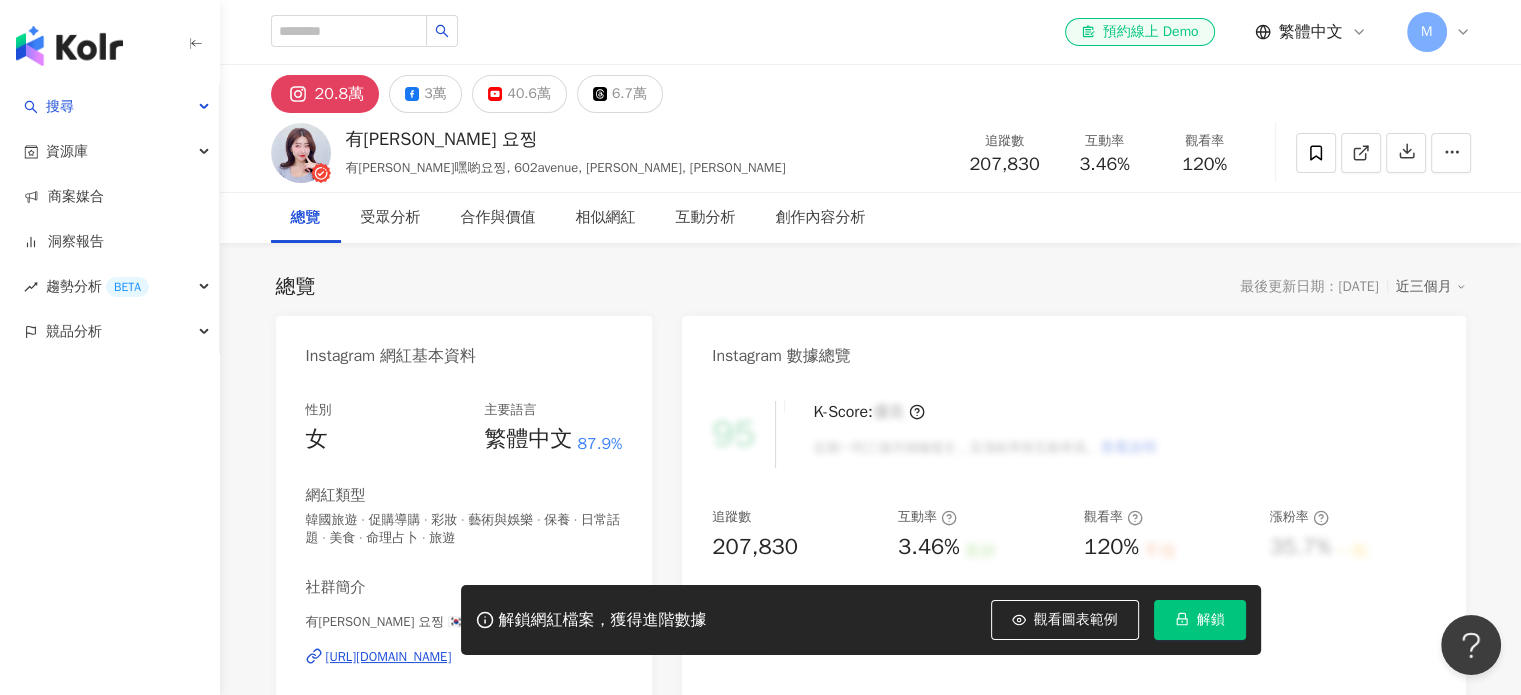 click on "Instagram 網紅基本資料 性別   女 主要語言   繁體中文 87.9% 網紅類型 韓國旅遊 · 促購導購 · 彩妝 · 藝術與娛樂 · 保養 · 日常話題 · 美食 · 命理占卜 · 旅遊 社群簡介 有璟 요찡 🇰🇷 | 602avenue https://www.instagram.com/602avenue/ 正港韓妞｜韓星節目主持｜한국인 요찡🇰🇷
🎙️M͙C͙ @xiaoxinyi_official
📩合作請洽 yjyj107@capsuleinc.cc
🐽ʏᴏᴜᴛᴜʙᴇ：有璟嘿喲 🧚🏻‍♀️🧚🏻（歡迎精靈們💓) 看更多 Instagram 數據總覽 95 K-Score :   優良 近期一到三個月積極發文，且漲粉率與互動率高。 查看說明 追蹤數   207,830 互動率   3.46% 良好 觀看率   120% 不佳 漲粉率   35.7% 一般 受眾主要性別   女性 76% 受眾主要年齡   25-34 歲 76% 商業合作內容覆蓋比例   30% AI Instagram 成效等級三大指標 互動率 3.46% 良好 同等級網紅的互動率中位數為  0.19% 觀看率 120% 不佳 35.5% 漲粉率 35.7% 一般 0.8%" at bounding box center [871, 1086] 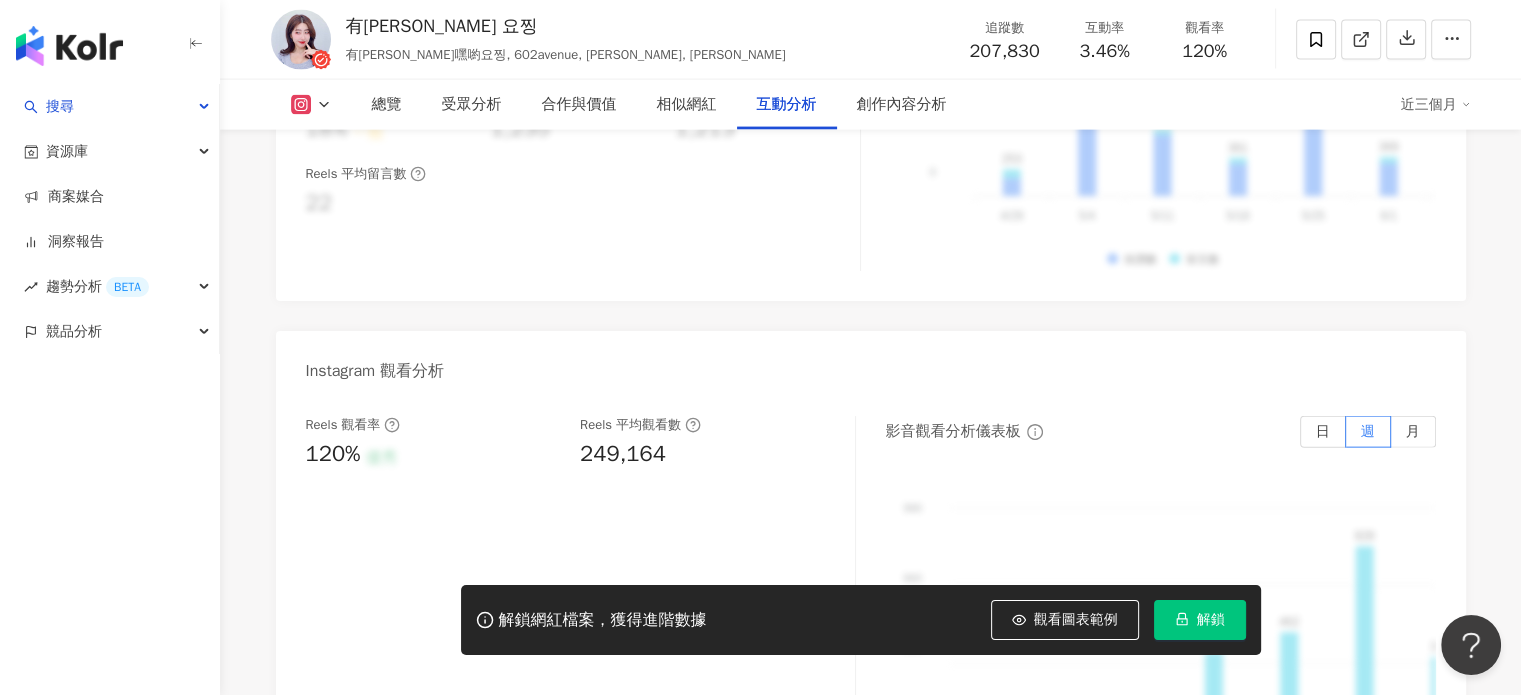 scroll, scrollTop: 4400, scrollLeft: 0, axis: vertical 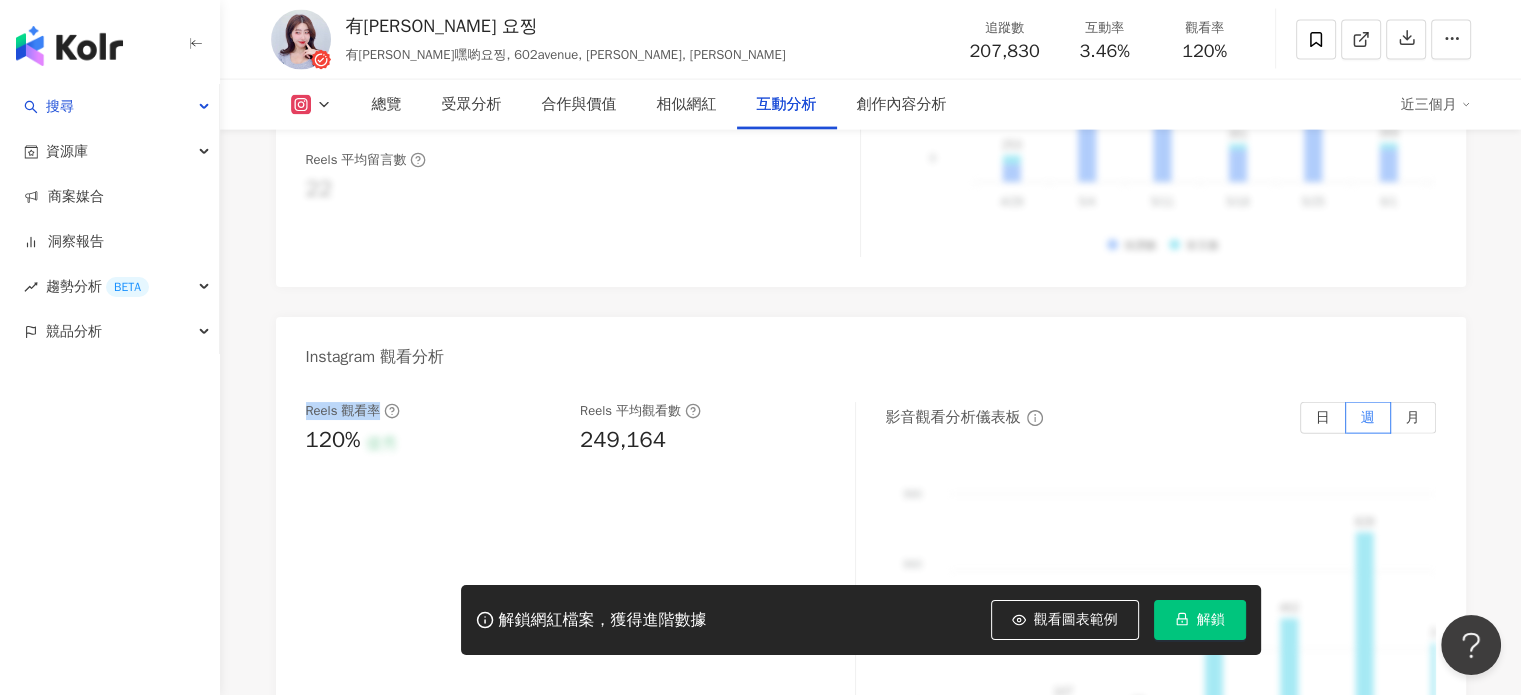 drag, startPoint x: 298, startPoint y: 366, endPoint x: 377, endPoint y: 366, distance: 79 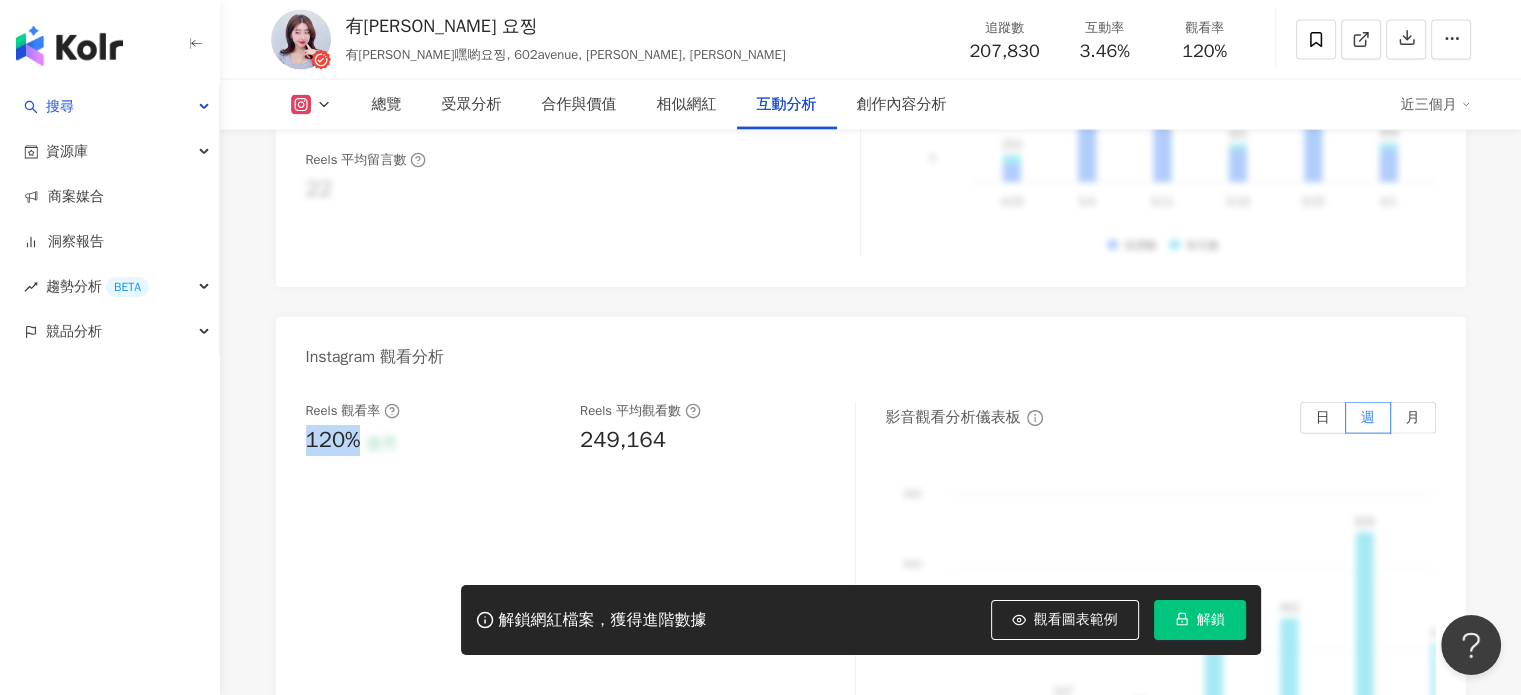 drag, startPoint x: 307, startPoint y: 394, endPoint x: 367, endPoint y: 392, distance: 60.033325 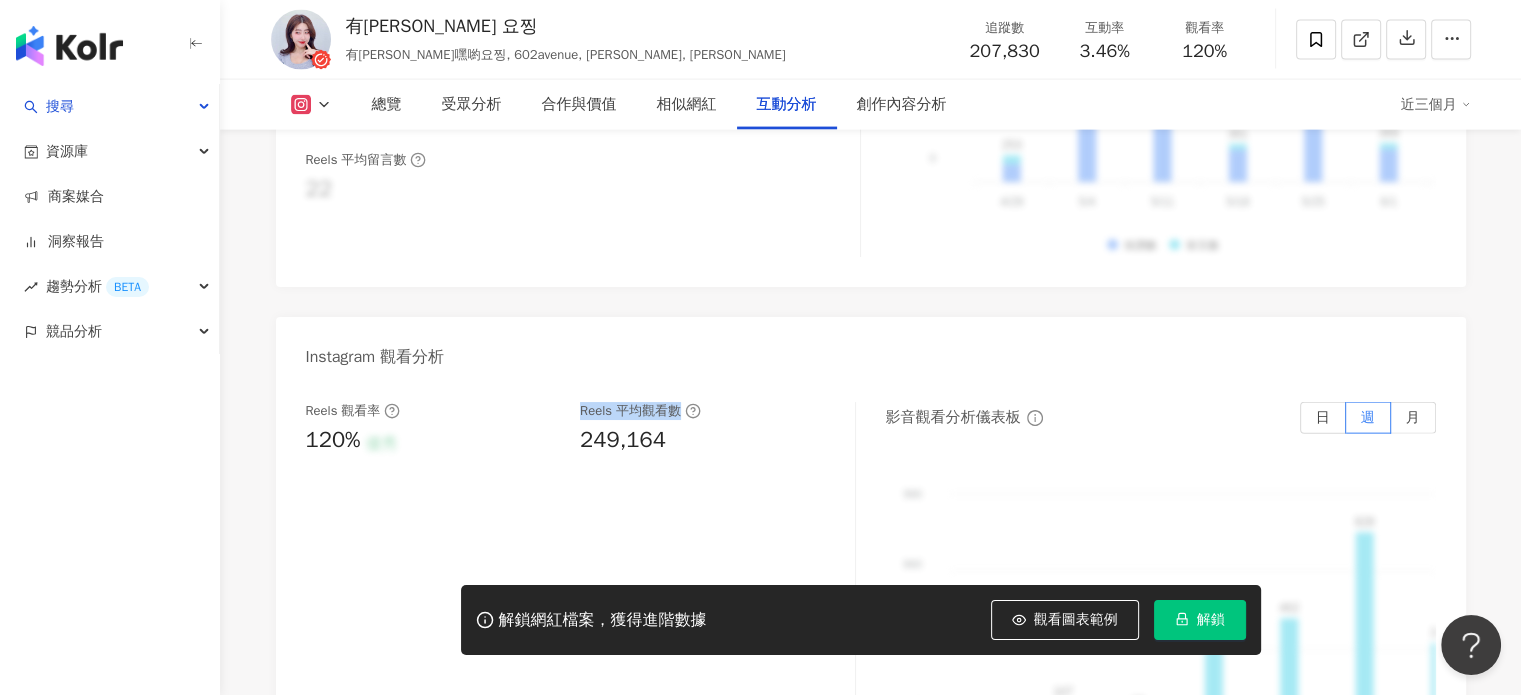 drag, startPoint x: 576, startPoint y: 367, endPoint x: 680, endPoint y: 359, distance: 104.307236 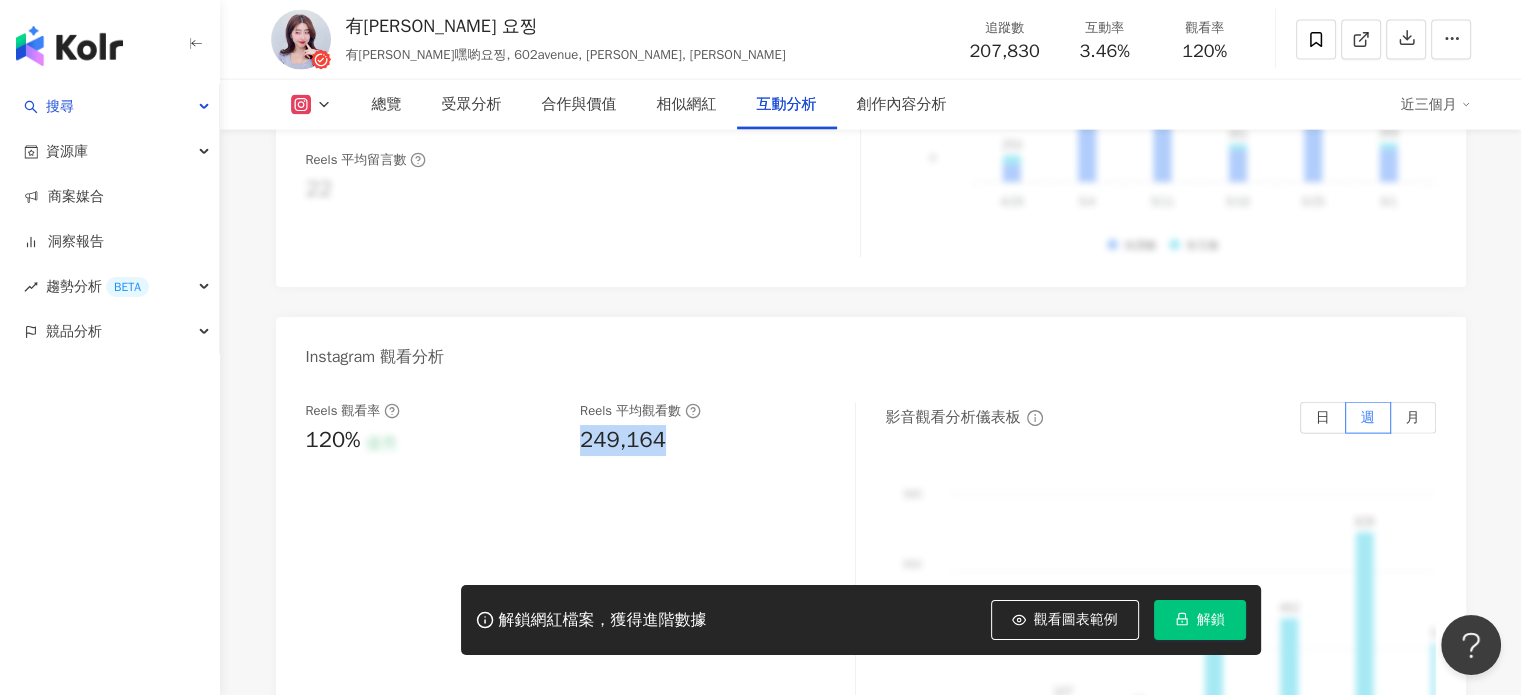 drag, startPoint x: 576, startPoint y: 403, endPoint x: 669, endPoint y: 400, distance: 93.04838 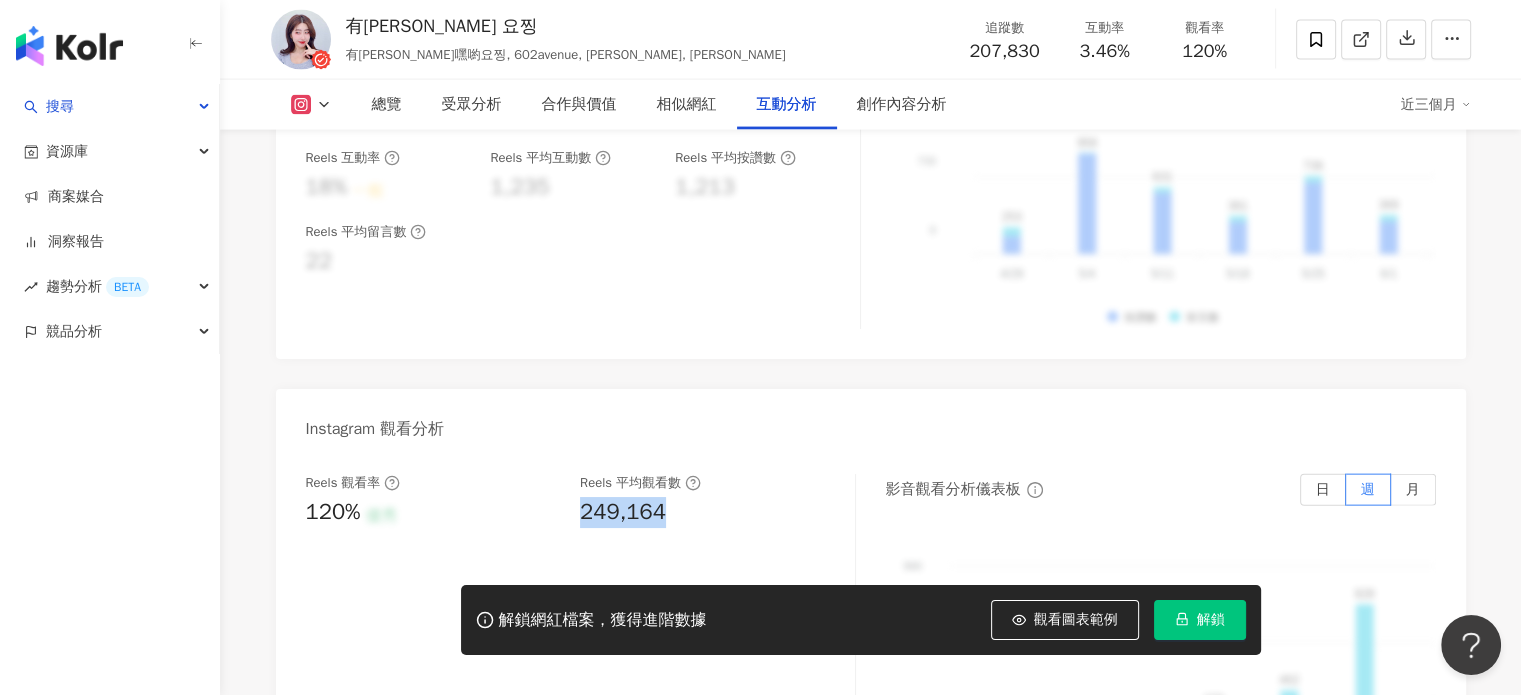 scroll, scrollTop: 4100, scrollLeft: 0, axis: vertical 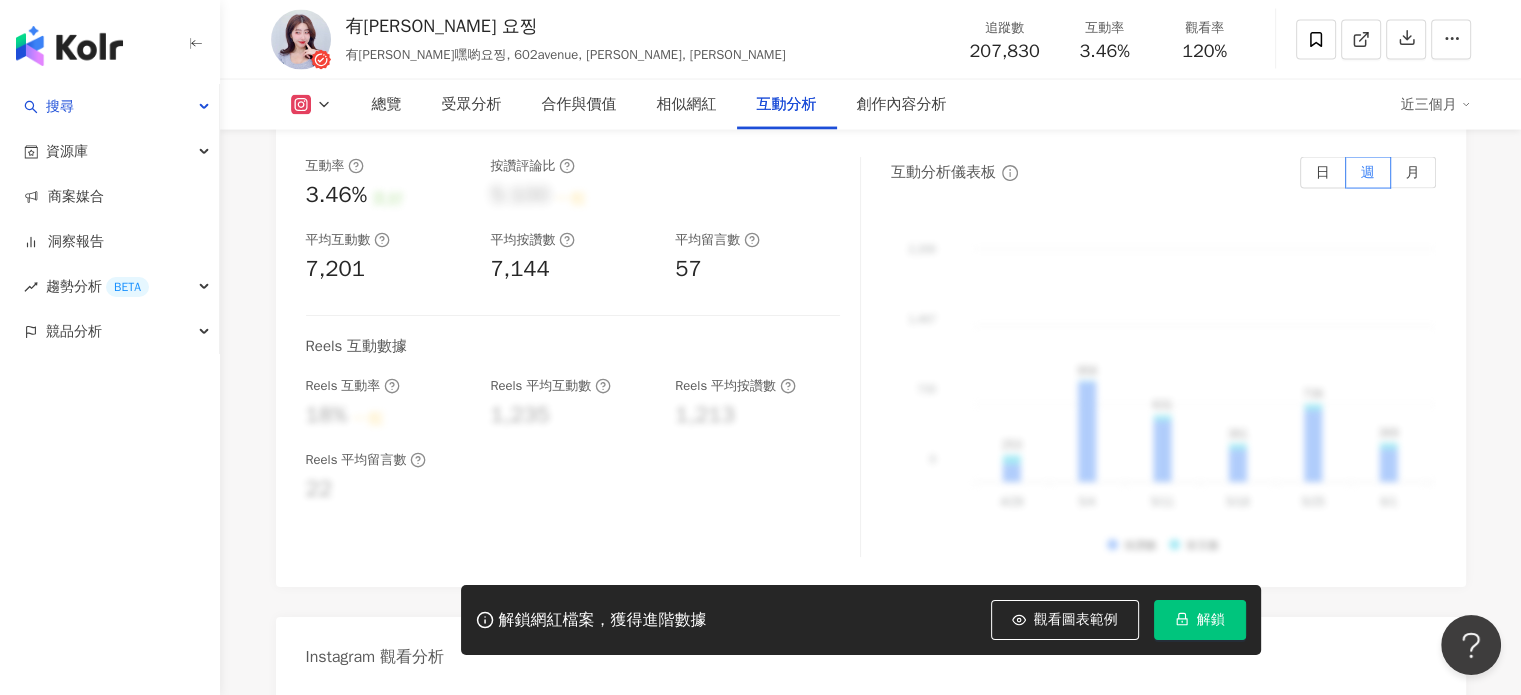 click 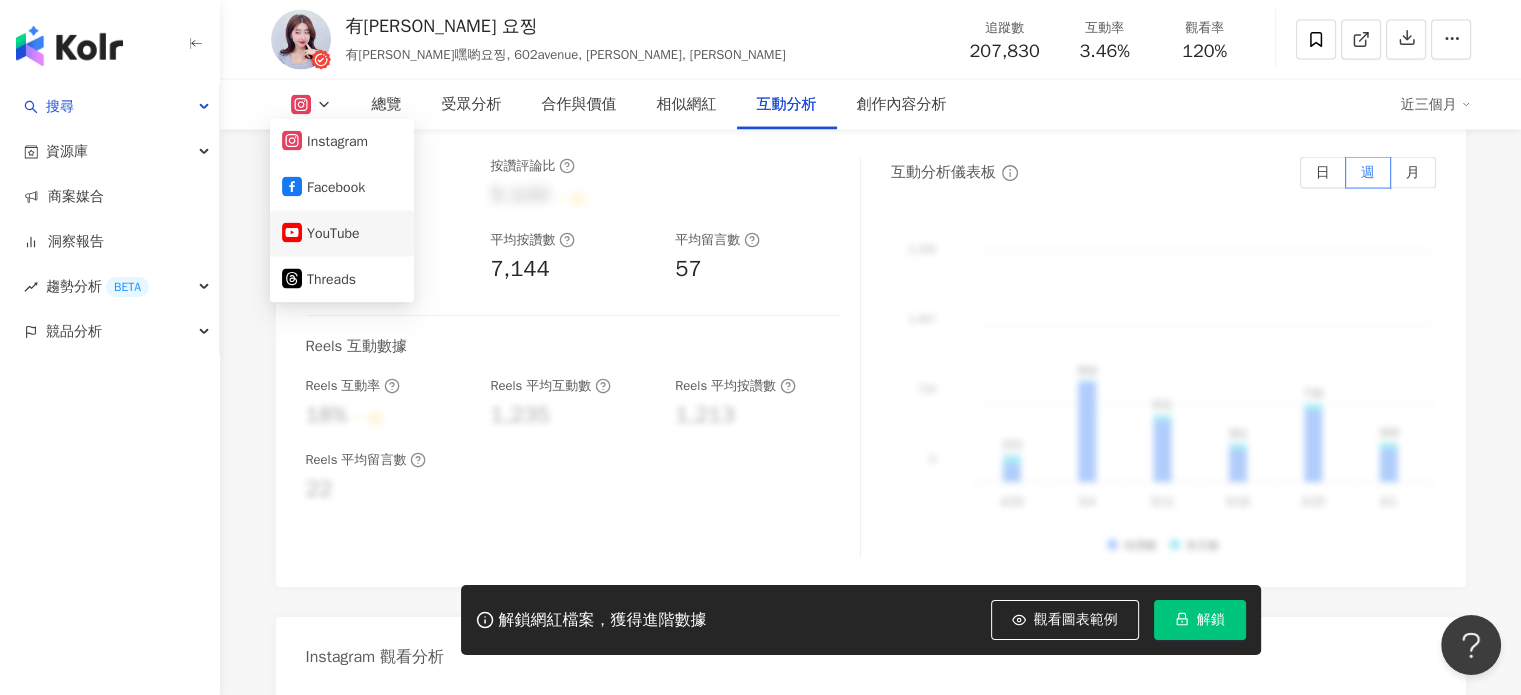 click on "YouTube" at bounding box center [342, 234] 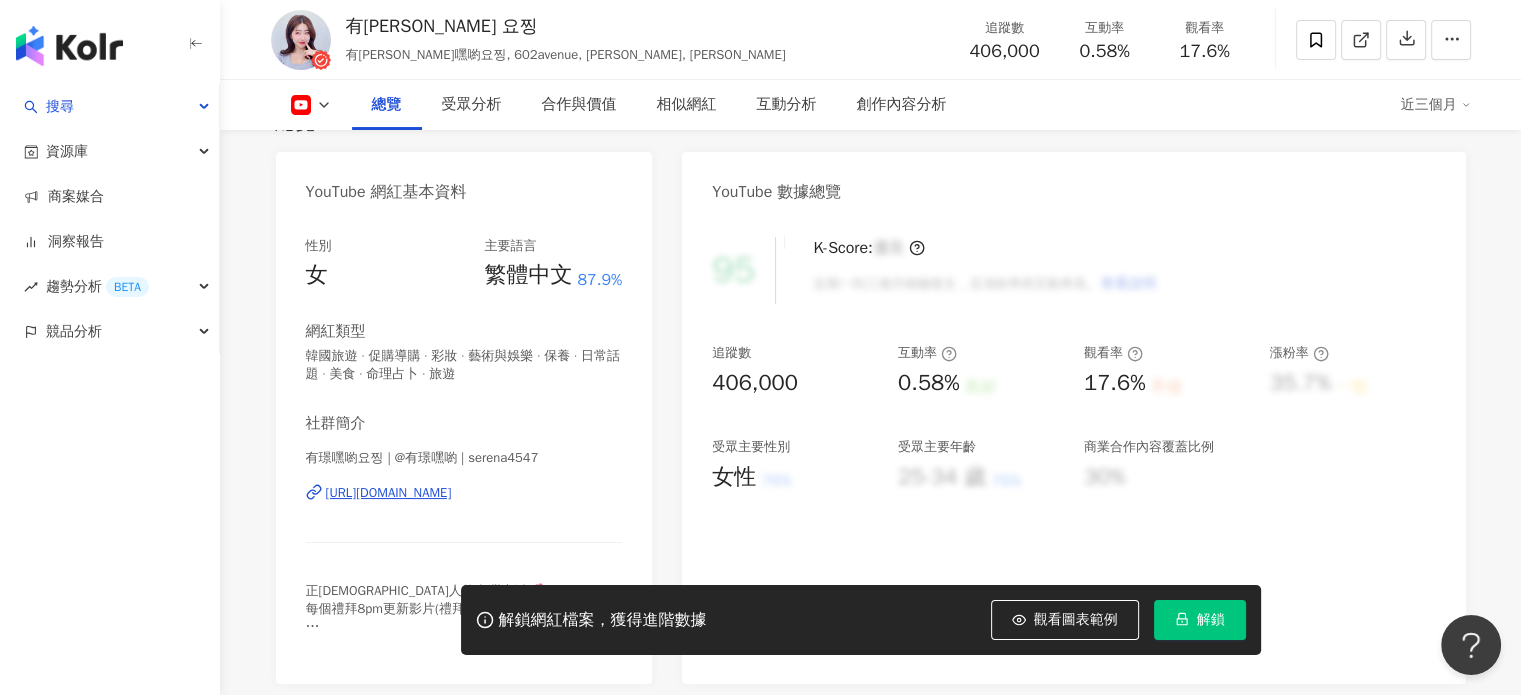 scroll, scrollTop: 200, scrollLeft: 0, axis: vertical 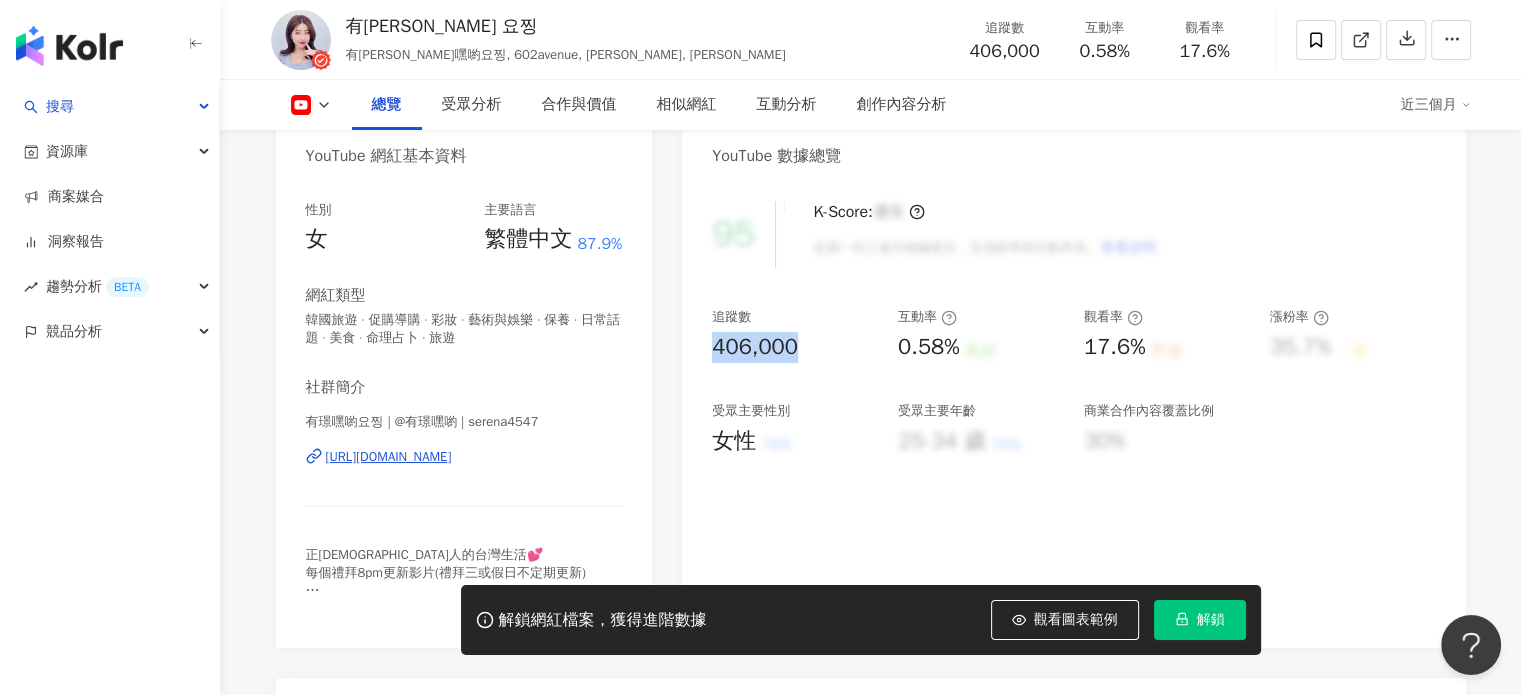 drag, startPoint x: 800, startPoint y: 347, endPoint x: 695, endPoint y: 349, distance: 105.01904 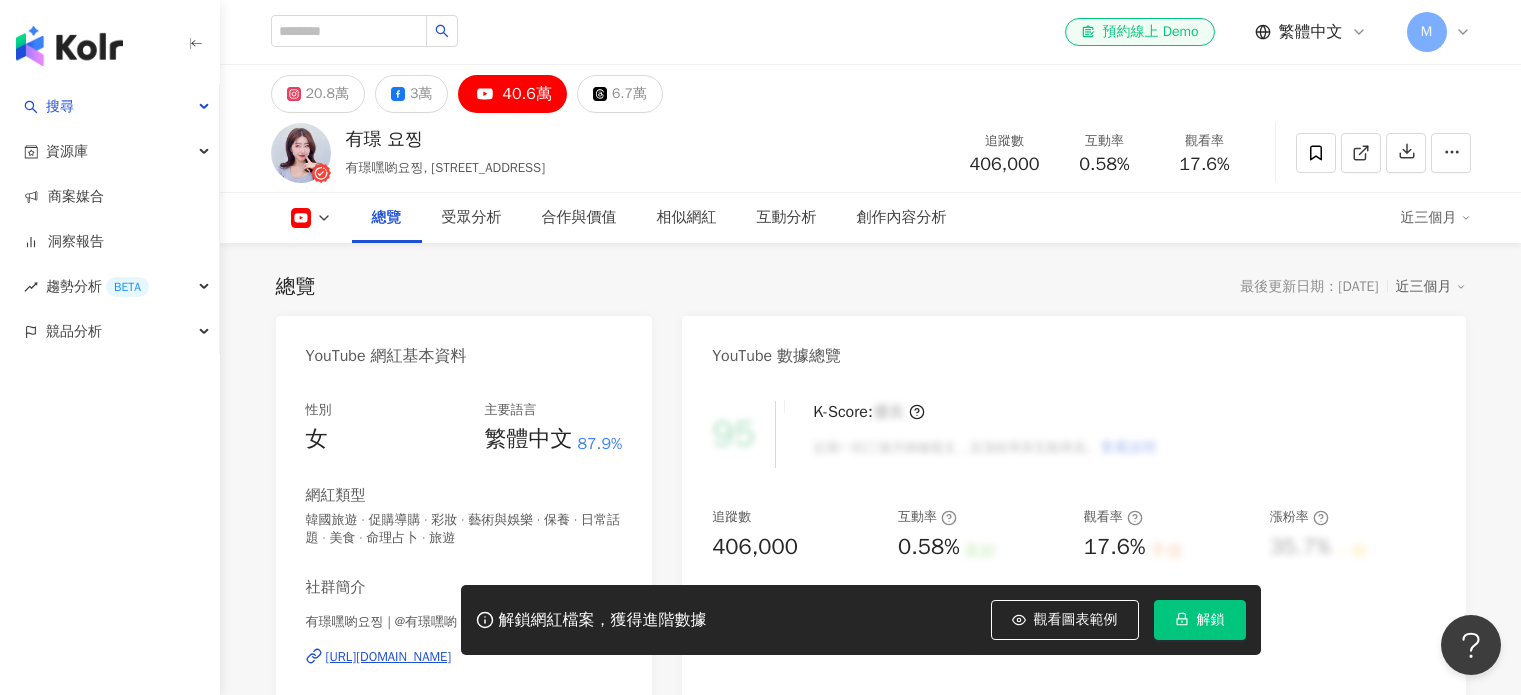 scroll, scrollTop: 200, scrollLeft: 0, axis: vertical 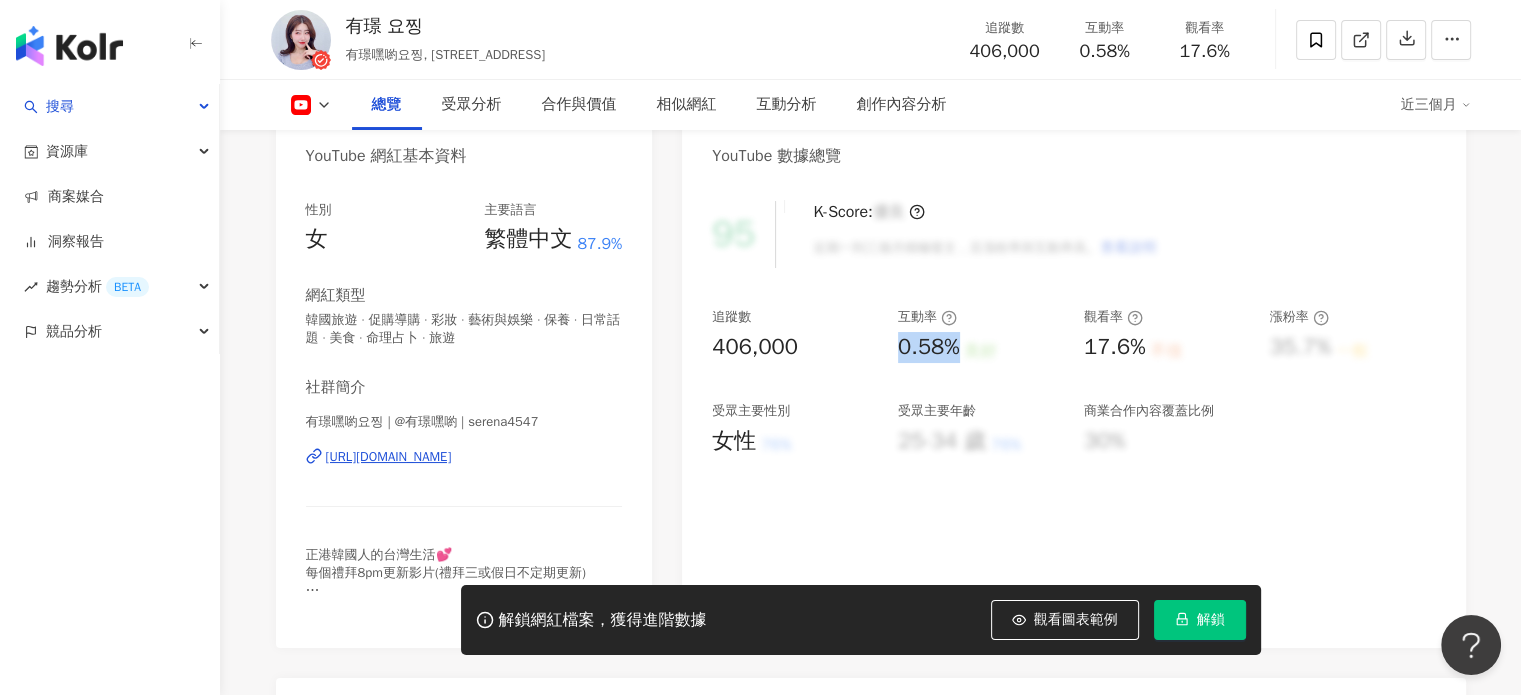 drag, startPoint x: 893, startPoint y: 348, endPoint x: 960, endPoint y: 345, distance: 67.06713 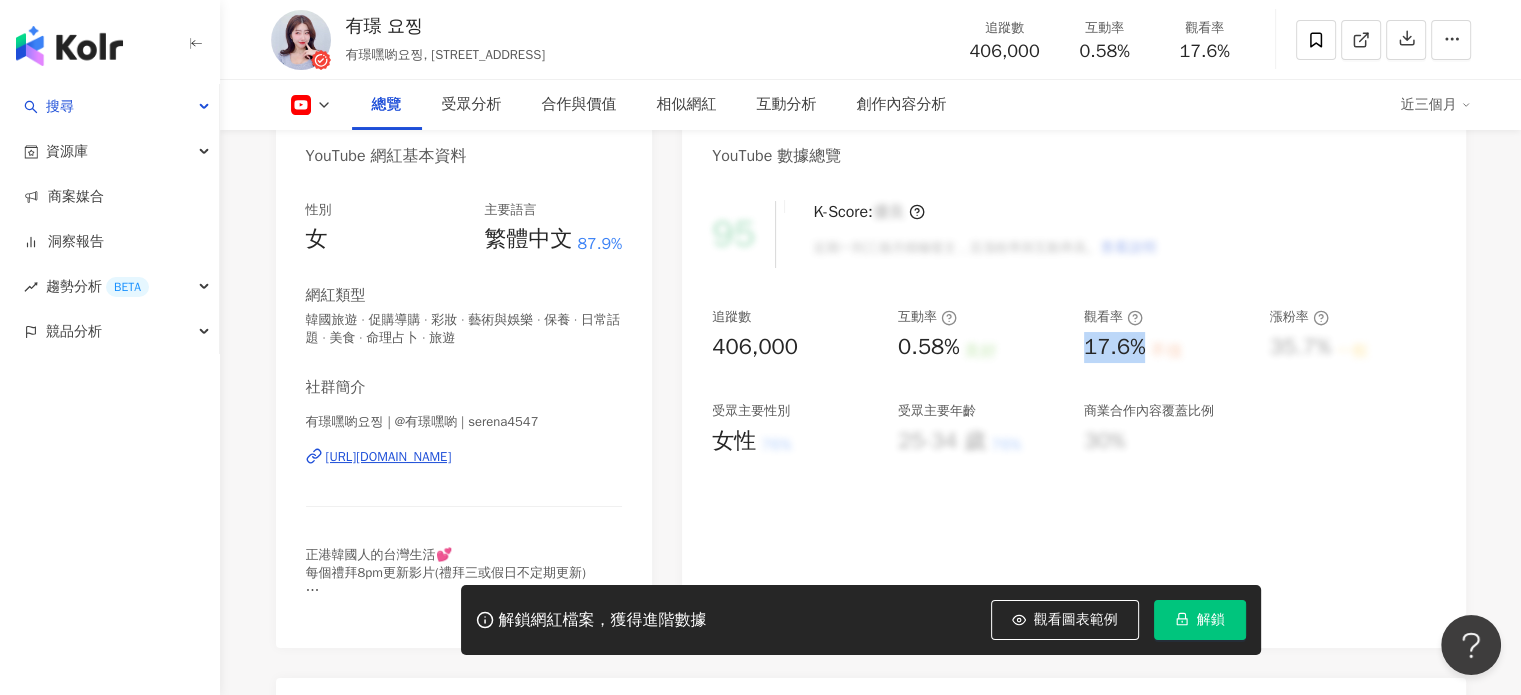 drag, startPoint x: 1080, startPoint y: 351, endPoint x: 1149, endPoint y: 348, distance: 69.065186 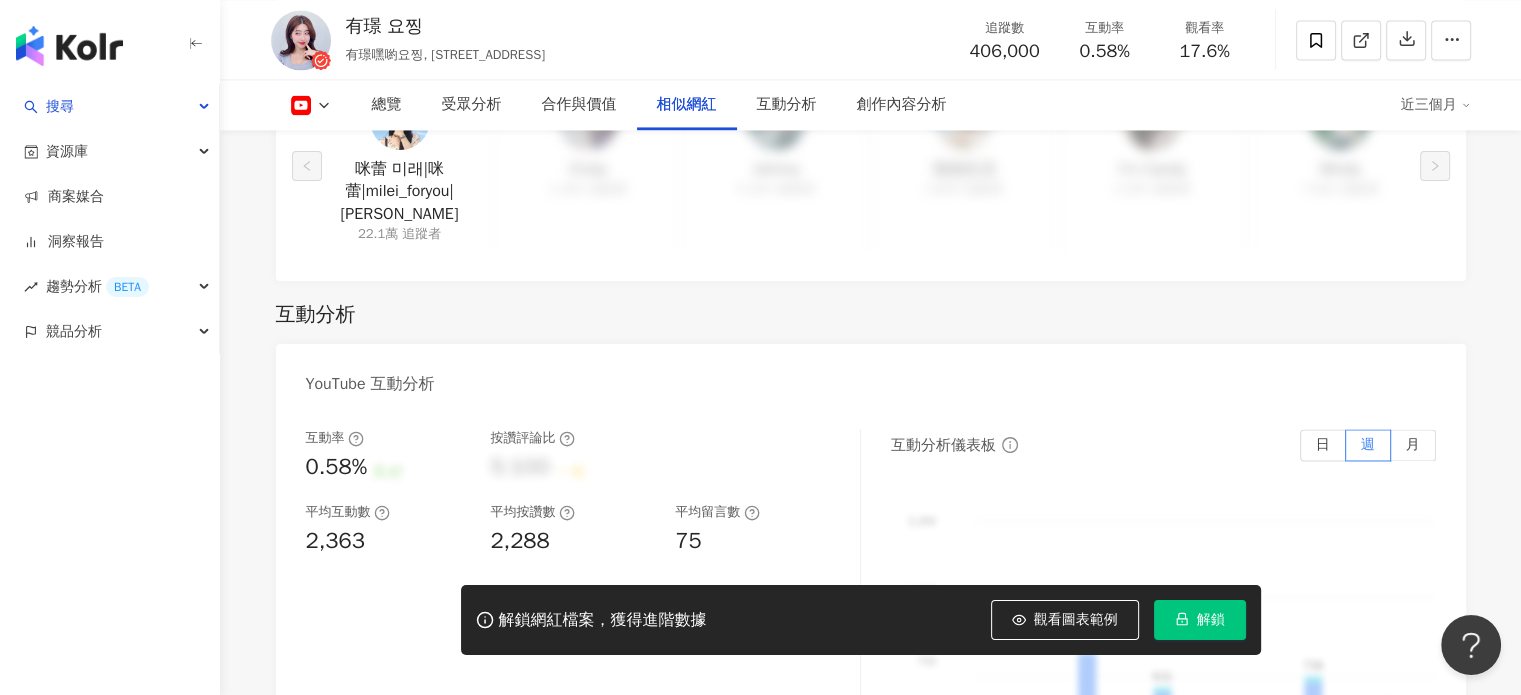 scroll, scrollTop: 3300, scrollLeft: 0, axis: vertical 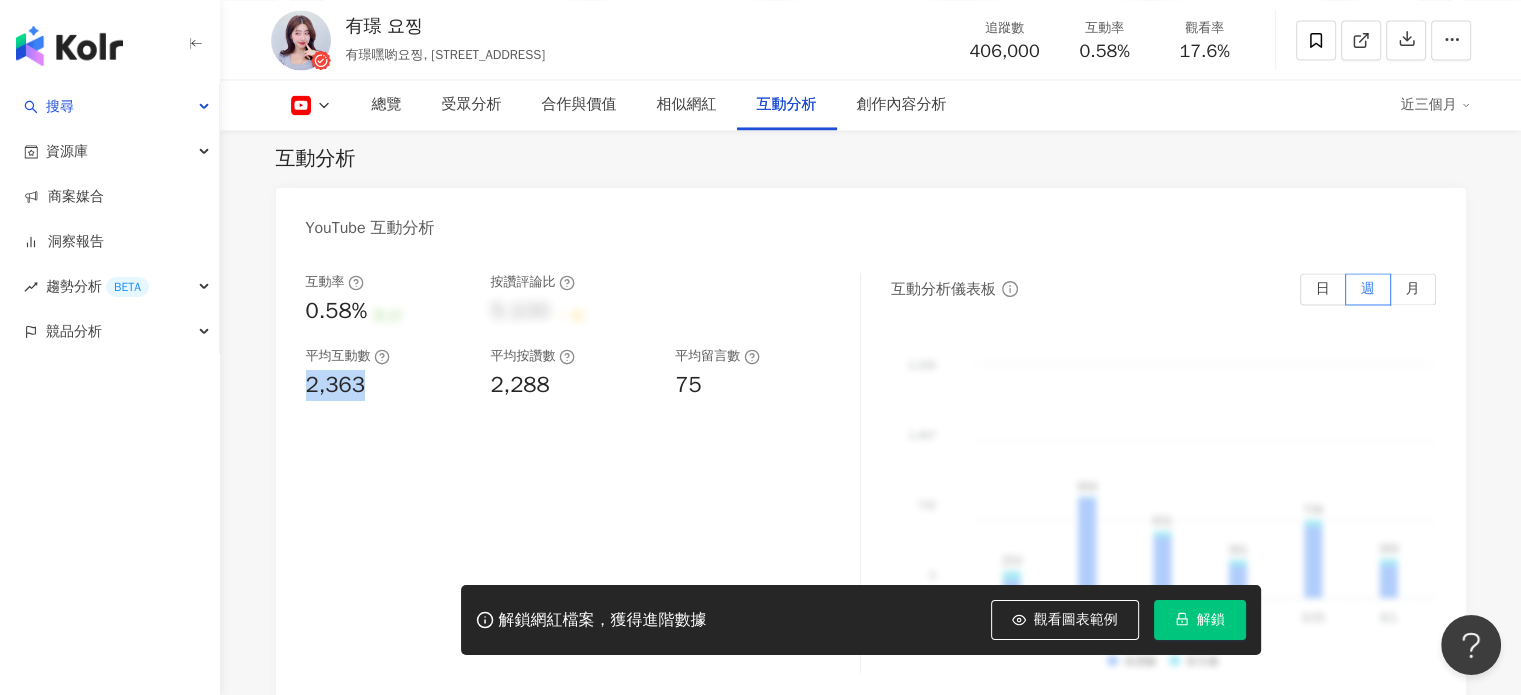 drag, startPoint x: 300, startPoint y: 385, endPoint x: 401, endPoint y: 402, distance: 102.4207 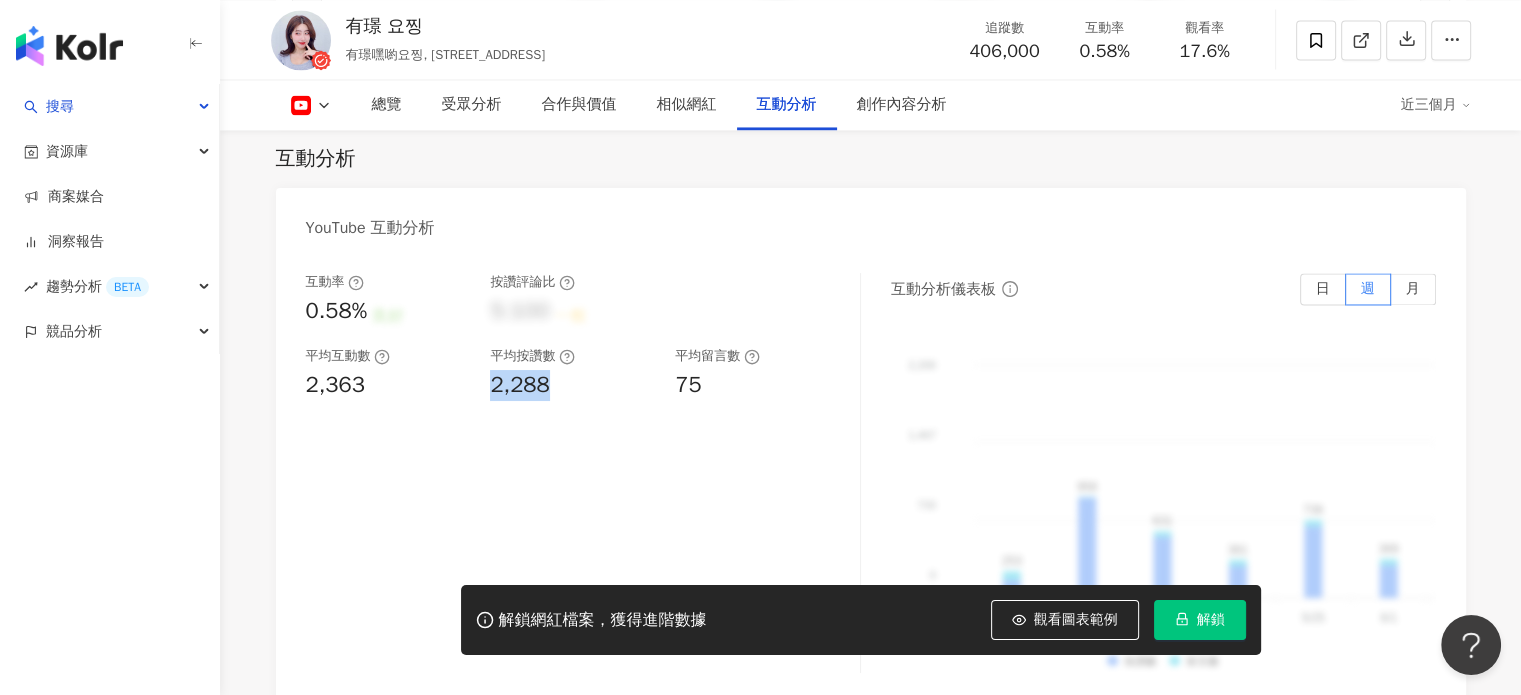 drag, startPoint x: 558, startPoint y: 385, endPoint x: 486, endPoint y: 387, distance: 72.02777 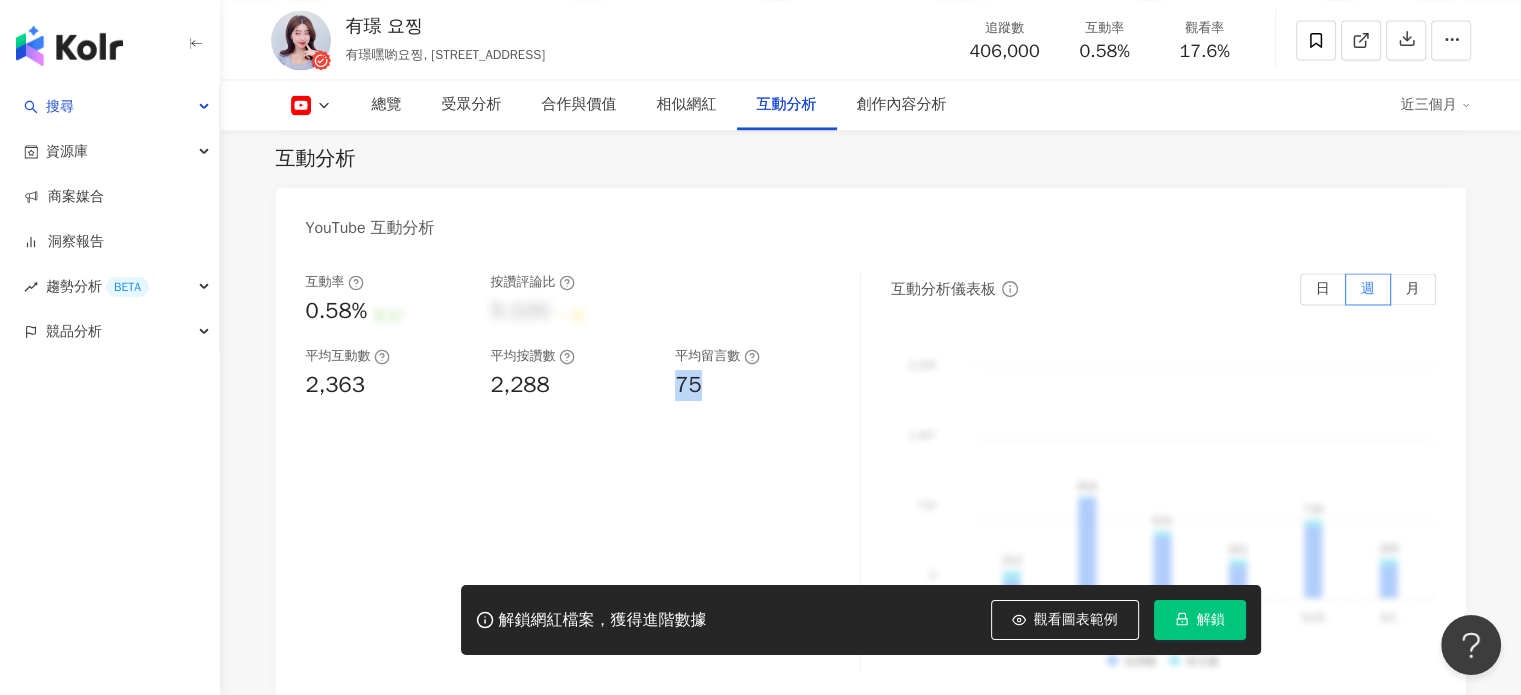 drag, startPoint x: 722, startPoint y: 388, endPoint x: 666, endPoint y: 388, distance: 56 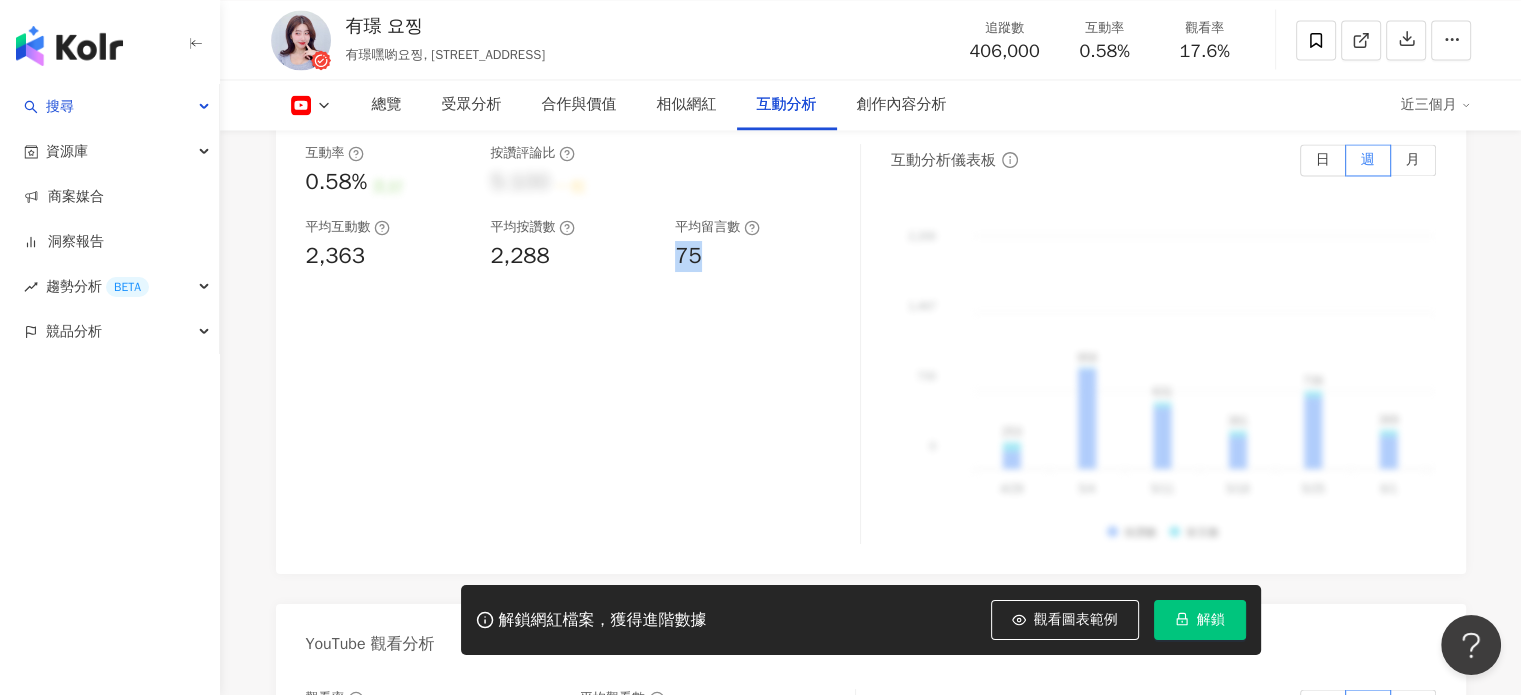 scroll, scrollTop: 3800, scrollLeft: 0, axis: vertical 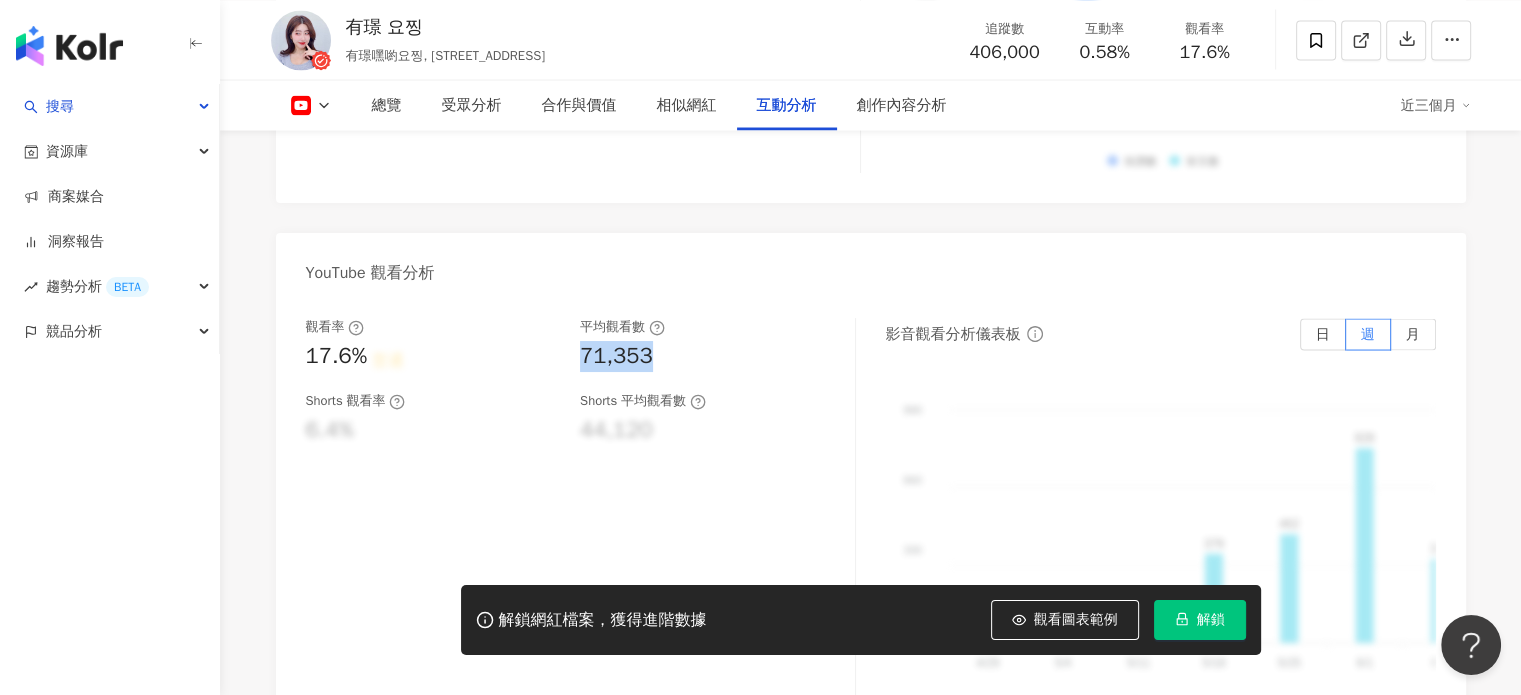 drag, startPoint x: 576, startPoint y: 355, endPoint x: 672, endPoint y: 355, distance: 96 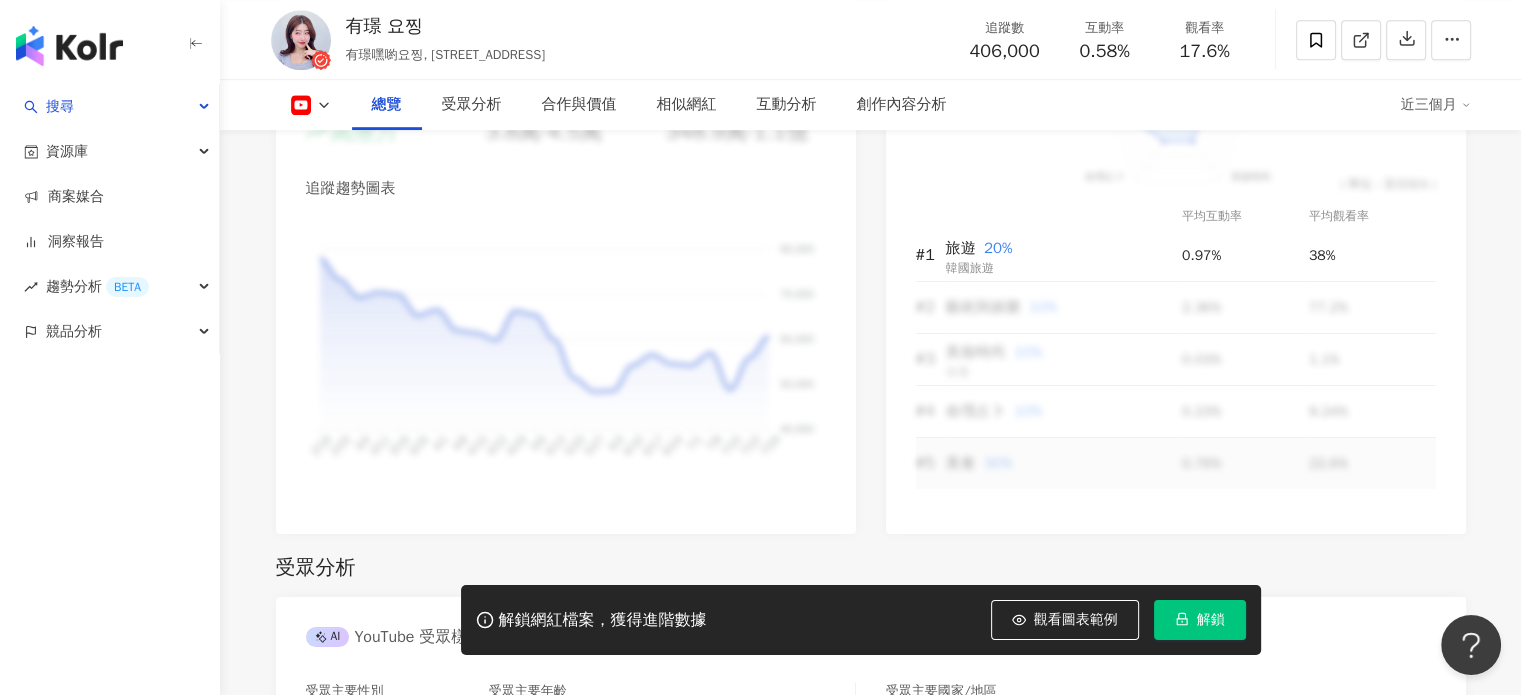 scroll, scrollTop: 1300, scrollLeft: 0, axis: vertical 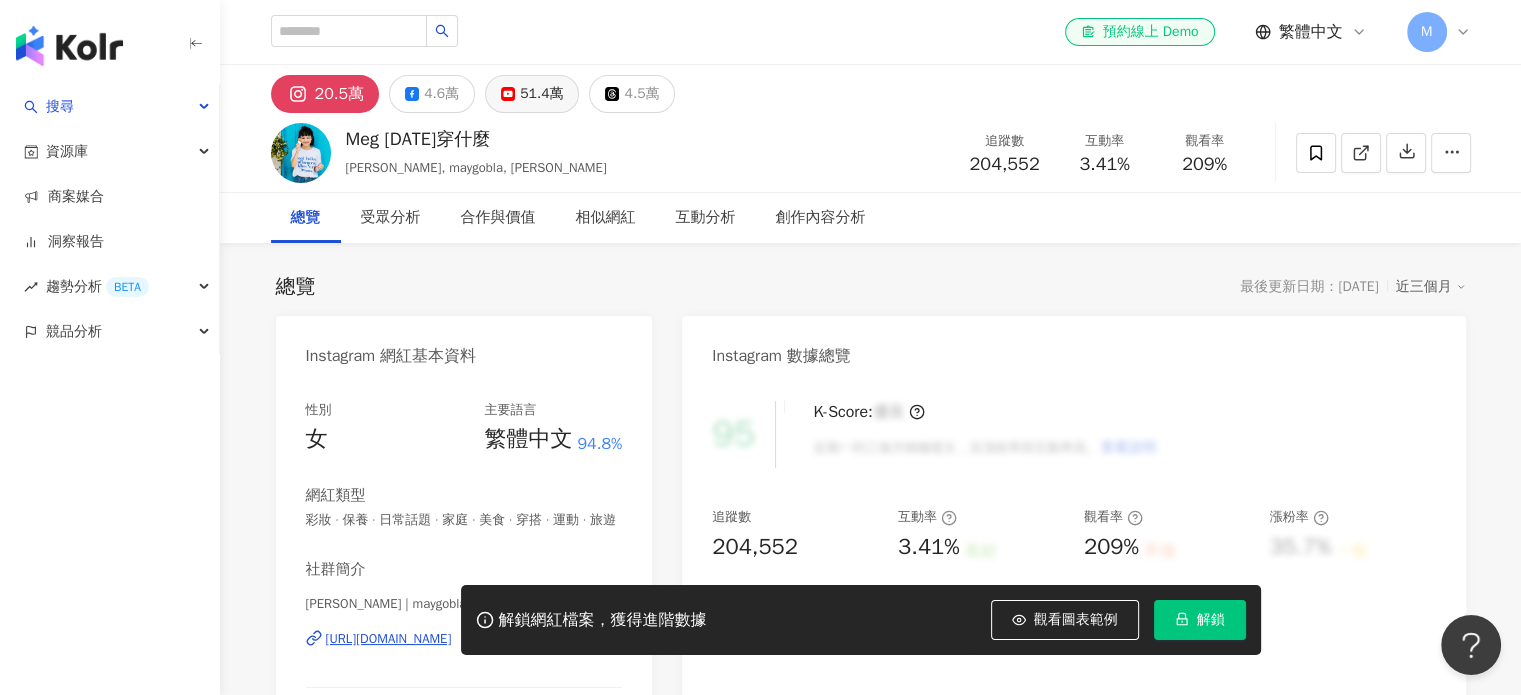 click 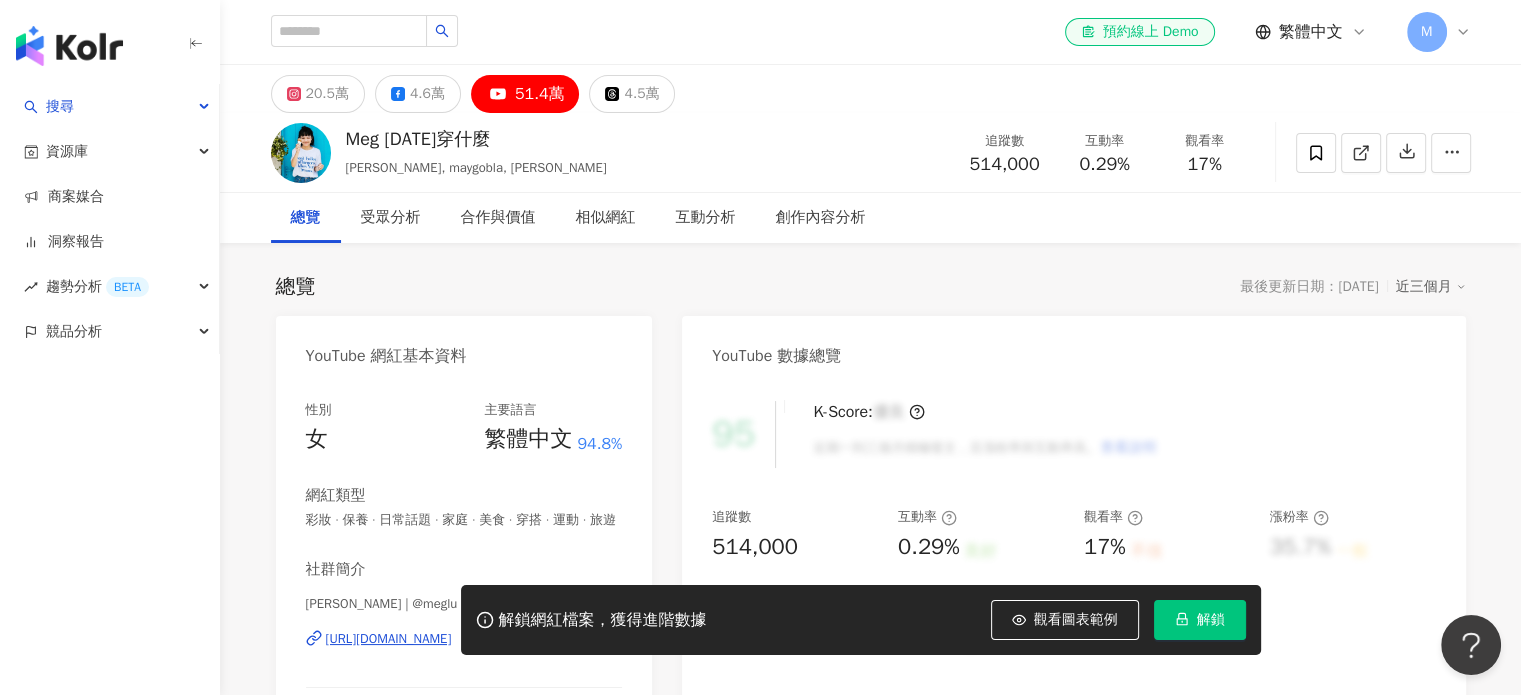 drag, startPoint x: 486, startPoint y: 141, endPoint x: 340, endPoint y: 141, distance: 146 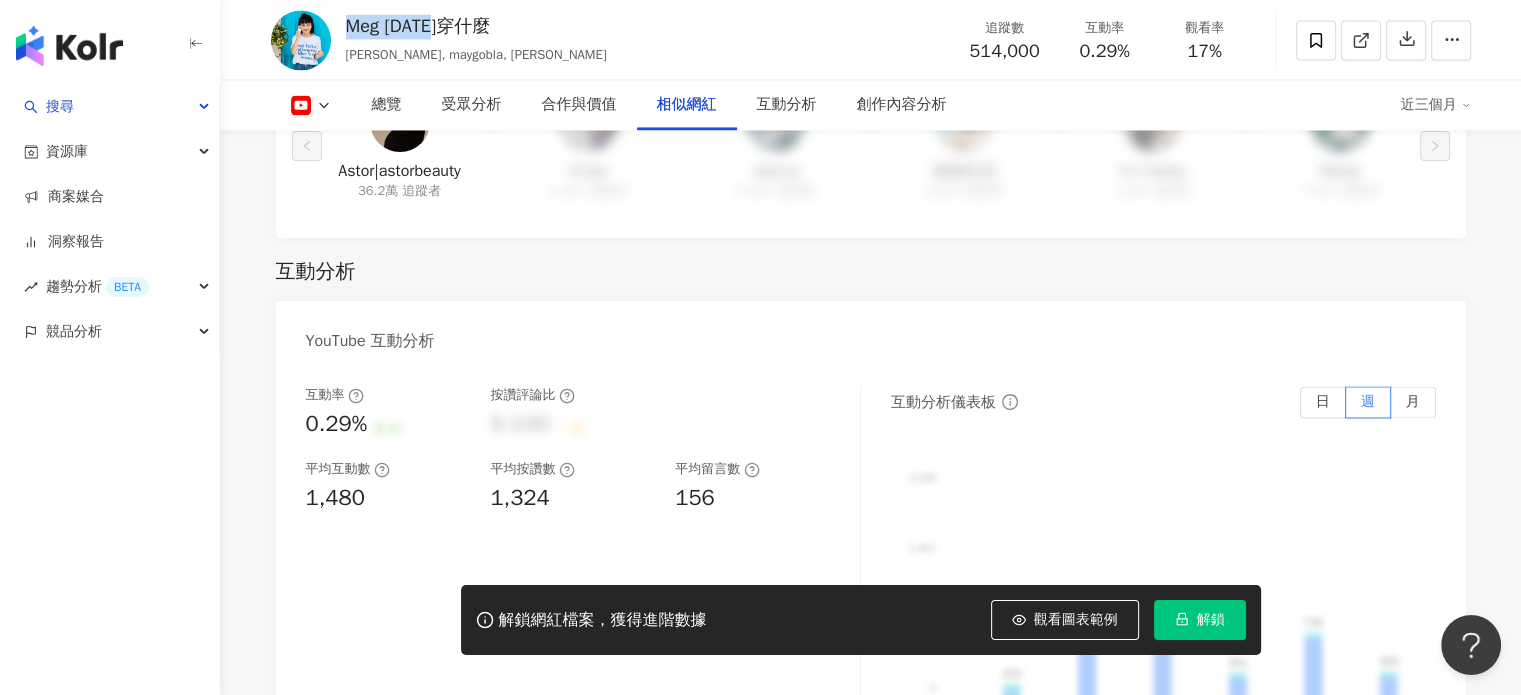 scroll, scrollTop: 3200, scrollLeft: 0, axis: vertical 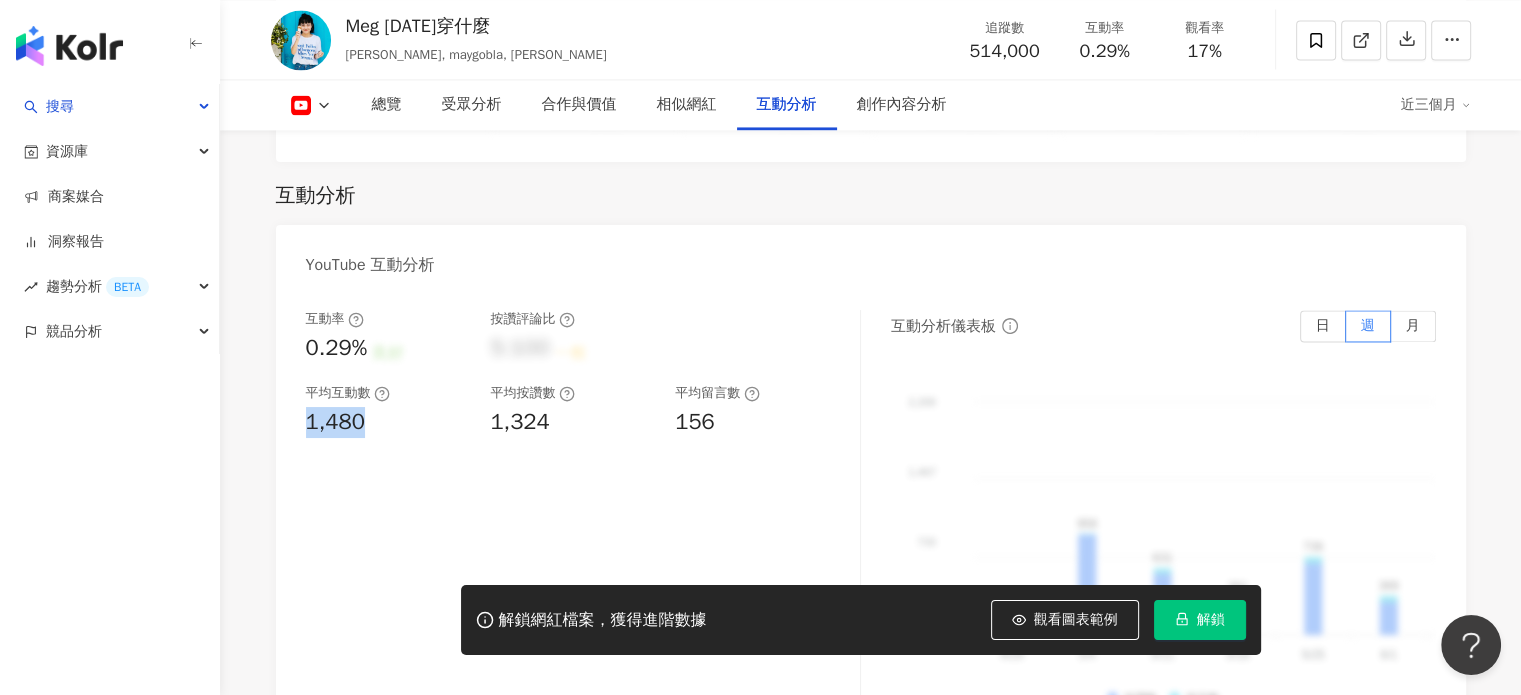 drag, startPoint x: 306, startPoint y: 443, endPoint x: 361, endPoint y: 443, distance: 55 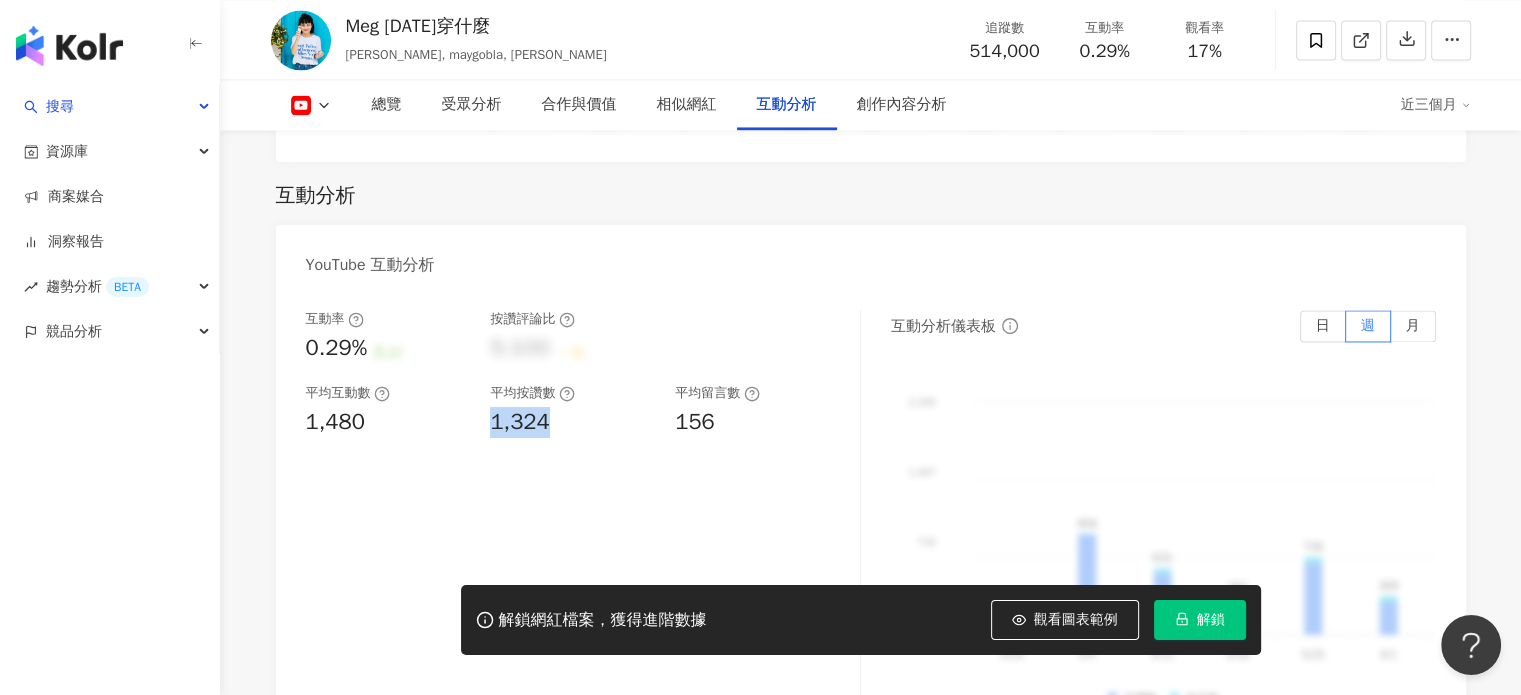 drag, startPoint x: 492, startPoint y: 442, endPoint x: 577, endPoint y: 442, distance: 85 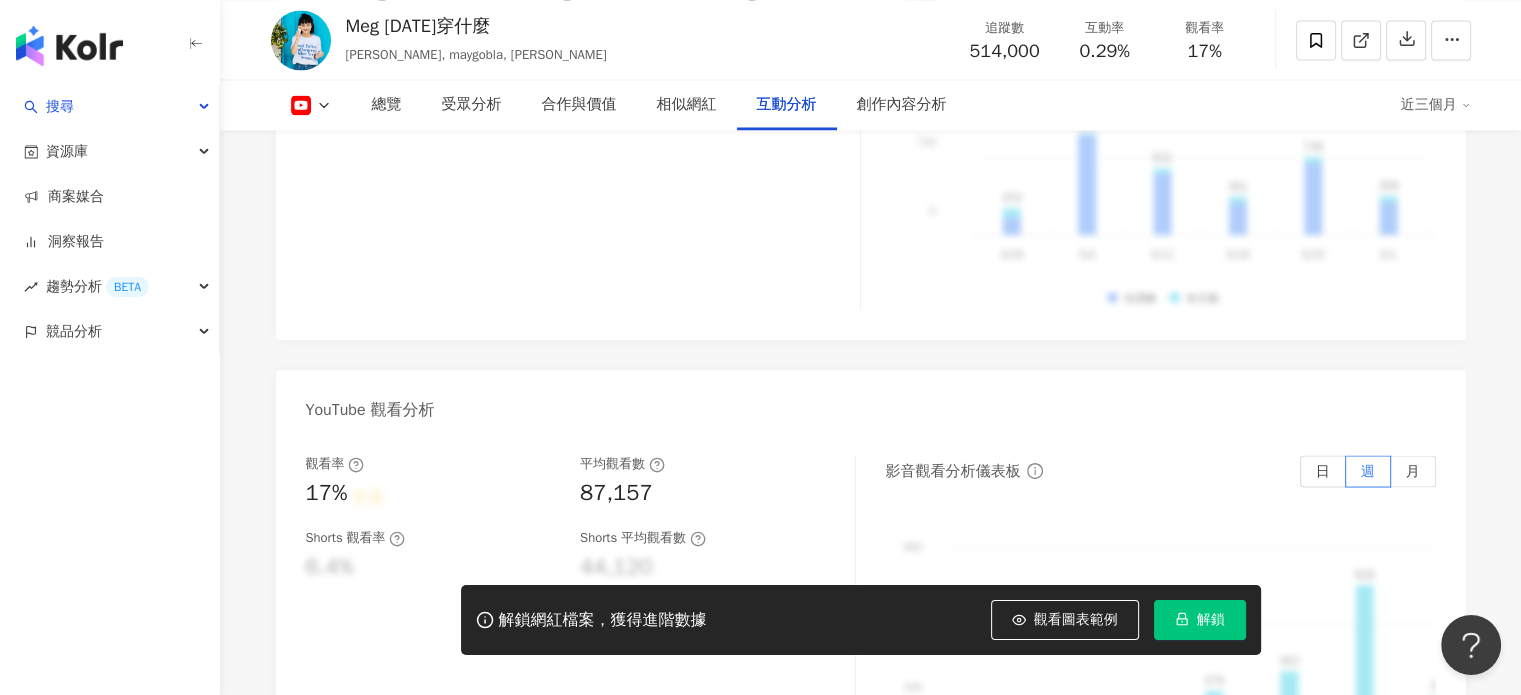 scroll, scrollTop: 3700, scrollLeft: 0, axis: vertical 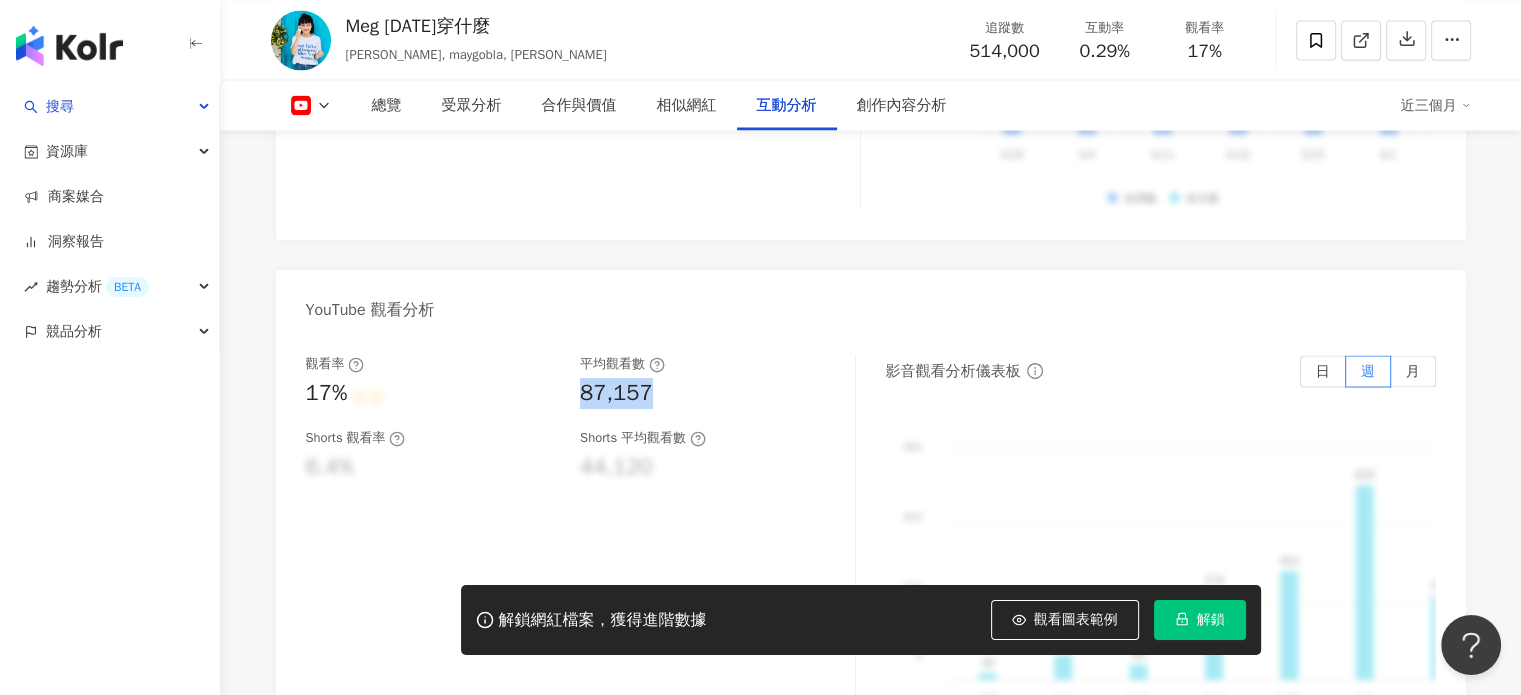 drag, startPoint x: 576, startPoint y: 414, endPoint x: 658, endPoint y: 414, distance: 82 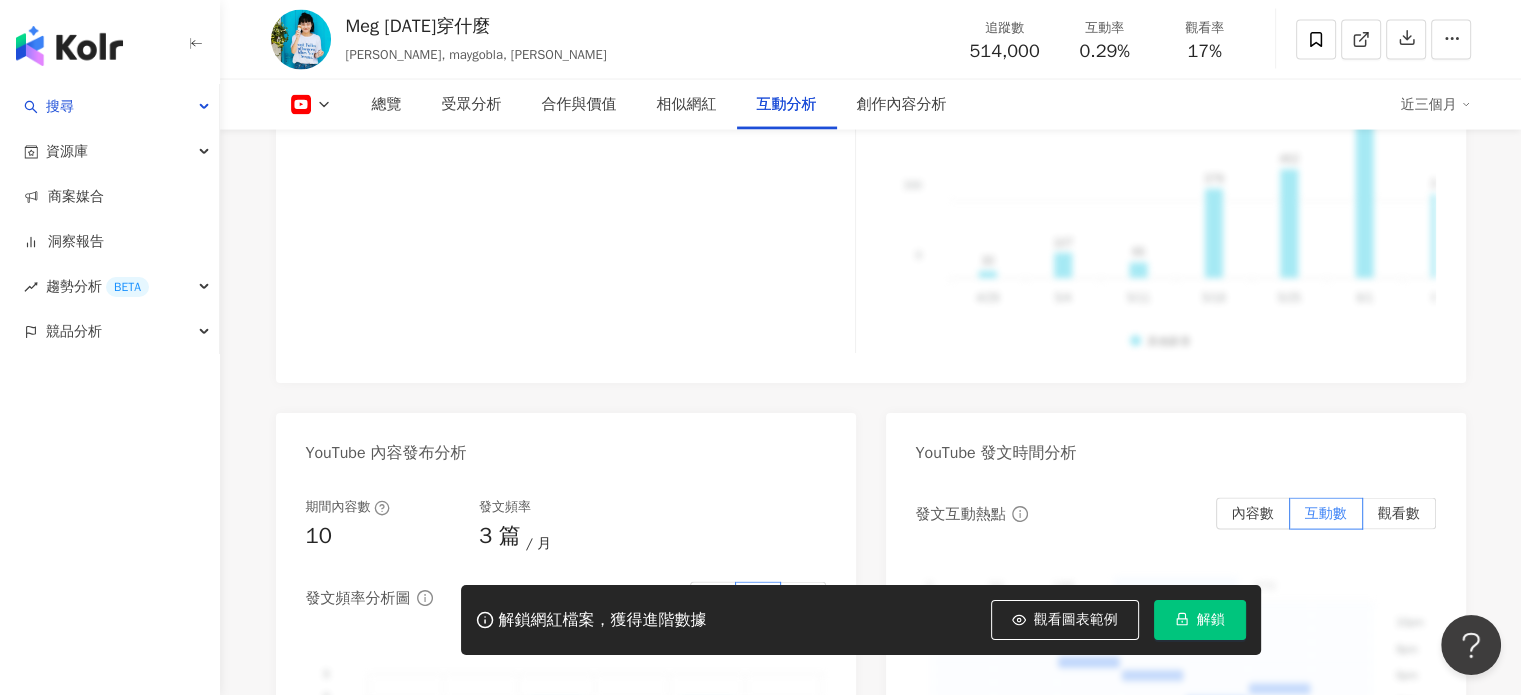 scroll, scrollTop: 4100, scrollLeft: 0, axis: vertical 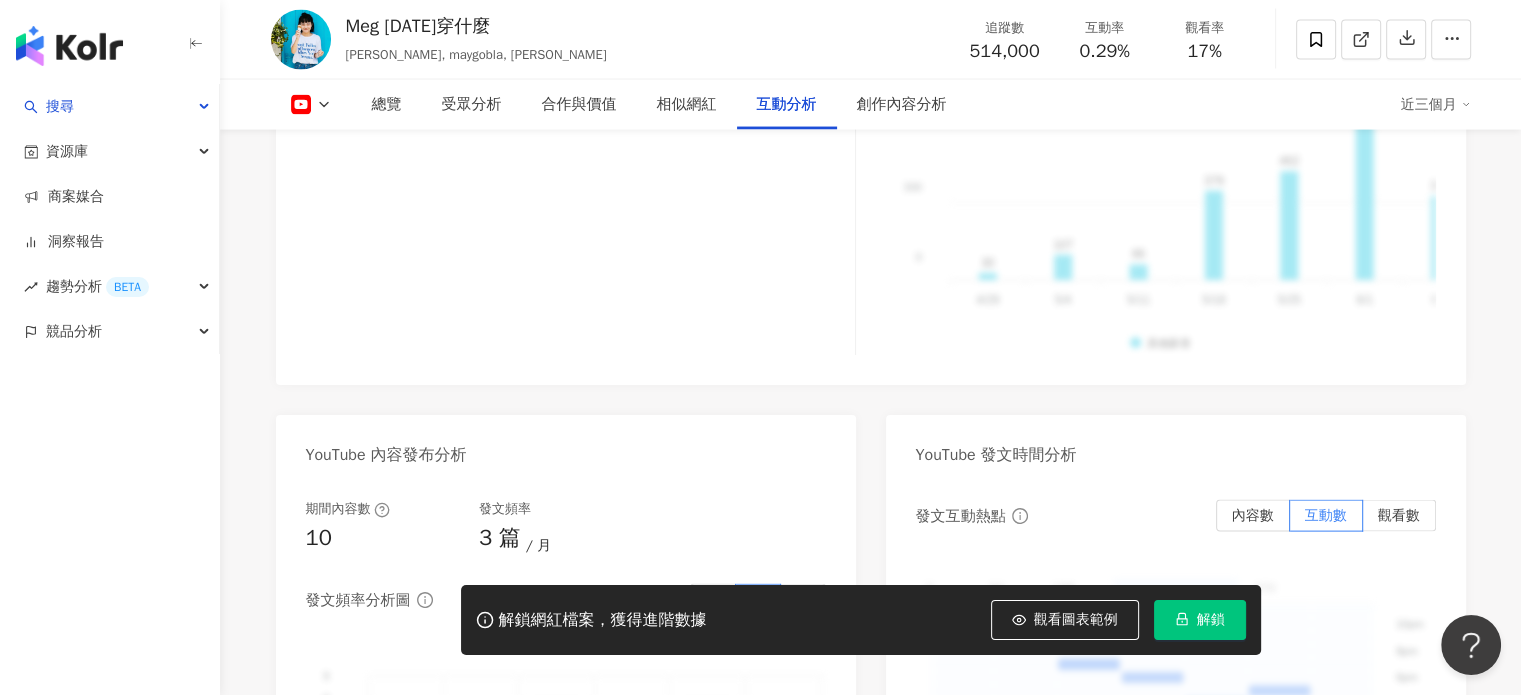 click on "總覽 受眾分析 合作與價值 相似網紅 互動分析 創作內容分析 近三個月" at bounding box center (871, 105) 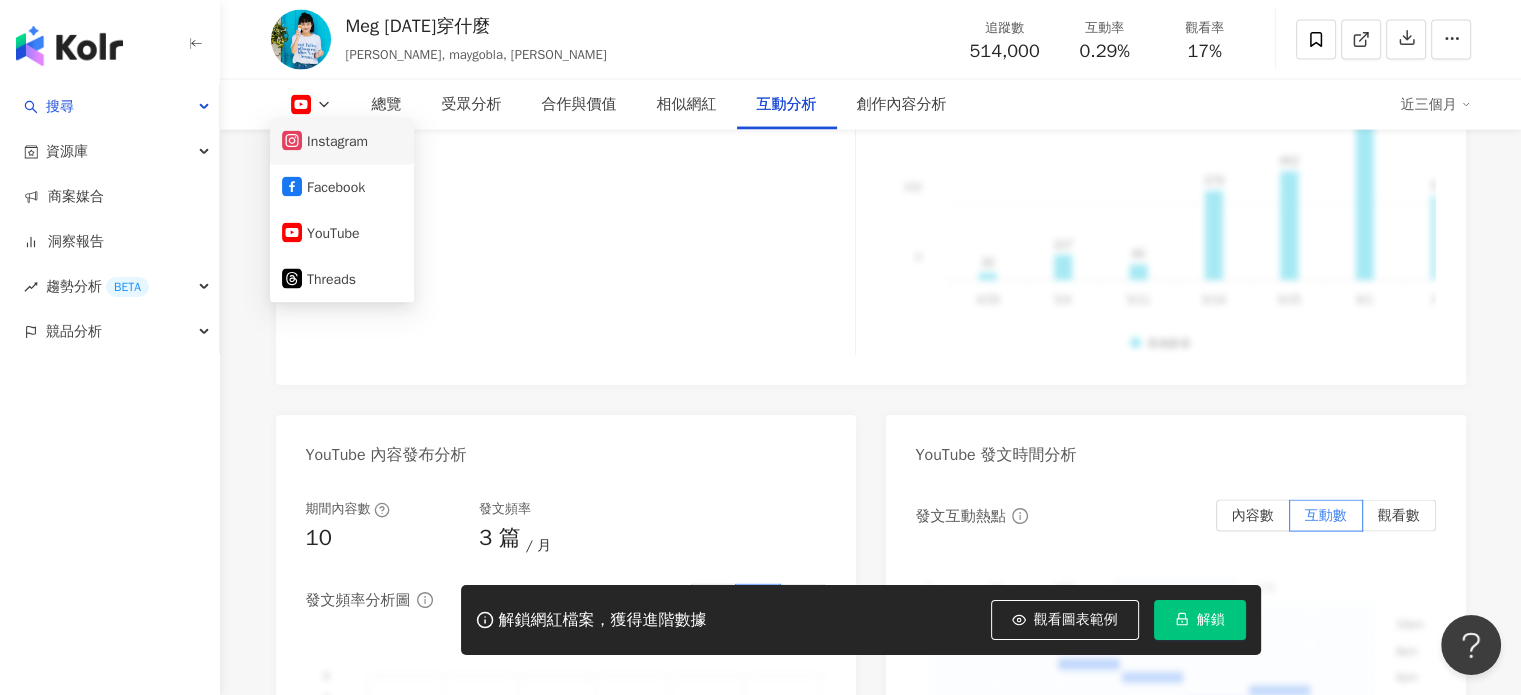 click on "Instagram" at bounding box center [342, 142] 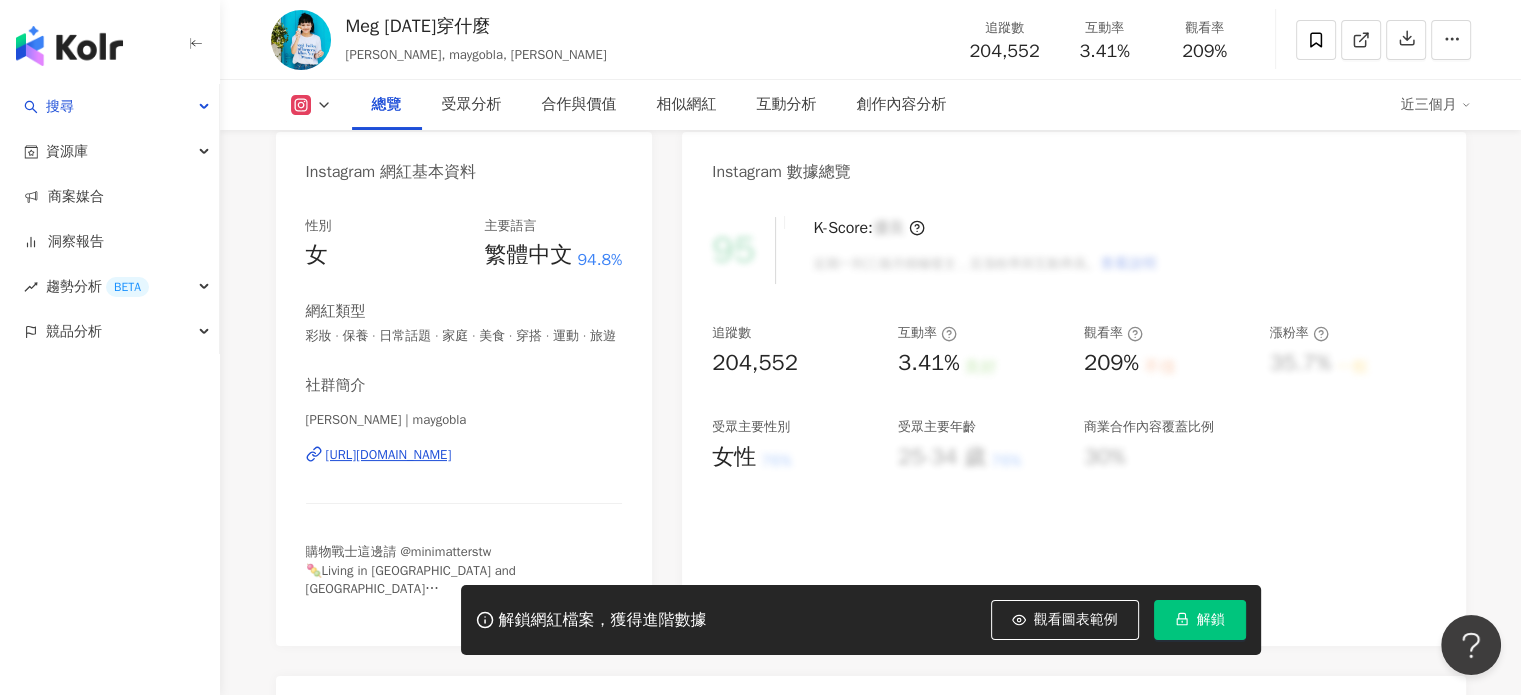 scroll, scrollTop: 84, scrollLeft: 0, axis: vertical 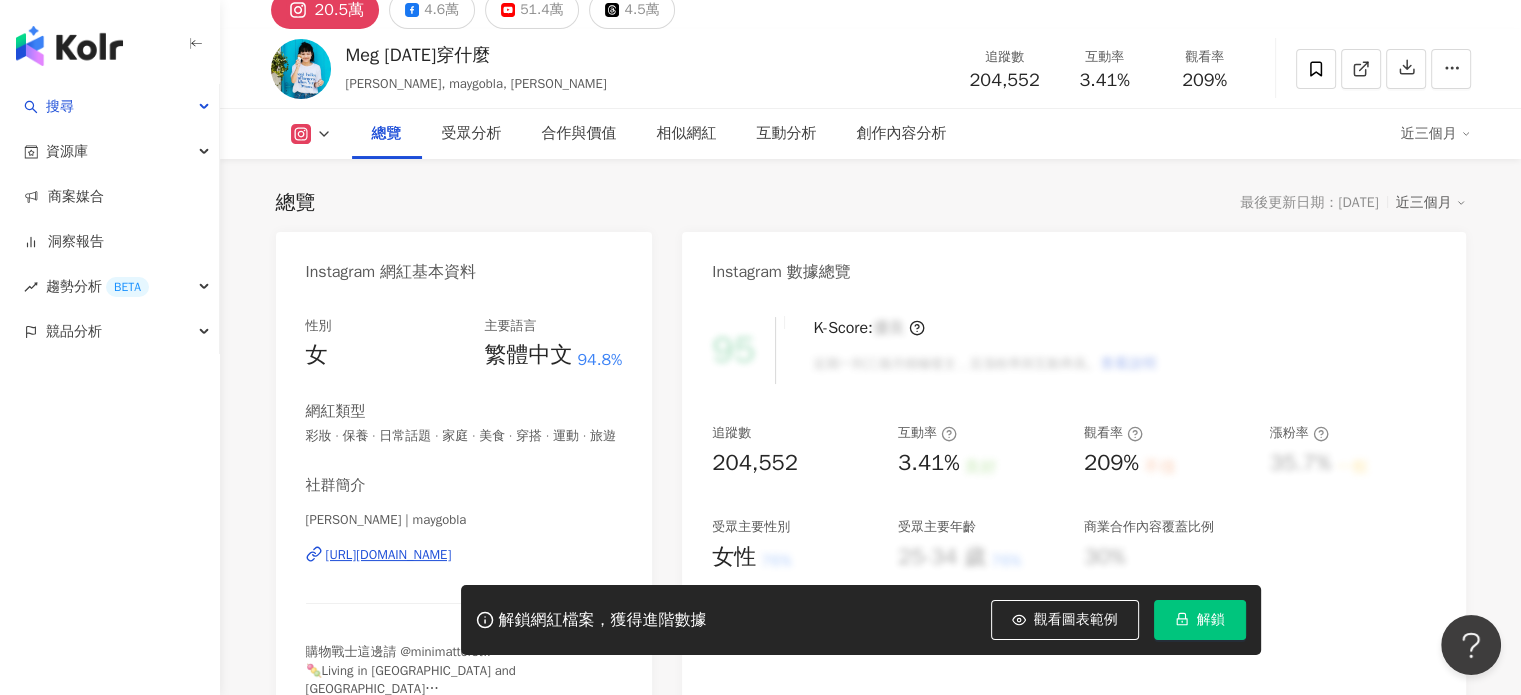 click on "Meg Lu | maygobla" at bounding box center (464, 520) 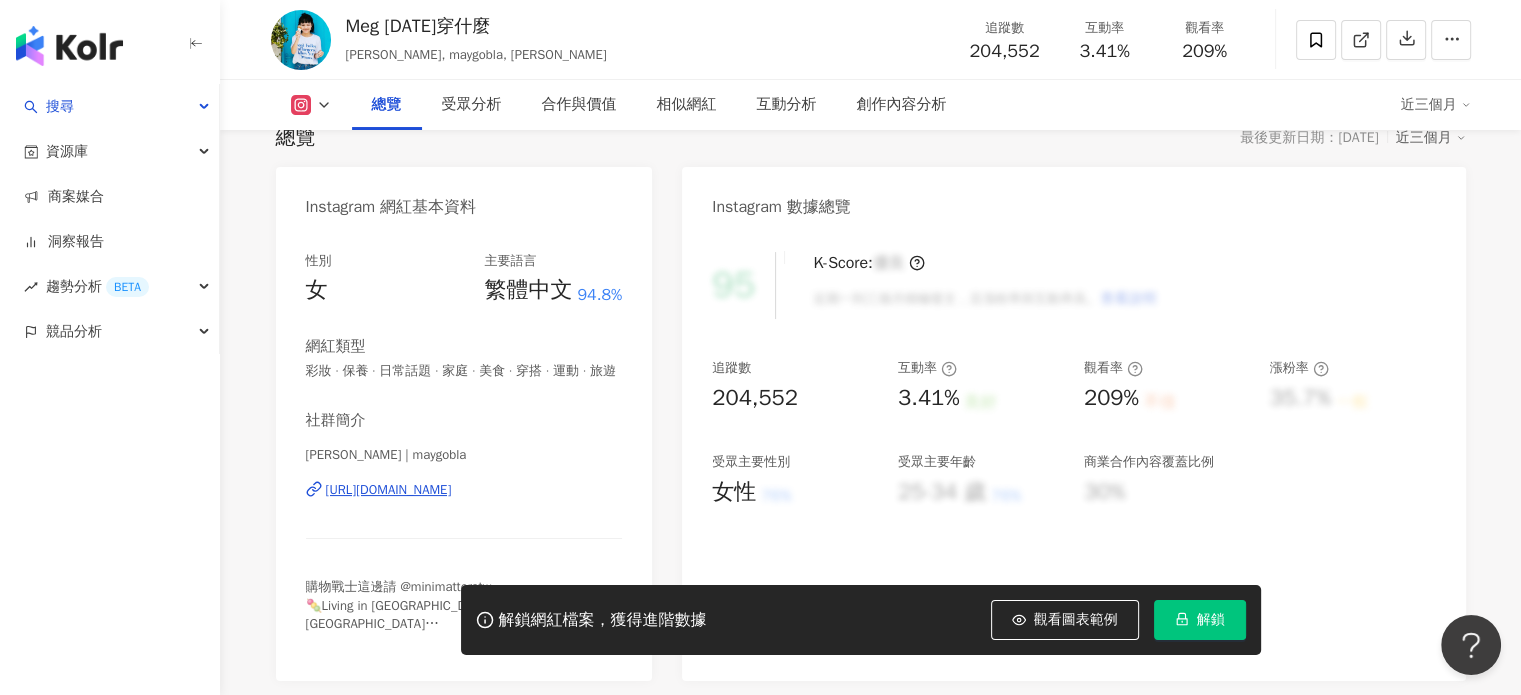 scroll, scrollTop: 184, scrollLeft: 0, axis: vertical 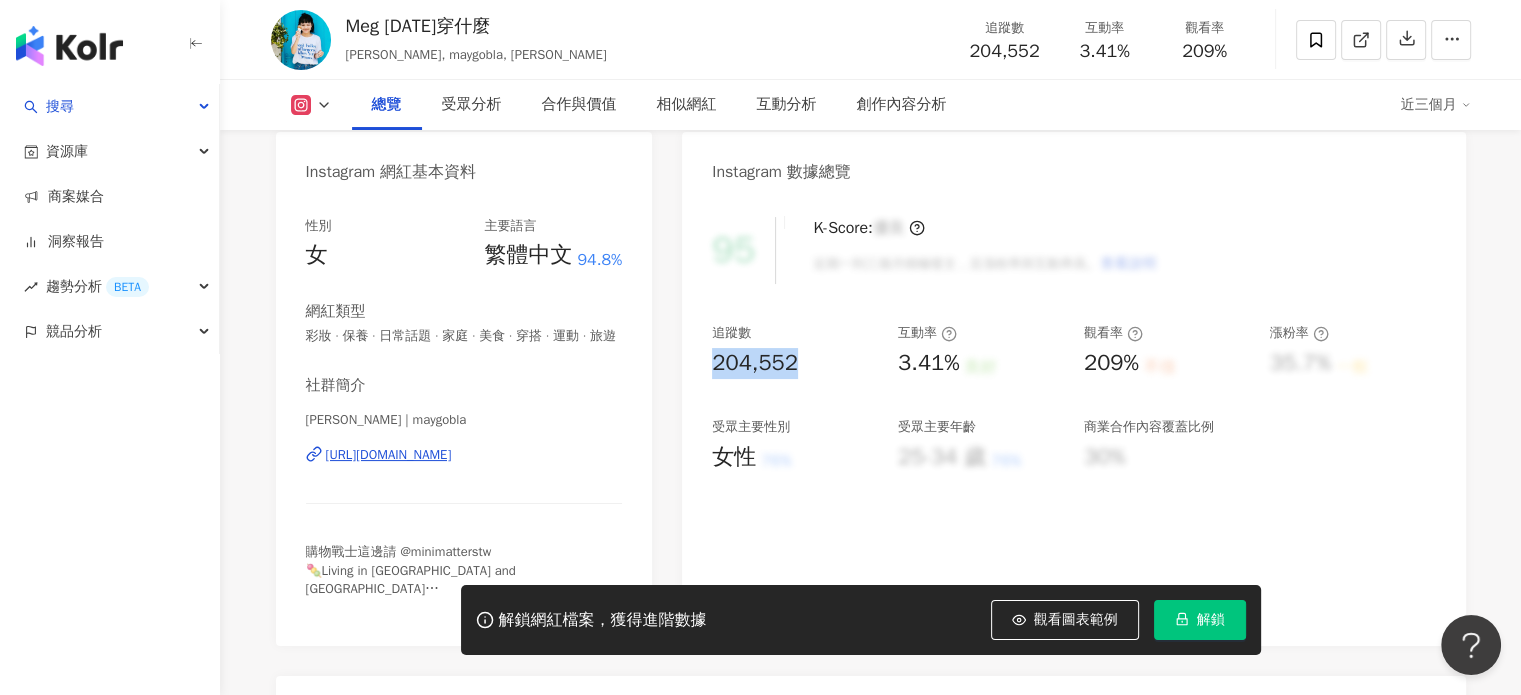 drag, startPoint x: 707, startPoint y: 360, endPoint x: 796, endPoint y: 362, distance: 89.02247 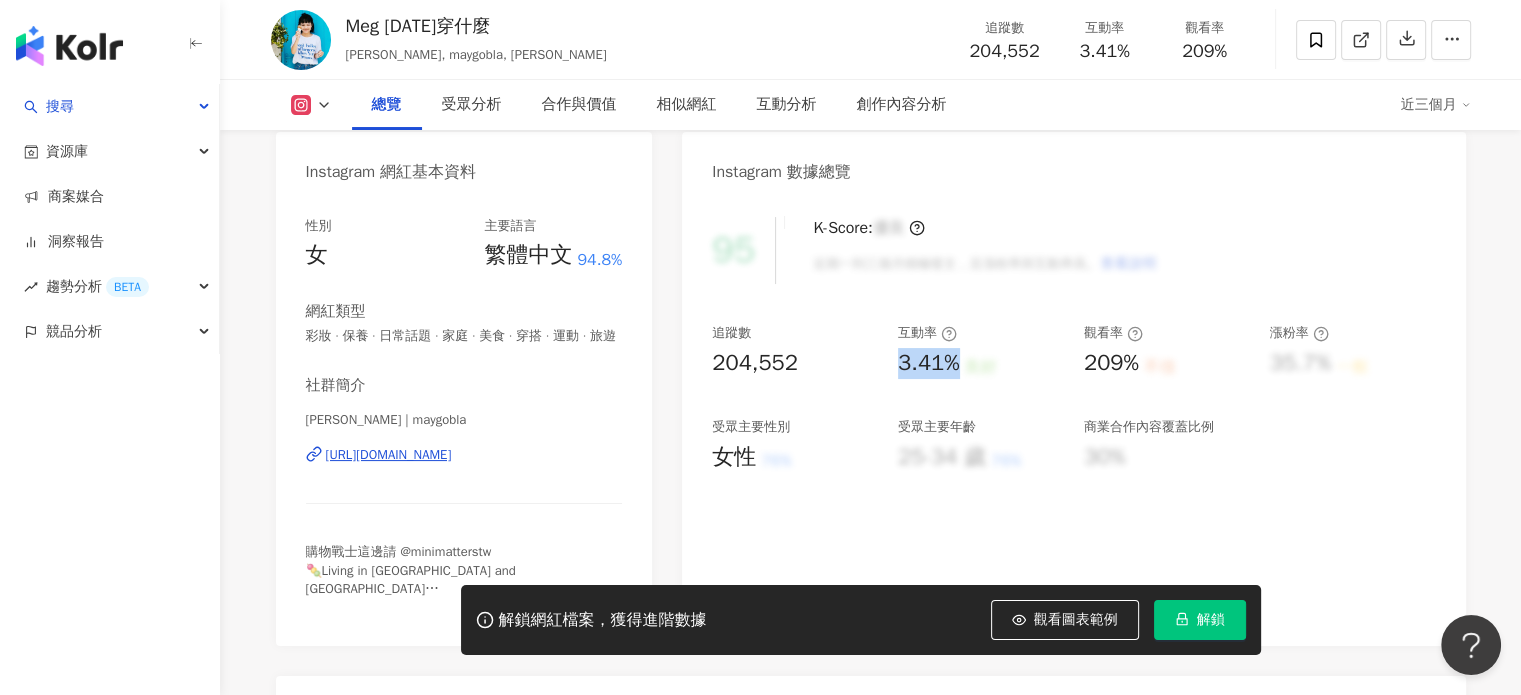 drag, startPoint x: 894, startPoint y: 367, endPoint x: 956, endPoint y: 365, distance: 62.03225 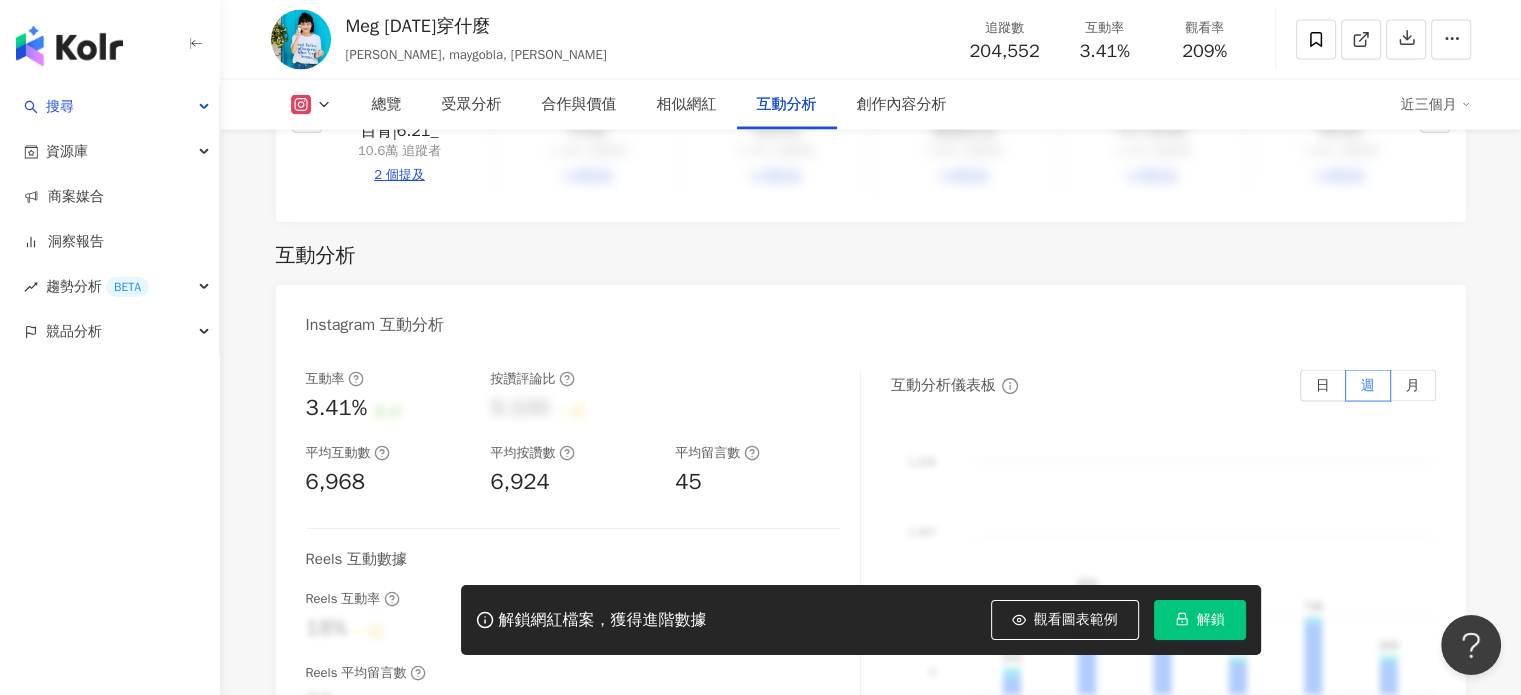 scroll, scrollTop: 3984, scrollLeft: 0, axis: vertical 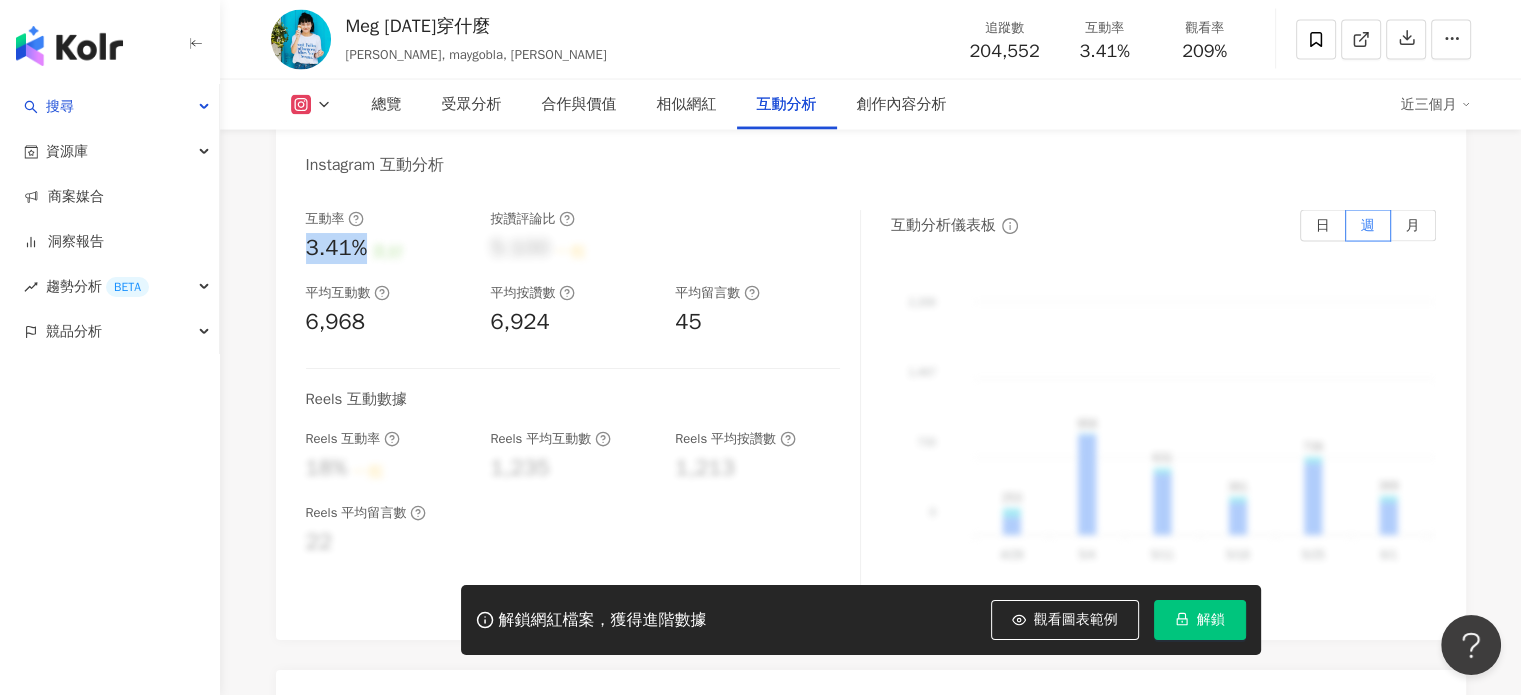 drag, startPoint x: 305, startPoint y: 274, endPoint x: 368, endPoint y: 271, distance: 63.07139 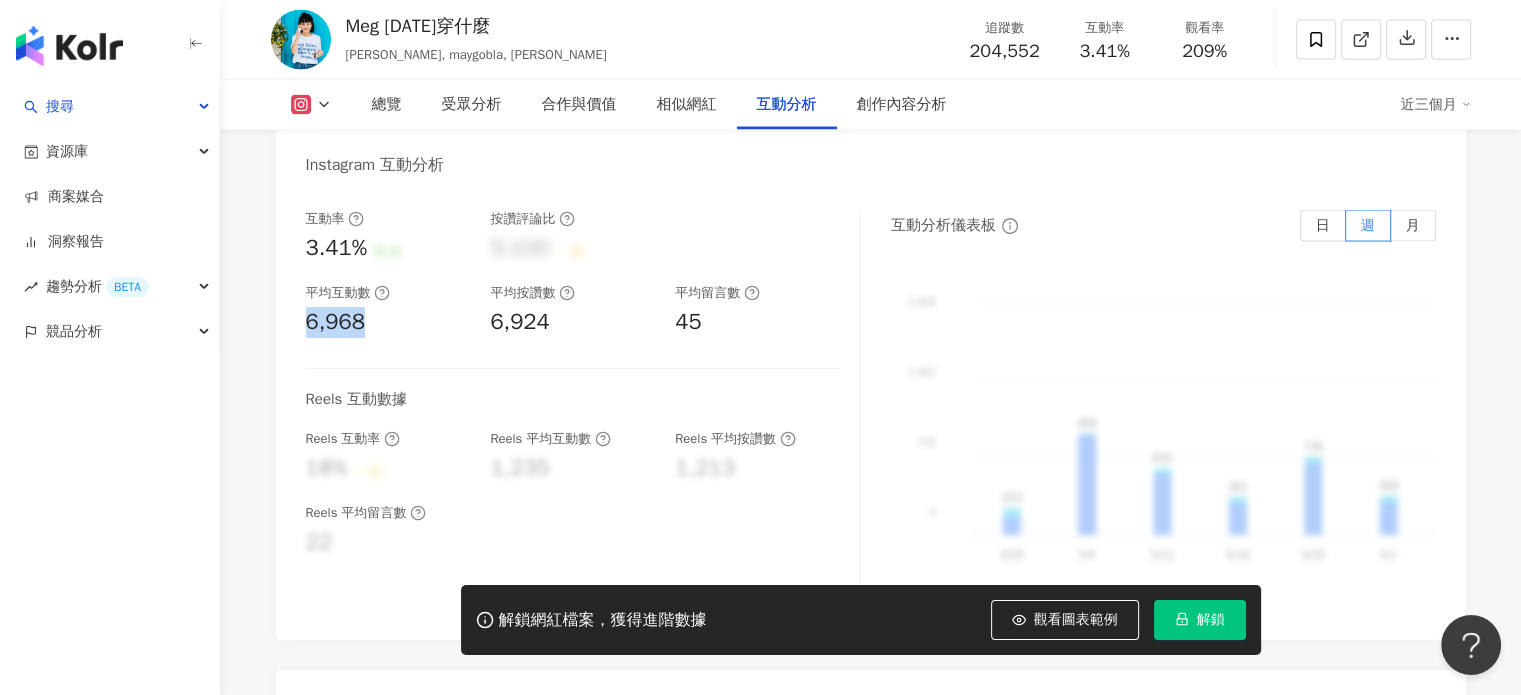 drag, startPoint x: 296, startPoint y: 349, endPoint x: 370, endPoint y: 347, distance: 74.02702 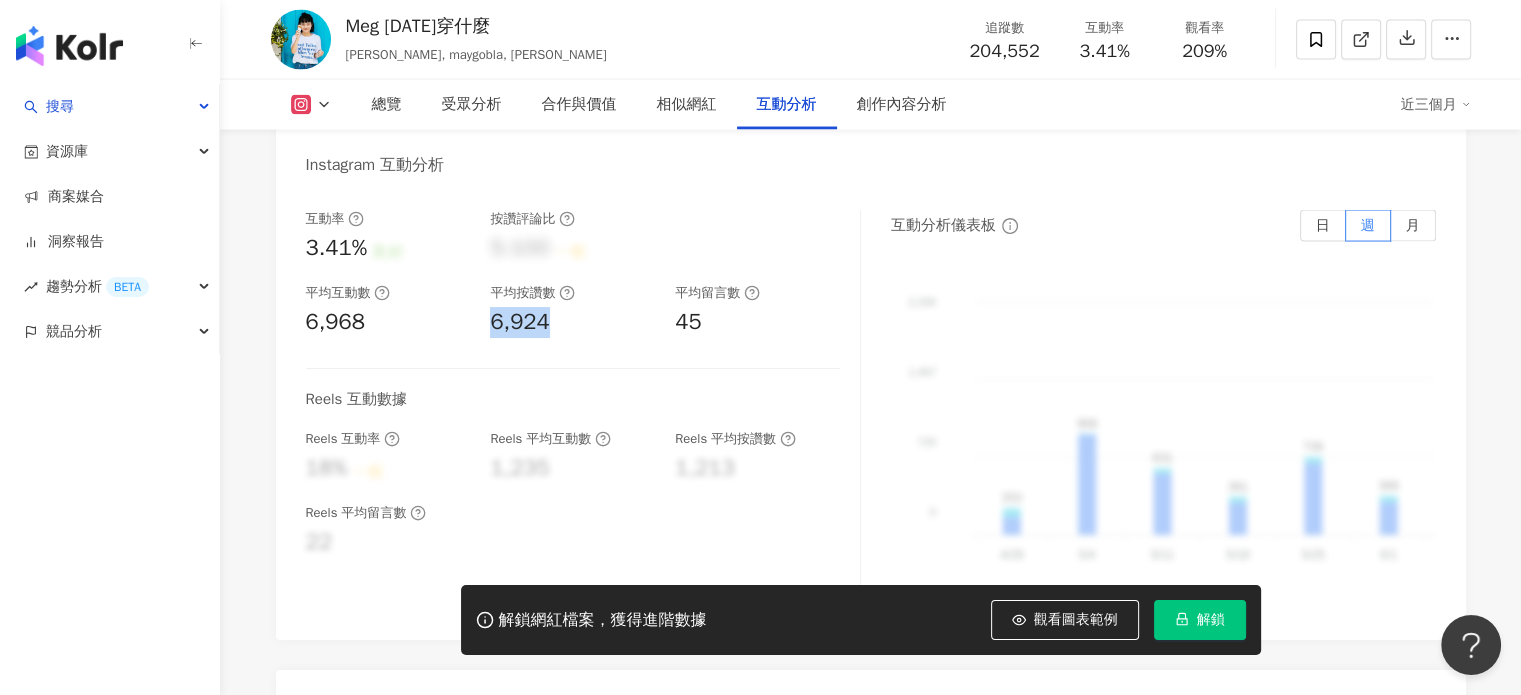 drag, startPoint x: 487, startPoint y: 353, endPoint x: 576, endPoint y: 352, distance: 89.005615 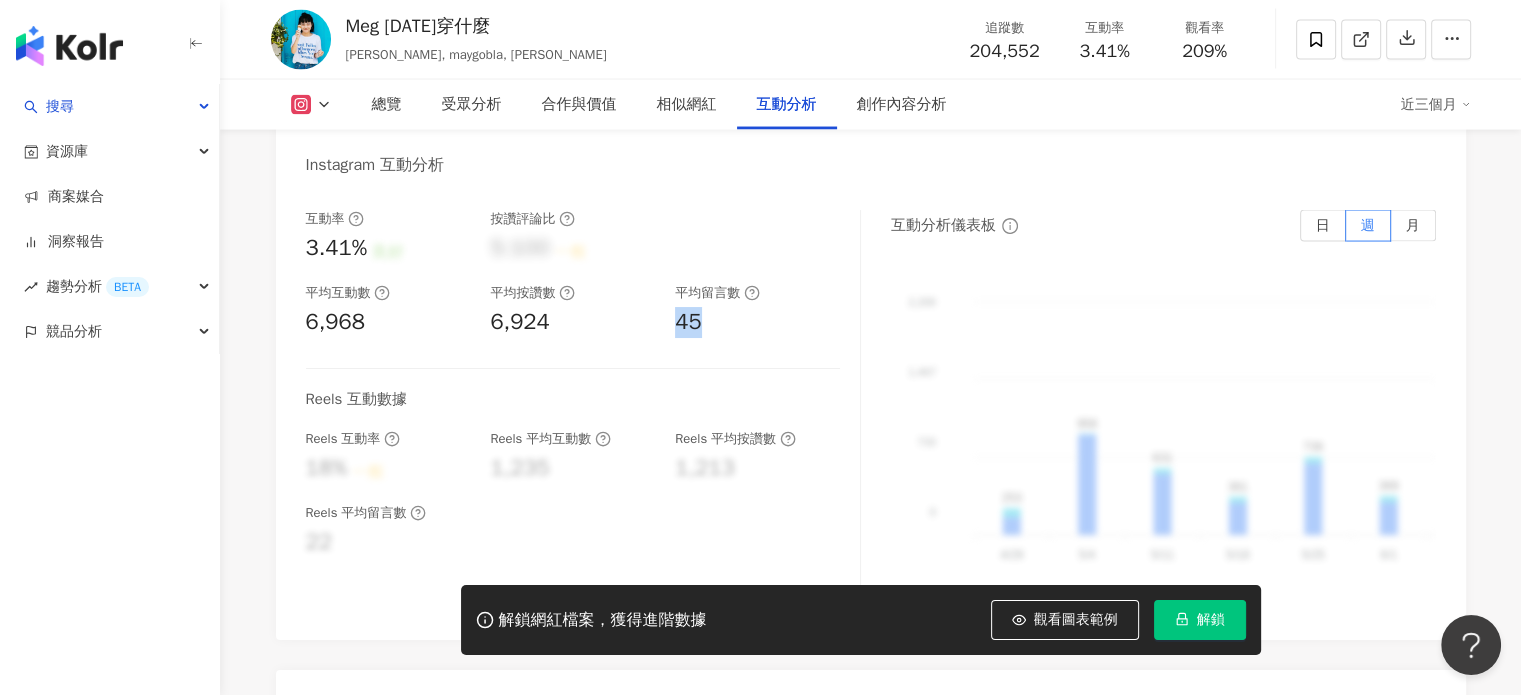 drag, startPoint x: 709, startPoint y: 343, endPoint x: 674, endPoint y: 344, distance: 35.014282 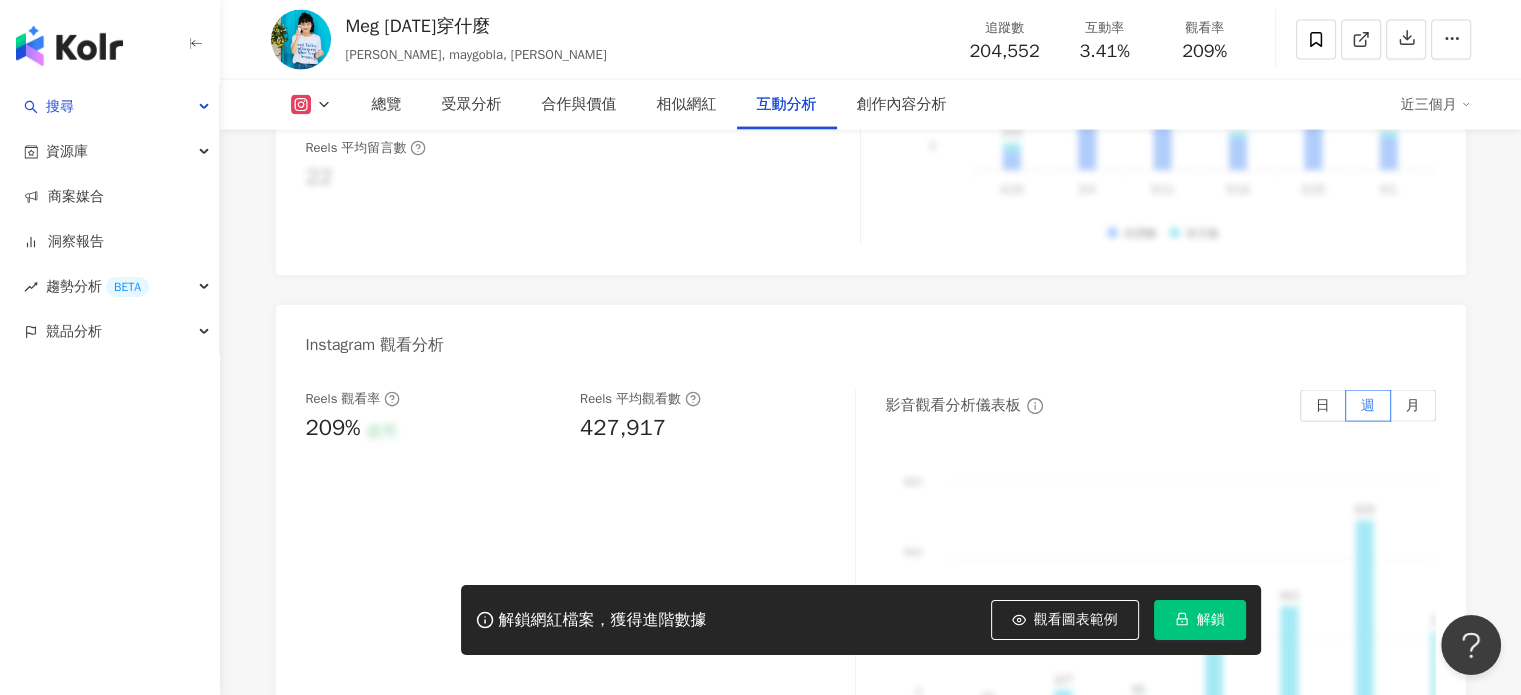 scroll, scrollTop: 4384, scrollLeft: 0, axis: vertical 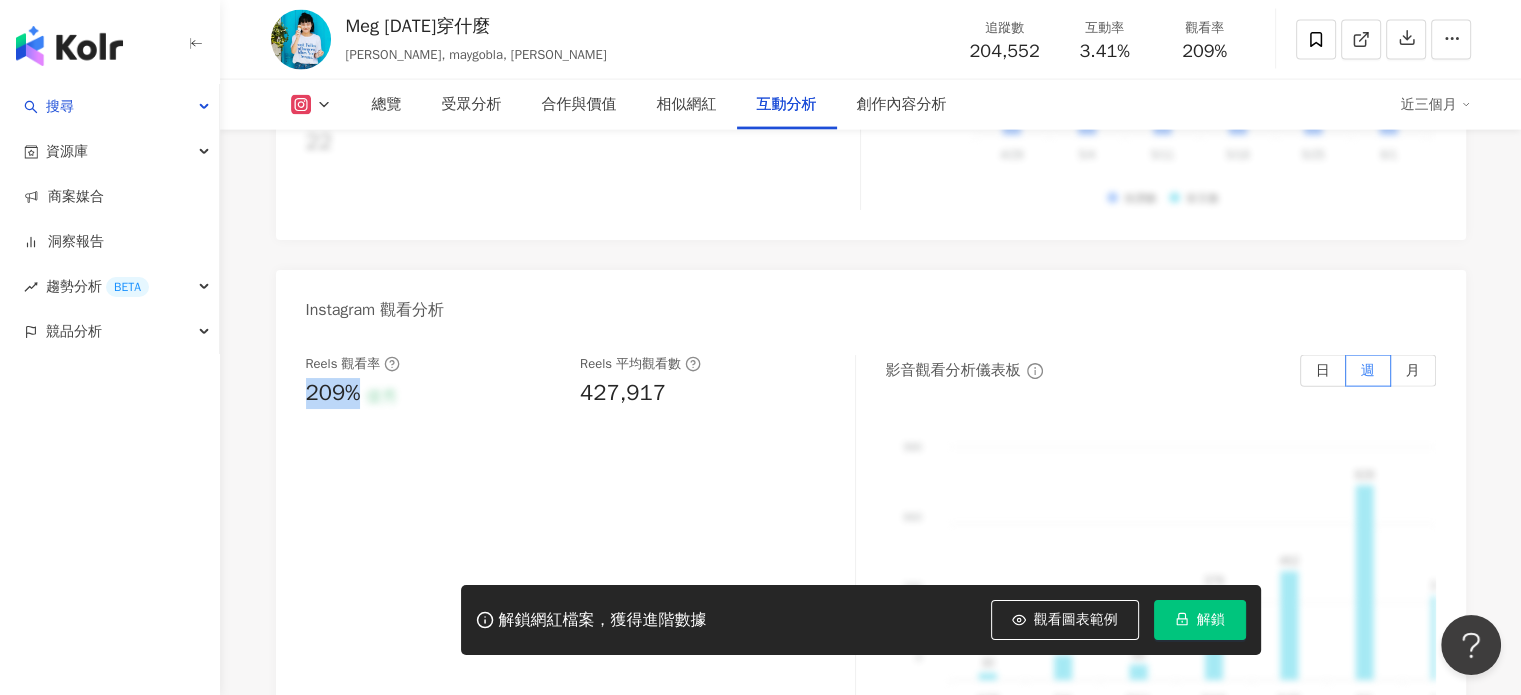 drag, startPoint x: 308, startPoint y: 416, endPoint x: 358, endPoint y: 415, distance: 50.01 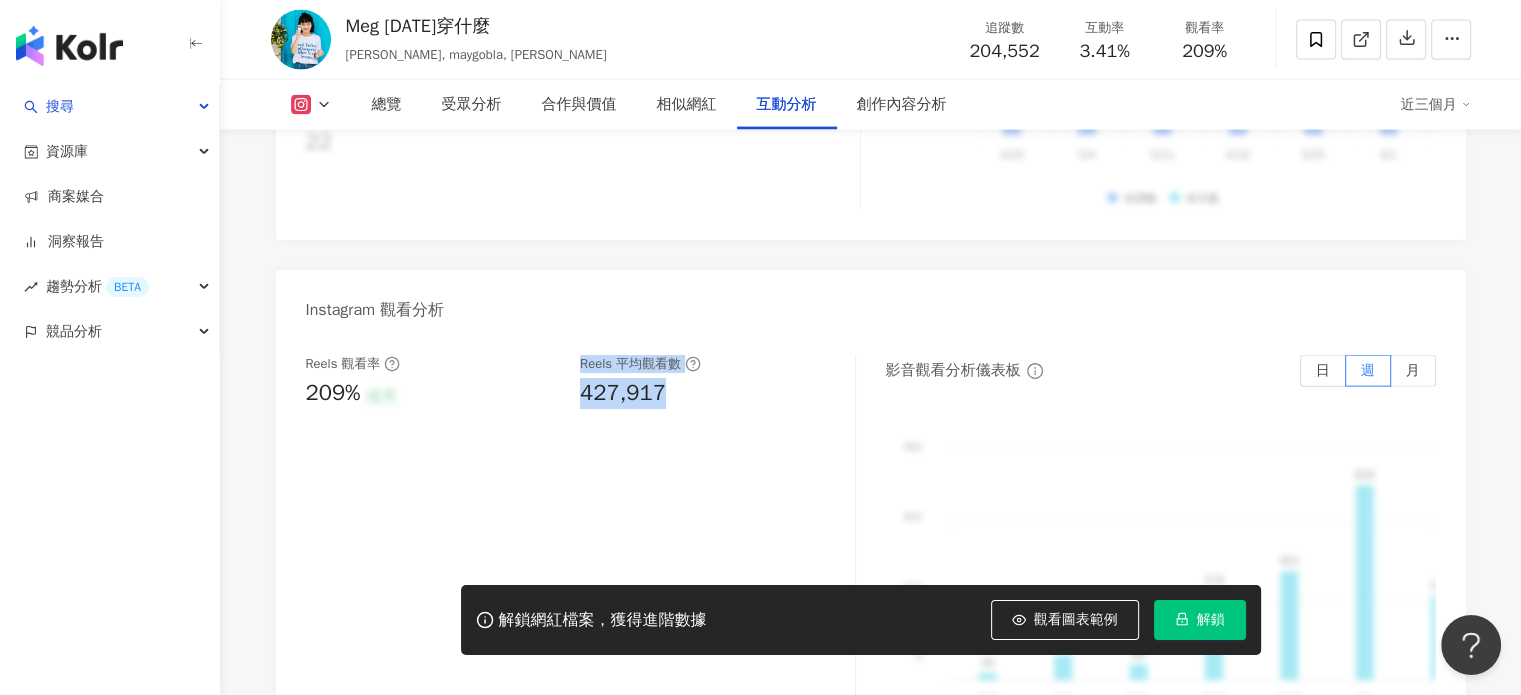 drag, startPoint x: 565, startPoint y: 419, endPoint x: 696, endPoint y: 417, distance: 131.01526 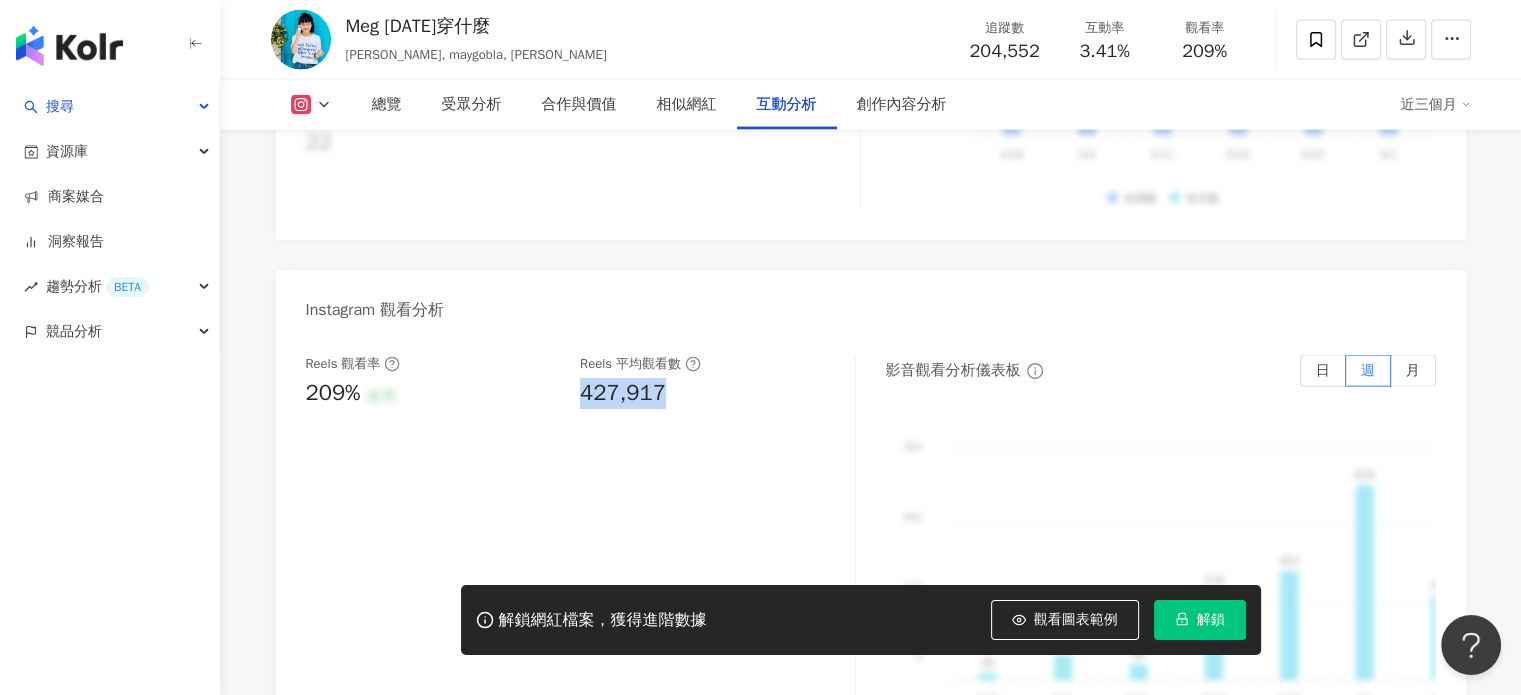 drag, startPoint x: 679, startPoint y: 414, endPoint x: 576, endPoint y: 419, distance: 103.121284 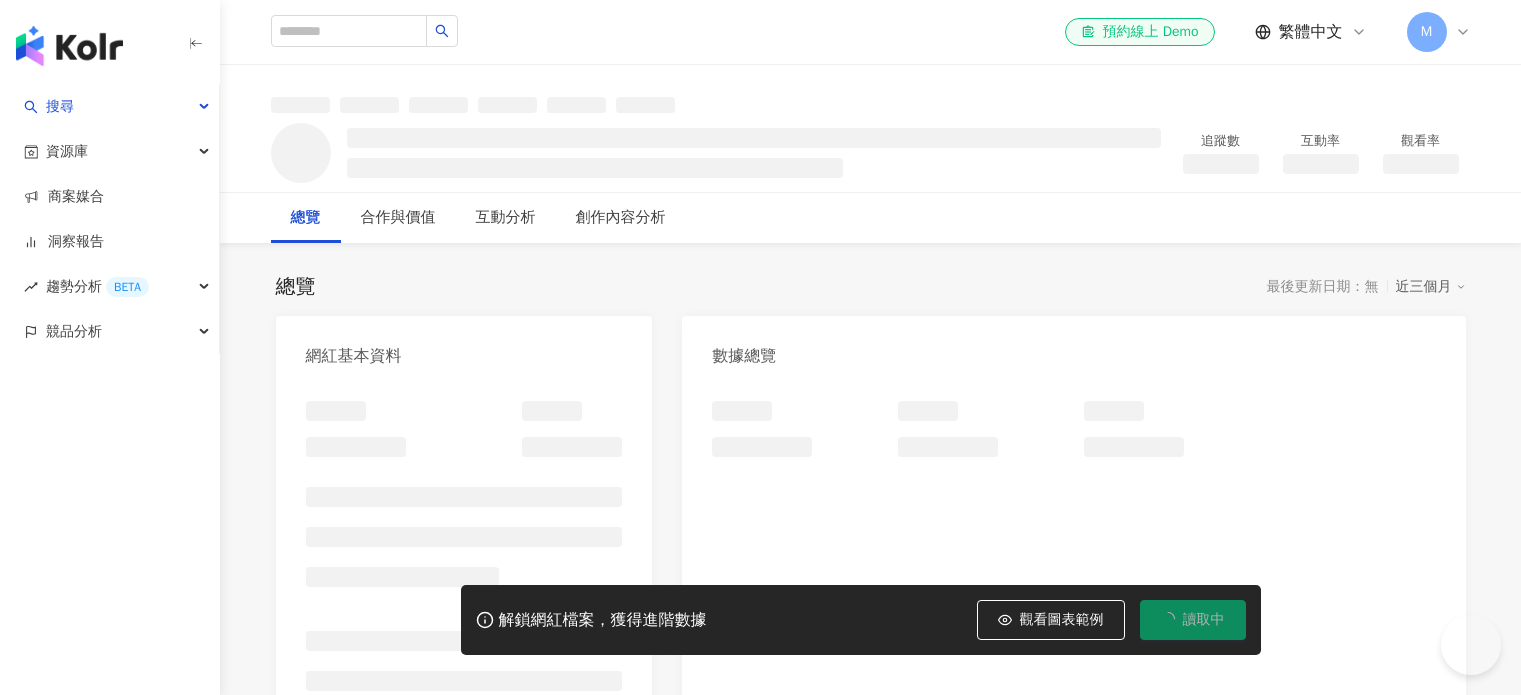 scroll, scrollTop: 0, scrollLeft: 0, axis: both 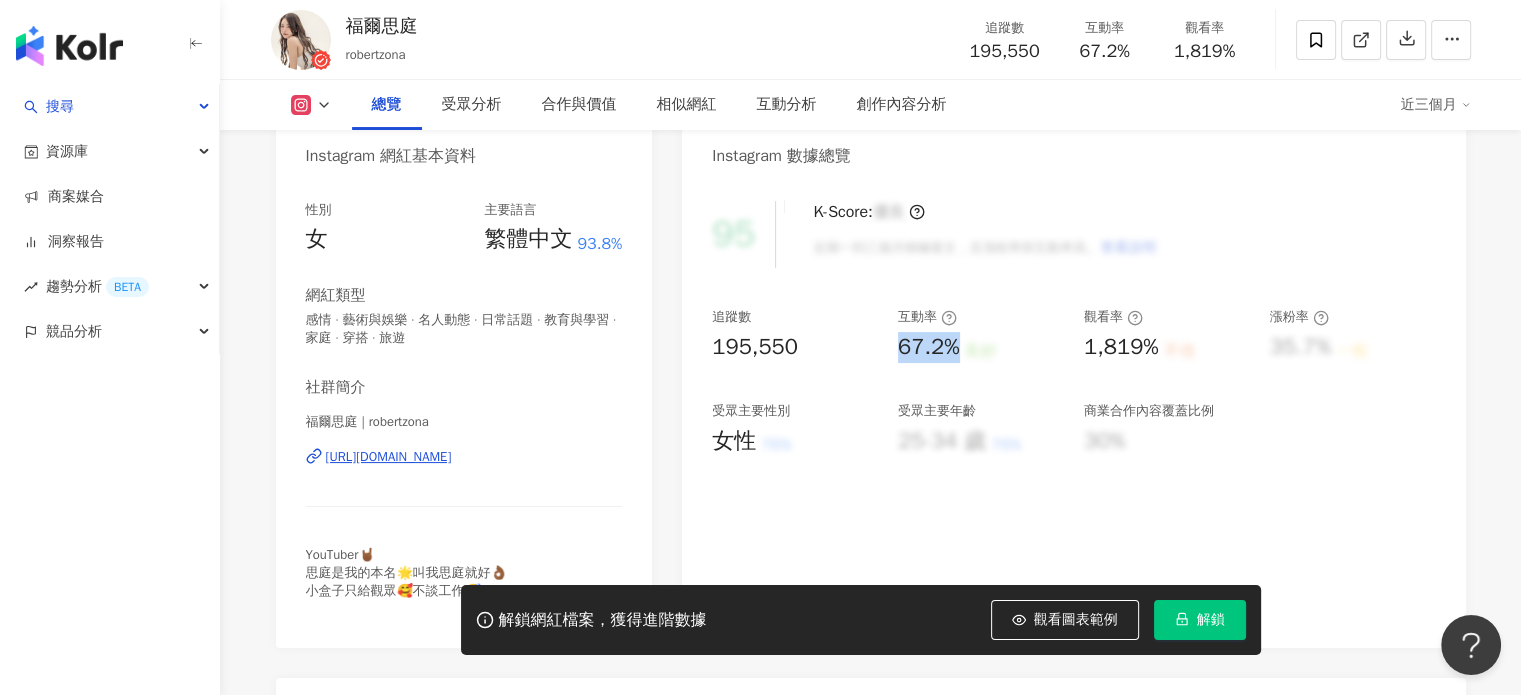 drag, startPoint x: 899, startPoint y: 343, endPoint x: 960, endPoint y: 343, distance: 61 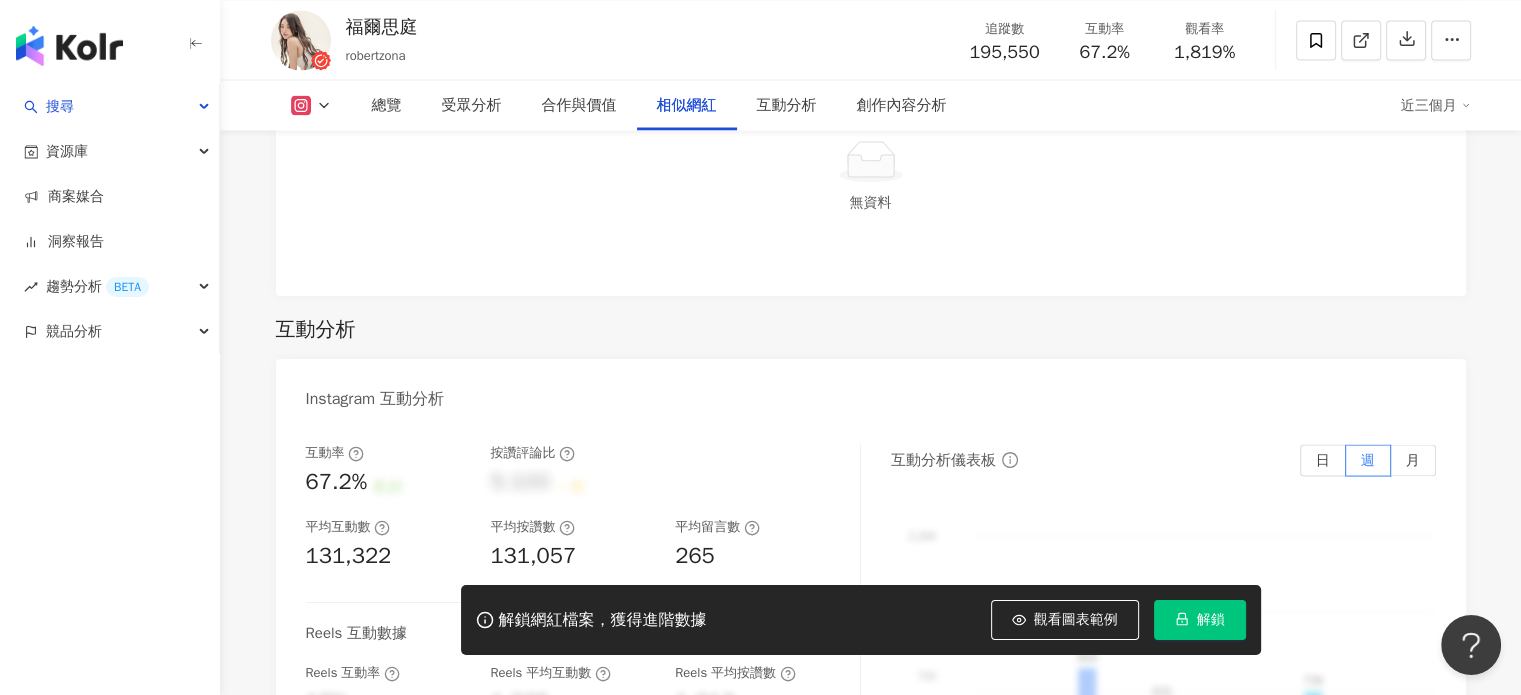 scroll, scrollTop: 4000, scrollLeft: 0, axis: vertical 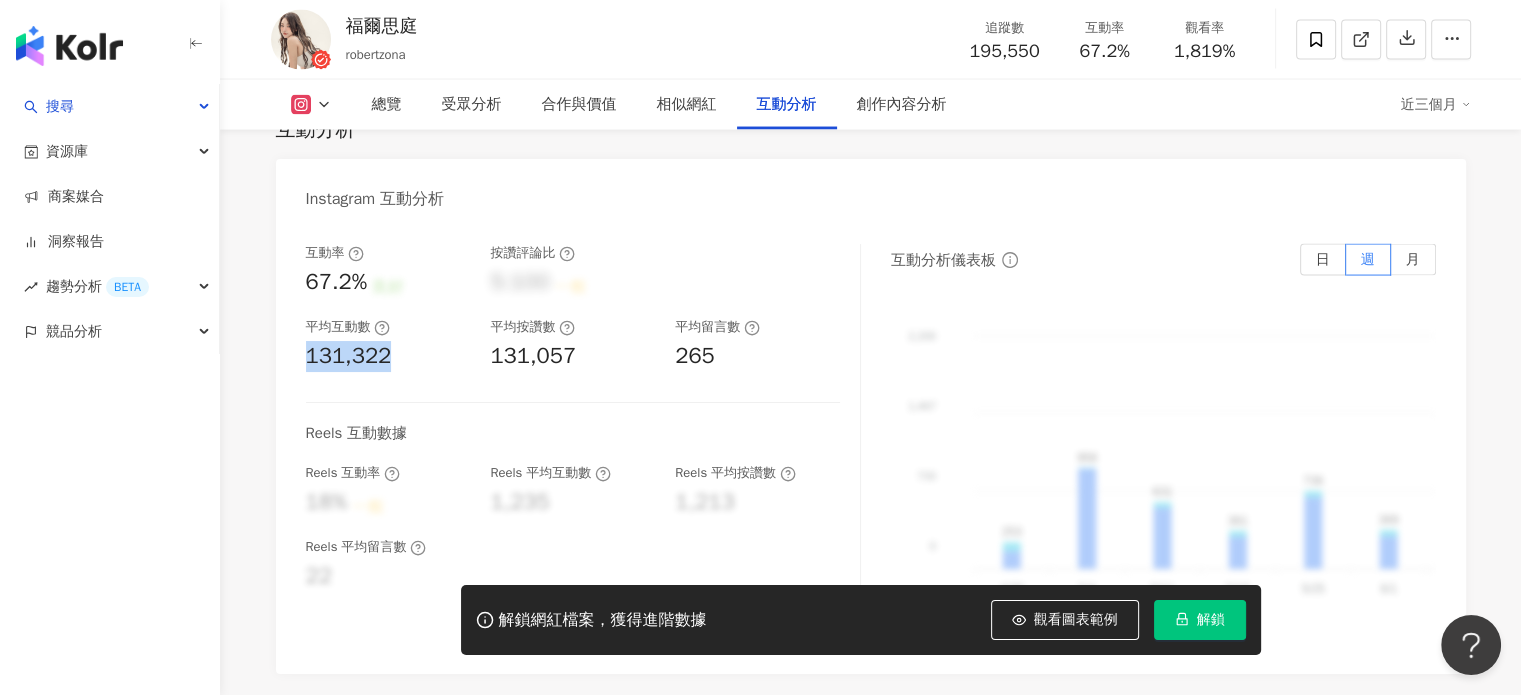 drag, startPoint x: 308, startPoint y: 382, endPoint x: 388, endPoint y: 381, distance: 80.00625 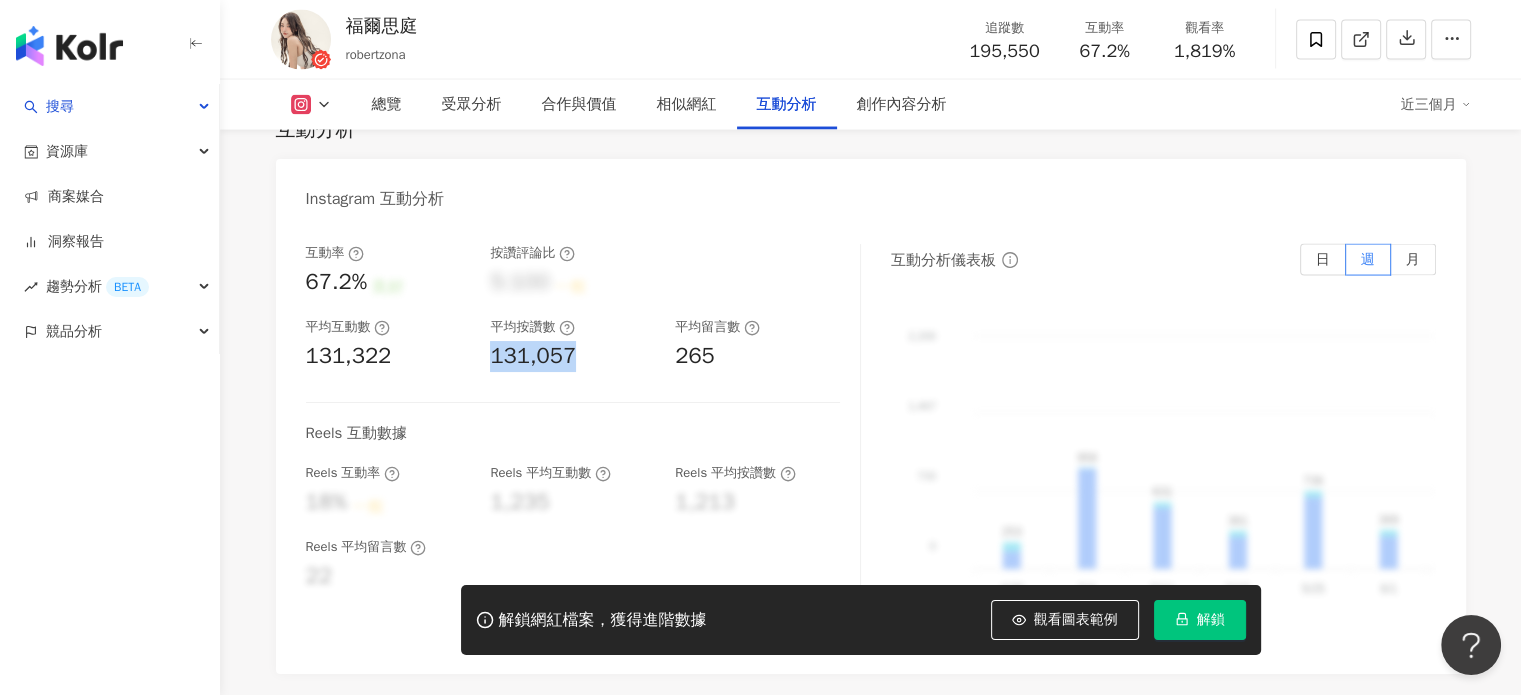 drag, startPoint x: 485, startPoint y: 387, endPoint x: 573, endPoint y: 386, distance: 88.005684 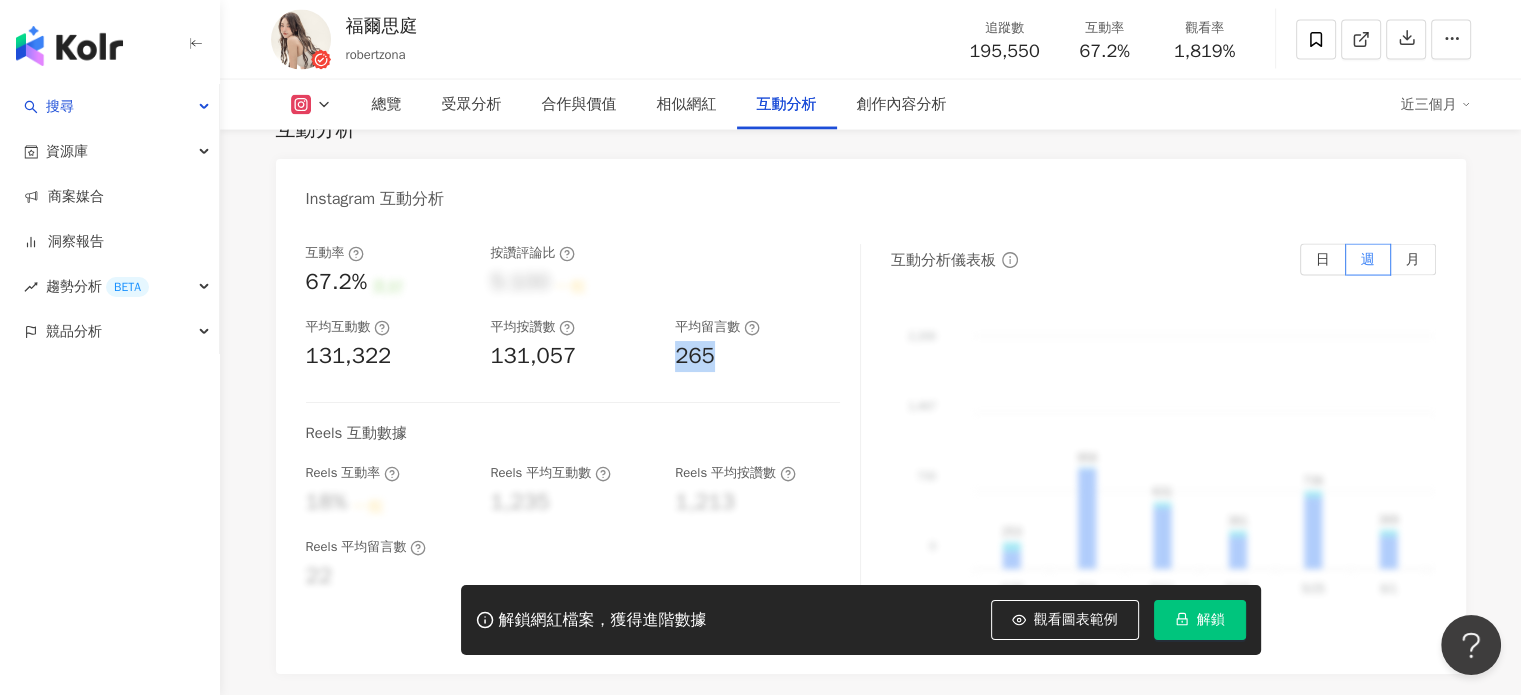 drag, startPoint x: 672, startPoint y: 381, endPoint x: 708, endPoint y: 381, distance: 36 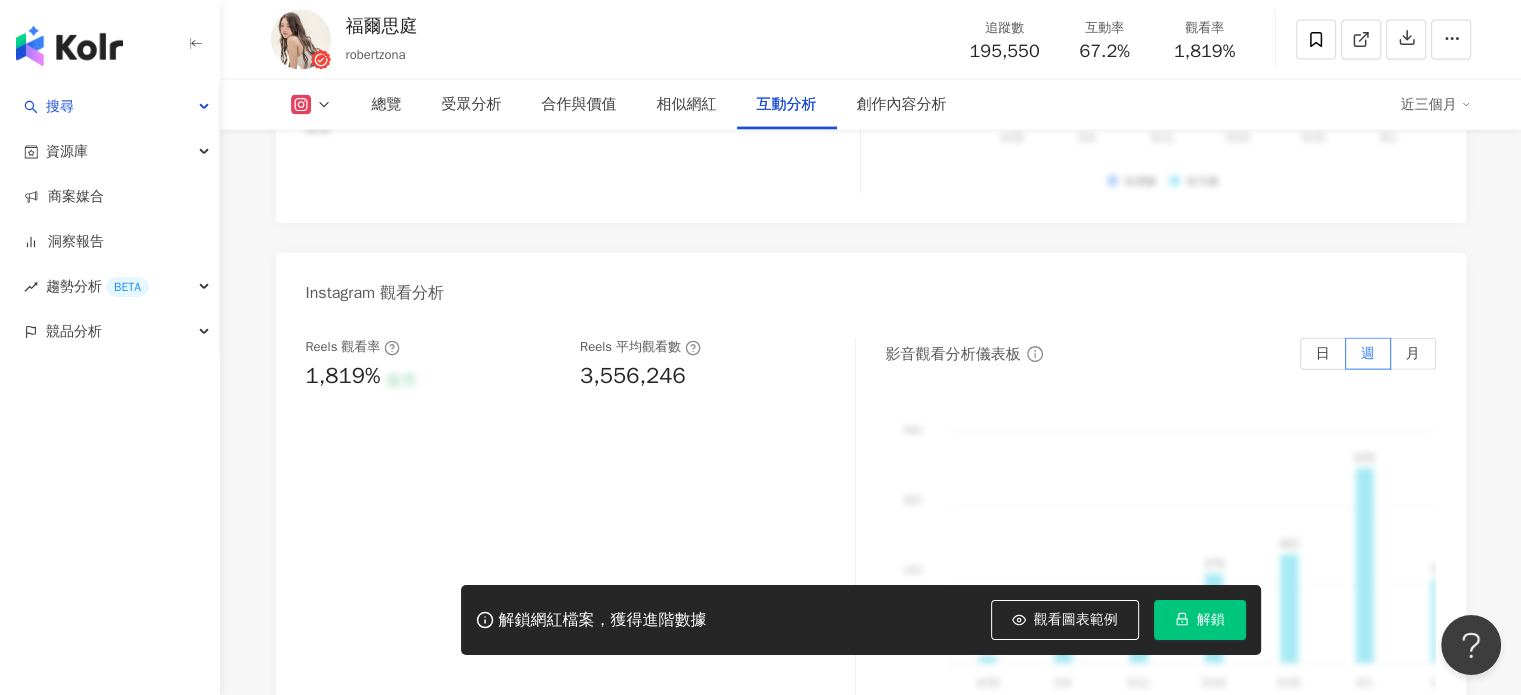 scroll, scrollTop: 4500, scrollLeft: 0, axis: vertical 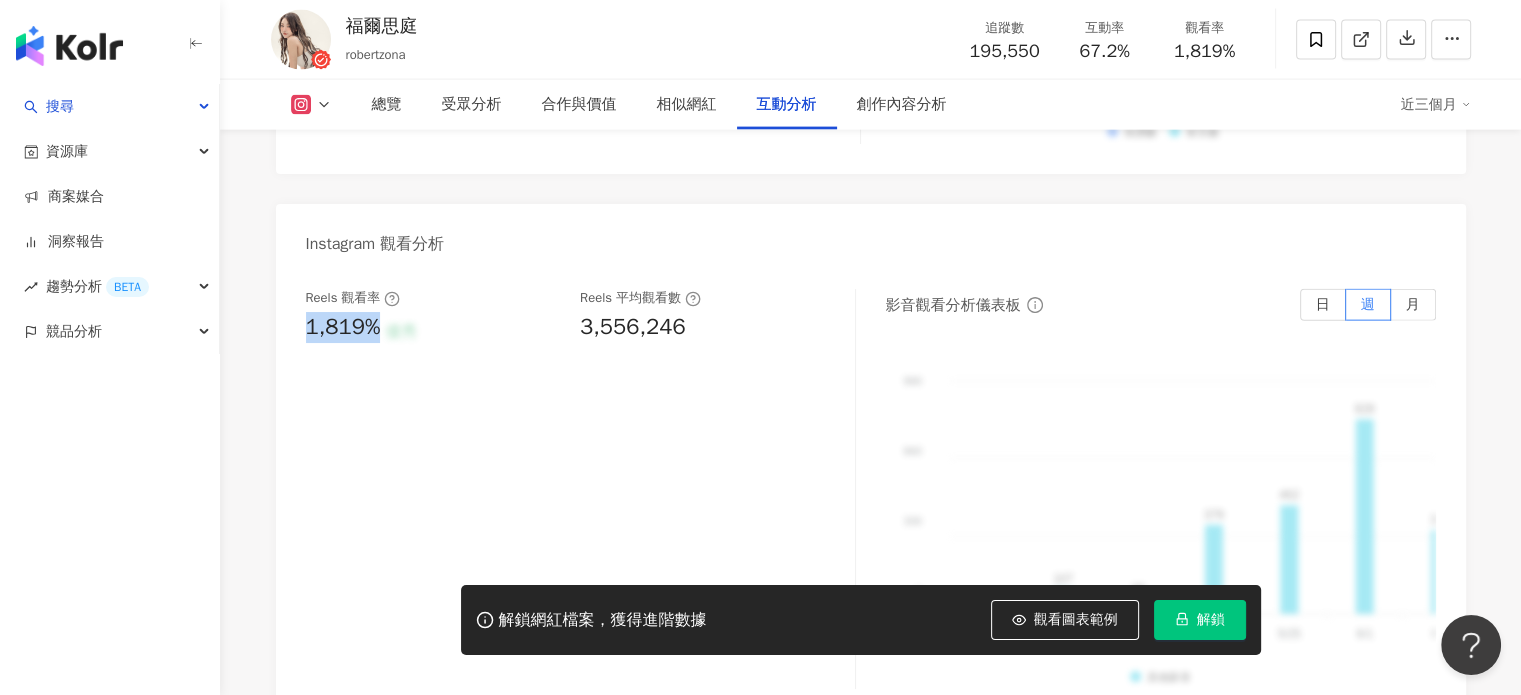 drag, startPoint x: 305, startPoint y: 353, endPoint x: 380, endPoint y: 349, distance: 75.10659 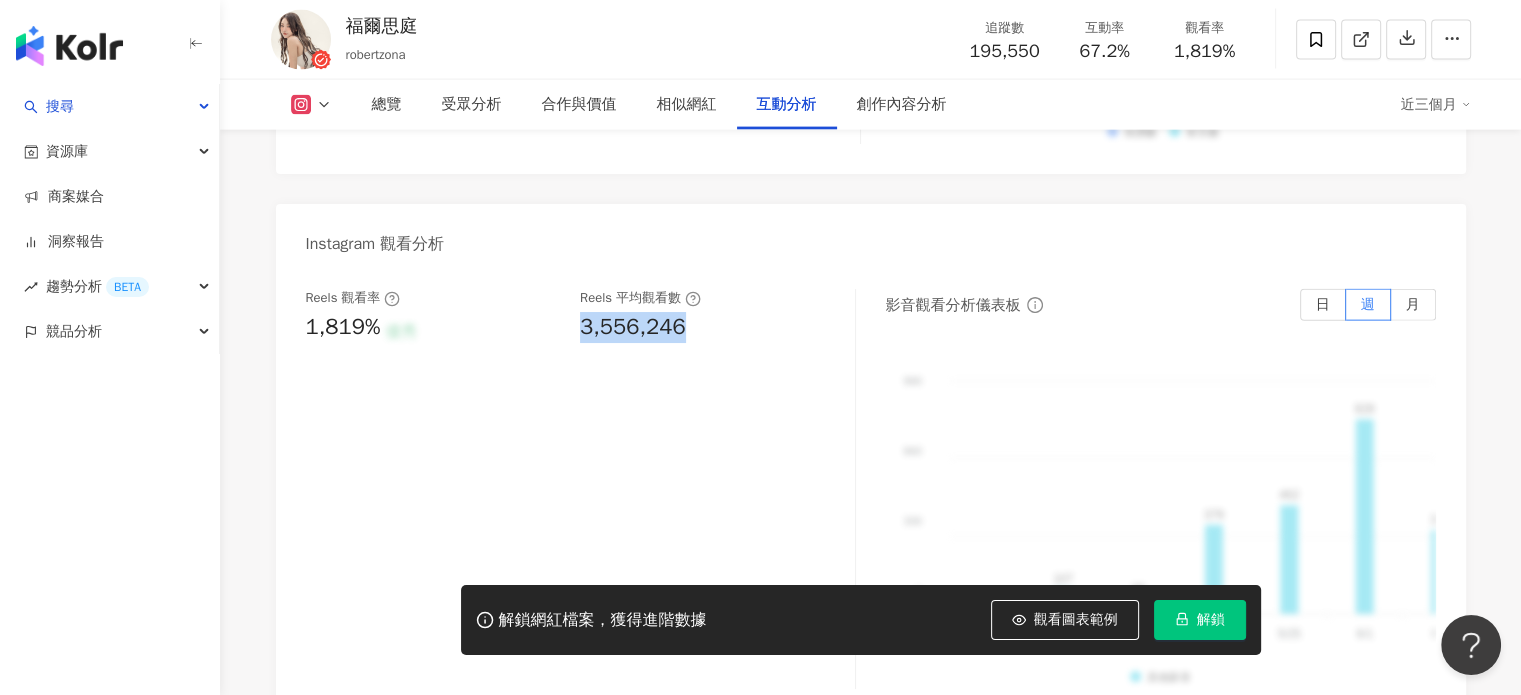 drag, startPoint x: 573, startPoint y: 357, endPoint x: 701, endPoint y: 357, distance: 128 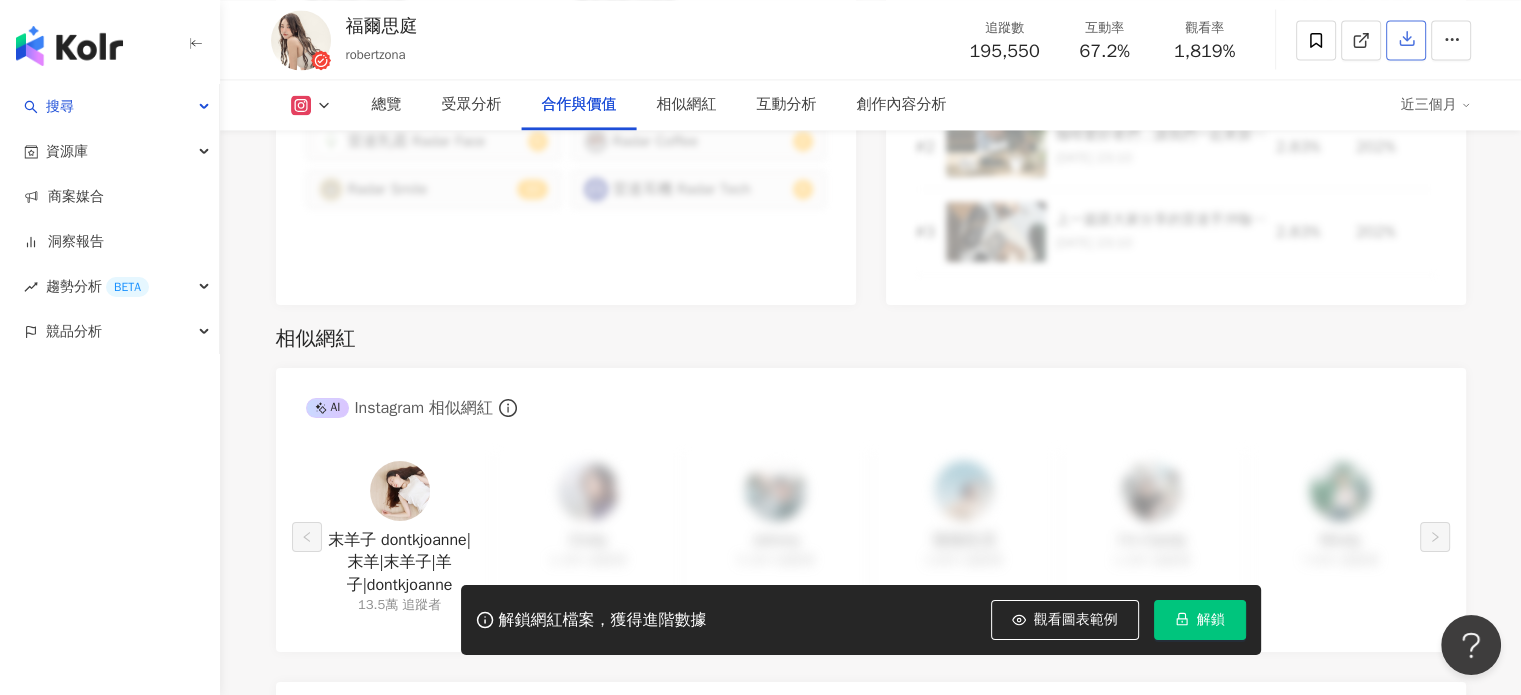scroll, scrollTop: 3100, scrollLeft: 0, axis: vertical 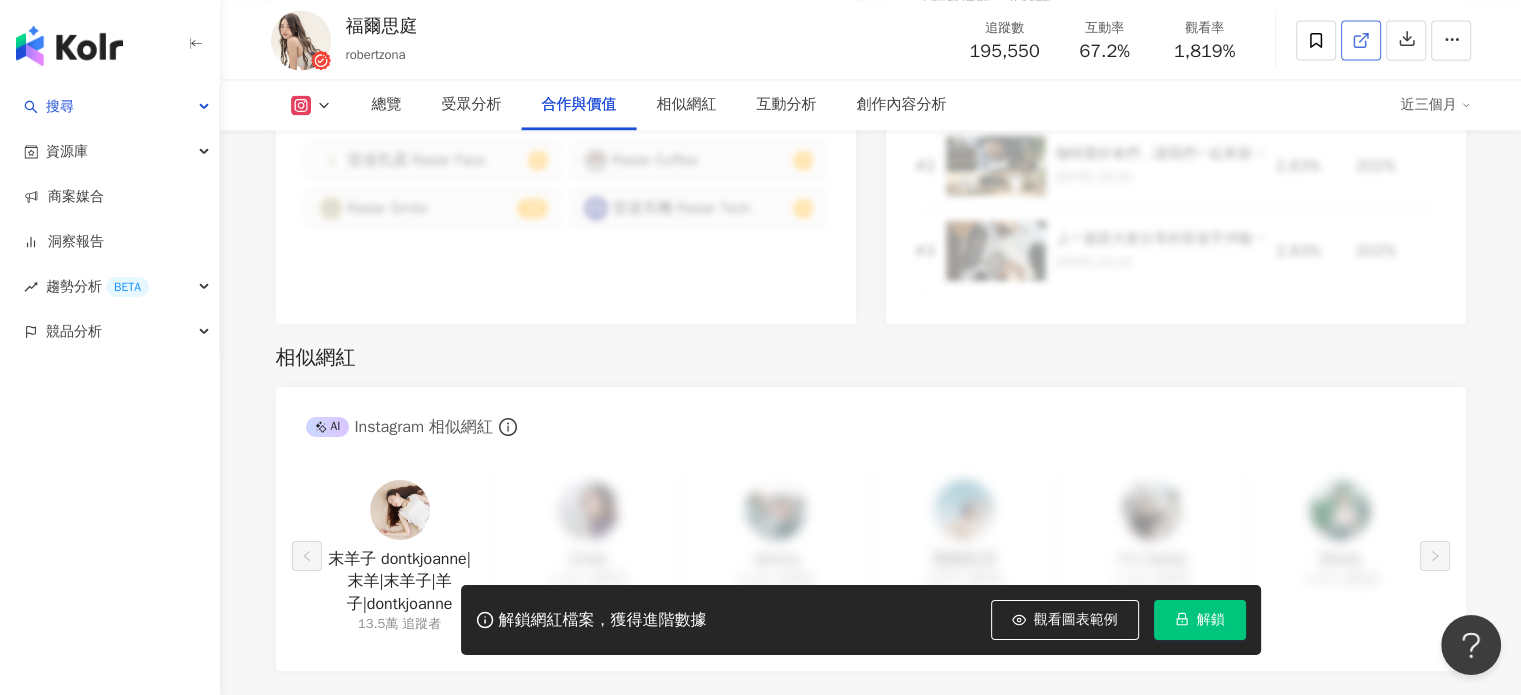 click 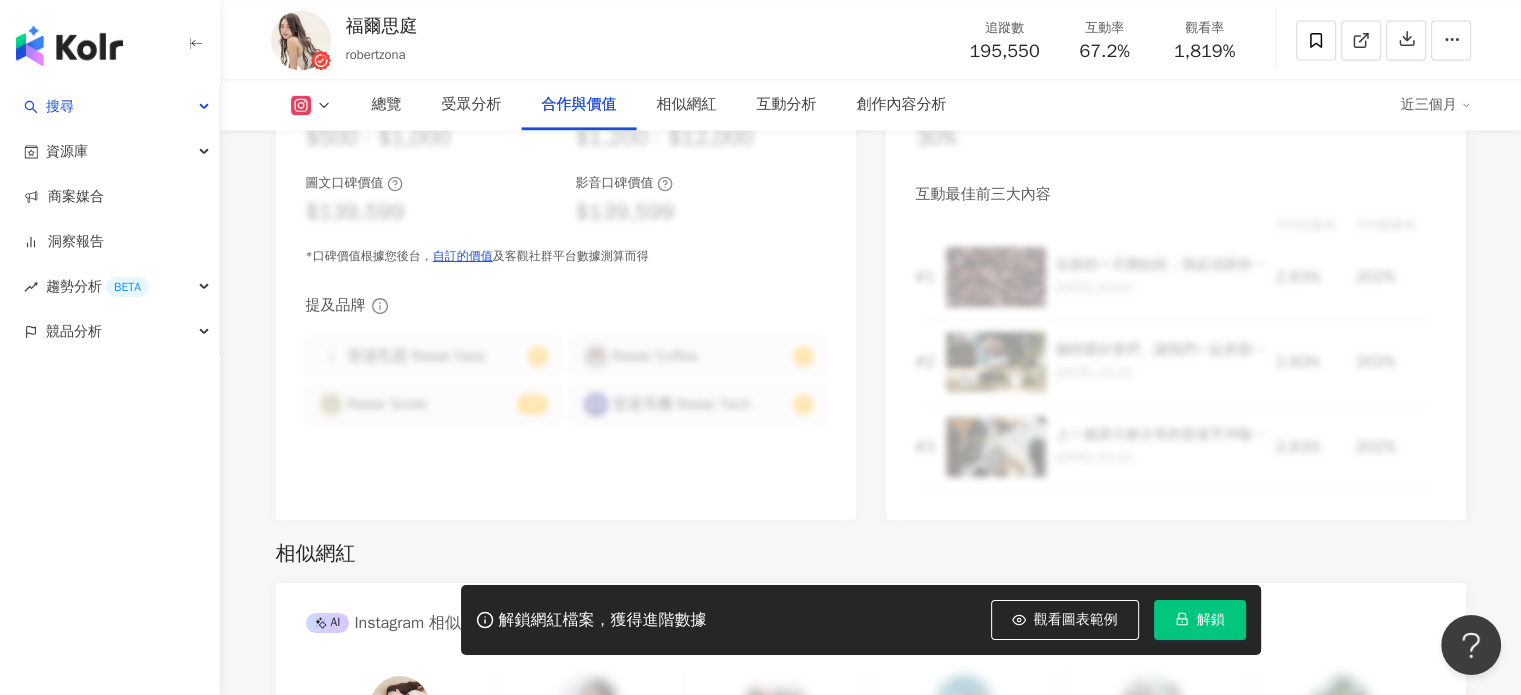 scroll, scrollTop: 2800, scrollLeft: 0, axis: vertical 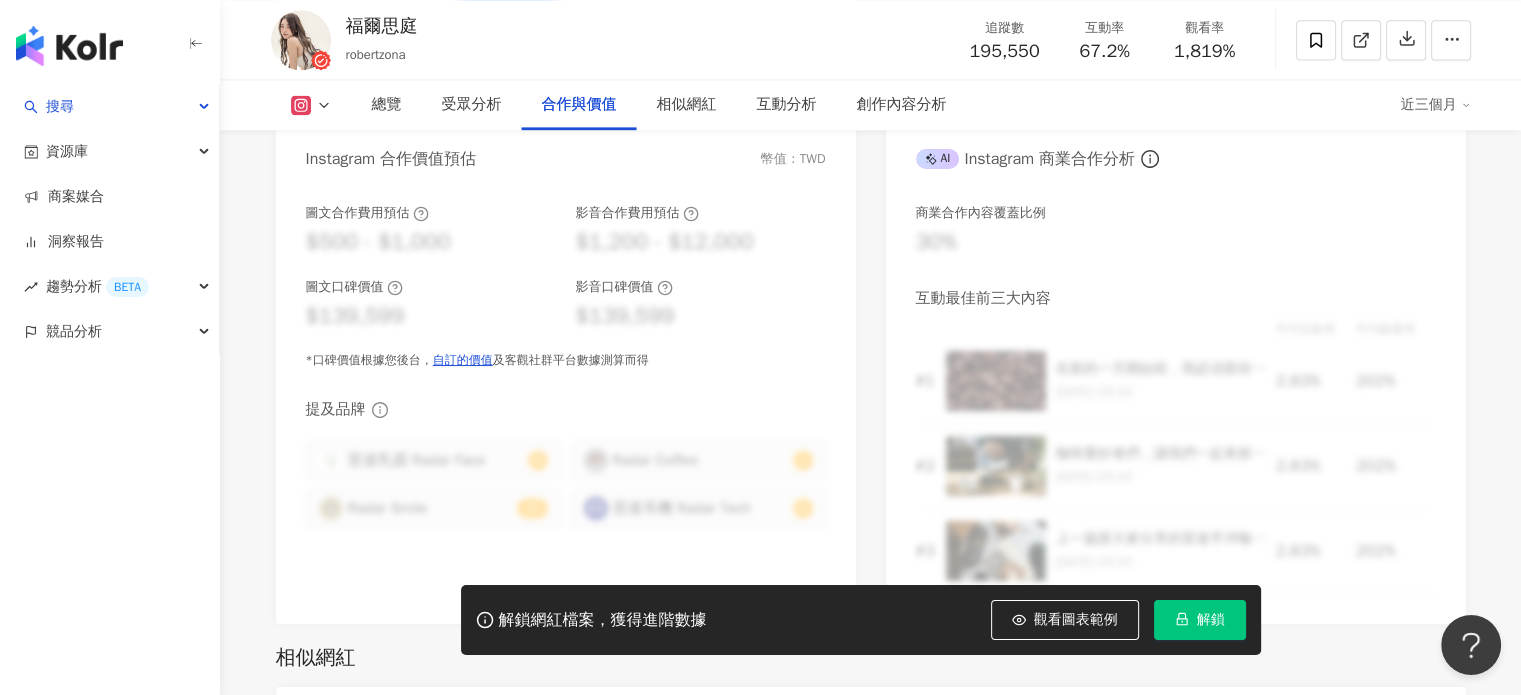 click 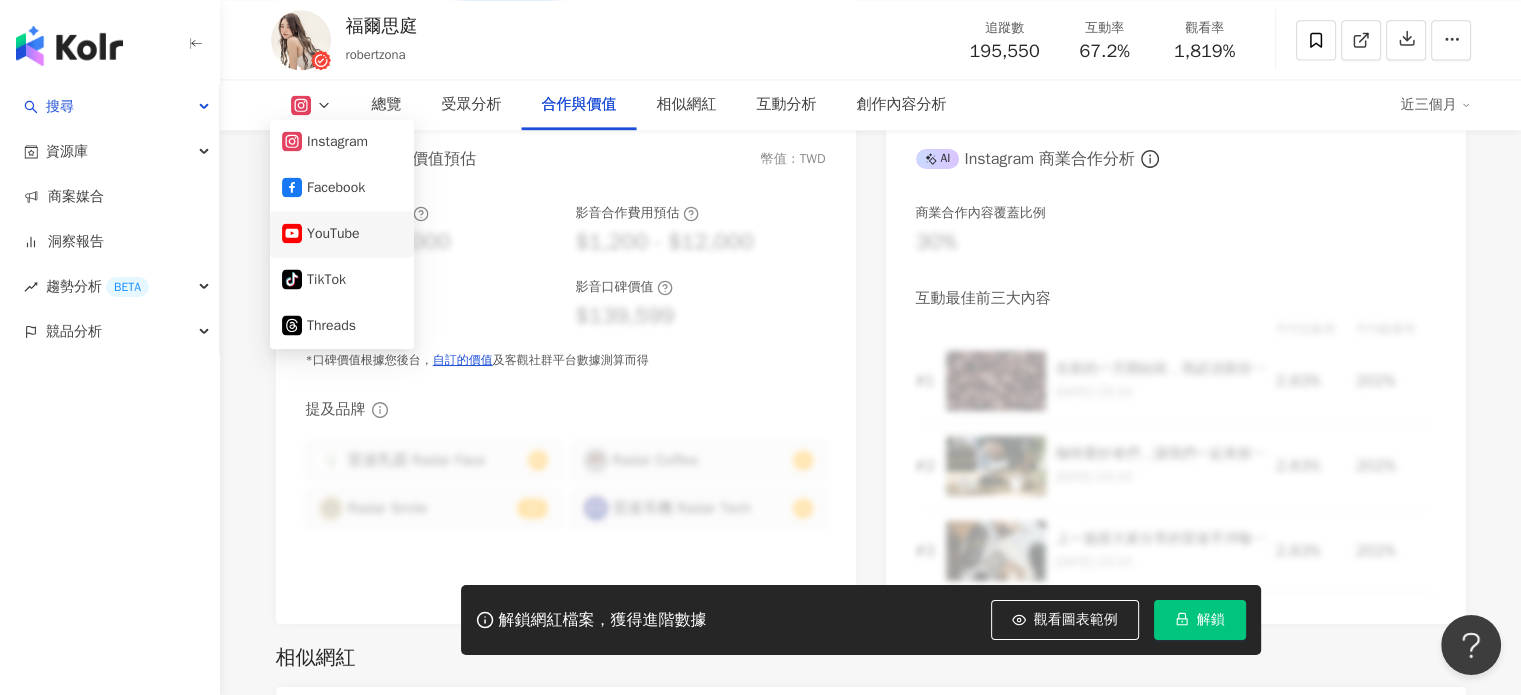 click on "YouTube" at bounding box center [342, 234] 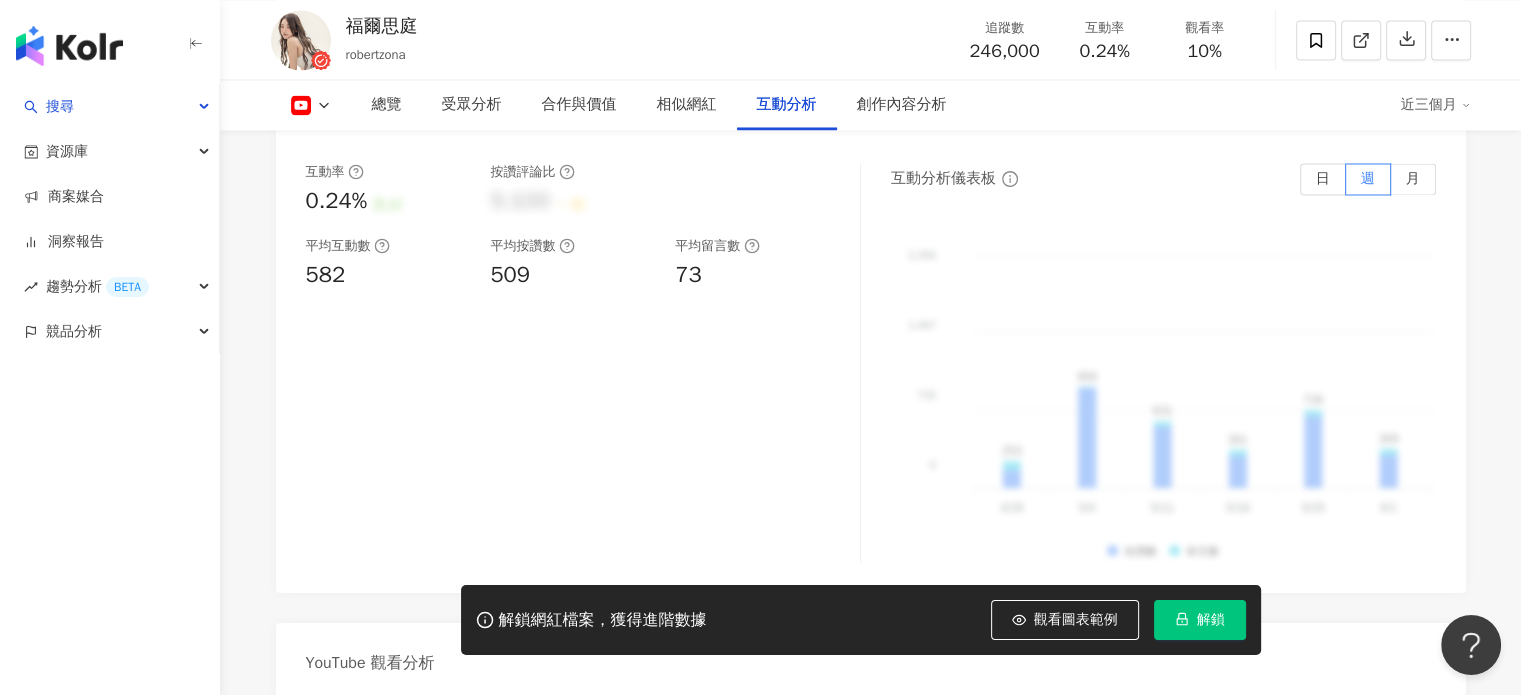 scroll, scrollTop: 3400, scrollLeft: 0, axis: vertical 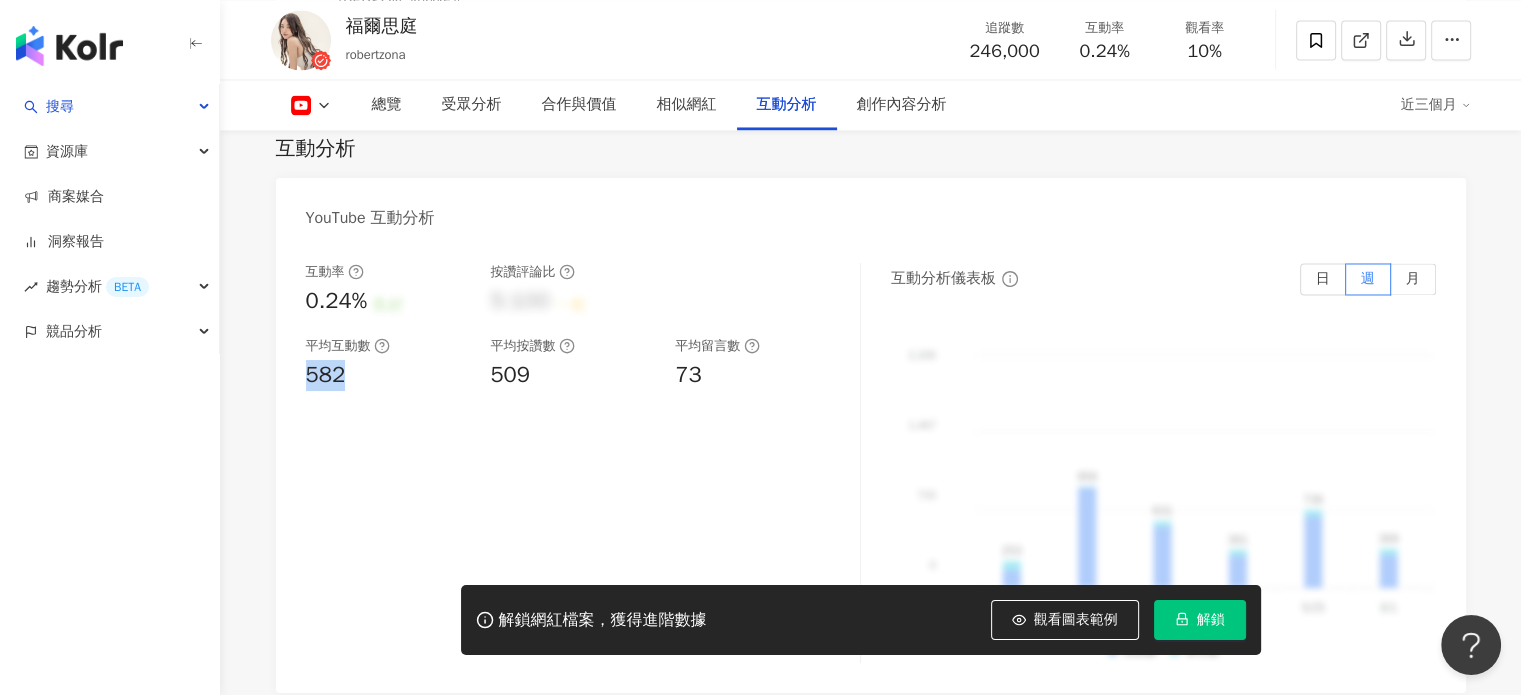 drag, startPoint x: 308, startPoint y: 304, endPoint x: 351, endPoint y: 304, distance: 43 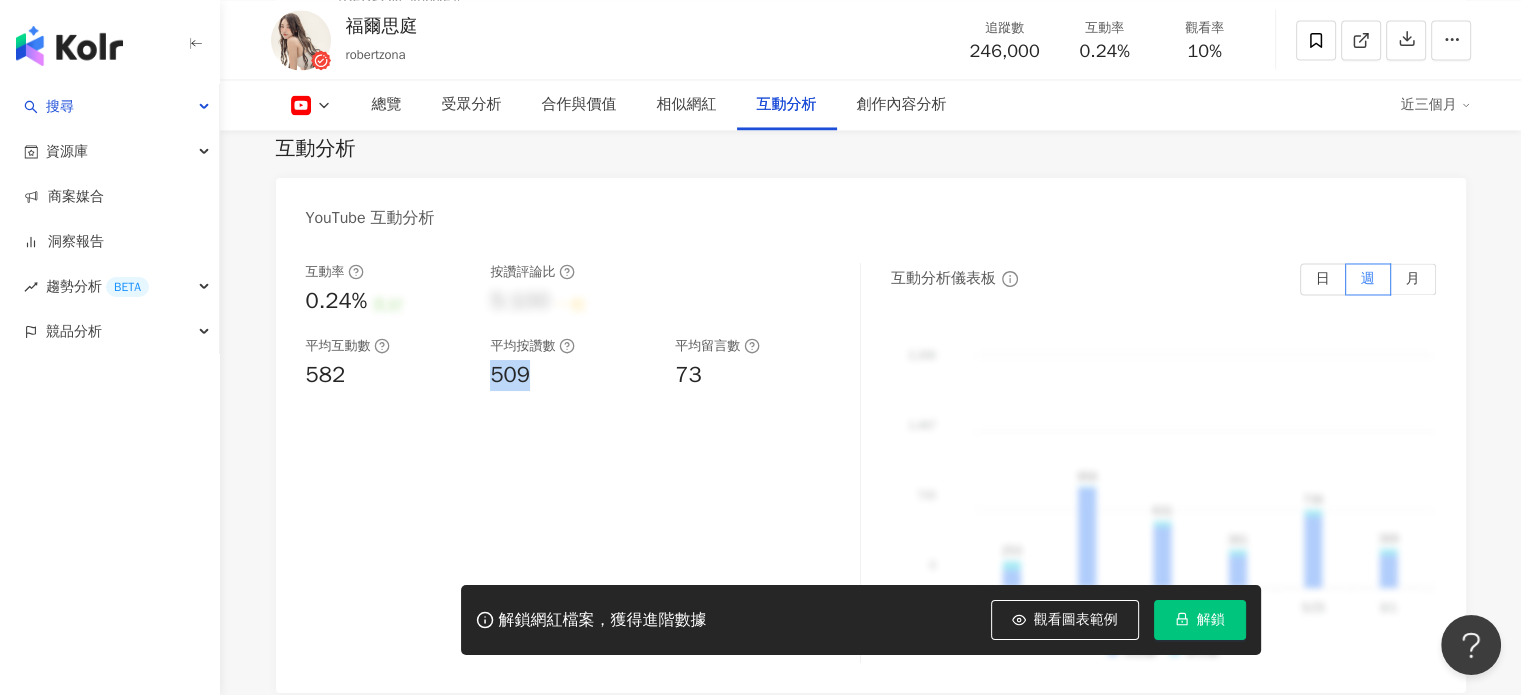 drag, startPoint x: 482, startPoint y: 319, endPoint x: 538, endPoint y: 315, distance: 56.142673 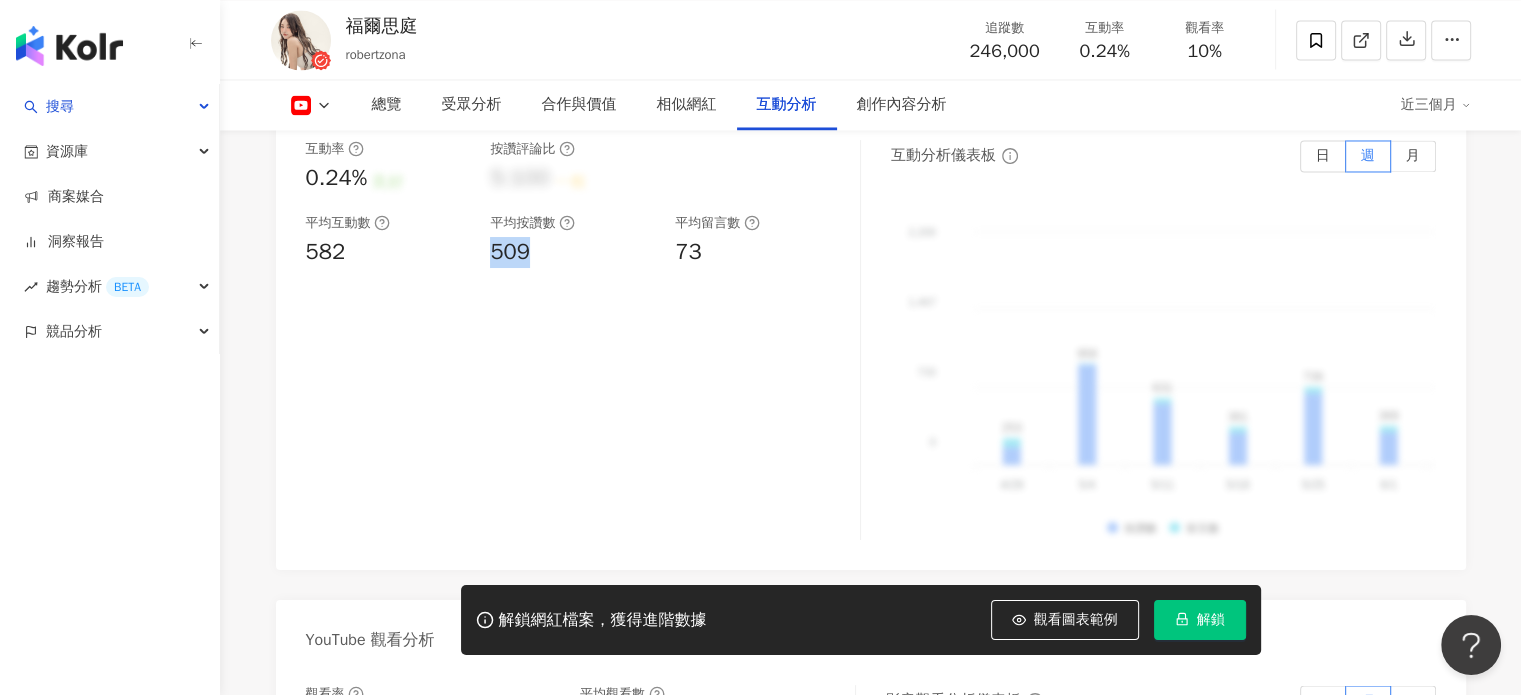 scroll, scrollTop: 3900, scrollLeft: 0, axis: vertical 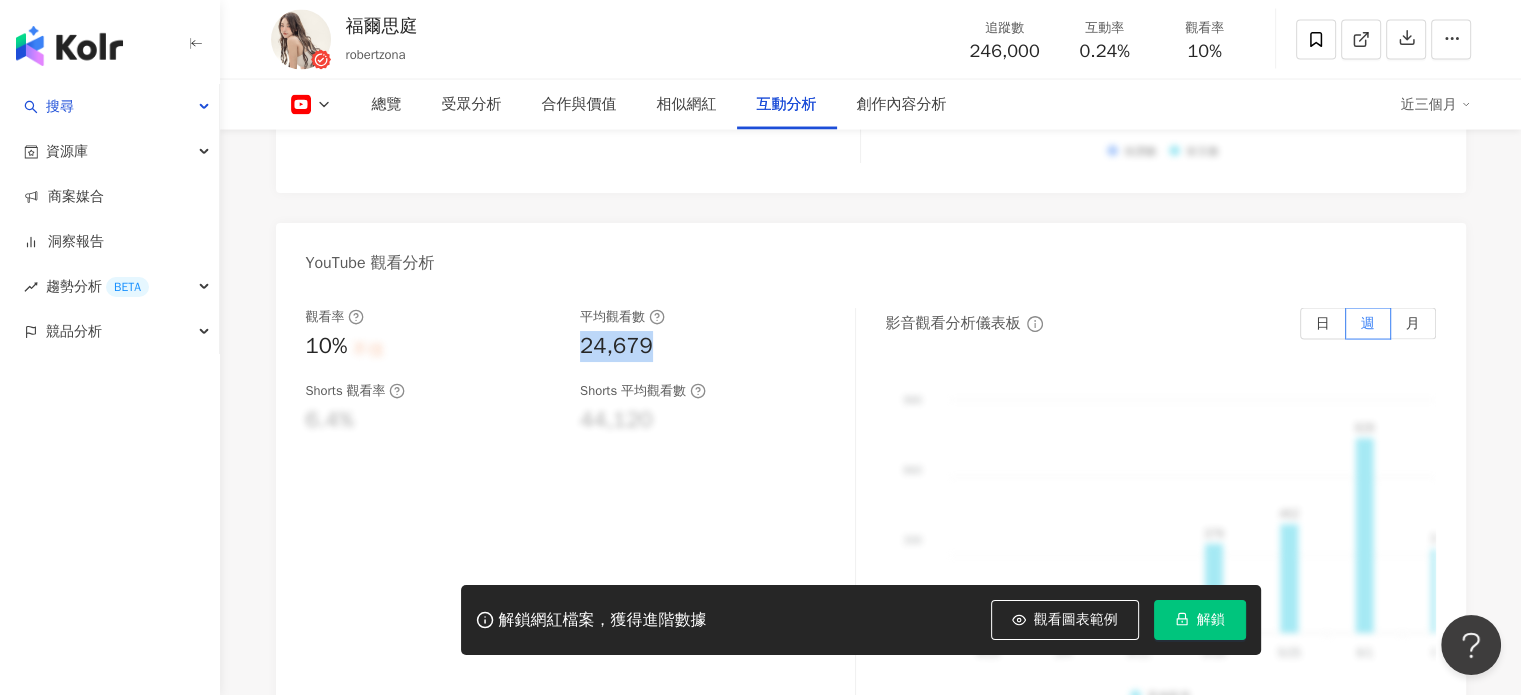 drag, startPoint x: 664, startPoint y: 287, endPoint x: 574, endPoint y: 279, distance: 90.35486 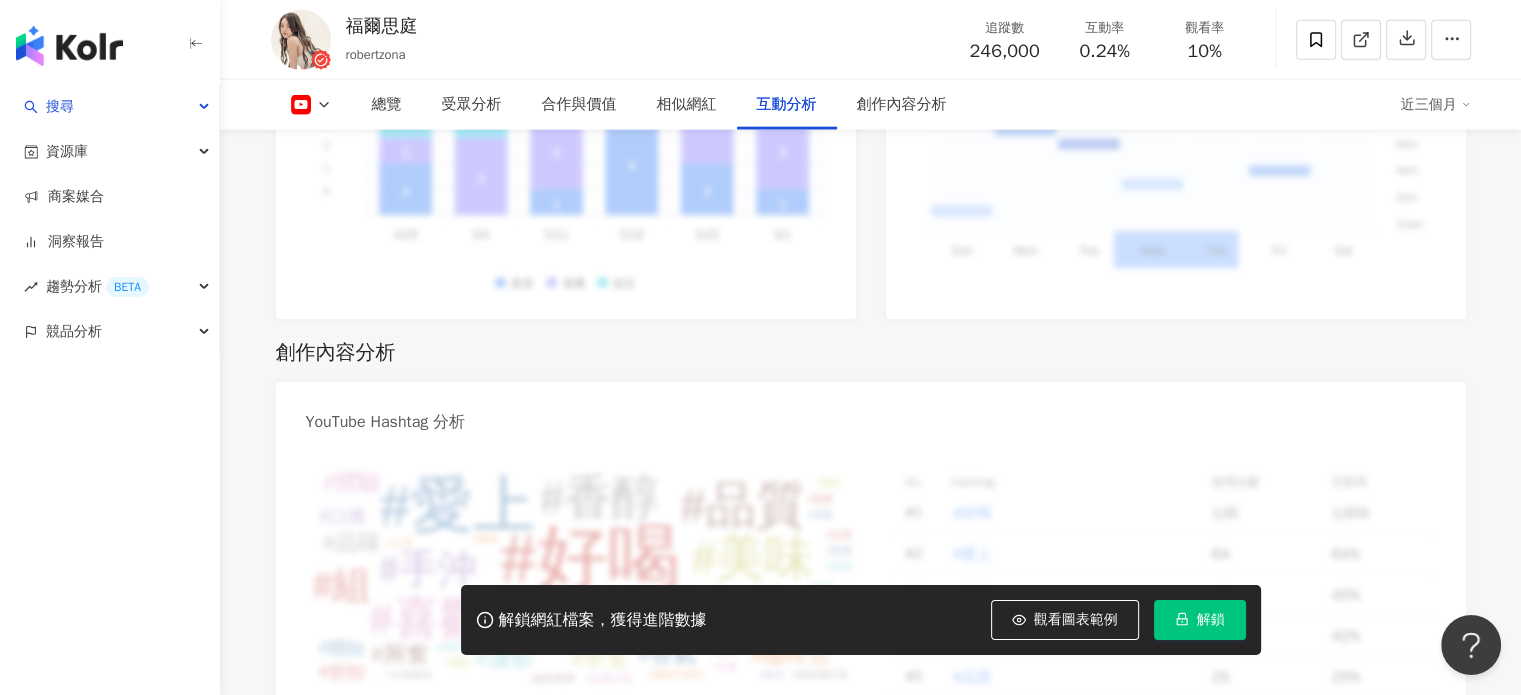scroll, scrollTop: 5200, scrollLeft: 0, axis: vertical 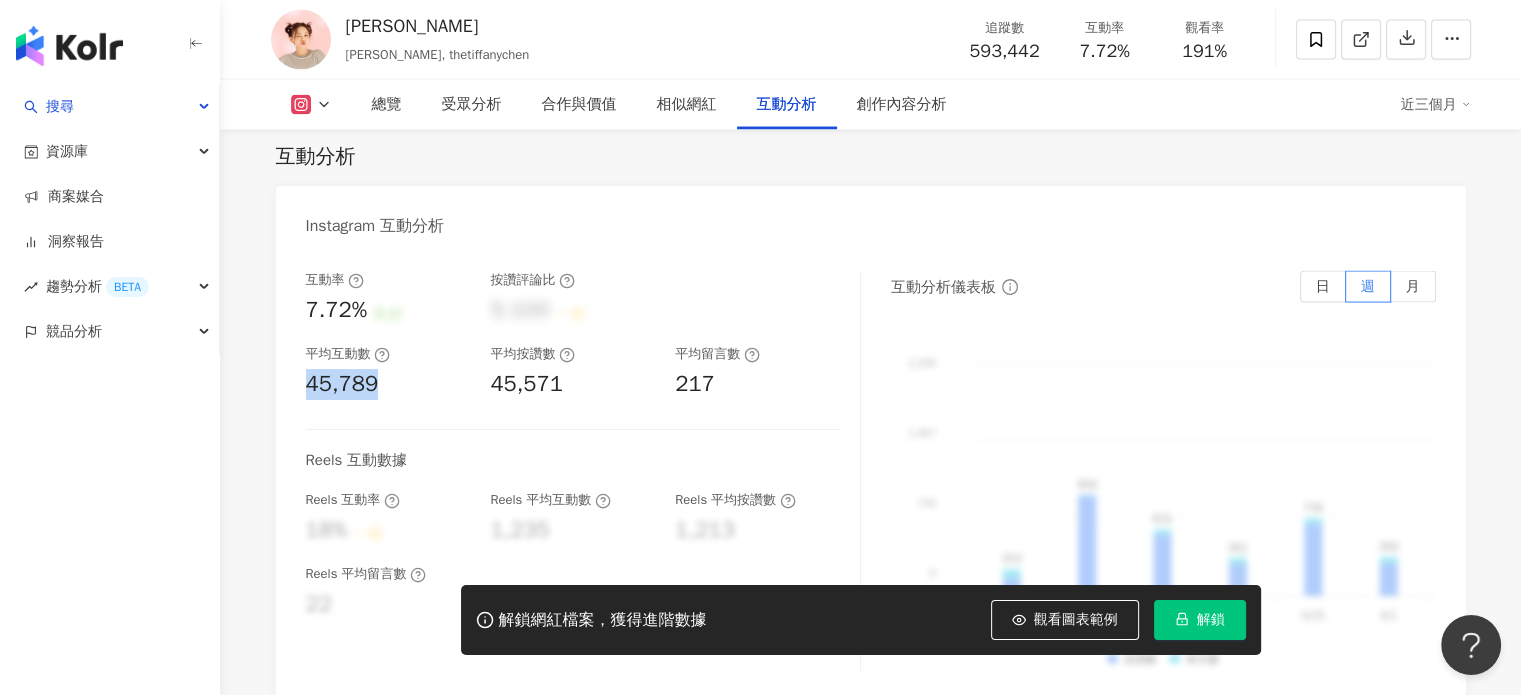 drag, startPoint x: 308, startPoint y: 361, endPoint x: 377, endPoint y: 363, distance: 69.02898 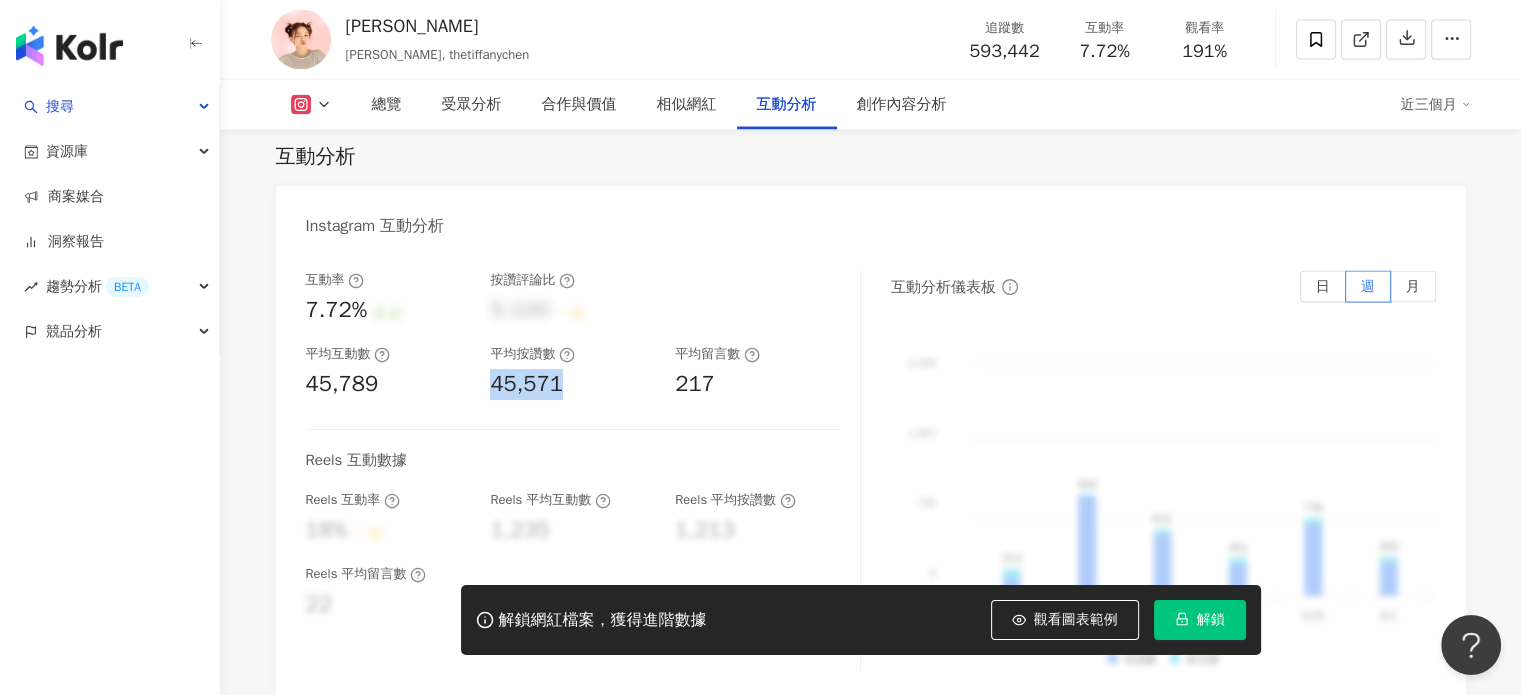 drag, startPoint x: 486, startPoint y: 366, endPoint x: 588, endPoint y: 362, distance: 102.0784 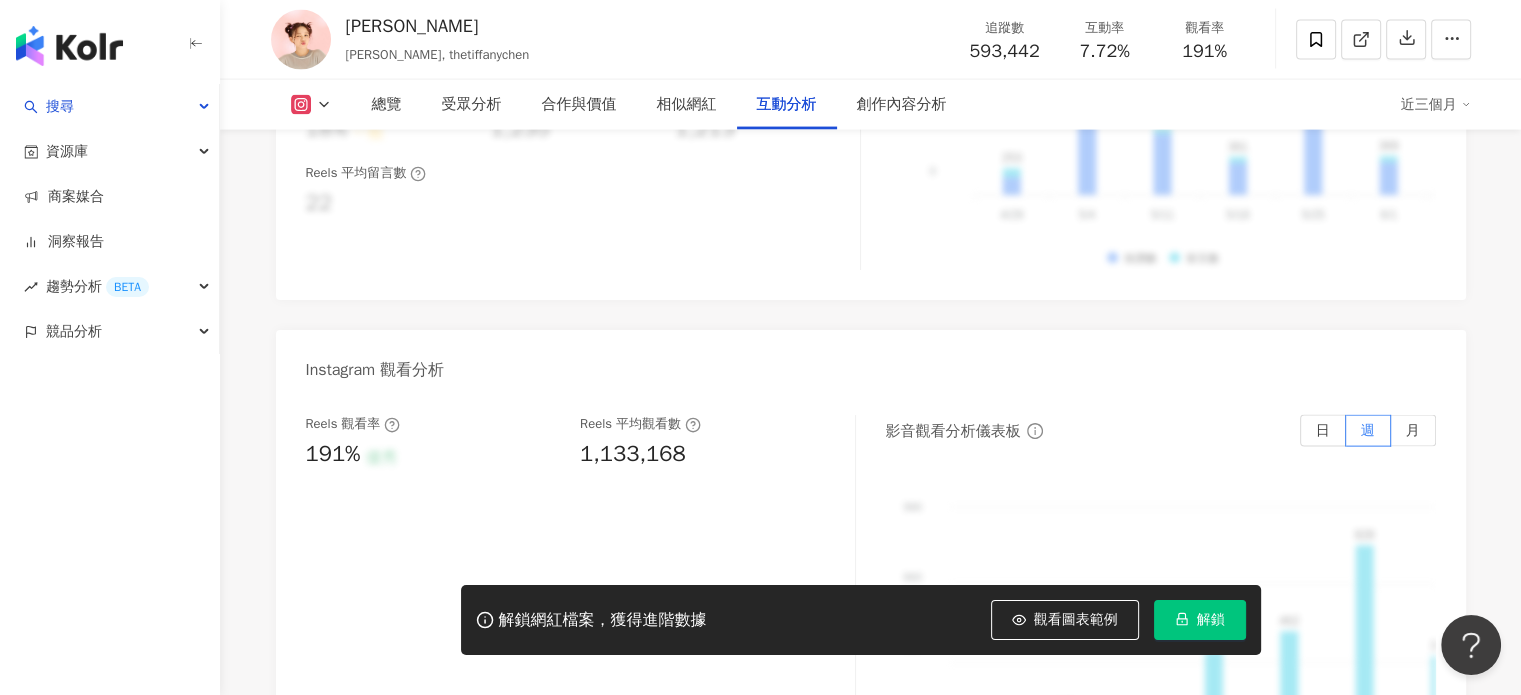 scroll, scrollTop: 4500, scrollLeft: 0, axis: vertical 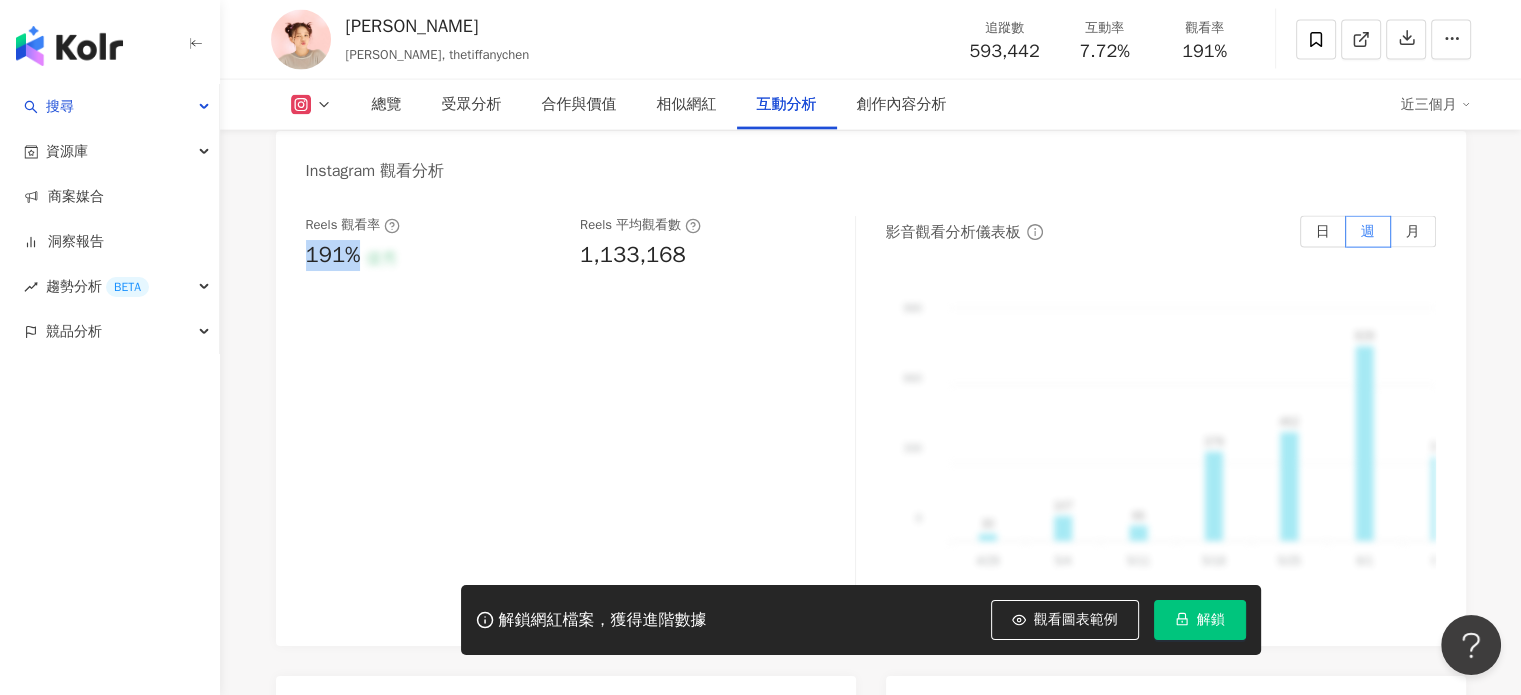 drag, startPoint x: 309, startPoint y: 240, endPoint x: 359, endPoint y: 240, distance: 50 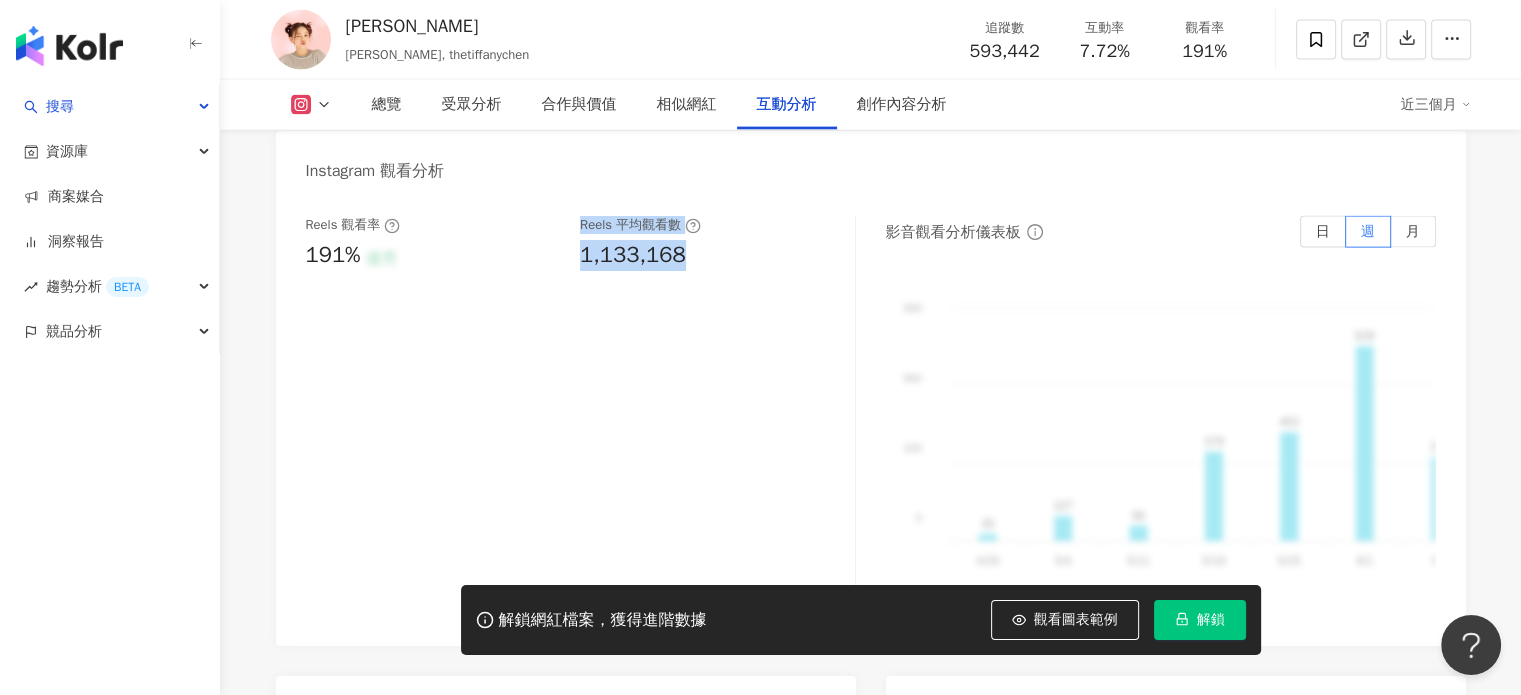 drag, startPoint x: 560, startPoint y: 230, endPoint x: 716, endPoint y: 230, distance: 156 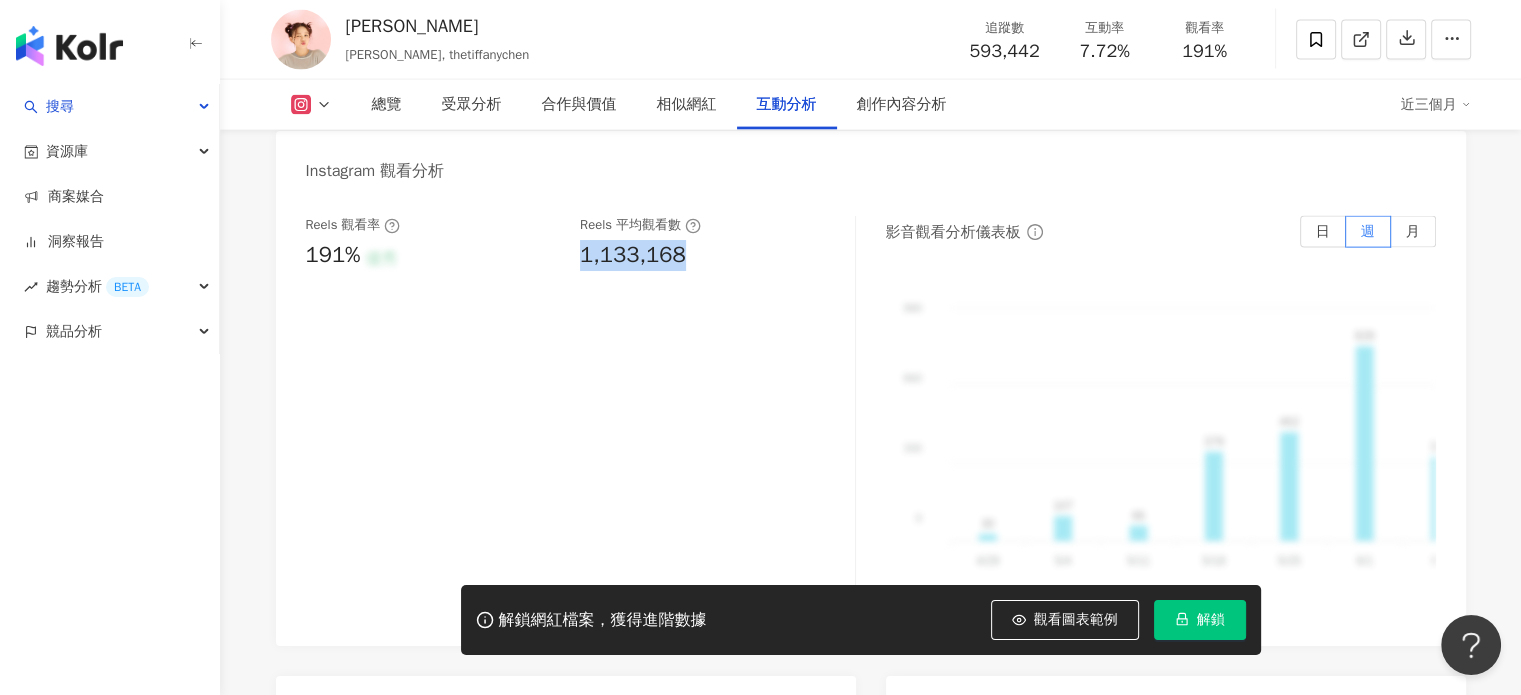 drag, startPoint x: 694, startPoint y: 235, endPoint x: 574, endPoint y: 236, distance: 120.004166 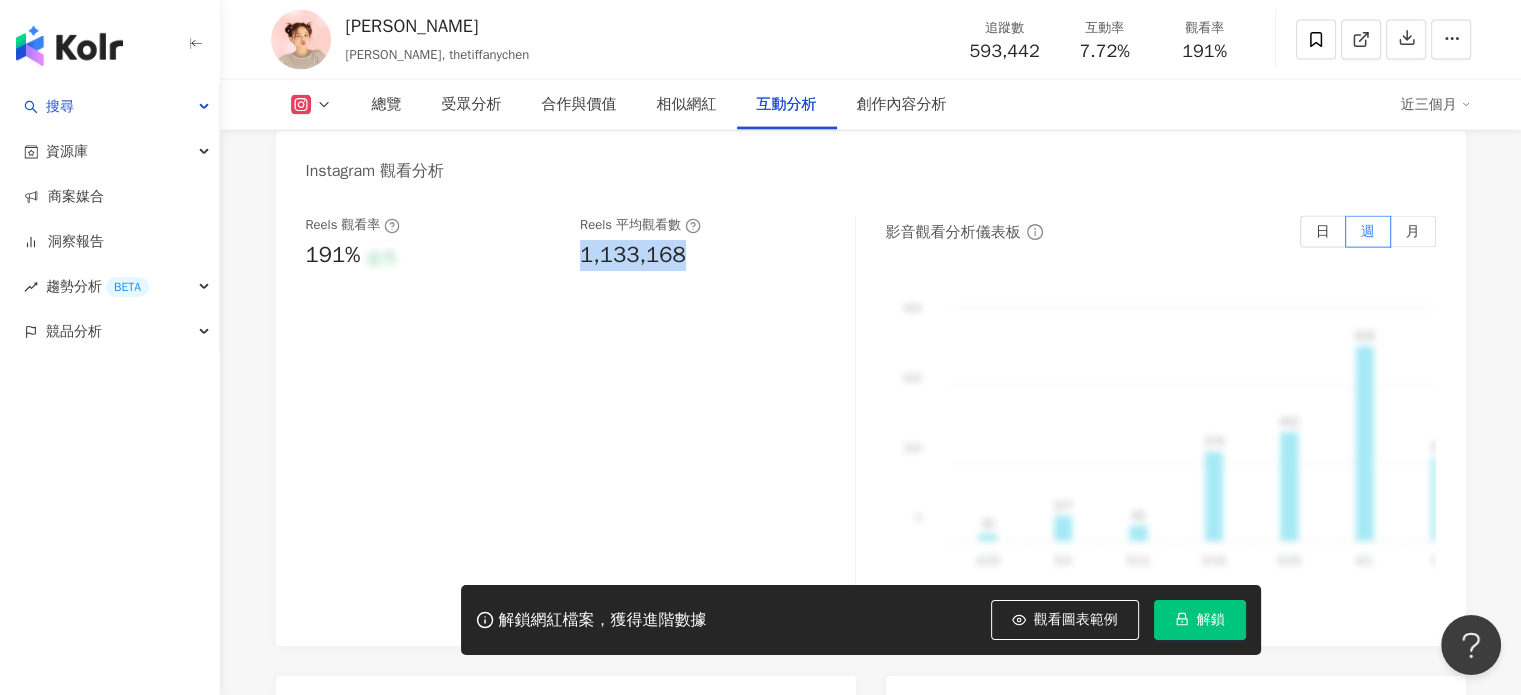 copy on "1,133,168" 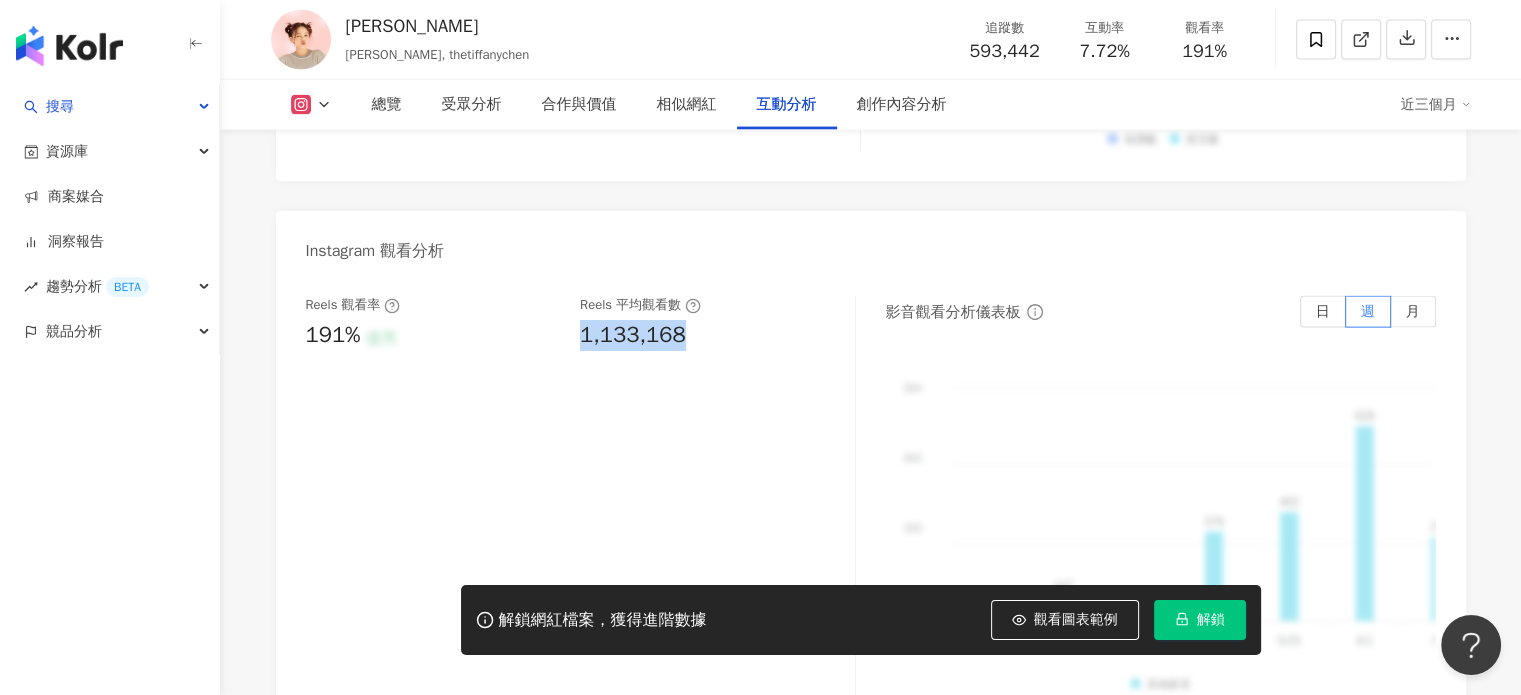 scroll, scrollTop: 4300, scrollLeft: 0, axis: vertical 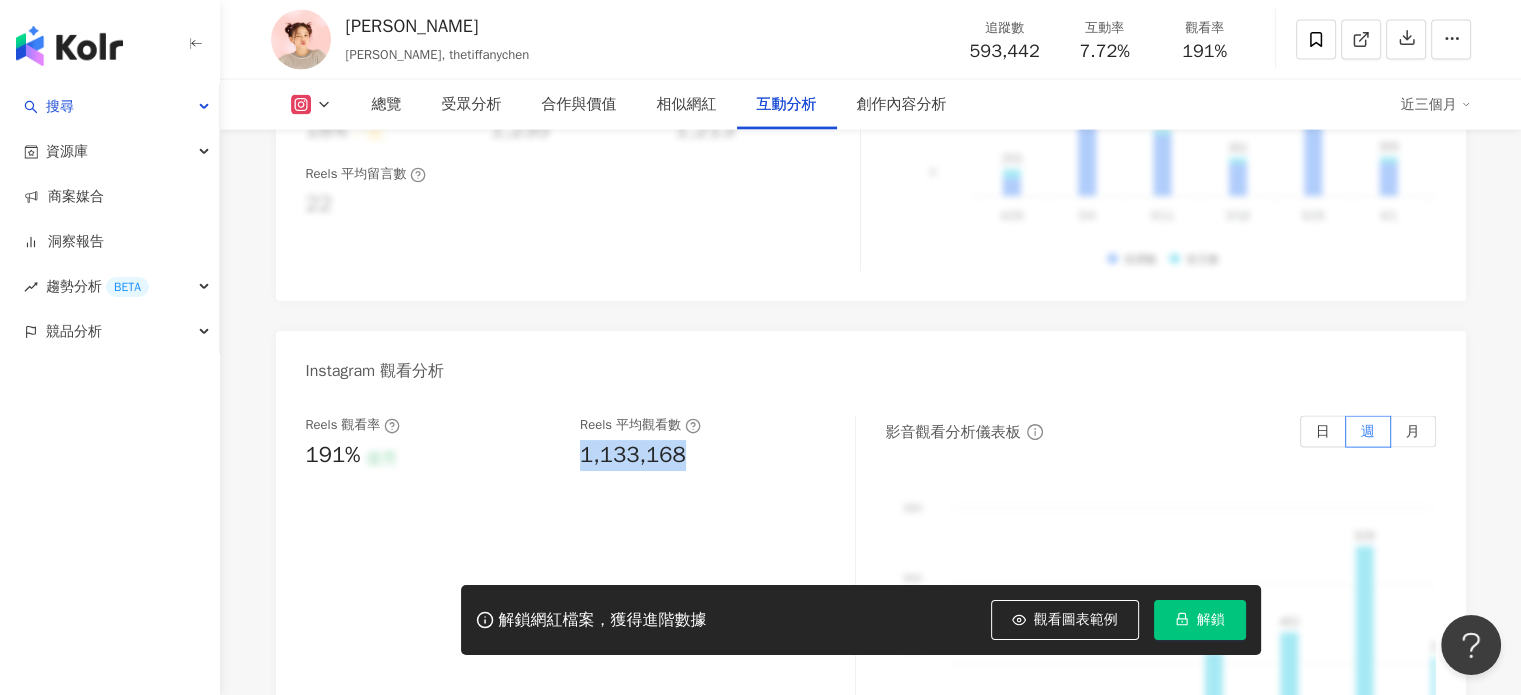 click at bounding box center [311, 105] 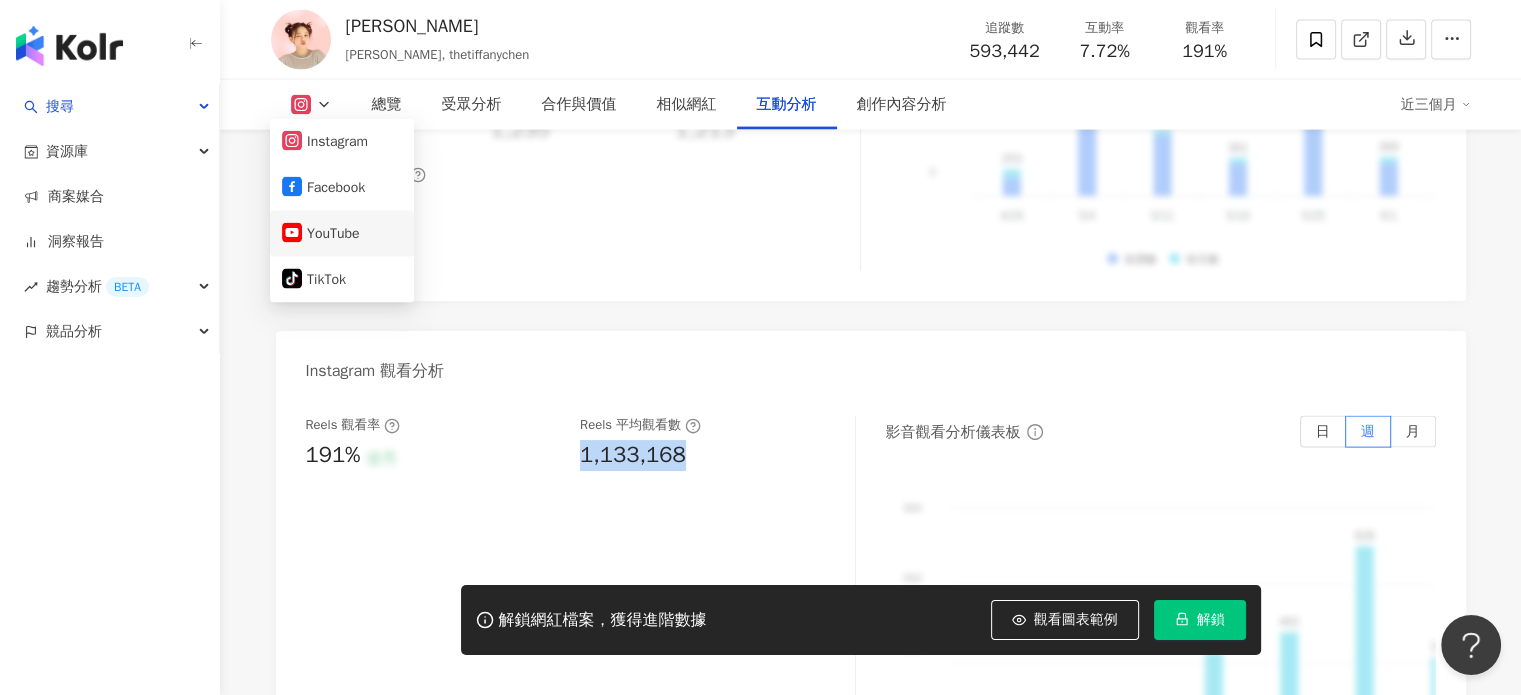click on "YouTube" at bounding box center [342, 234] 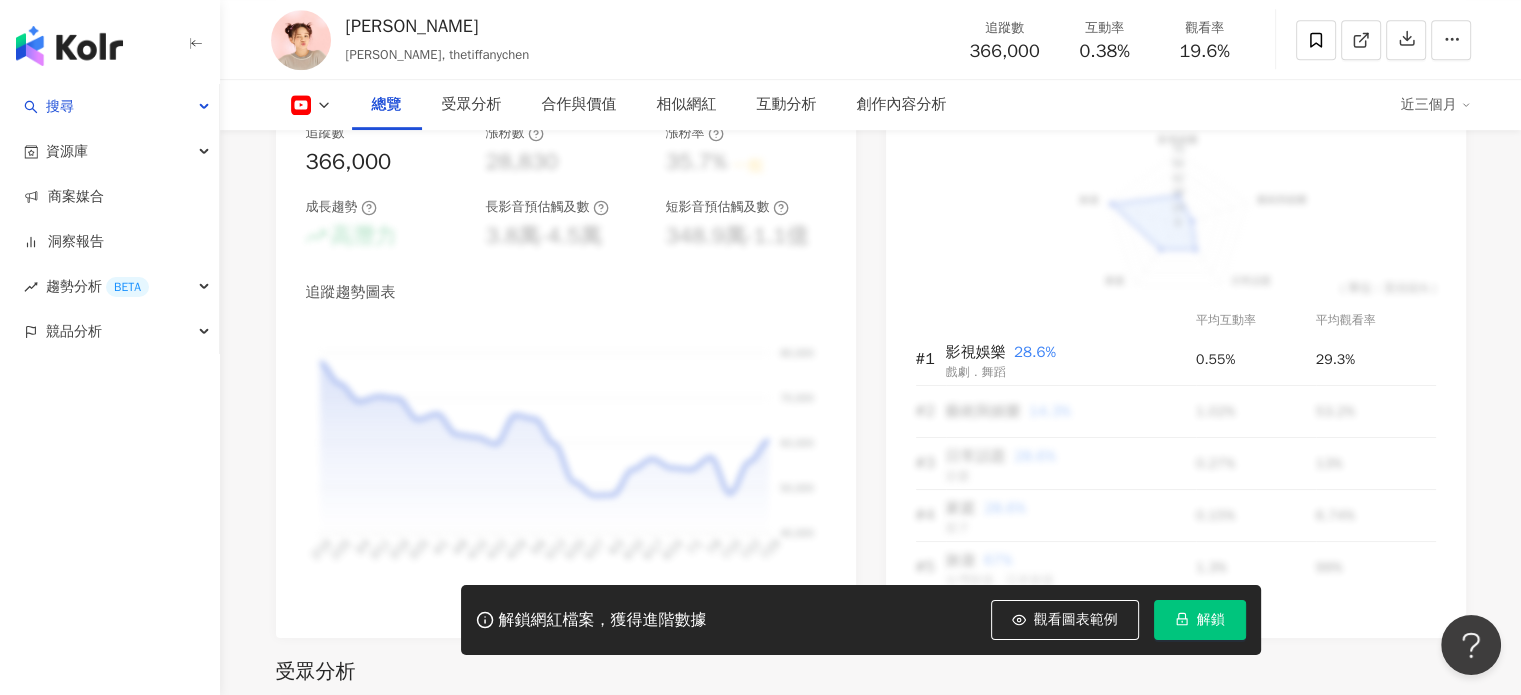 scroll, scrollTop: 0, scrollLeft: 0, axis: both 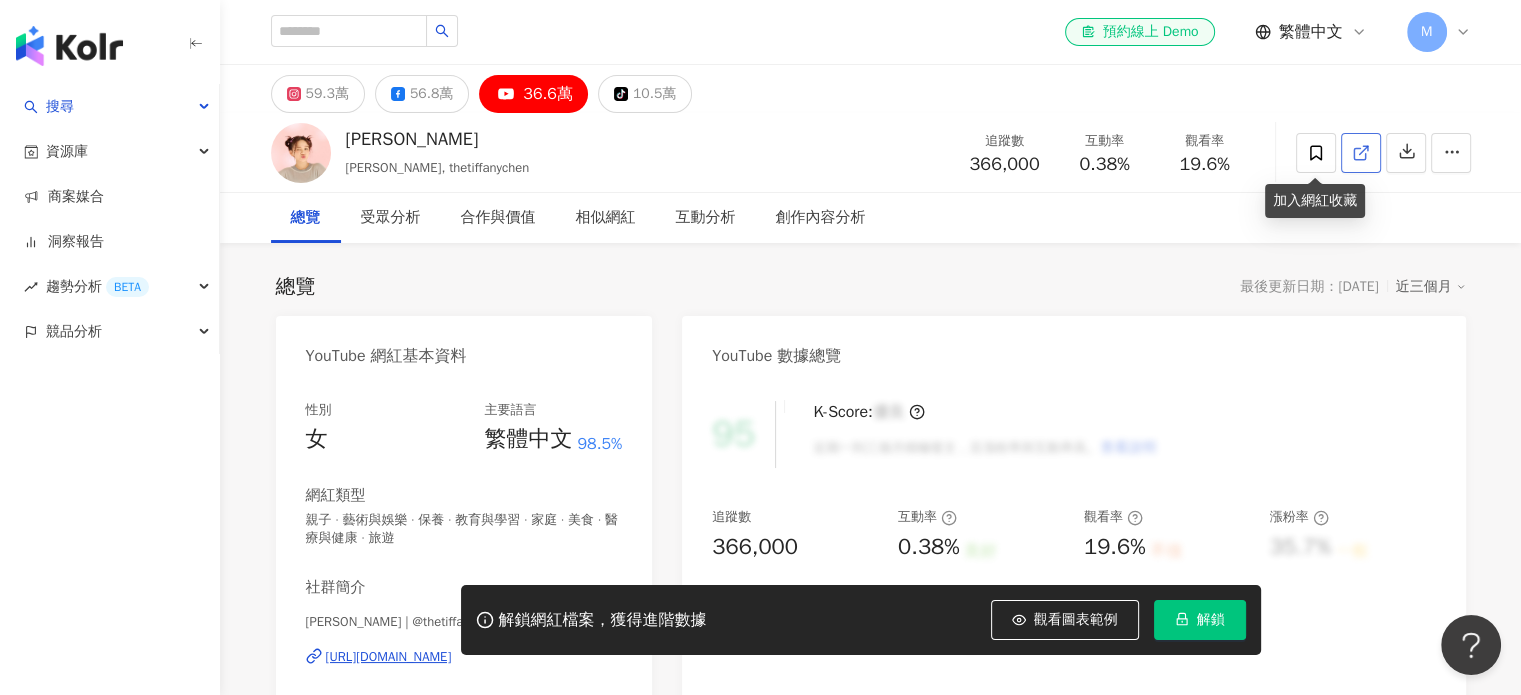 click 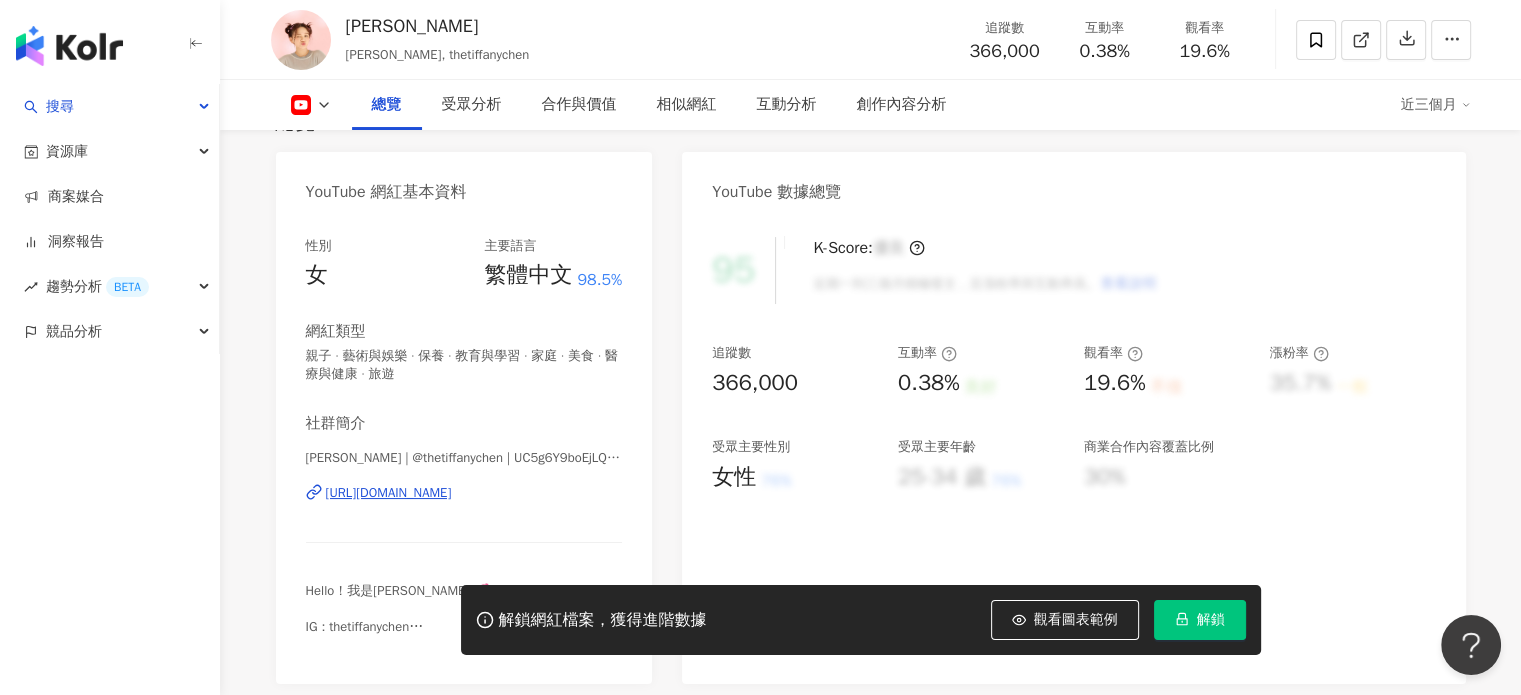 scroll, scrollTop: 200, scrollLeft: 0, axis: vertical 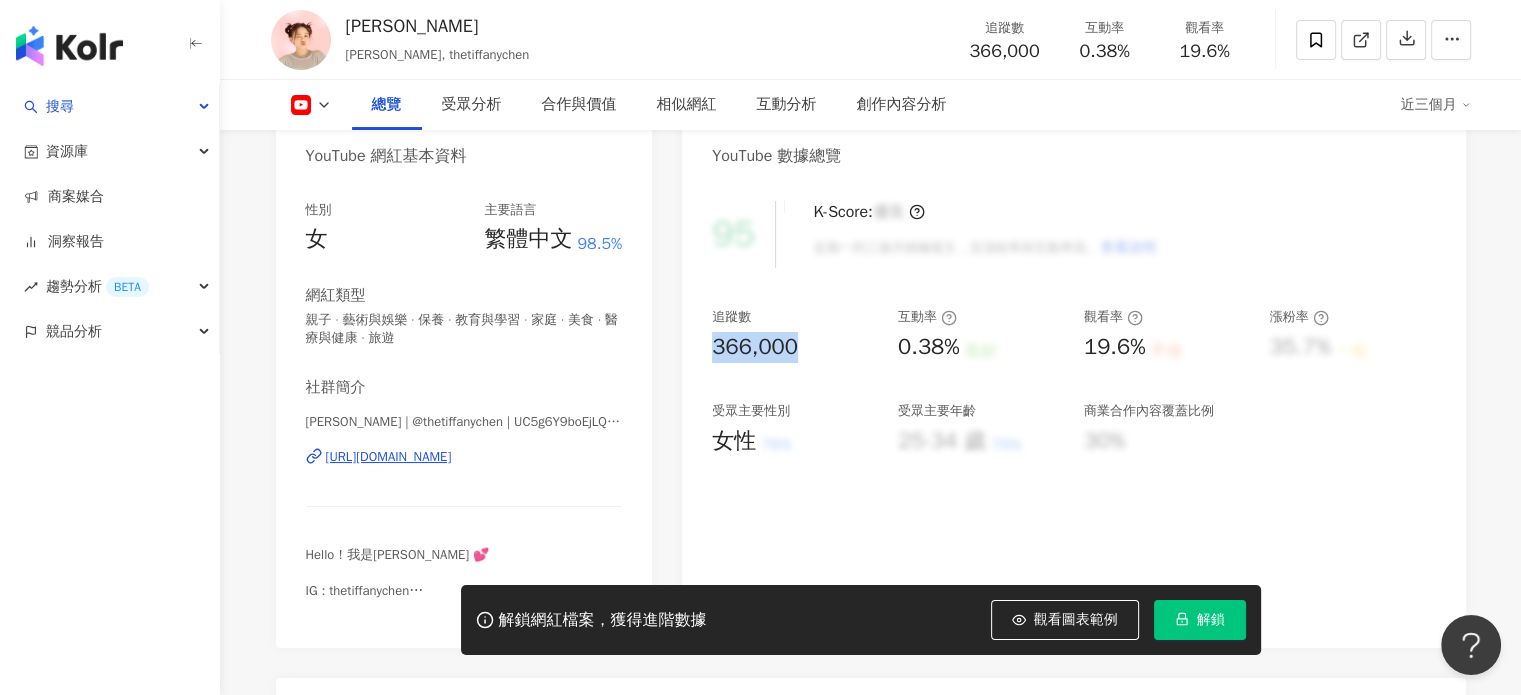 drag, startPoint x: 707, startPoint y: 356, endPoint x: 800, endPoint y: 348, distance: 93.34345 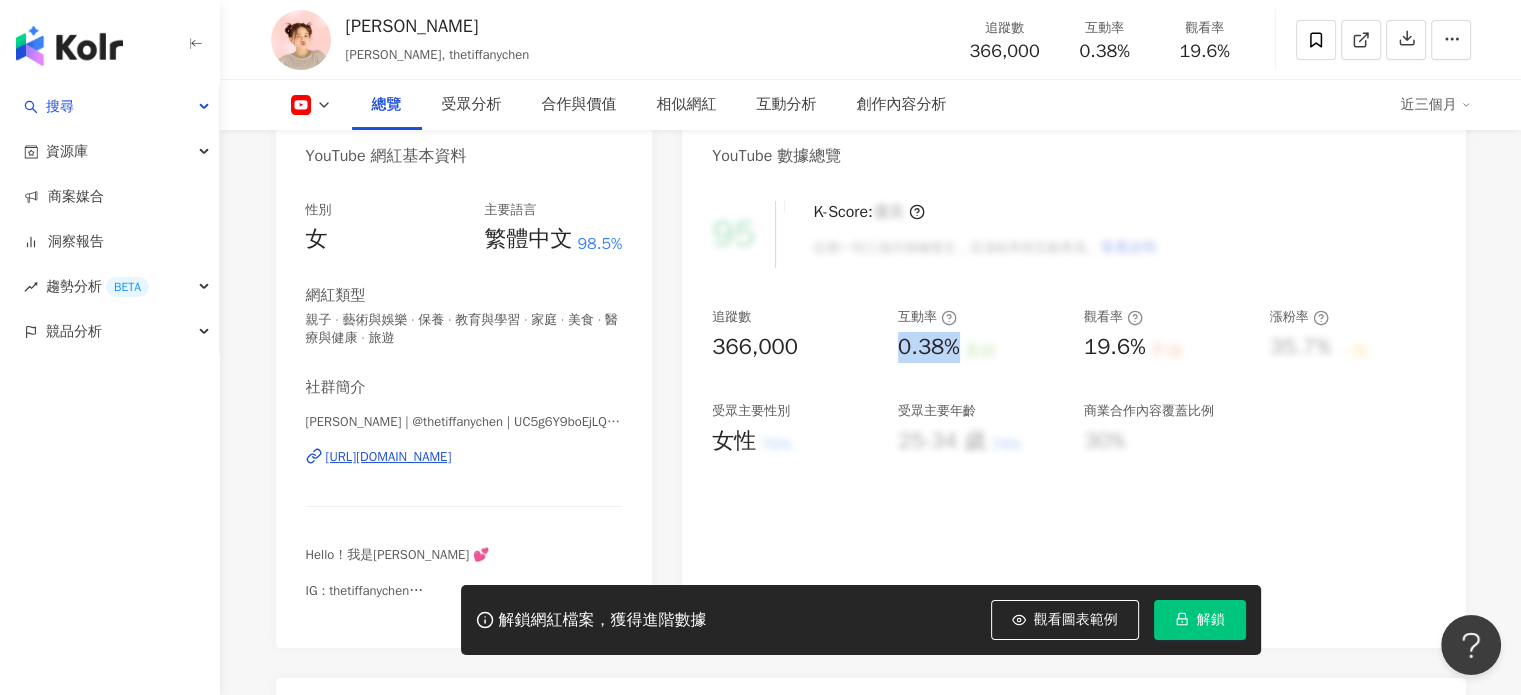 drag, startPoint x: 900, startPoint y: 352, endPoint x: 959, endPoint y: 348, distance: 59.135437 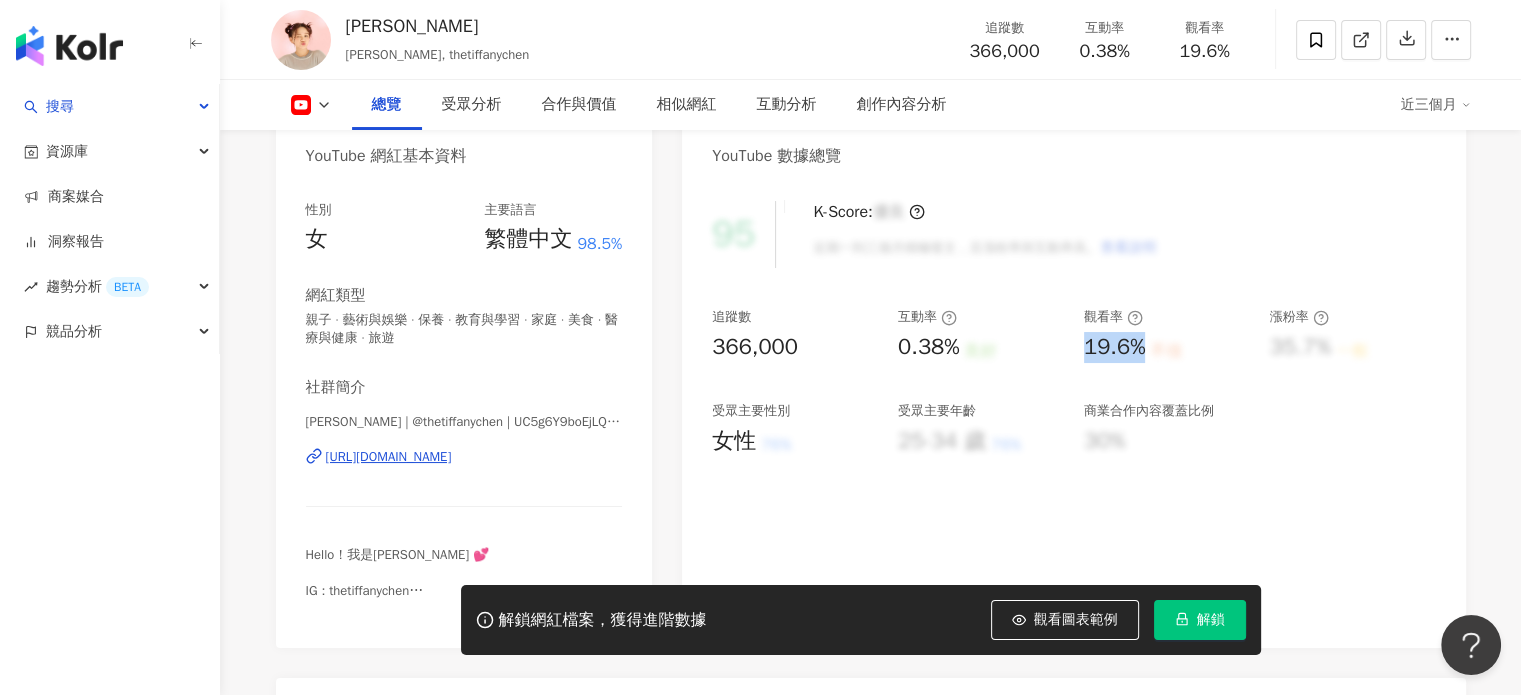 drag, startPoint x: 1078, startPoint y: 350, endPoint x: 1145, endPoint y: 347, distance: 67.06713 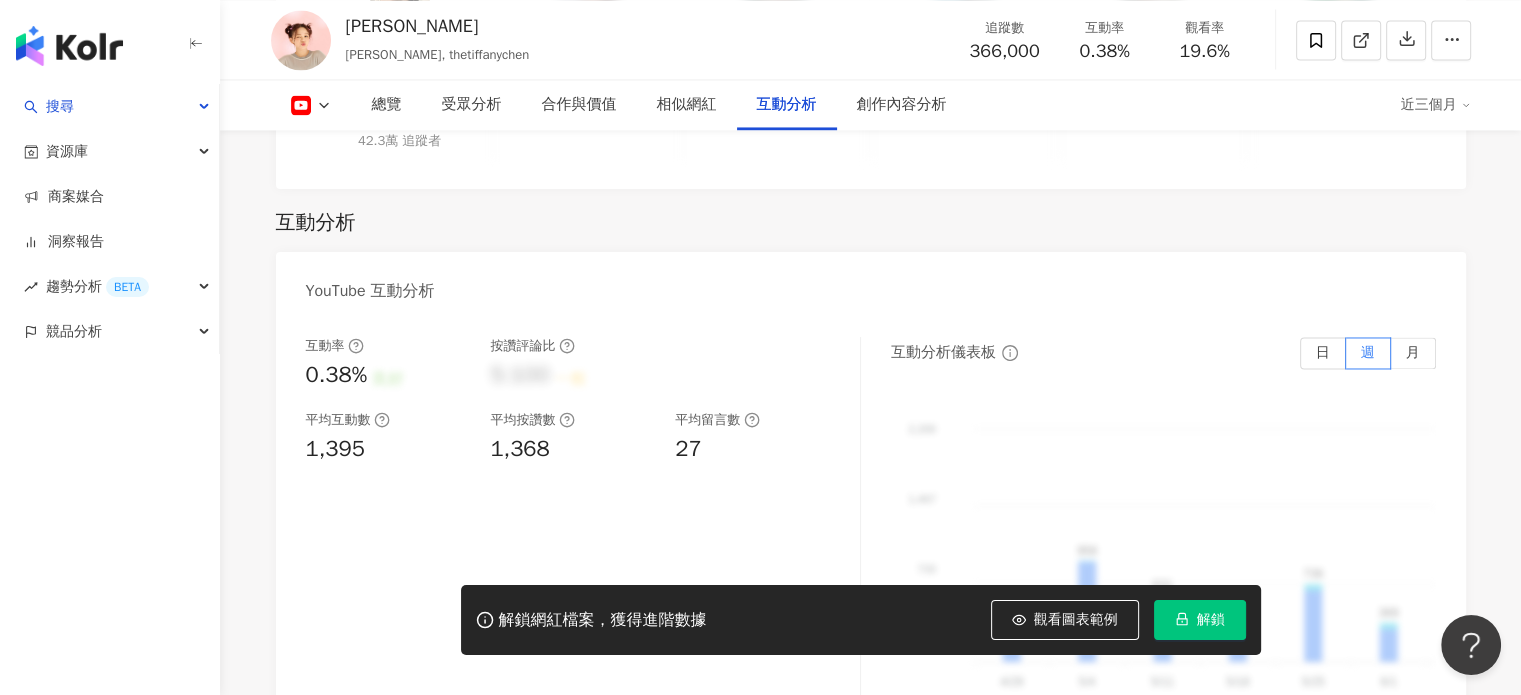 scroll, scrollTop: 3300, scrollLeft: 0, axis: vertical 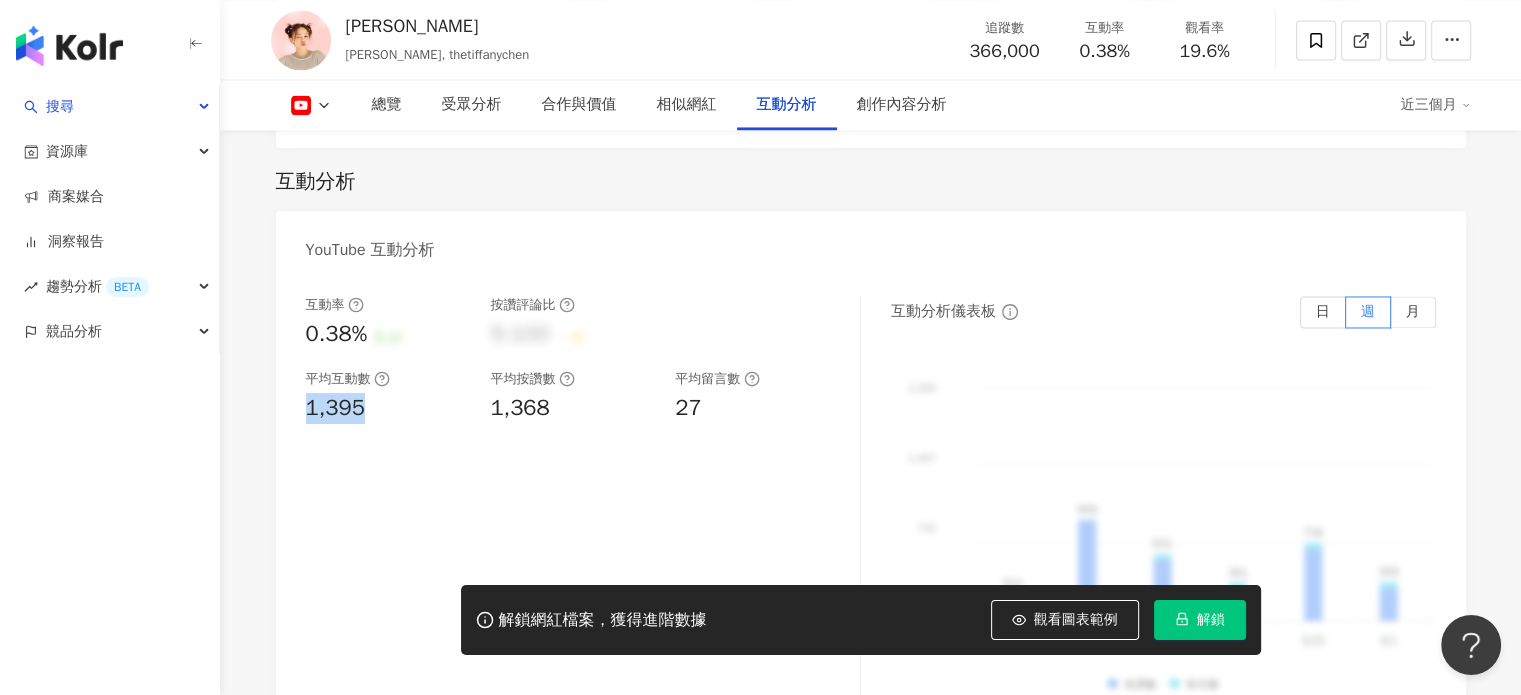 drag, startPoint x: 304, startPoint y: 392, endPoint x: 383, endPoint y: 392, distance: 79 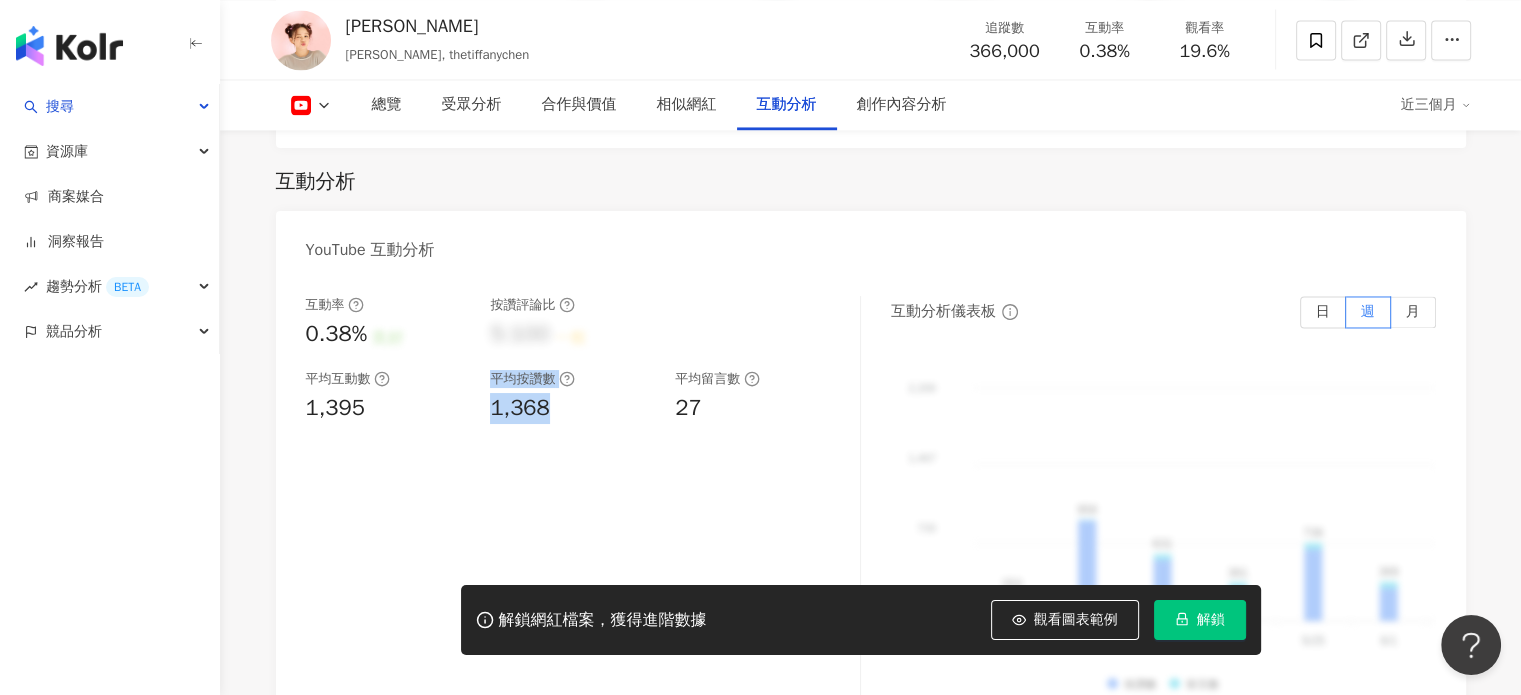 drag, startPoint x: 566, startPoint y: 397, endPoint x: 478, endPoint y: 396, distance: 88.005684 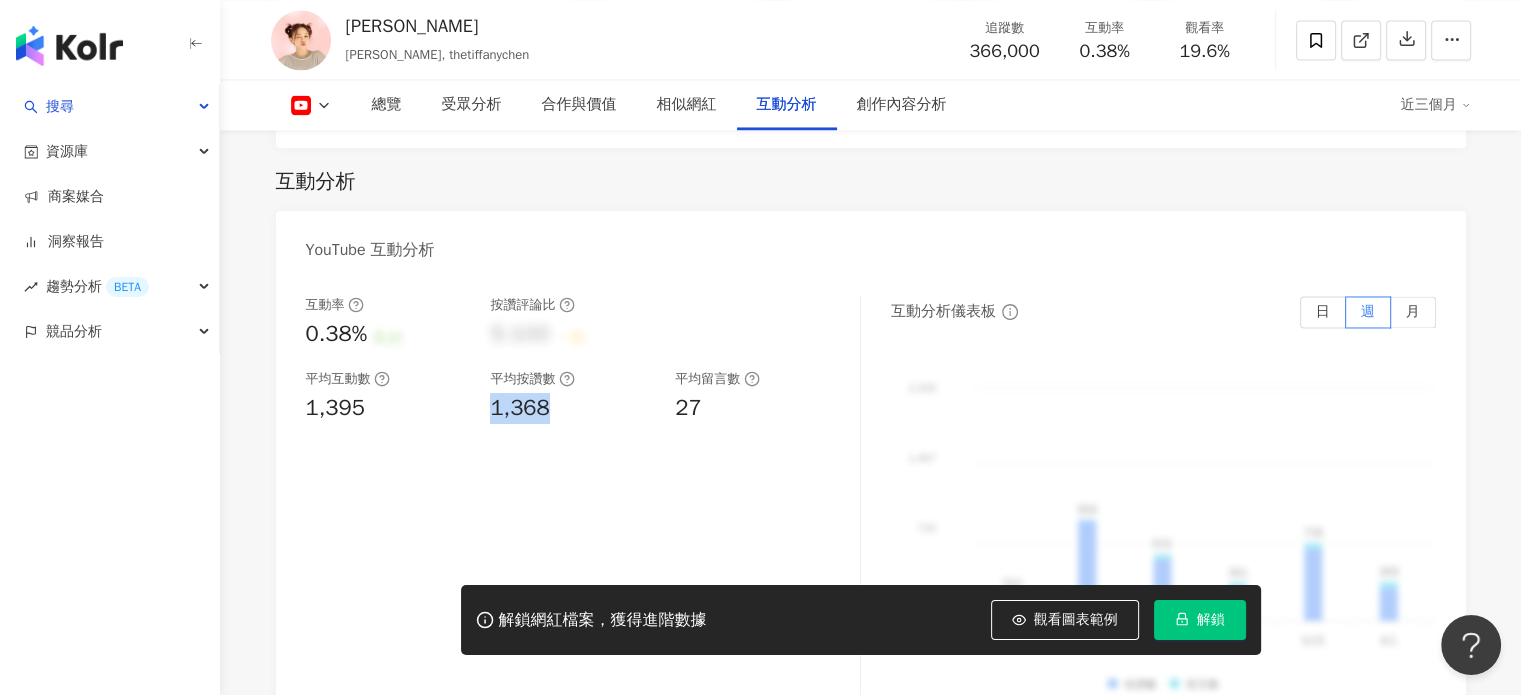 drag, startPoint x: 552, startPoint y: 384, endPoint x: 484, endPoint y: 385, distance: 68.007355 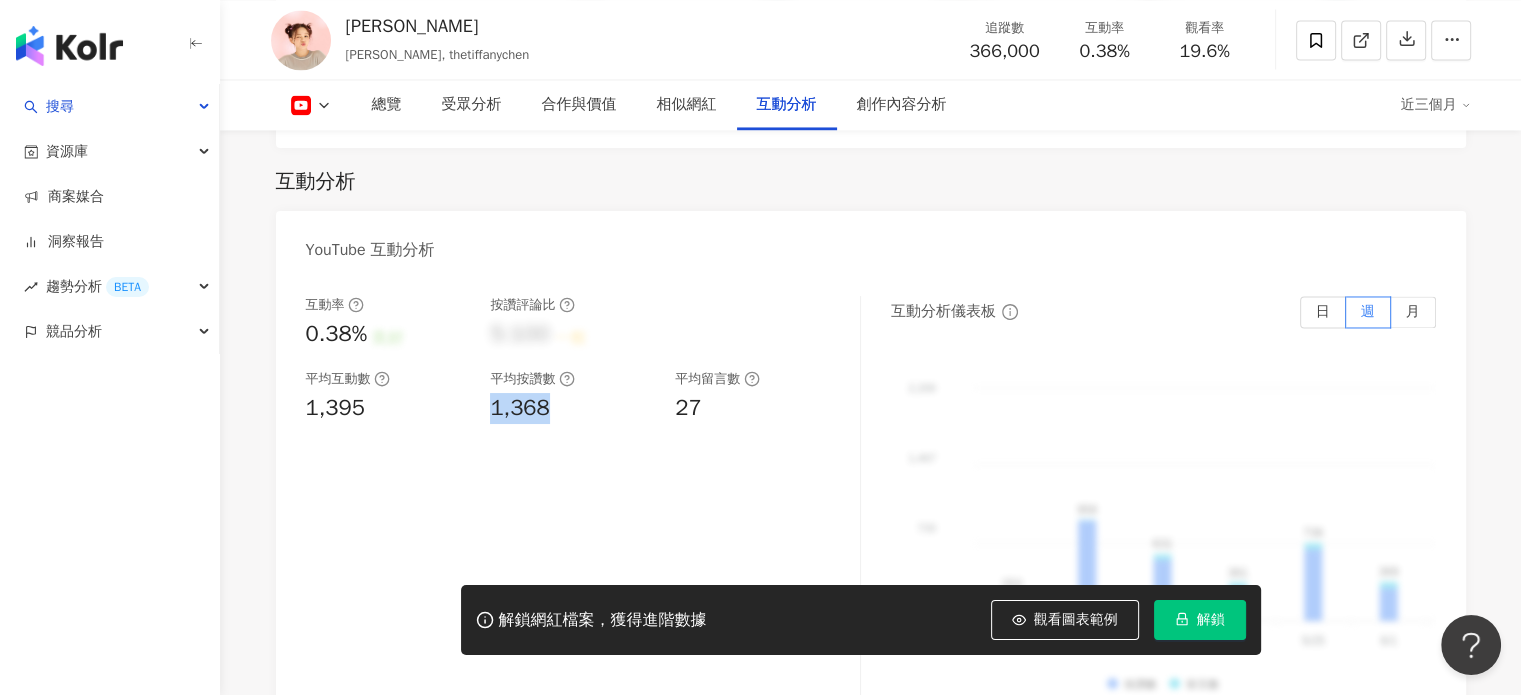 copy on "1,368" 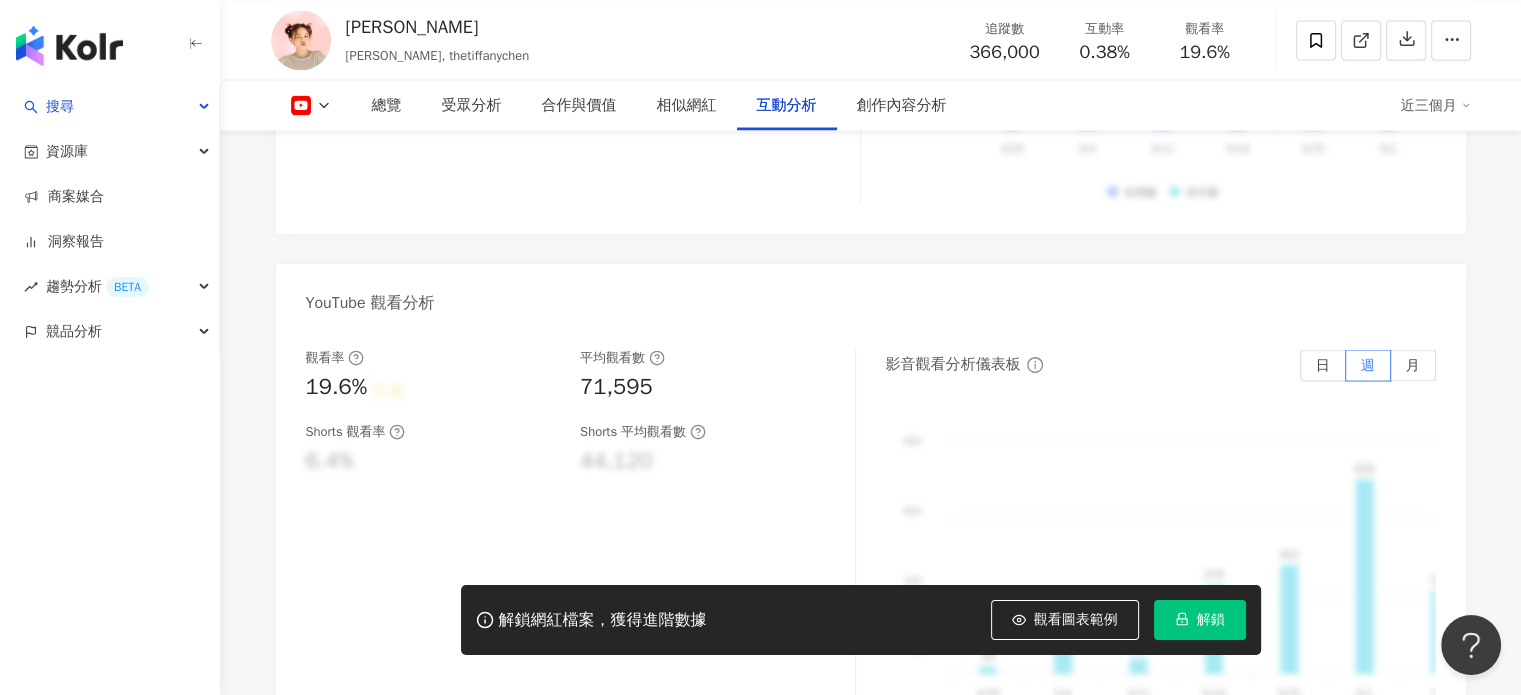 scroll, scrollTop: 3800, scrollLeft: 0, axis: vertical 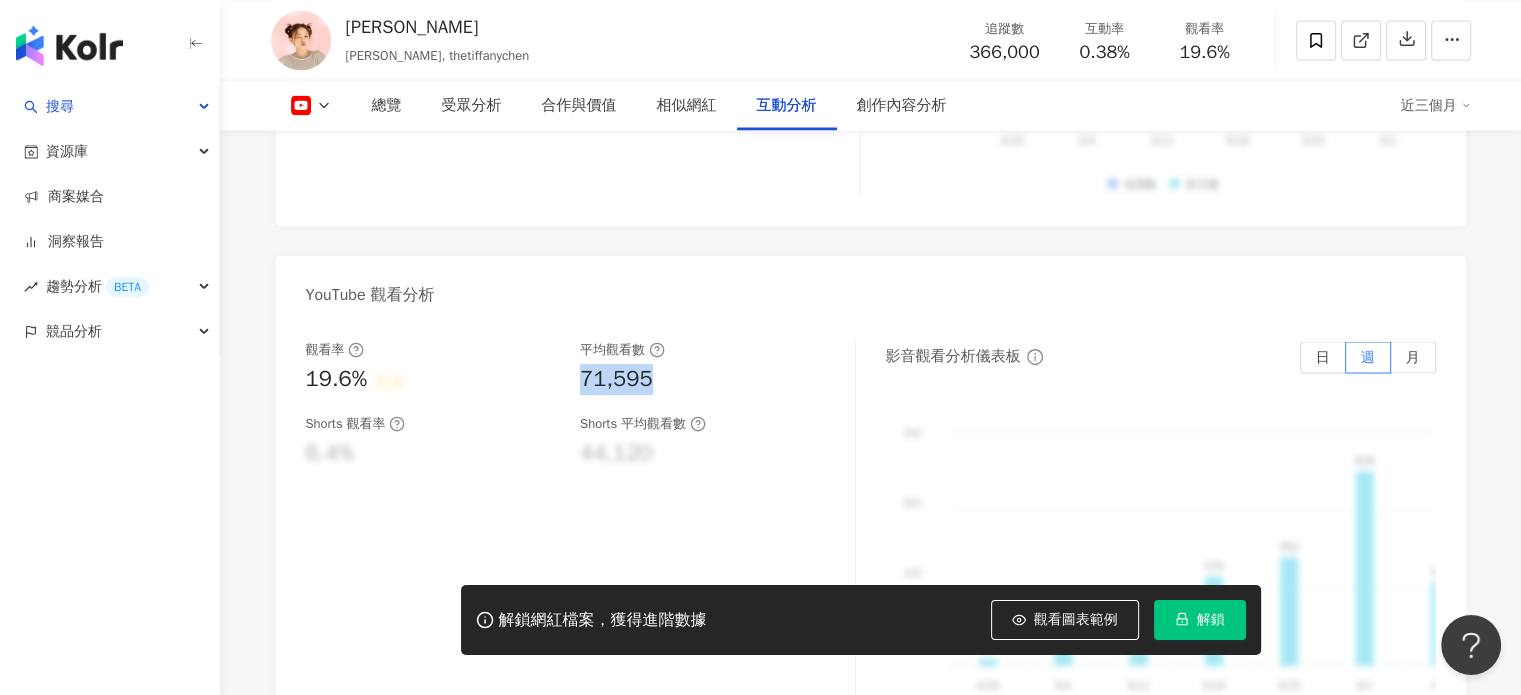 drag, startPoint x: 574, startPoint y: 361, endPoint x: 666, endPoint y: 359, distance: 92.021736 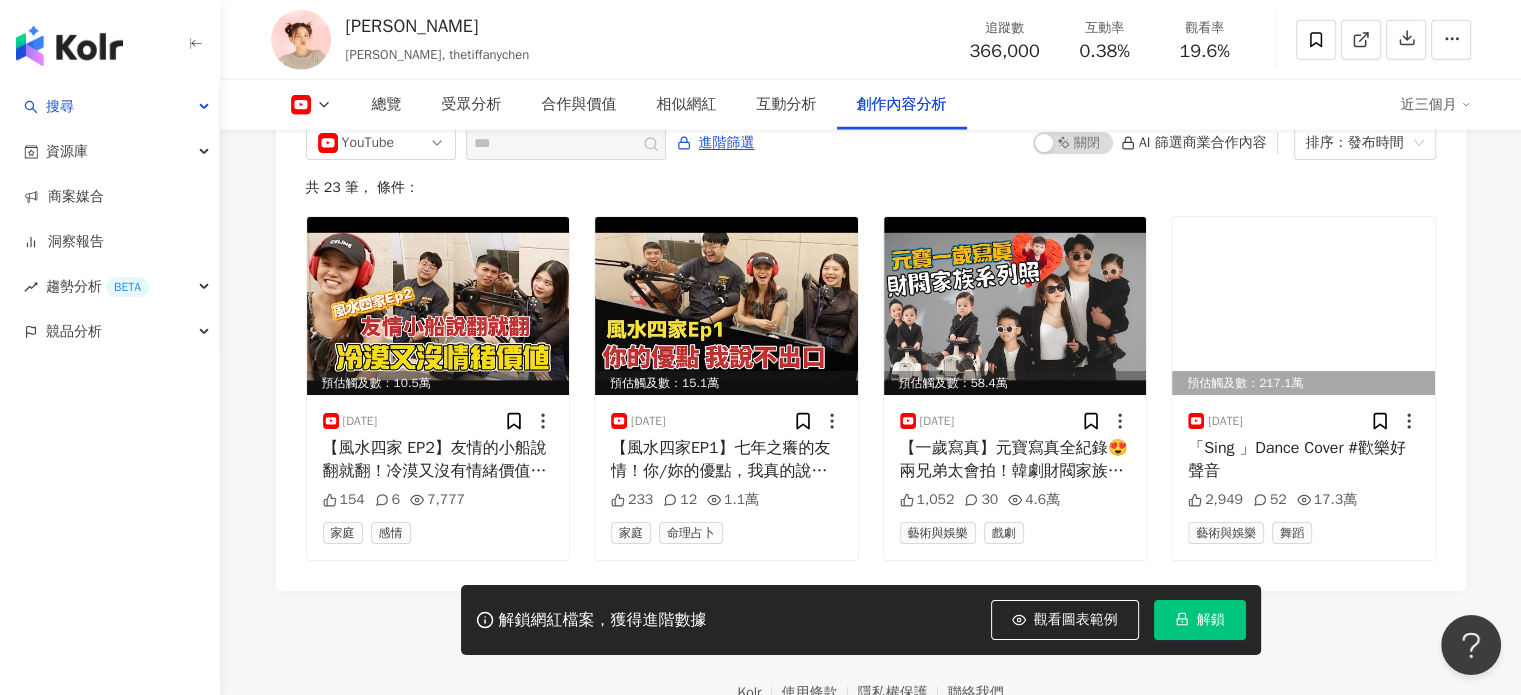scroll, scrollTop: 5600, scrollLeft: 0, axis: vertical 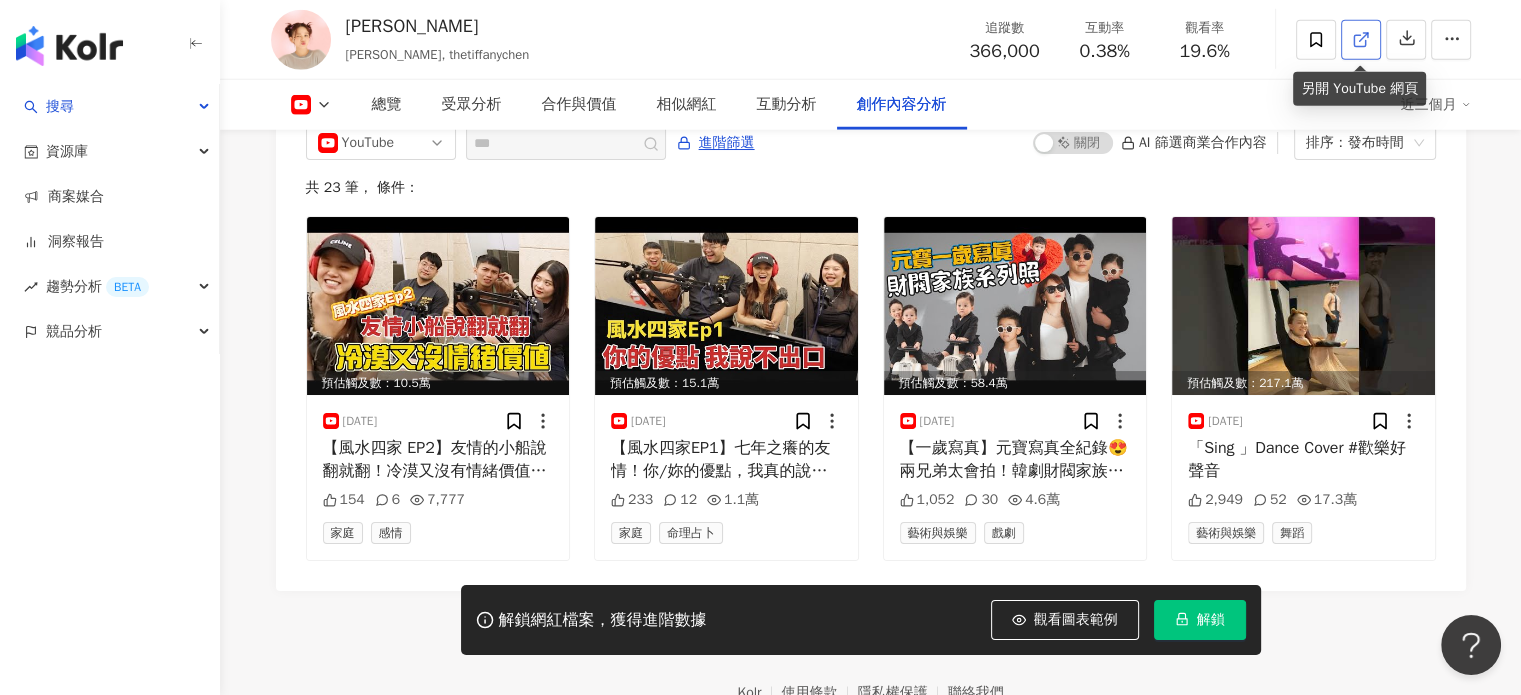 click at bounding box center (1361, 40) 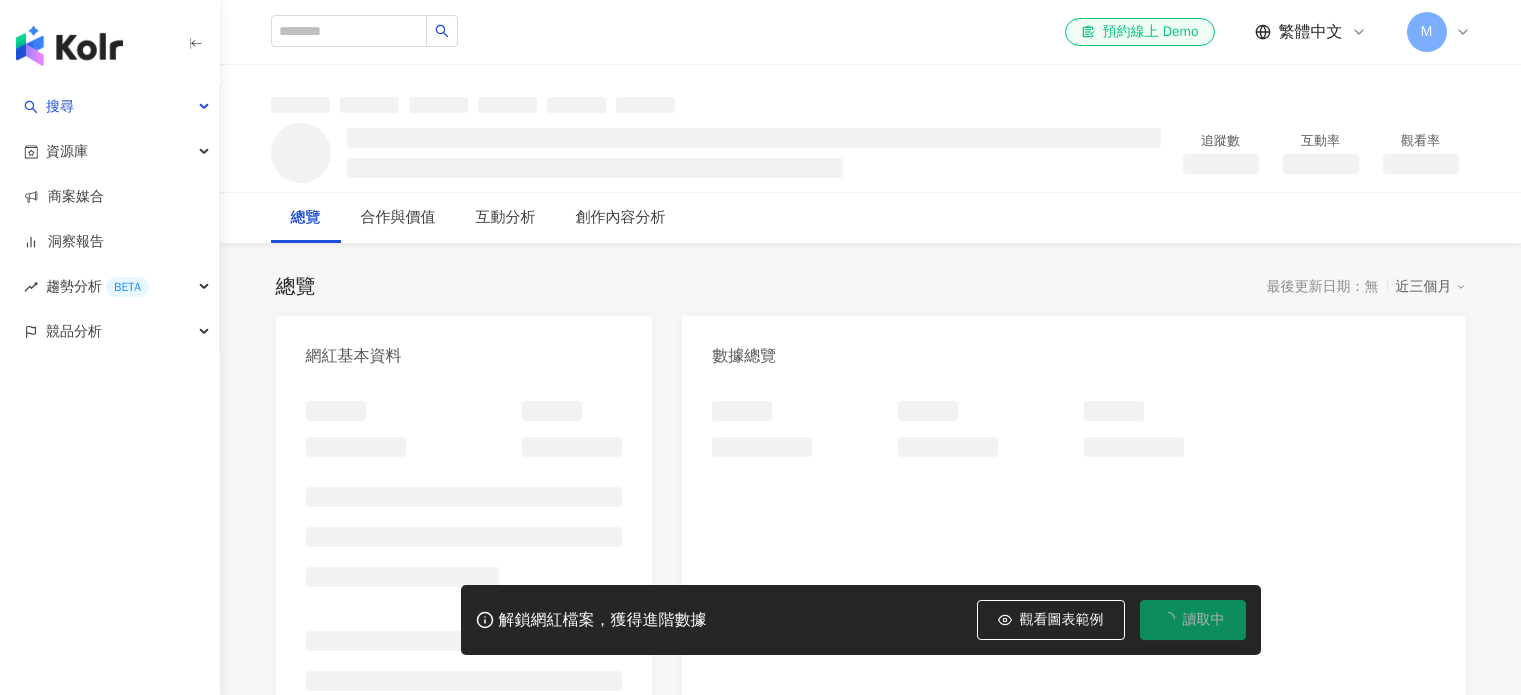 scroll, scrollTop: 0, scrollLeft: 0, axis: both 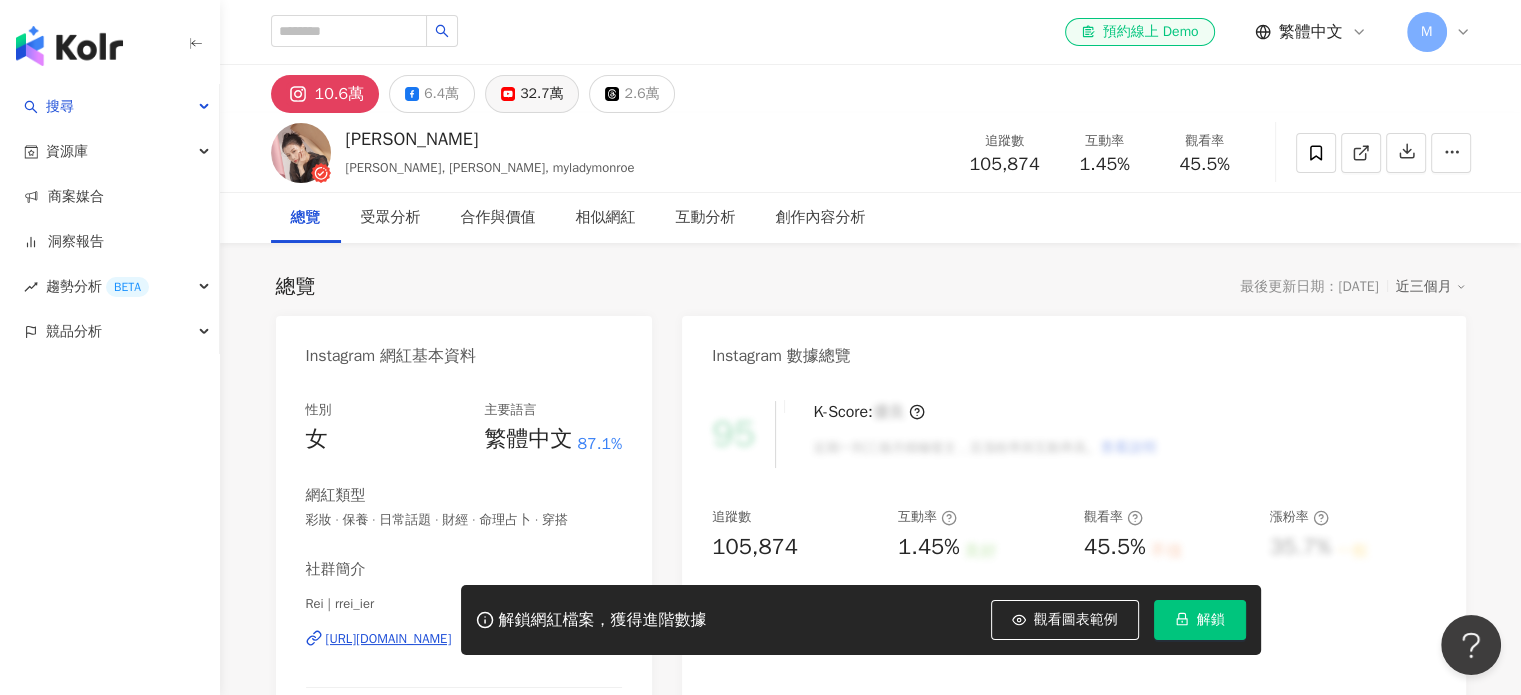 click on "32.7萬" at bounding box center (541, 94) 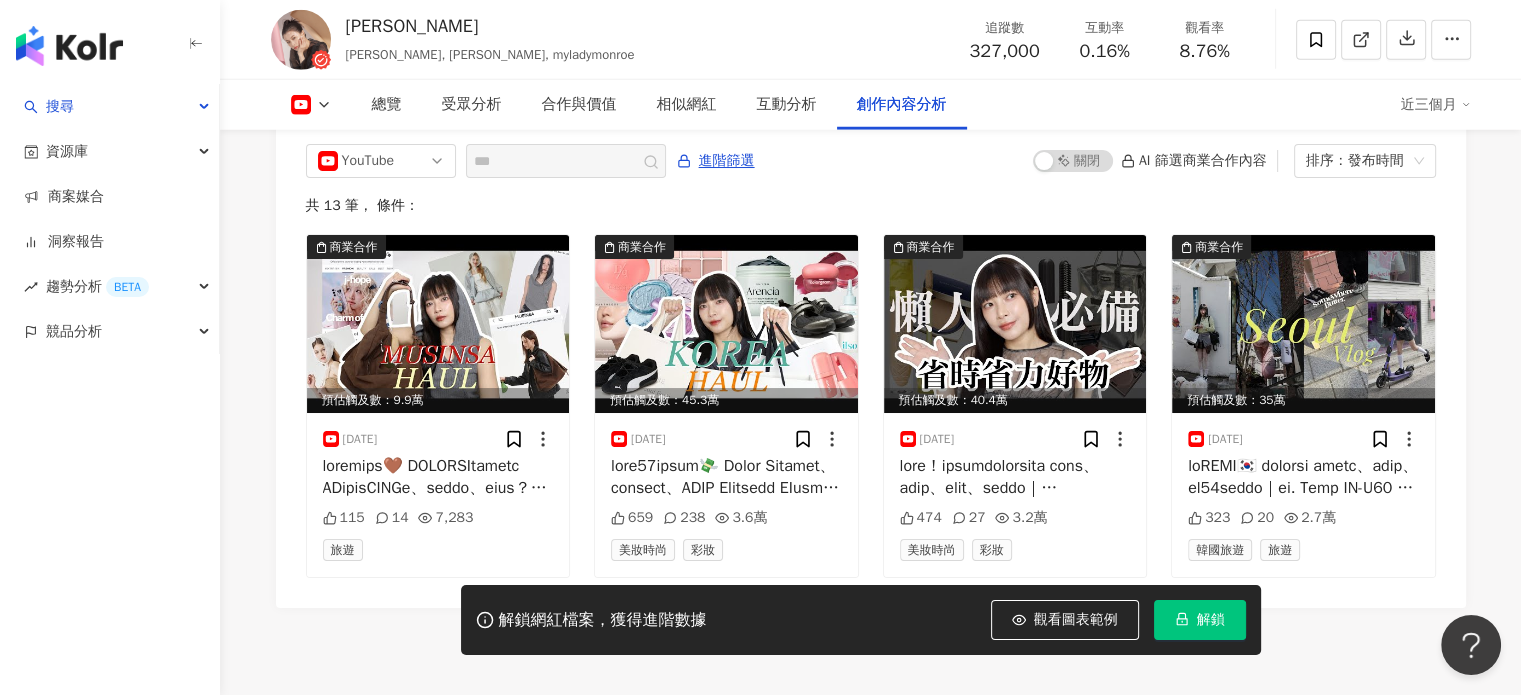scroll, scrollTop: 5600, scrollLeft: 0, axis: vertical 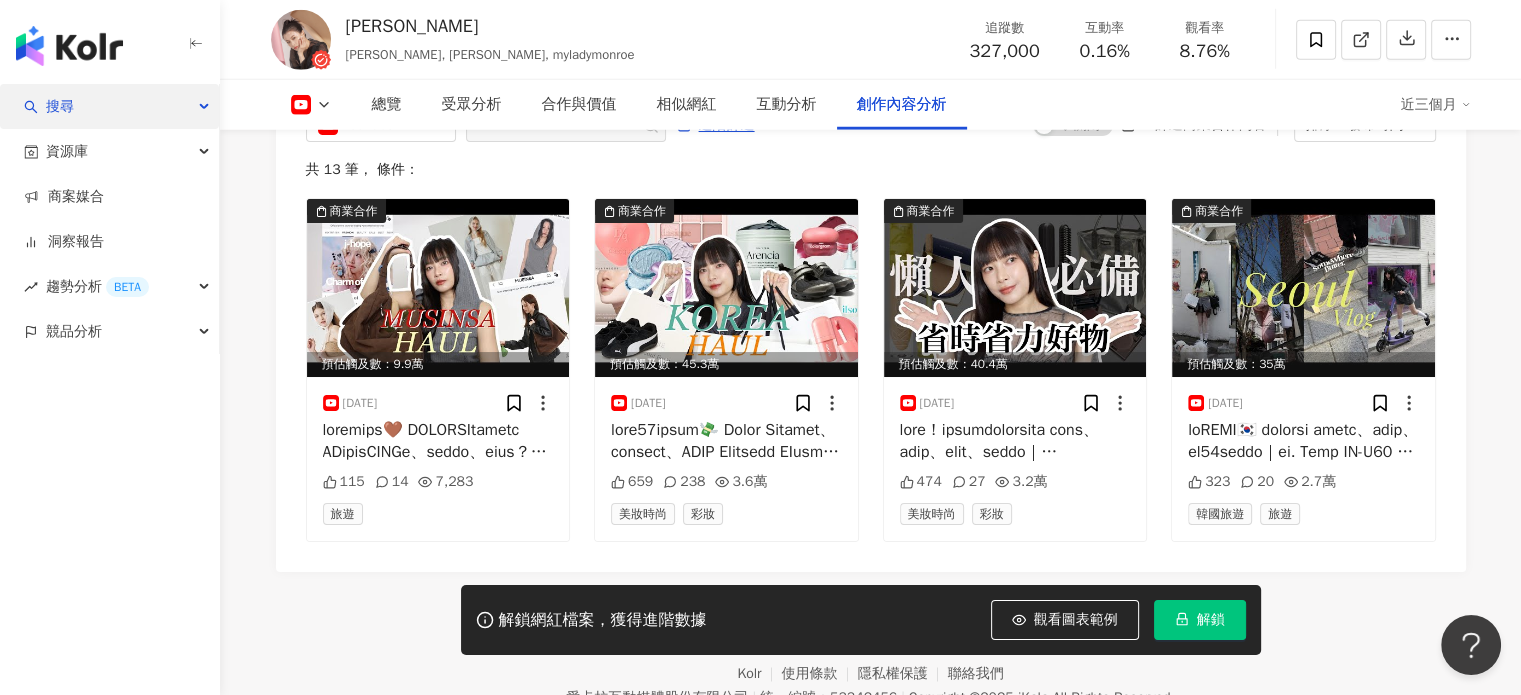 click on "搜尋" at bounding box center (109, 106) 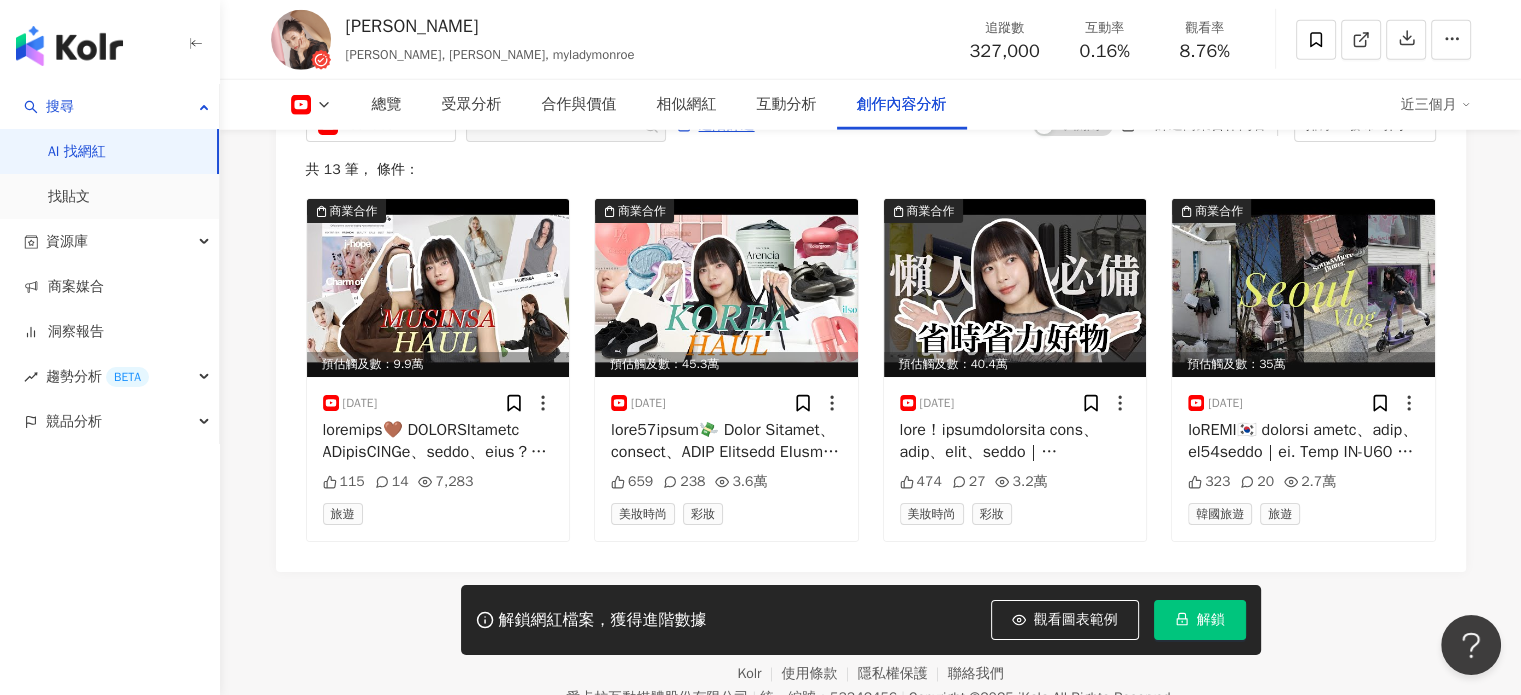click on "AI 找網紅" at bounding box center (77, 152) 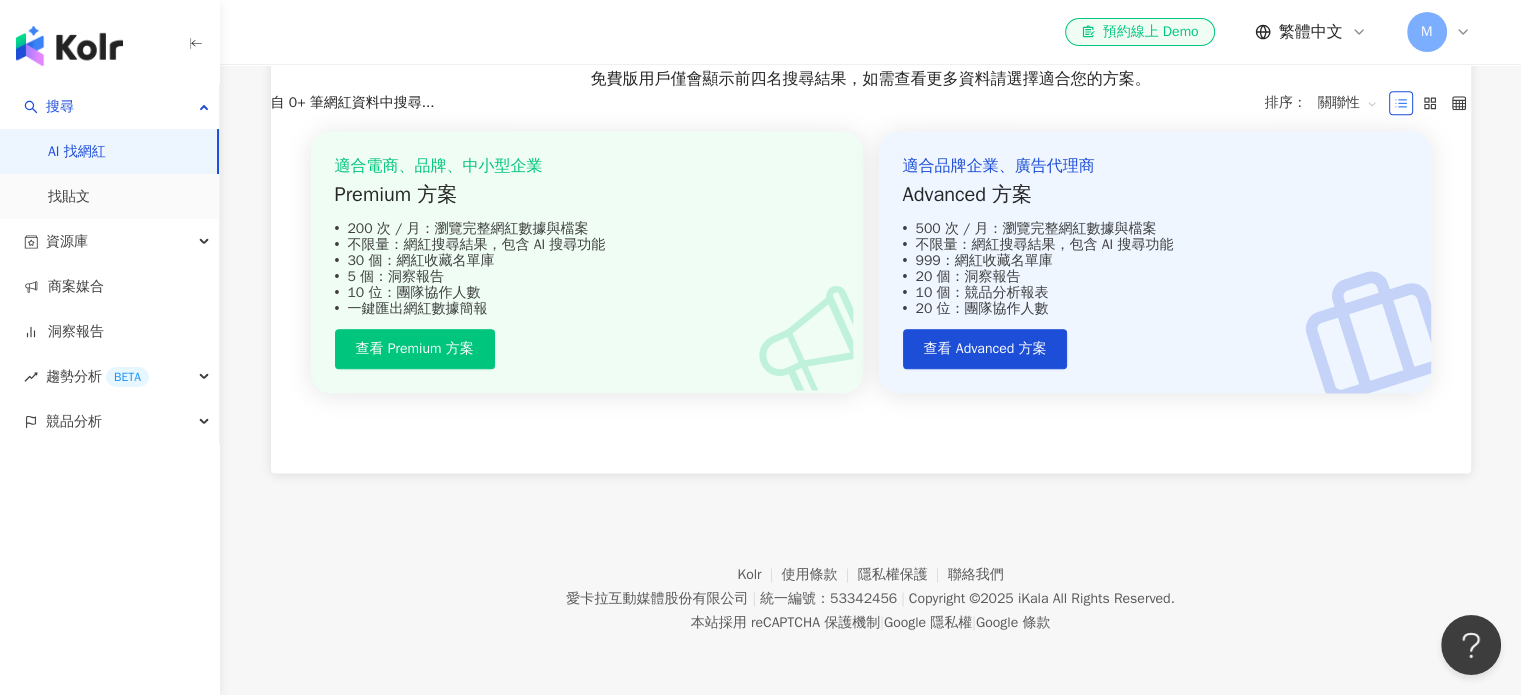 scroll, scrollTop: 0, scrollLeft: 0, axis: both 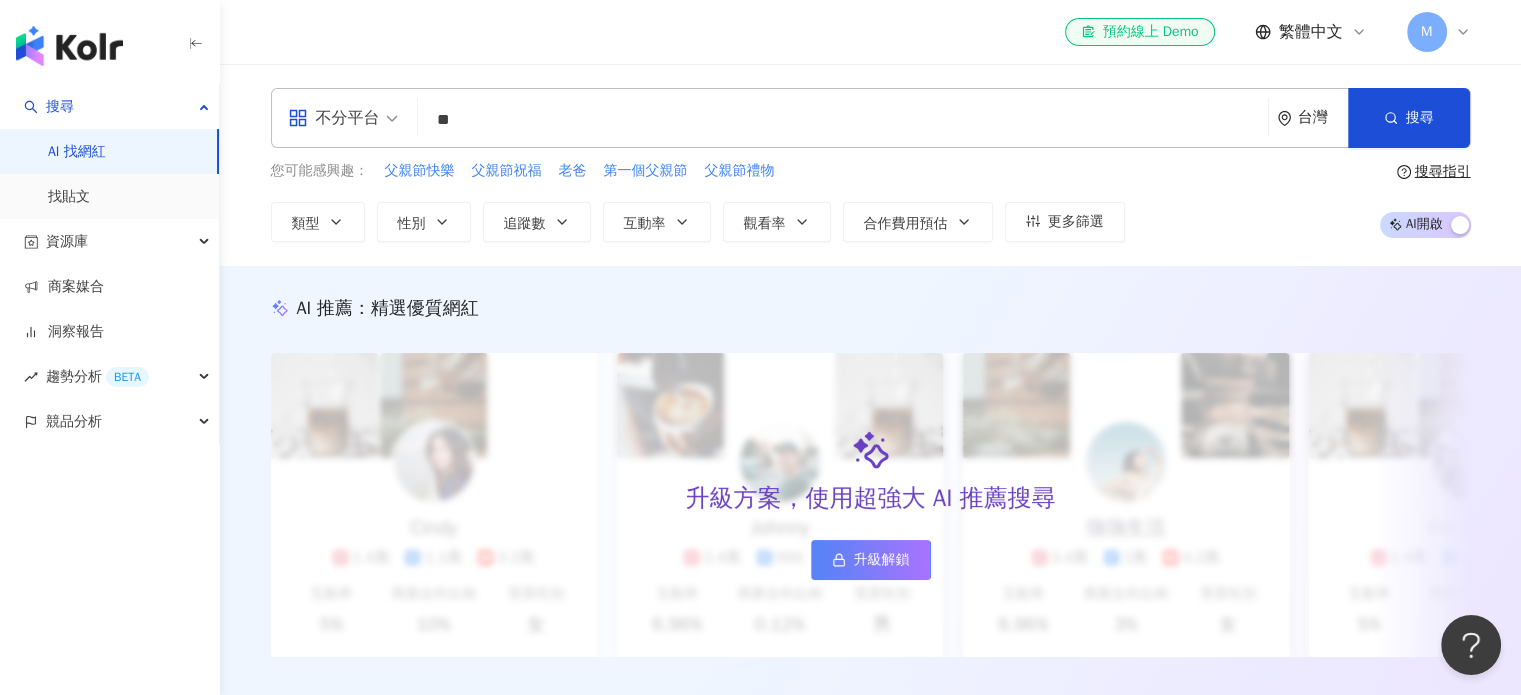 type on "*" 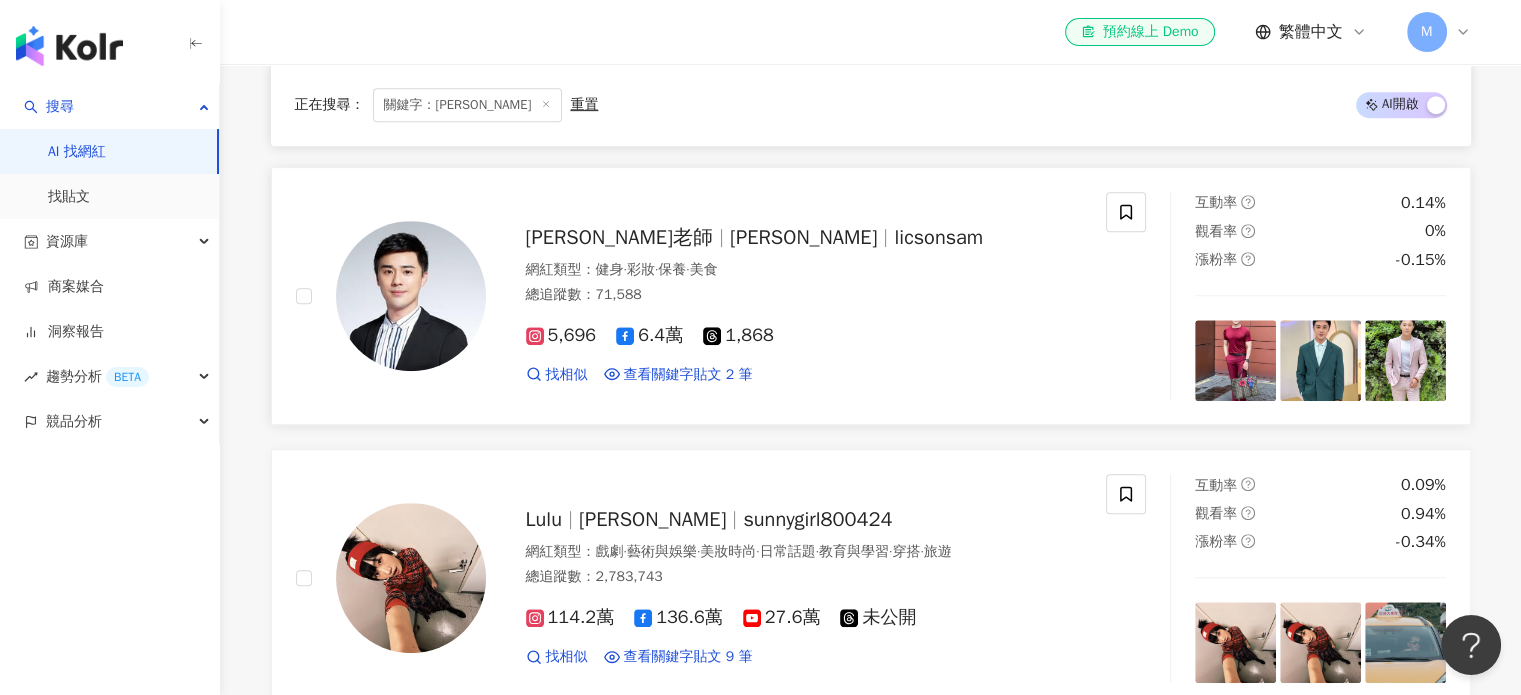 scroll, scrollTop: 900, scrollLeft: 0, axis: vertical 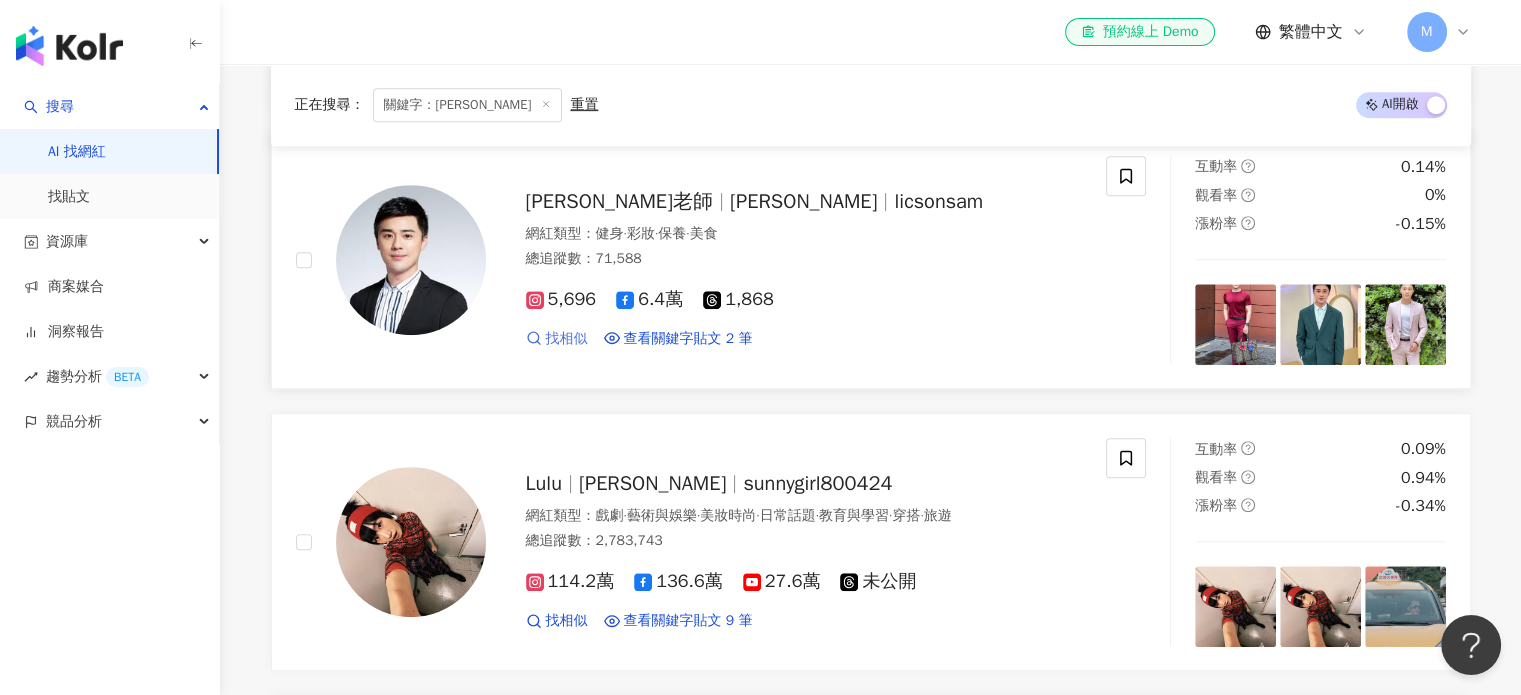 click on "找相似" at bounding box center (567, 339) 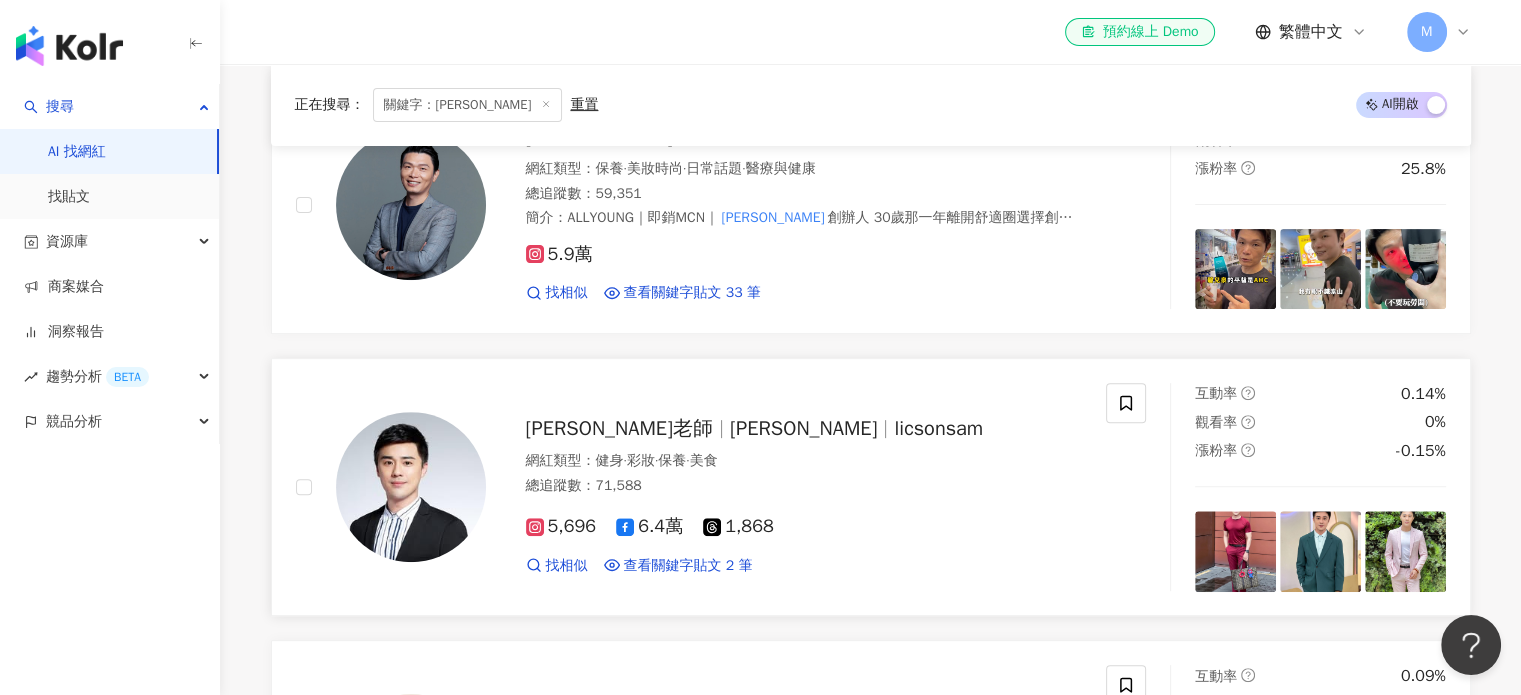 scroll, scrollTop: 600, scrollLeft: 0, axis: vertical 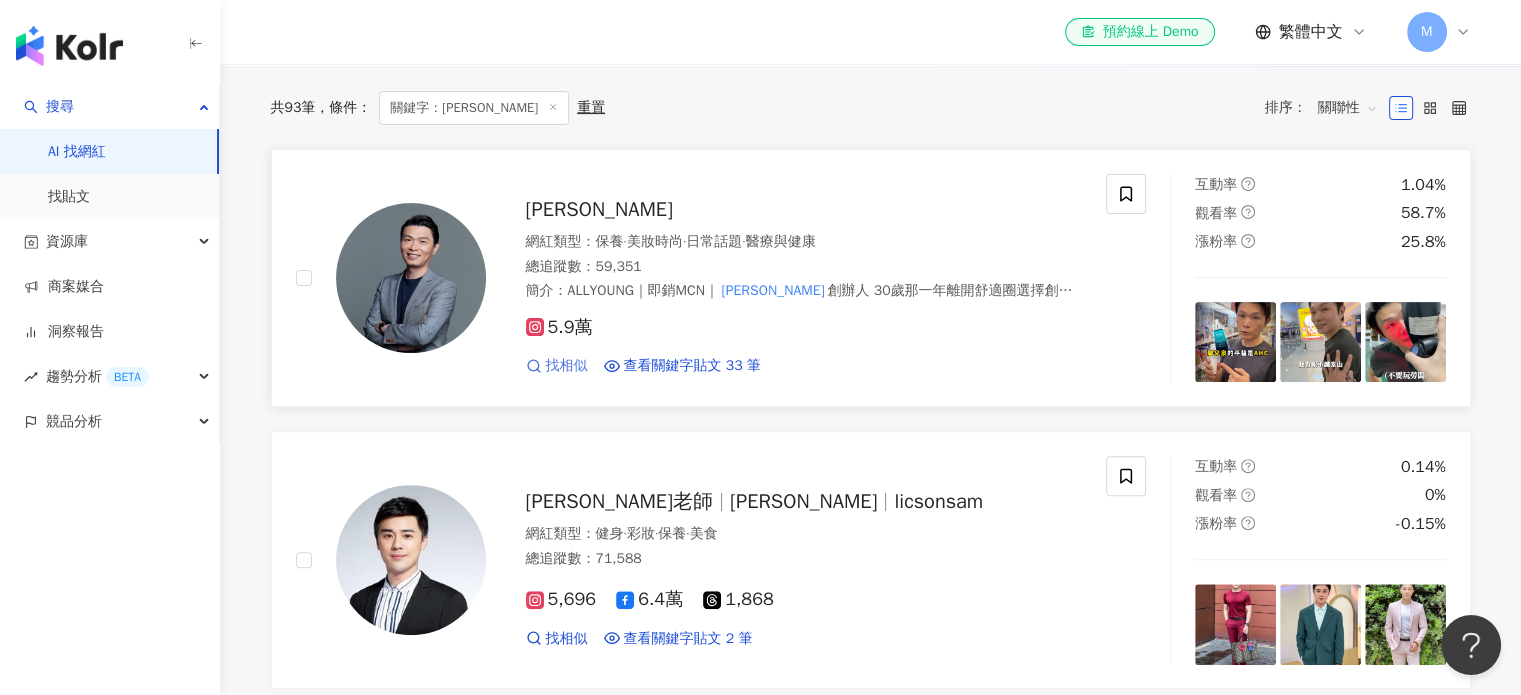 click on "找相似" at bounding box center (567, 366) 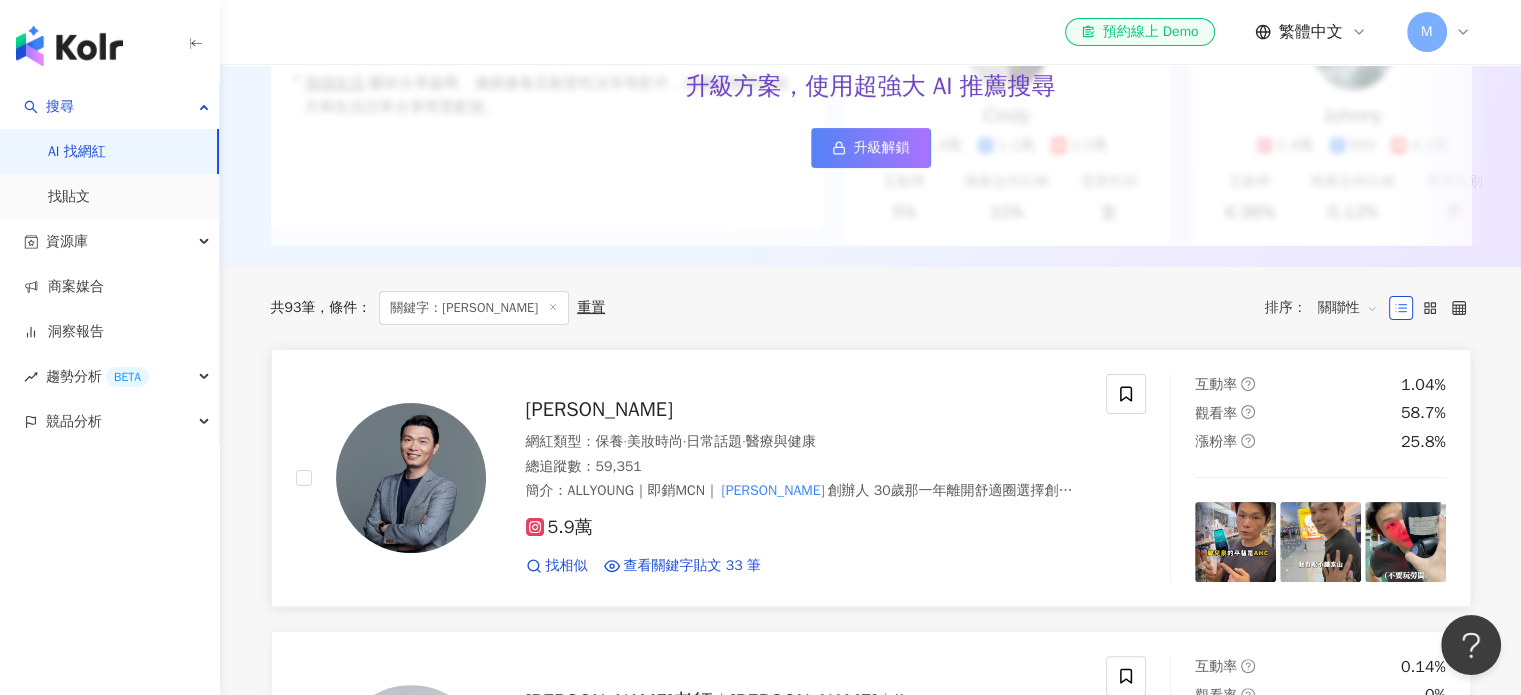 scroll, scrollTop: 0, scrollLeft: 0, axis: both 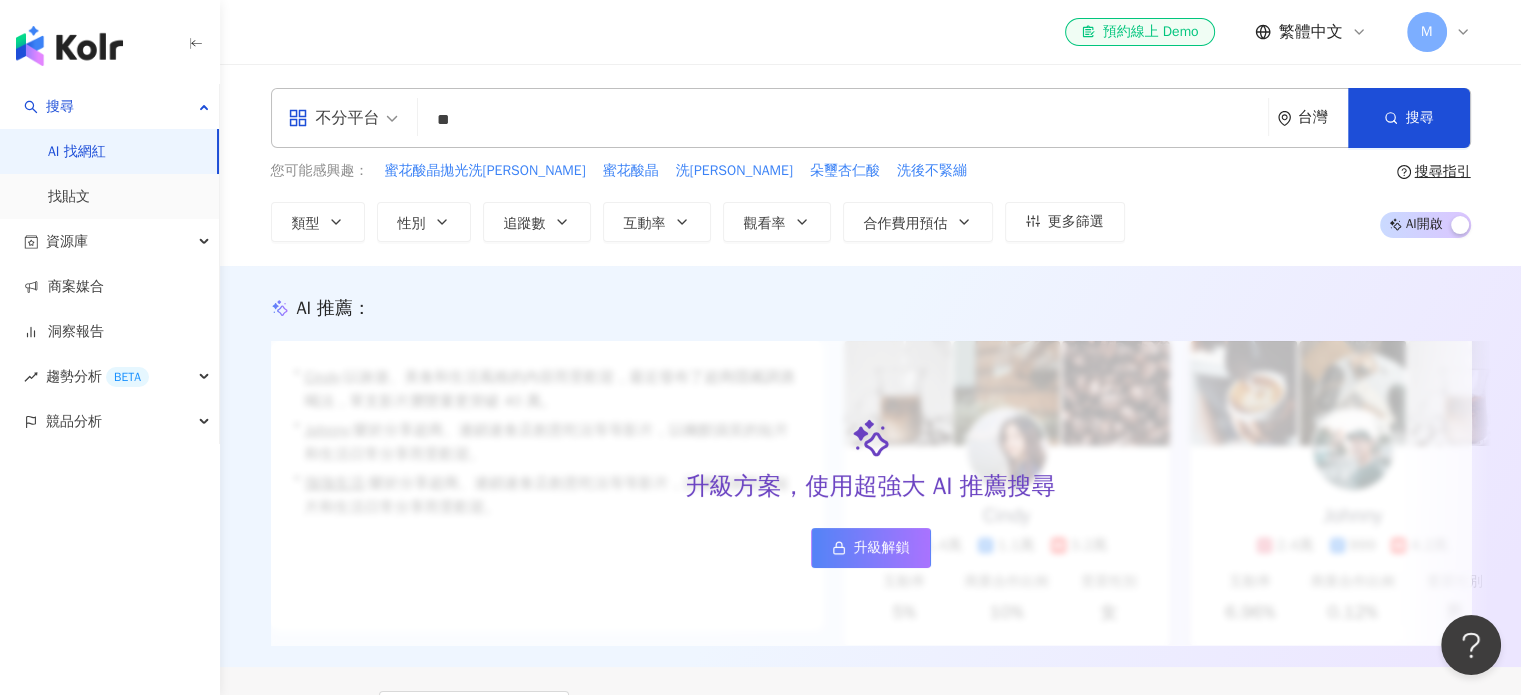click on "不分平台" at bounding box center [334, 118] 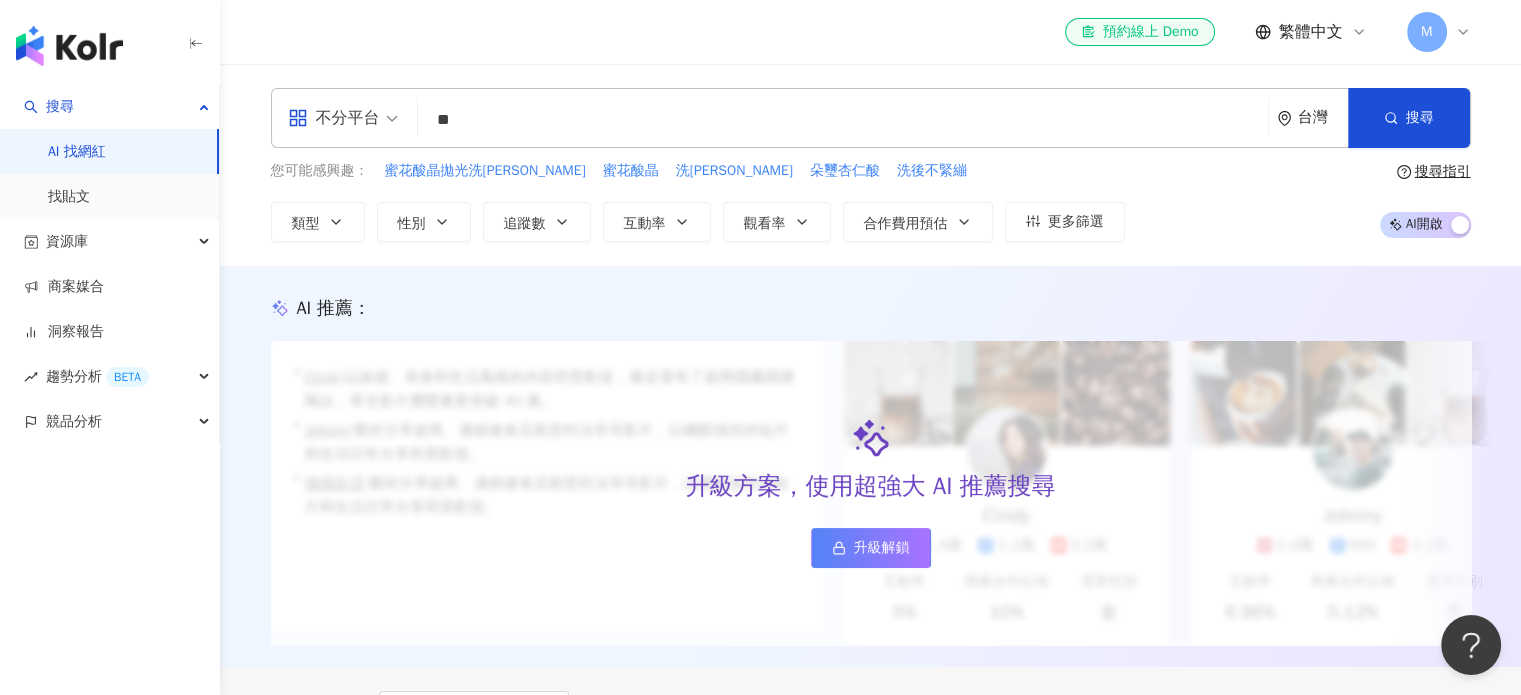 click on "**" at bounding box center [843, 120] 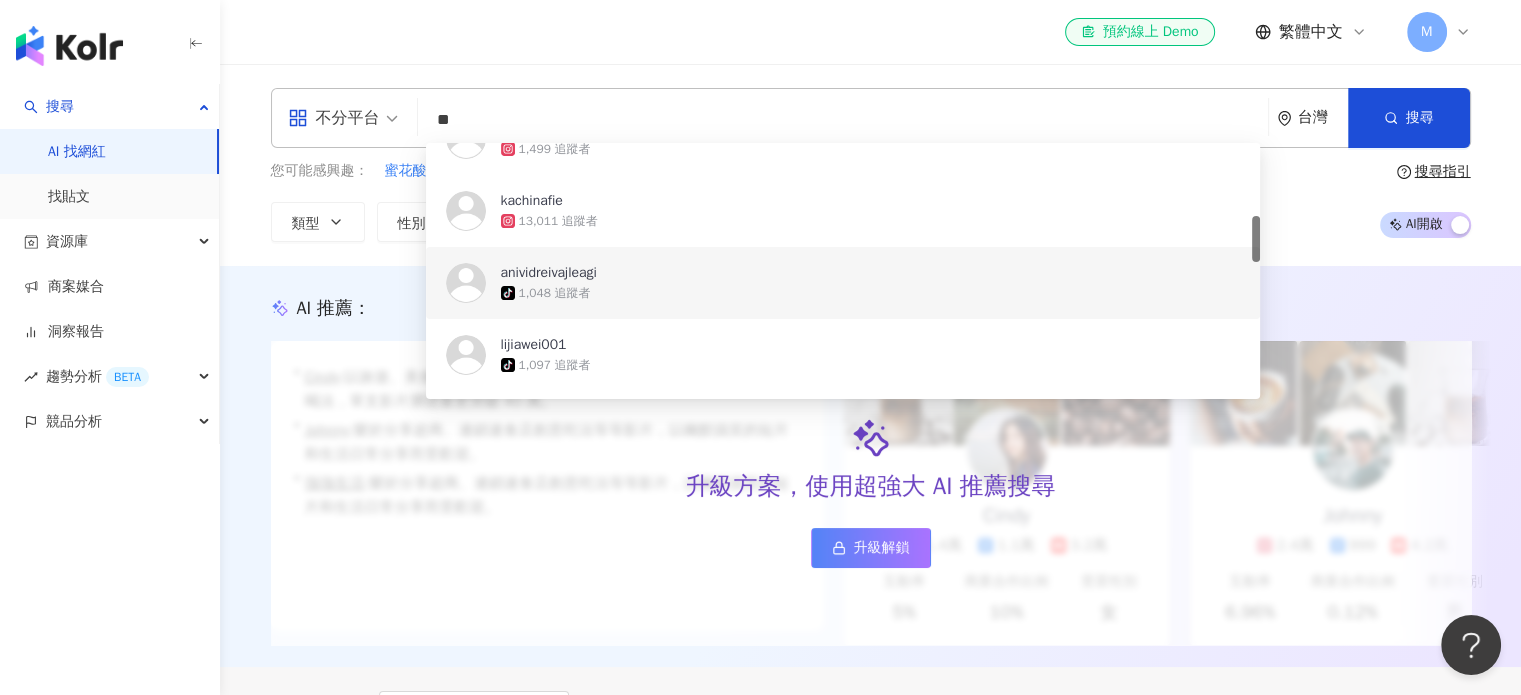 scroll, scrollTop: 100, scrollLeft: 0, axis: vertical 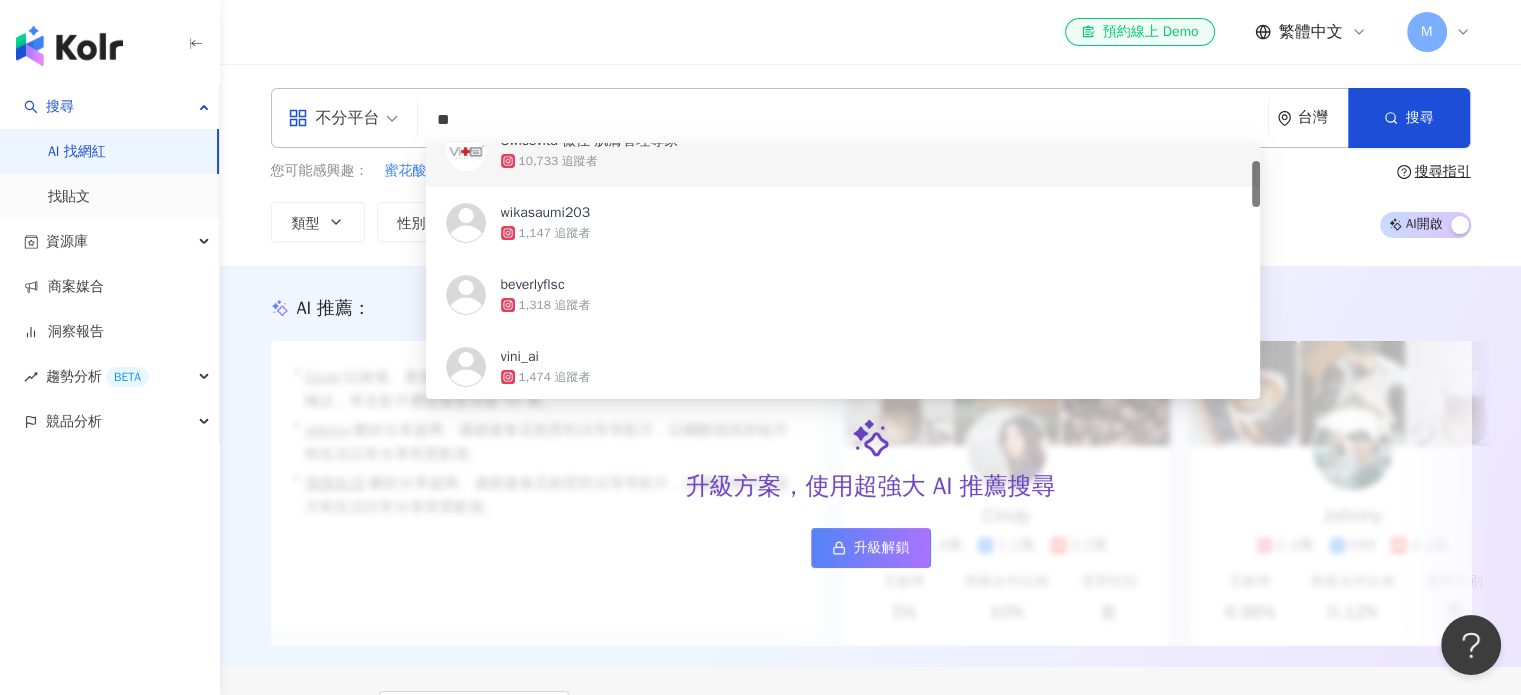 type on "*" 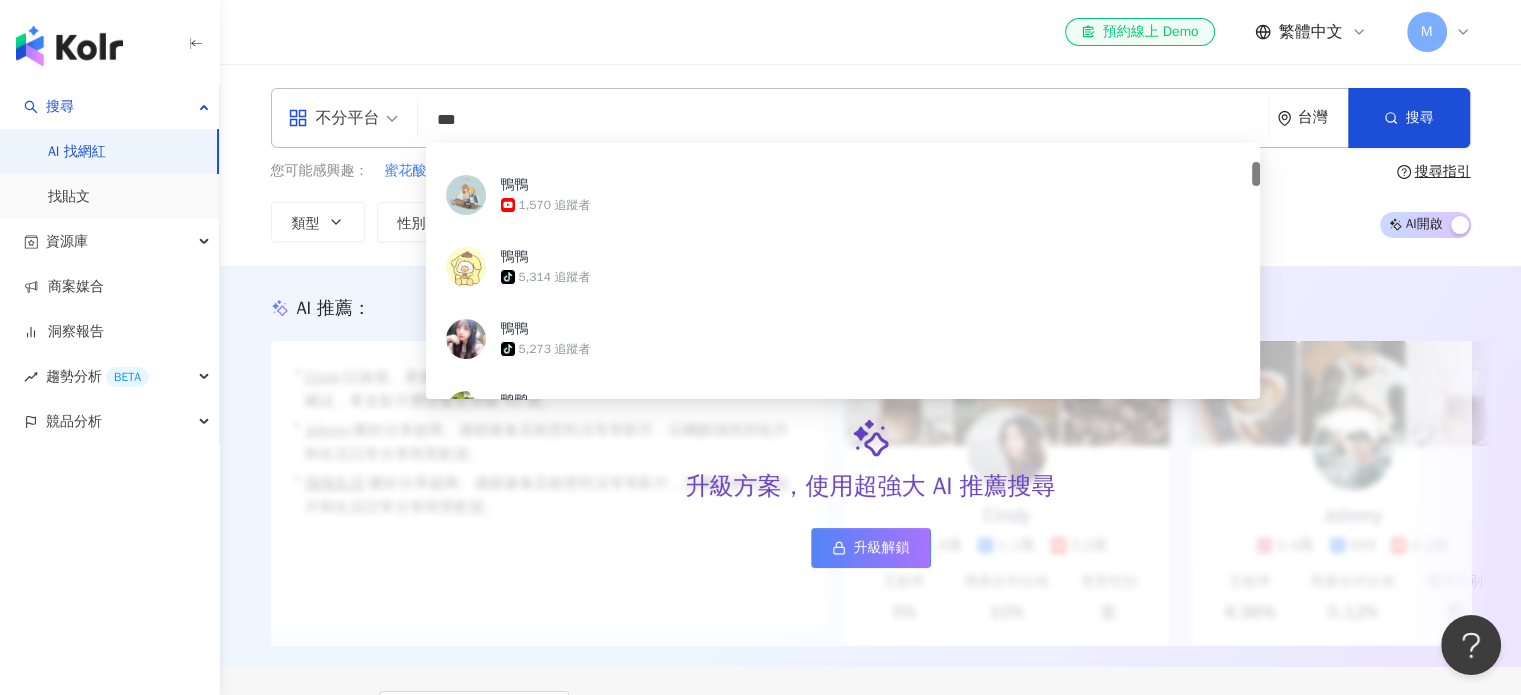 scroll, scrollTop: 0, scrollLeft: 0, axis: both 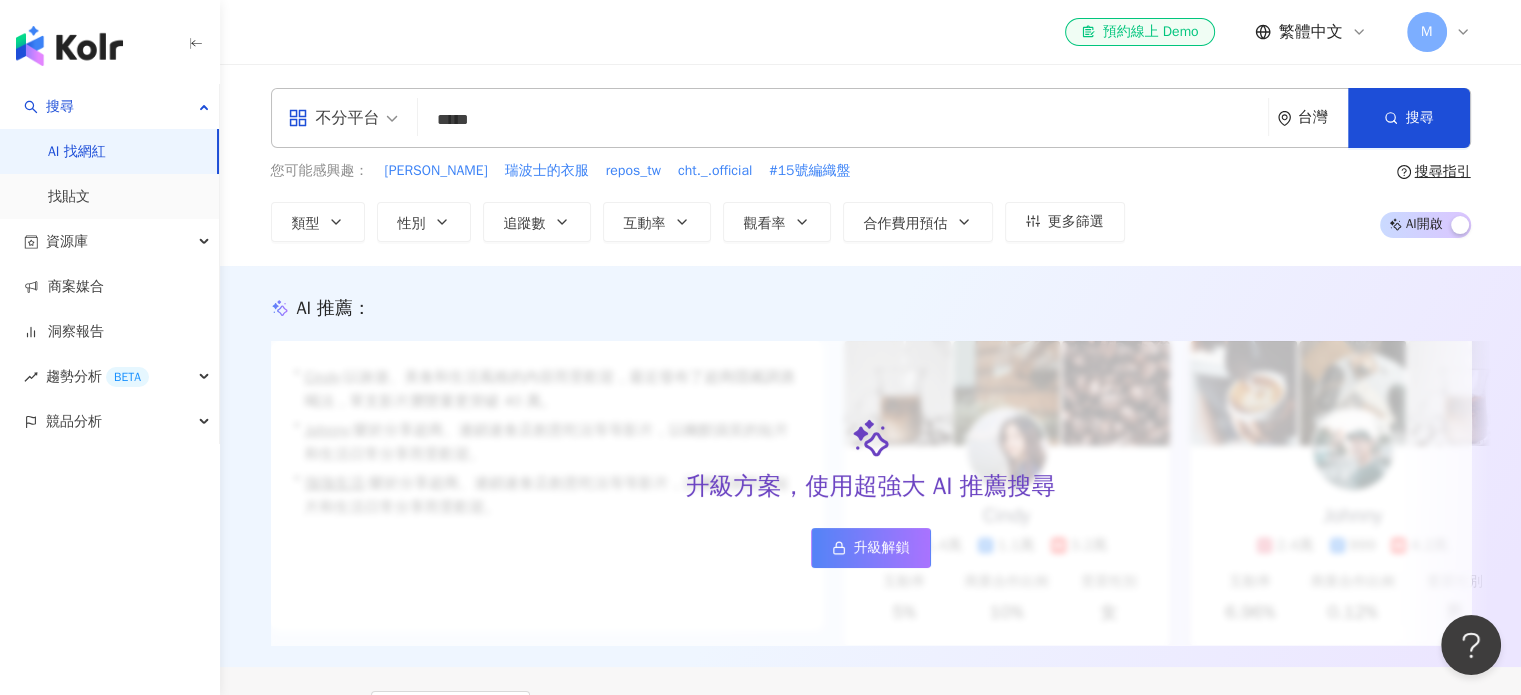click on "*****" at bounding box center (843, 120) 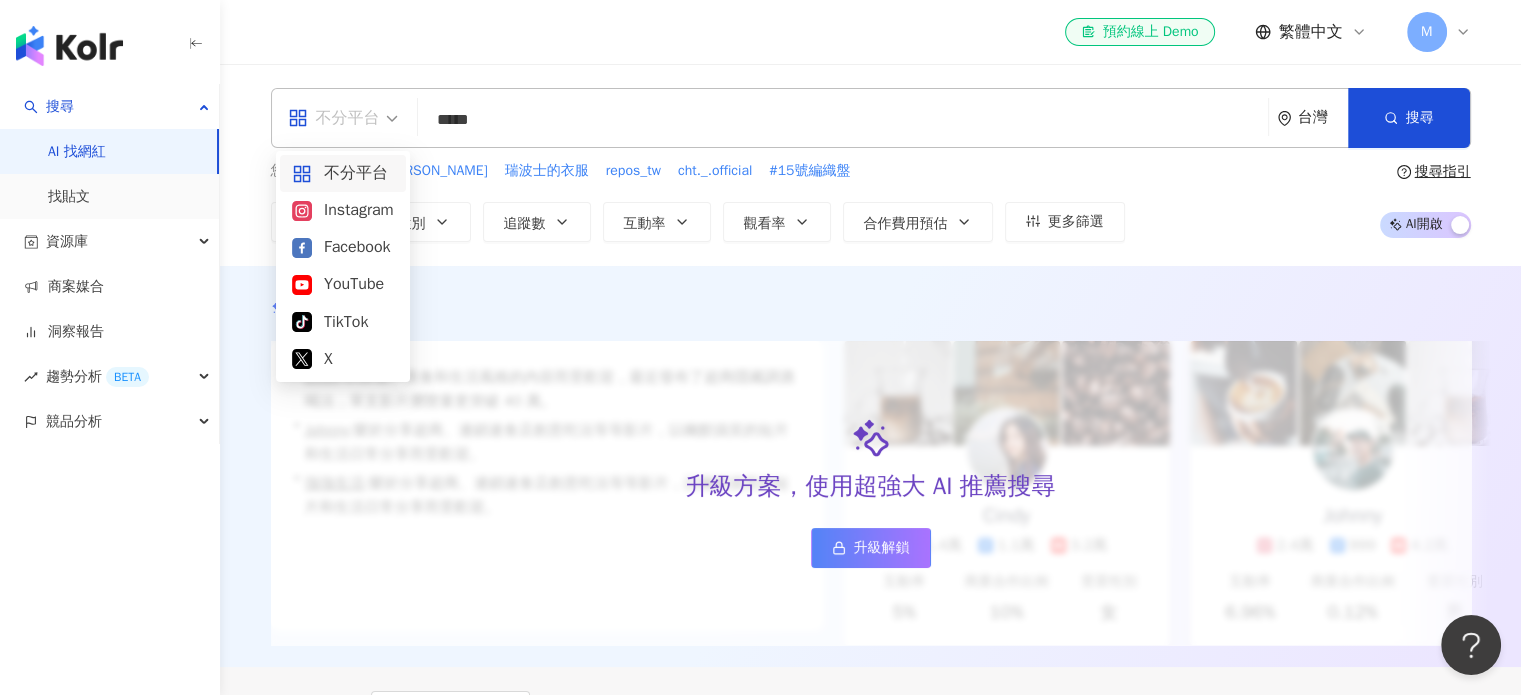 click on "*****" at bounding box center (843, 120) 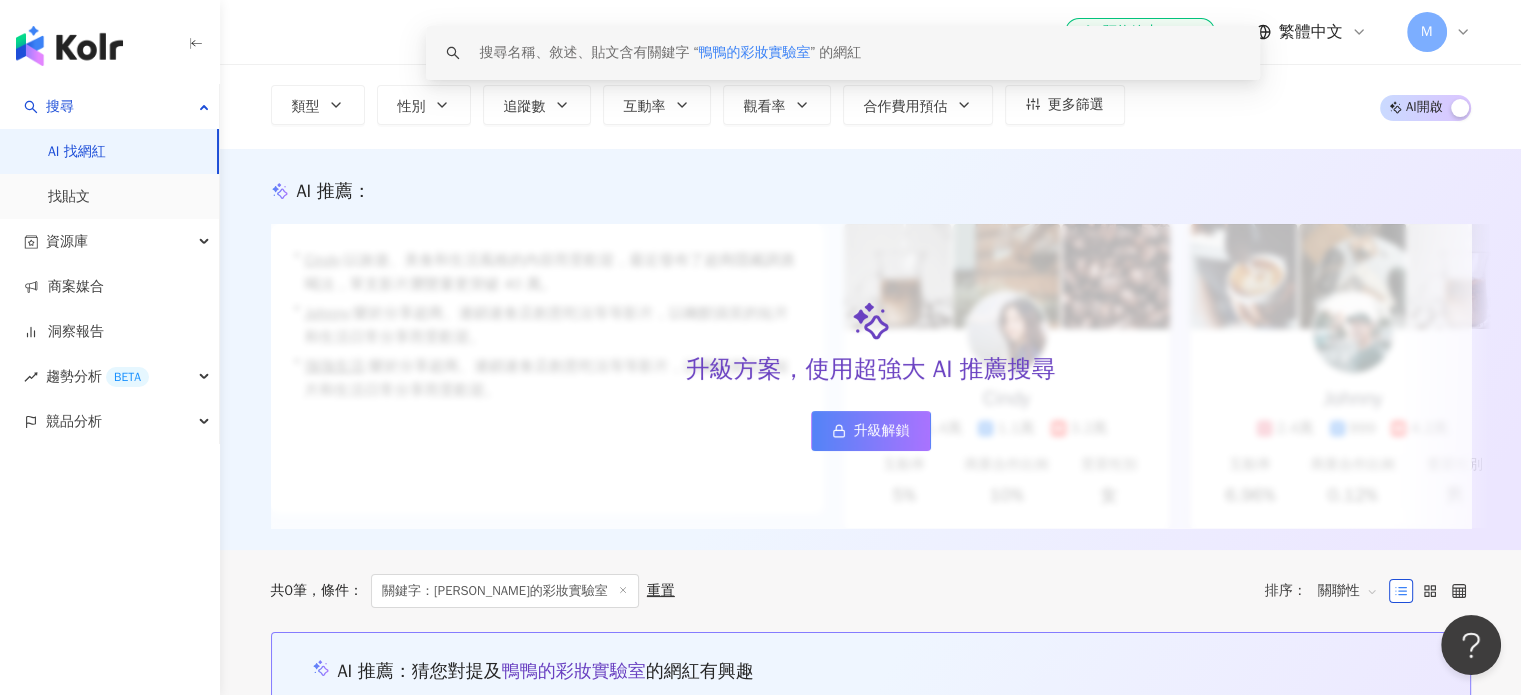 scroll, scrollTop: 0, scrollLeft: 0, axis: both 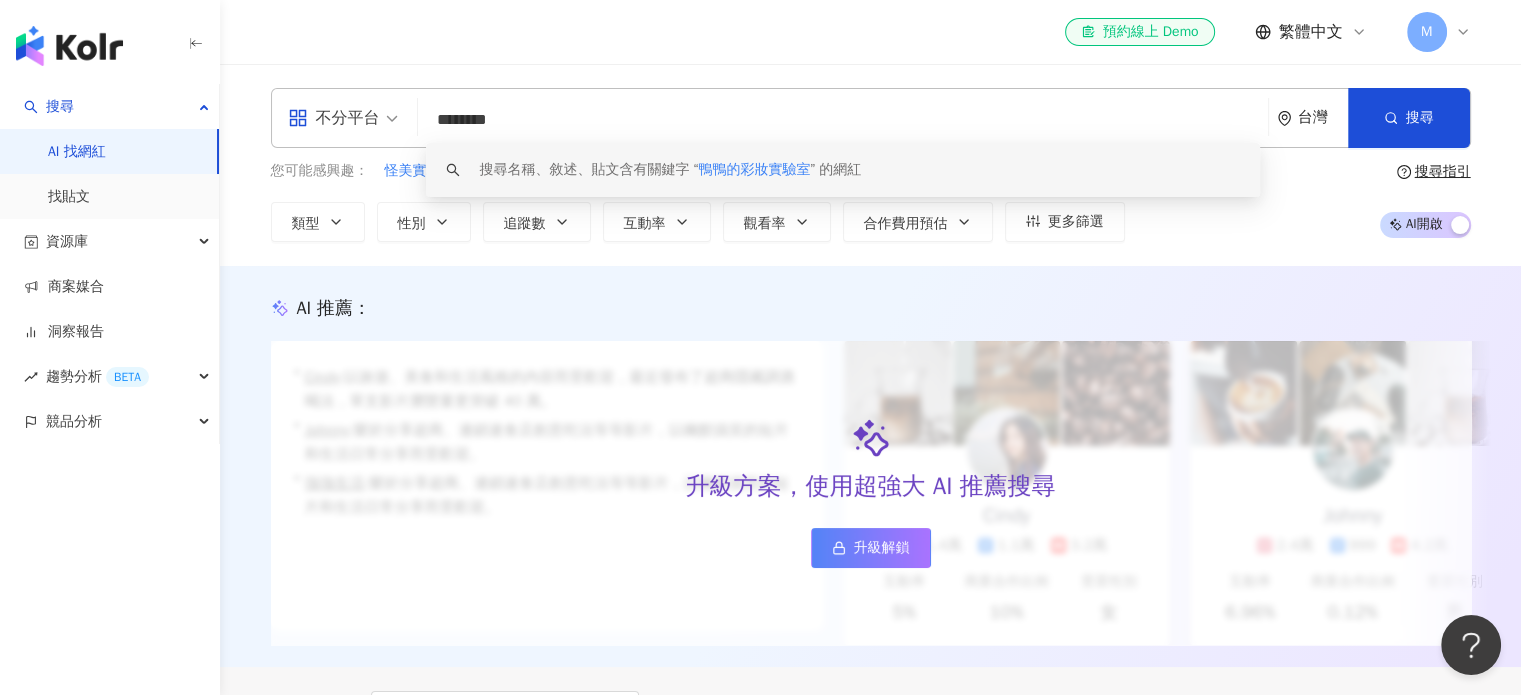 click on "鴨鴨的彩妝實驗室" at bounding box center (754, 169) 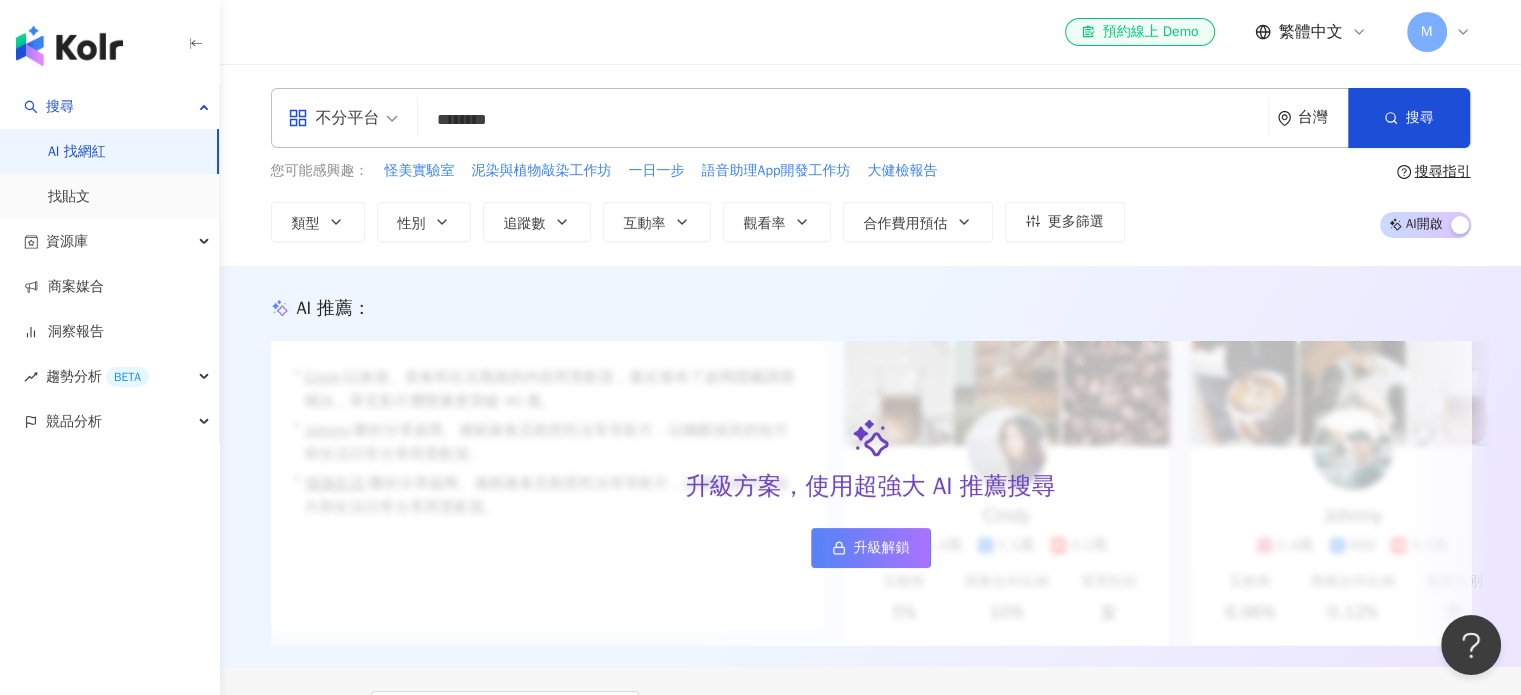drag, startPoint x: 591, startPoint y: 123, endPoint x: 379, endPoint y: 126, distance: 212.02122 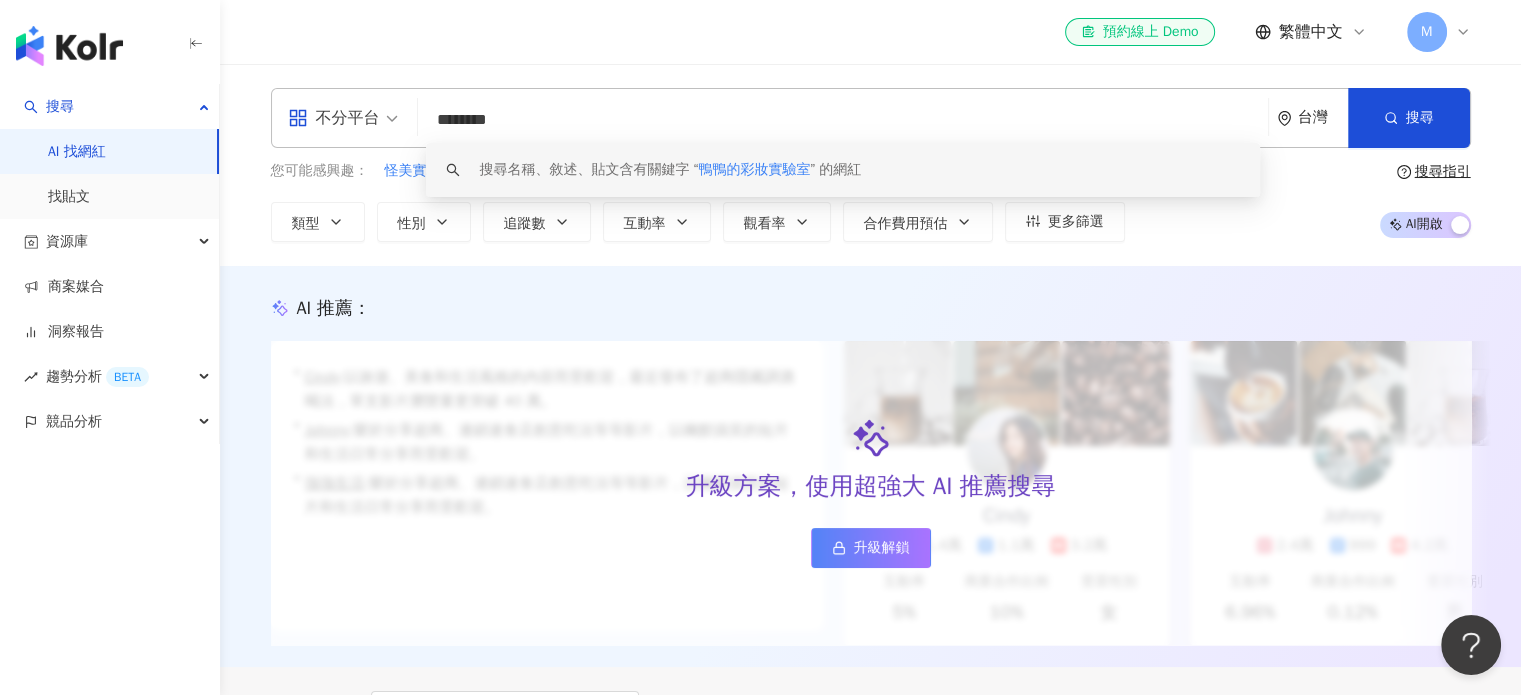 paste 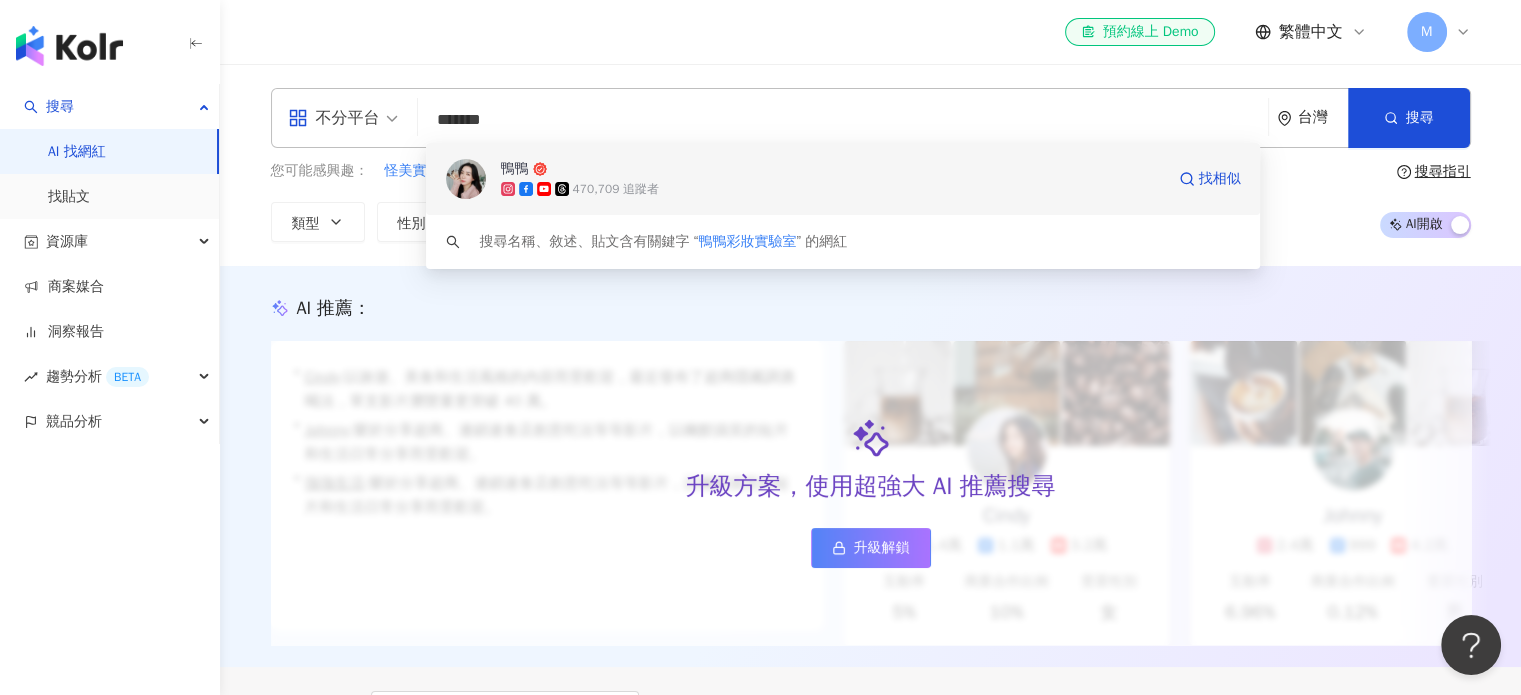 click on "鴨鴨" at bounding box center (832, 169) 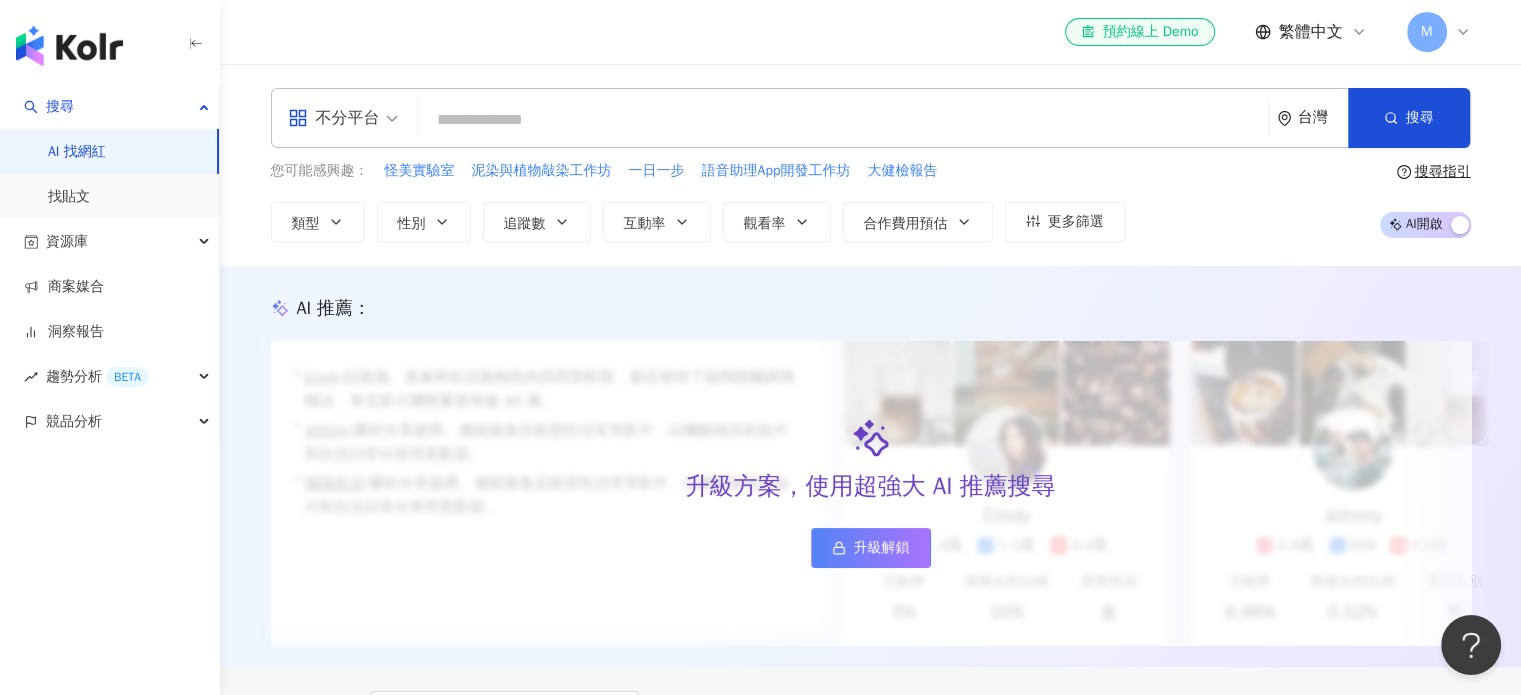 paste on "****" 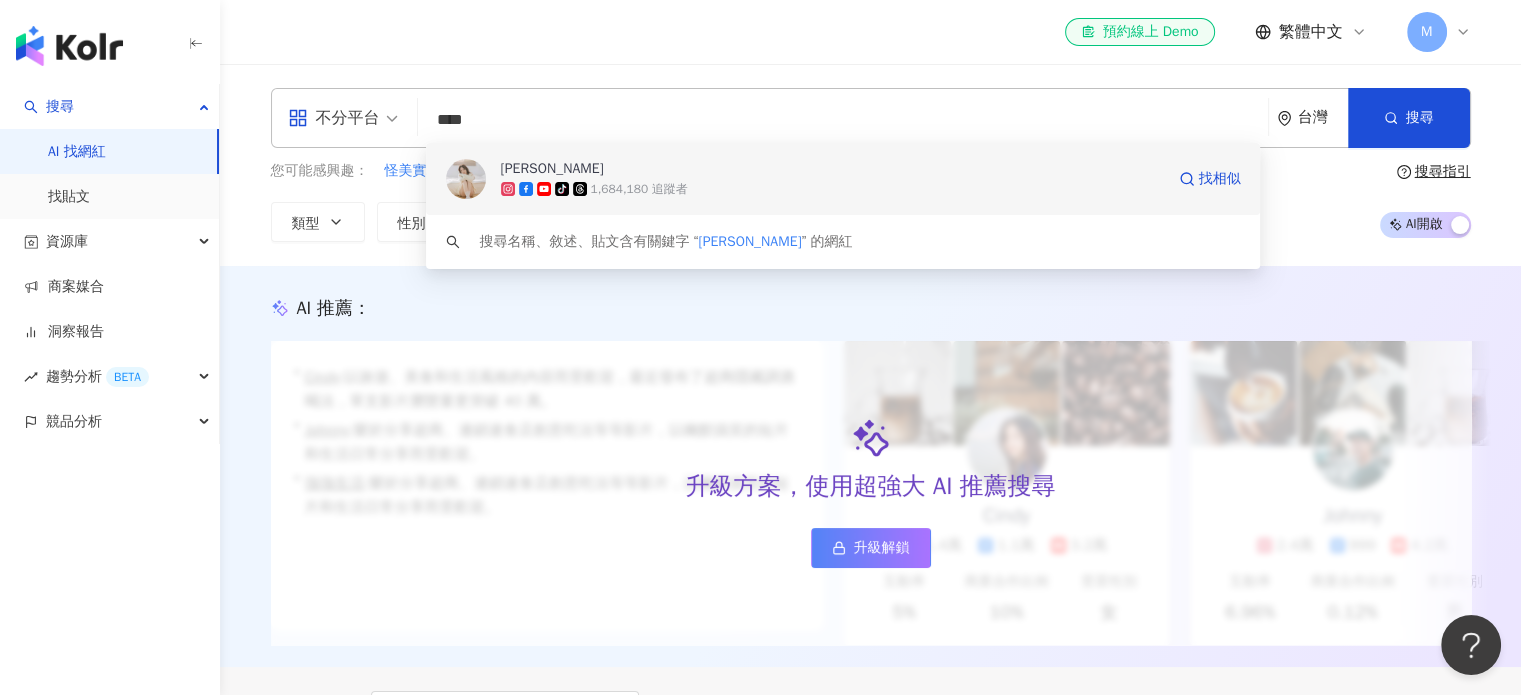 click on "tiktok-icon 1,684,180   追蹤者" at bounding box center [832, 189] 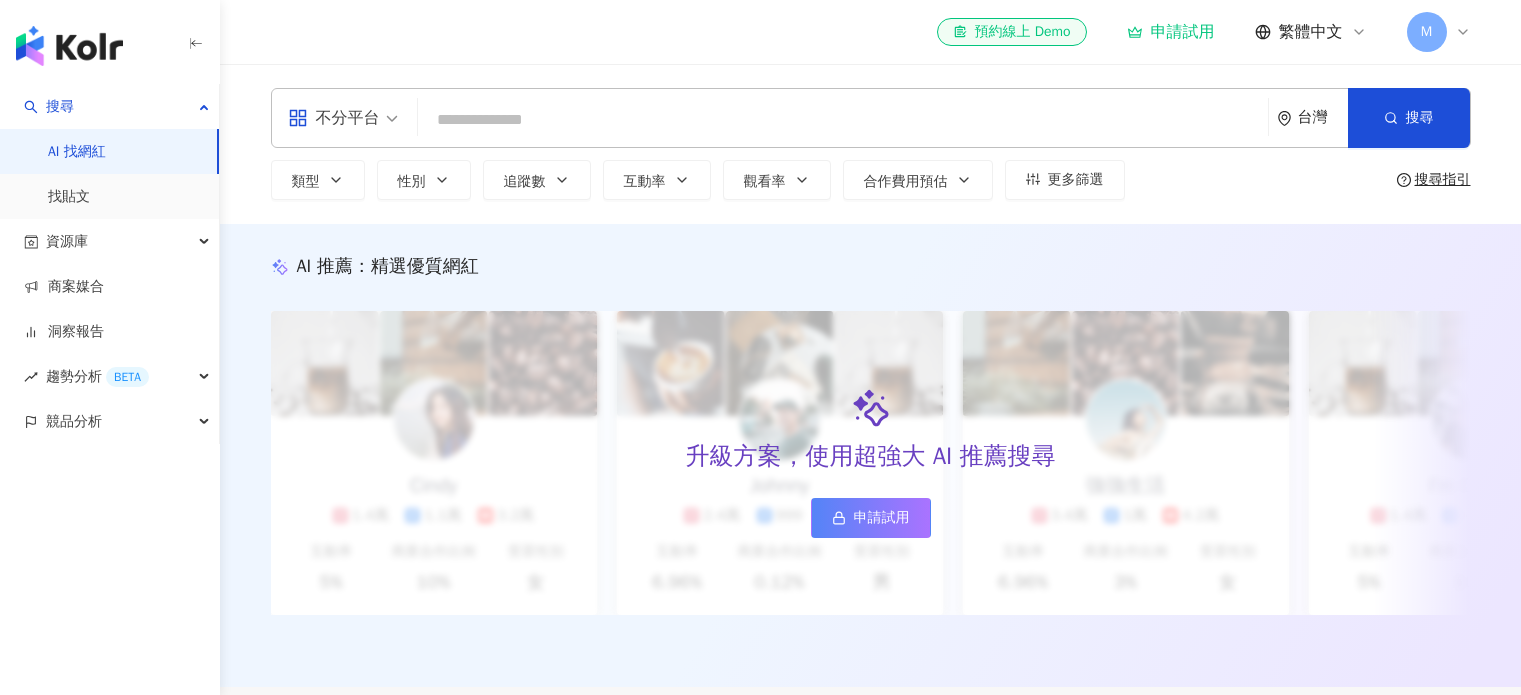 scroll, scrollTop: 0, scrollLeft: 0, axis: both 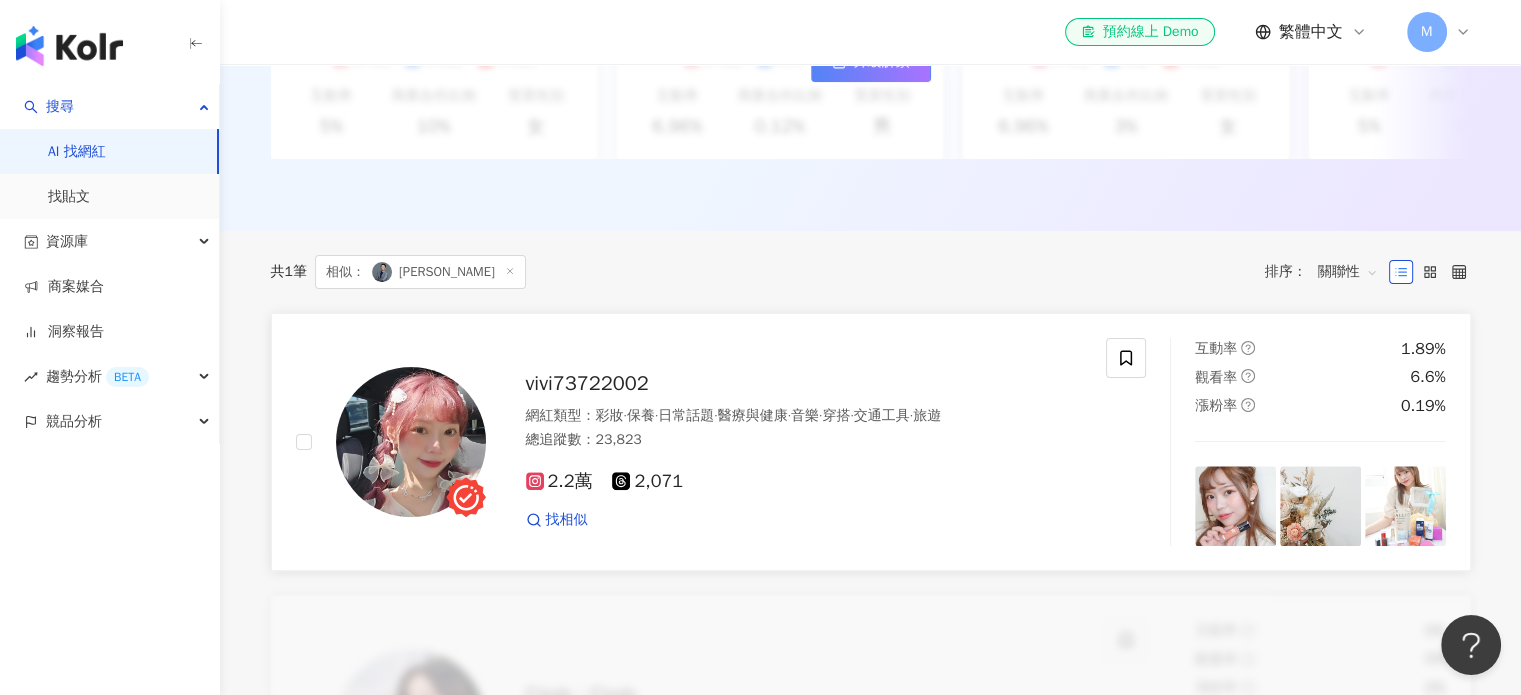 click on "vivi73722002" at bounding box center [587, 383] 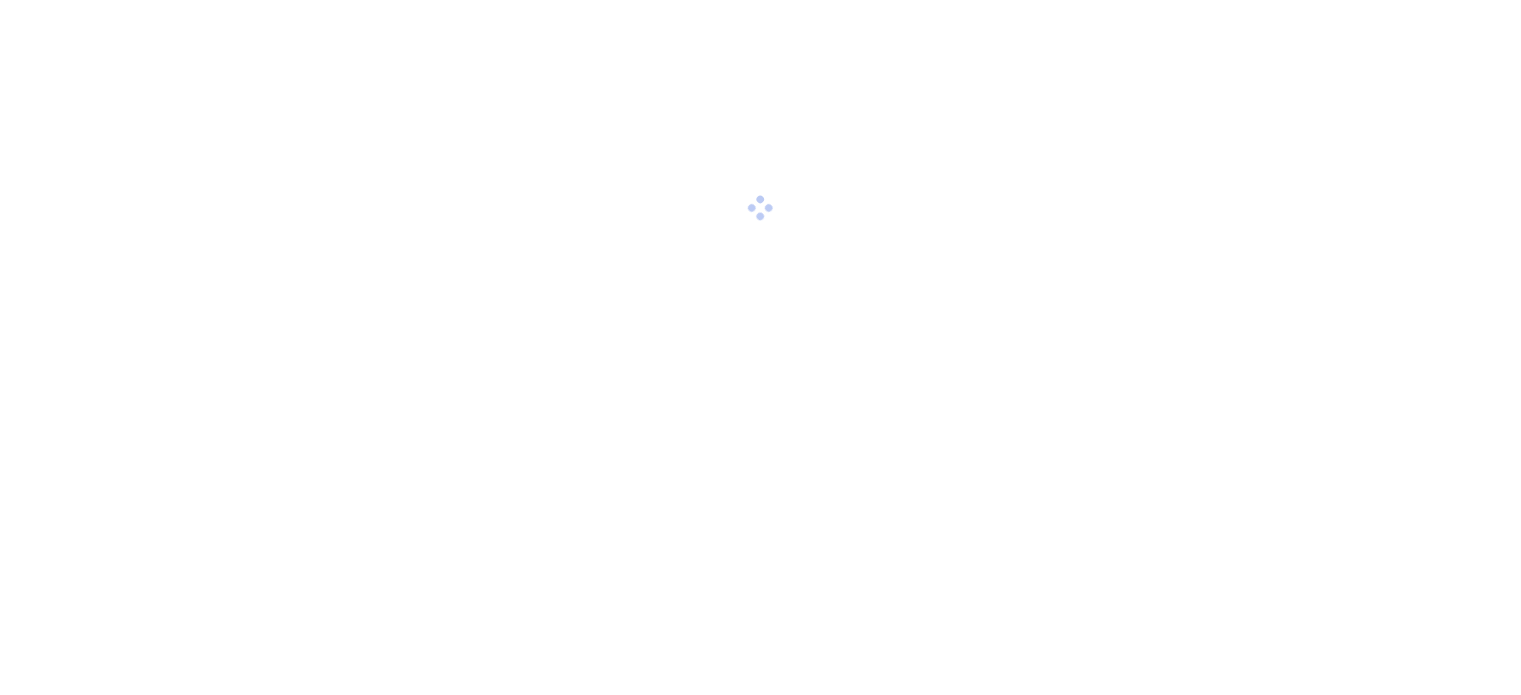 scroll, scrollTop: 0, scrollLeft: 0, axis: both 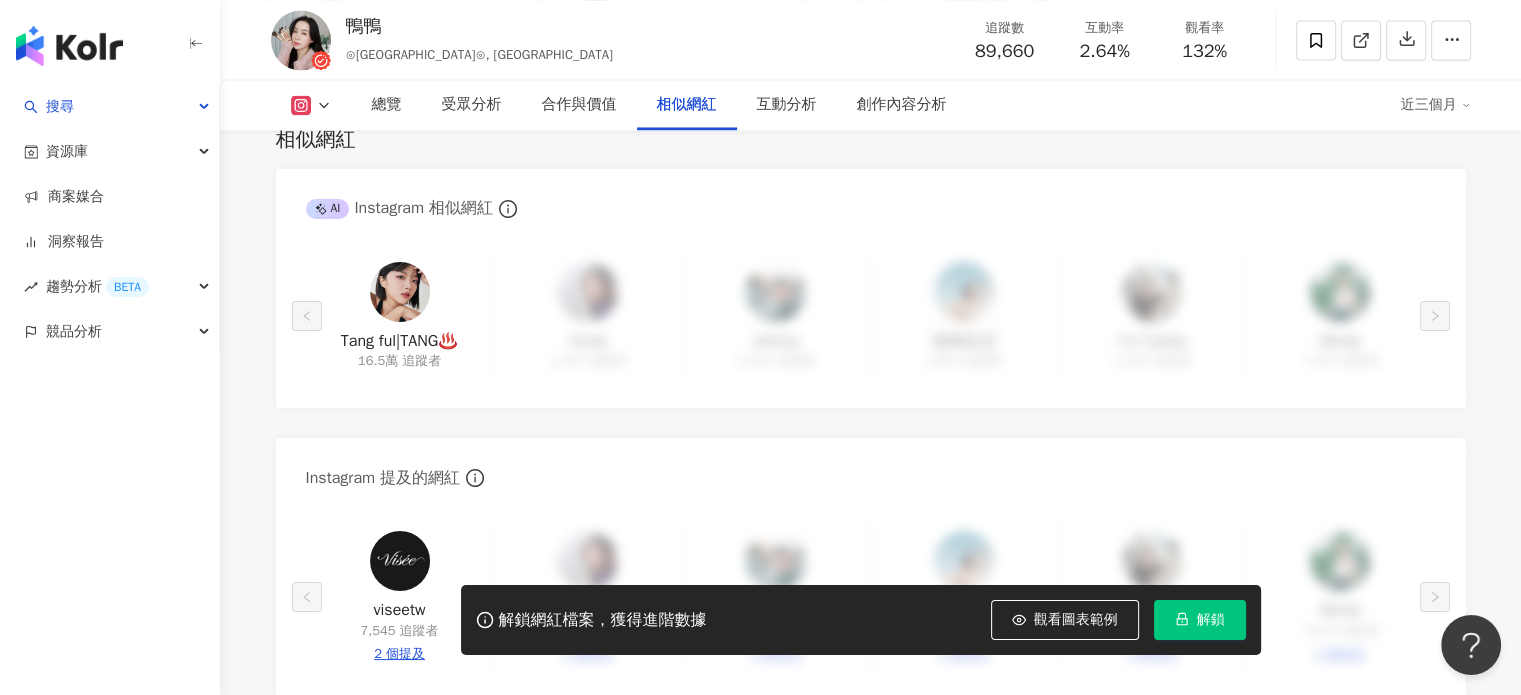 click at bounding box center (400, 292) 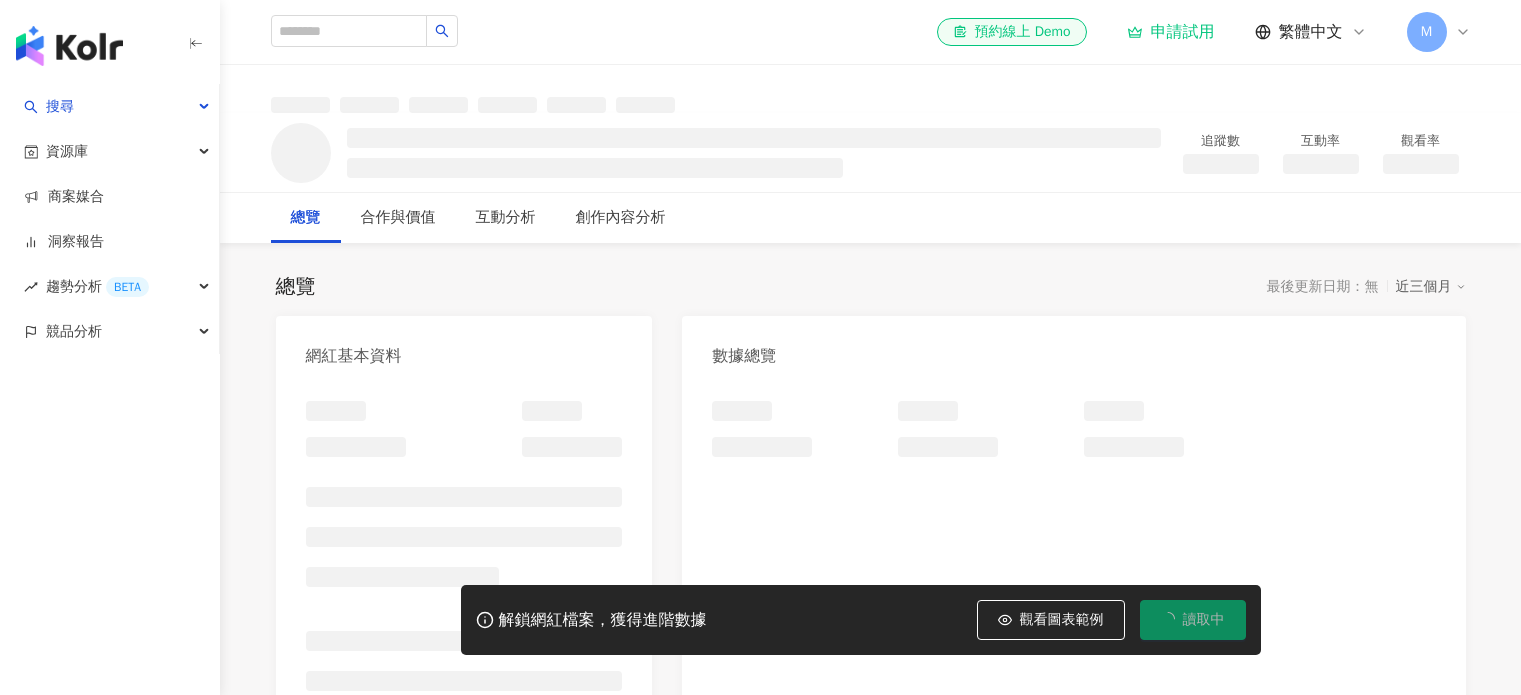 scroll, scrollTop: 0, scrollLeft: 0, axis: both 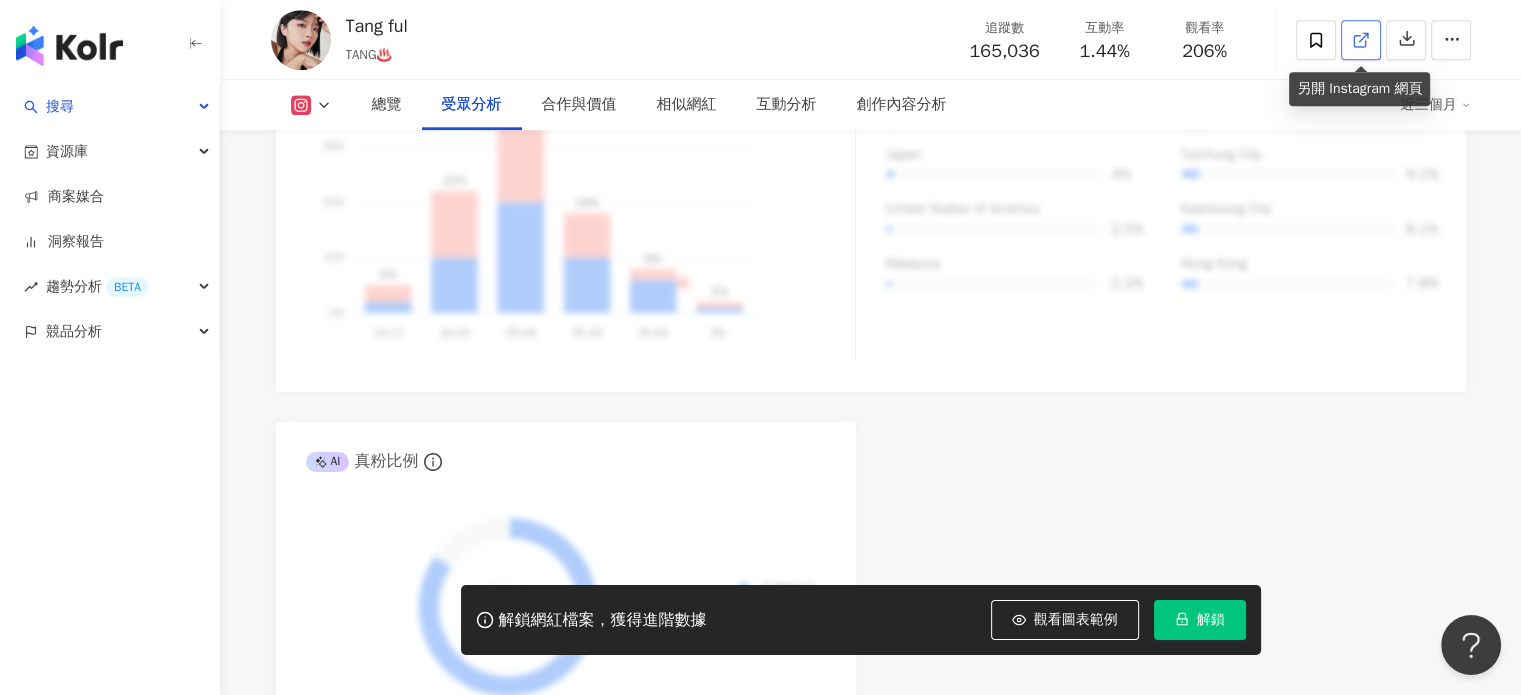 click at bounding box center [1361, 40] 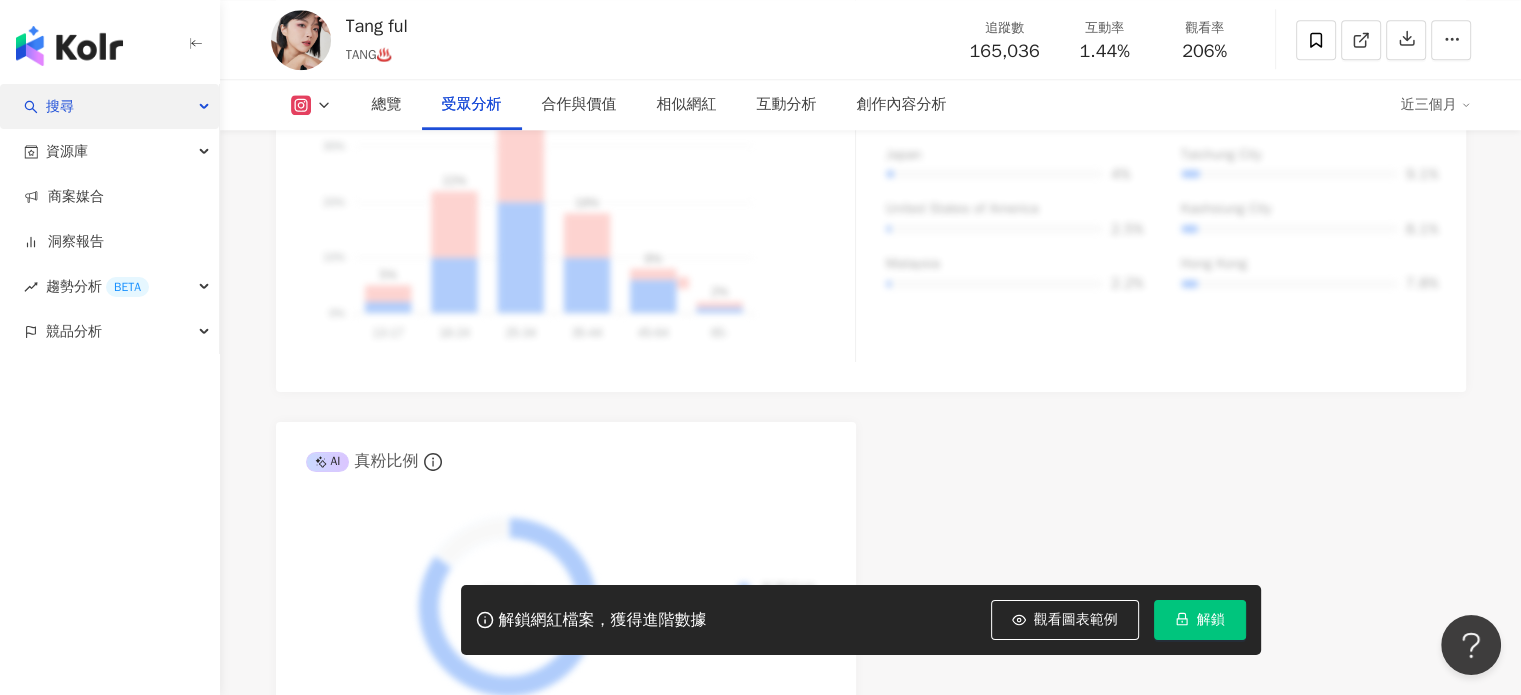 click on "搜尋" at bounding box center (60, 106) 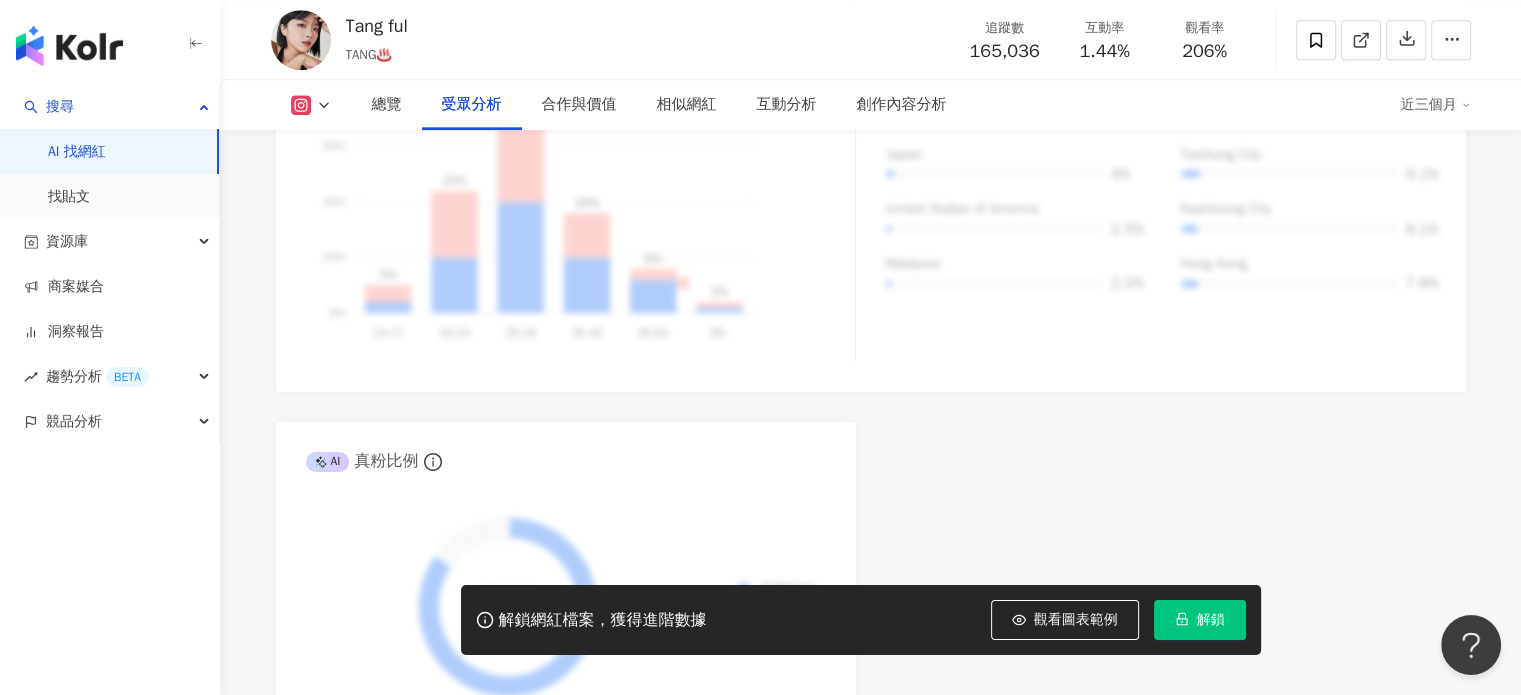 click on "AI 找網紅" at bounding box center [77, 152] 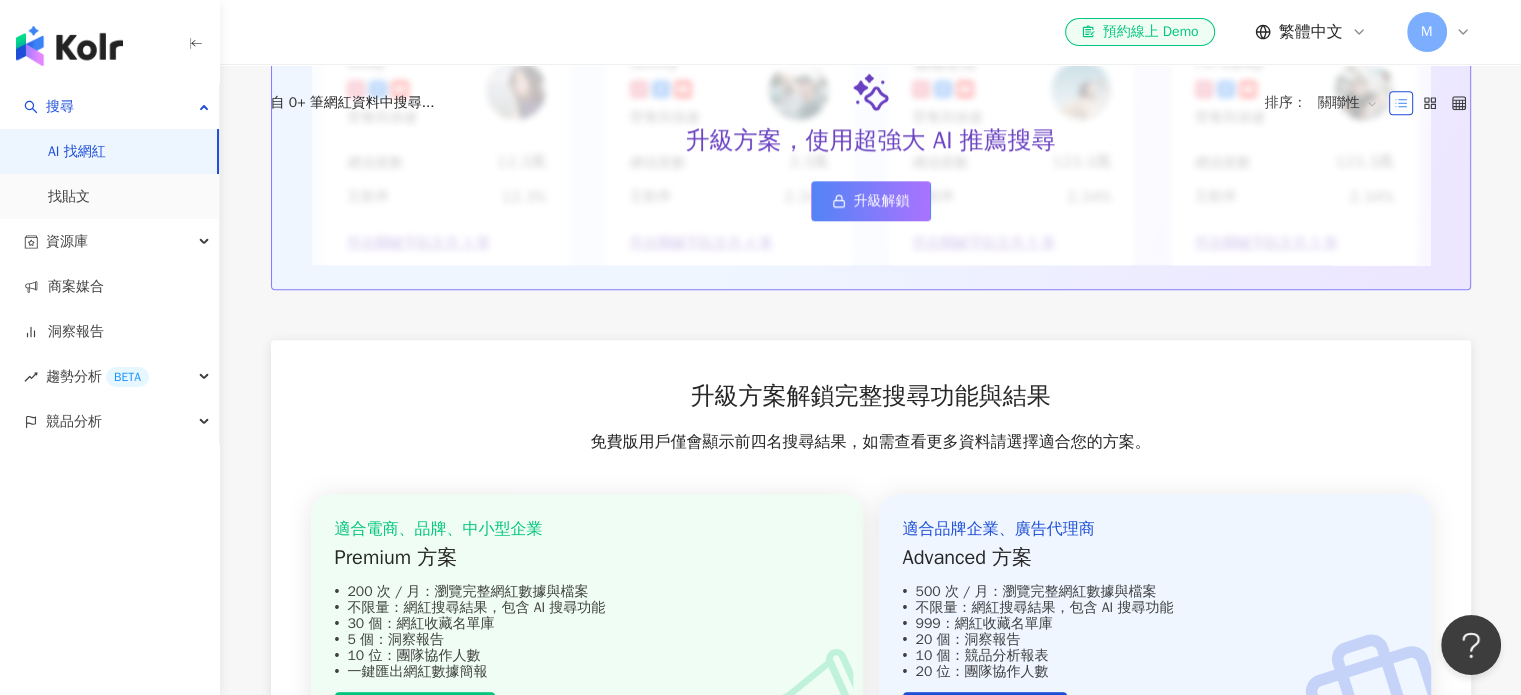 scroll, scrollTop: 0, scrollLeft: 0, axis: both 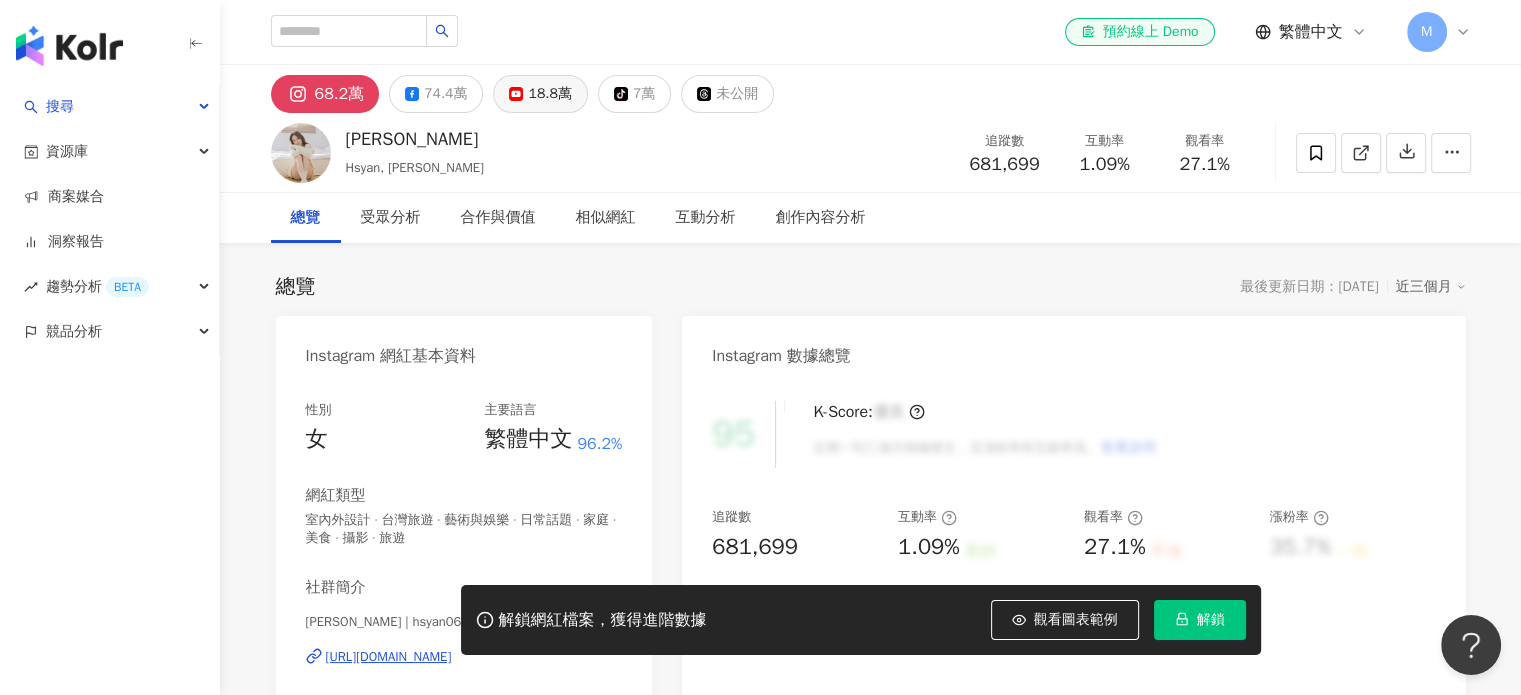 click on "18.8萬" at bounding box center (540, 94) 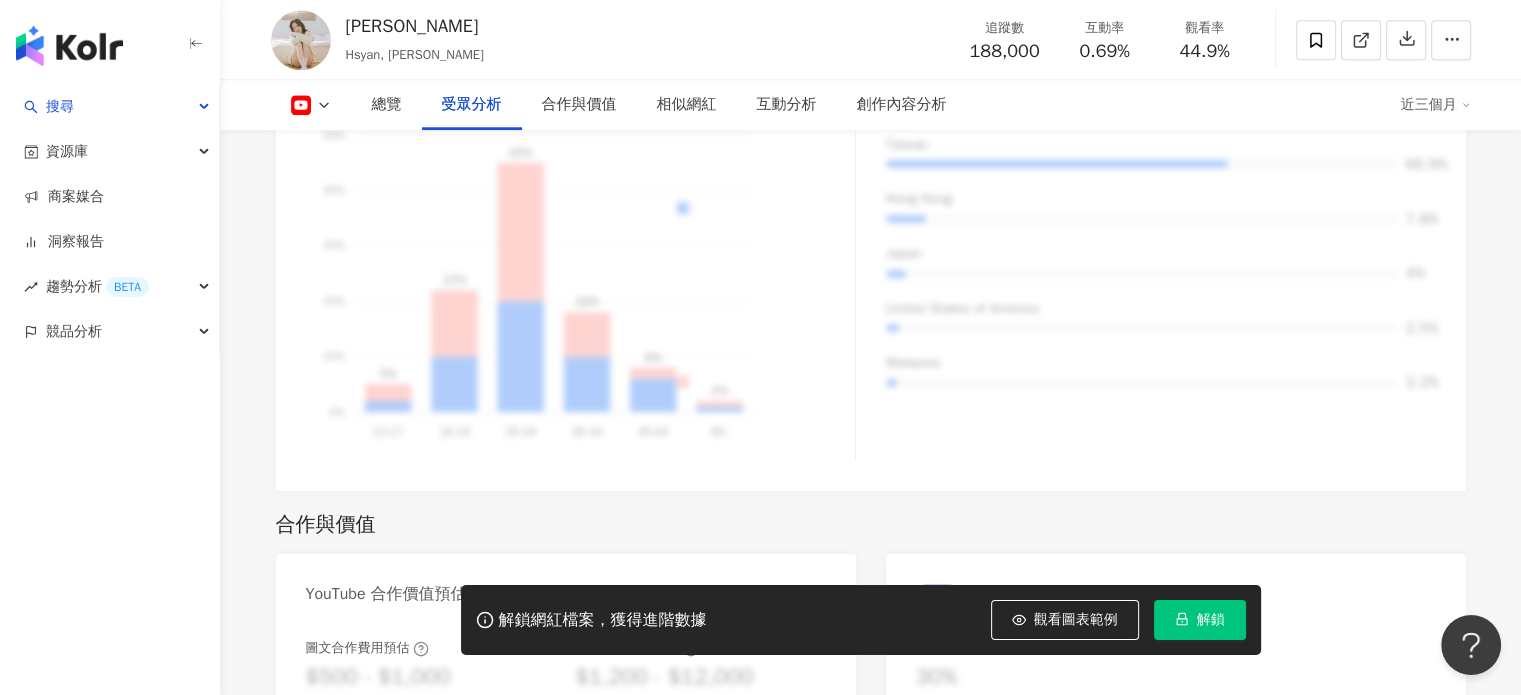 scroll, scrollTop: 2000, scrollLeft: 0, axis: vertical 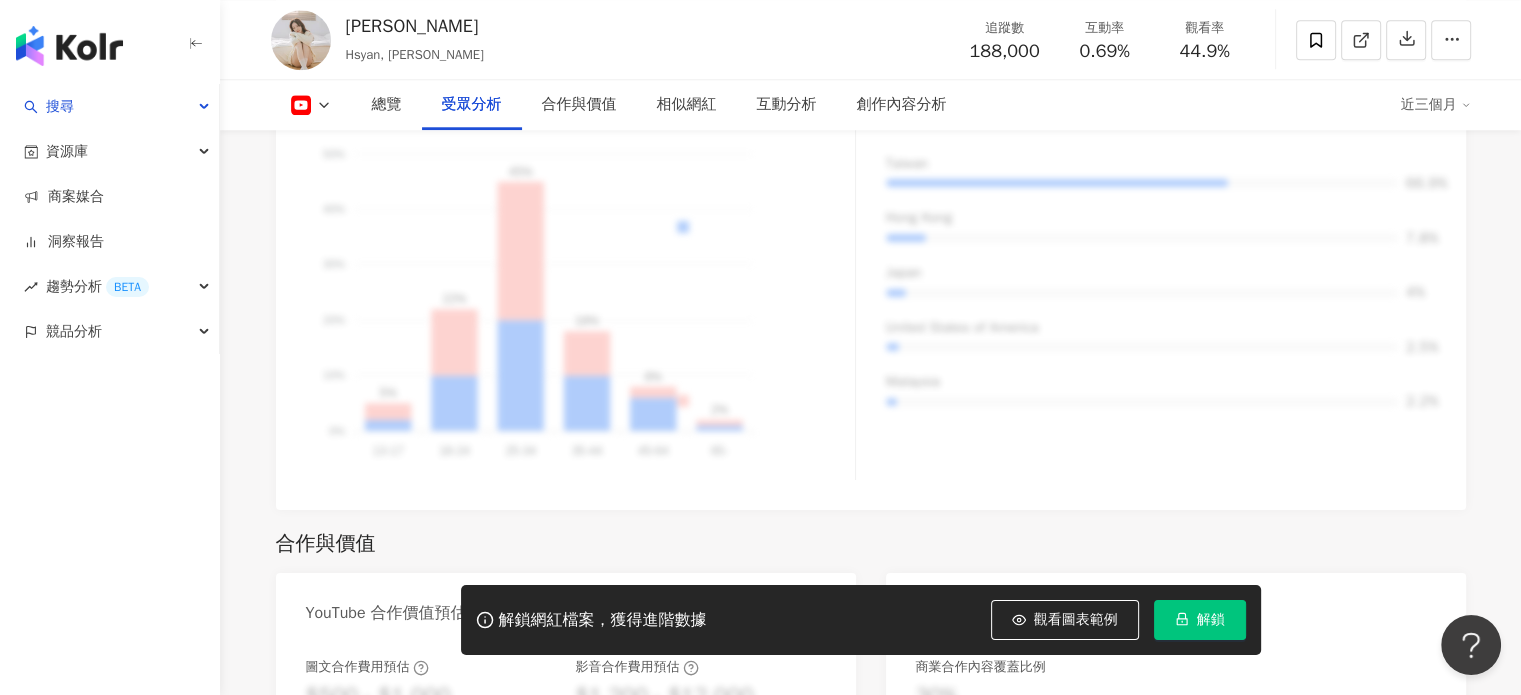 click 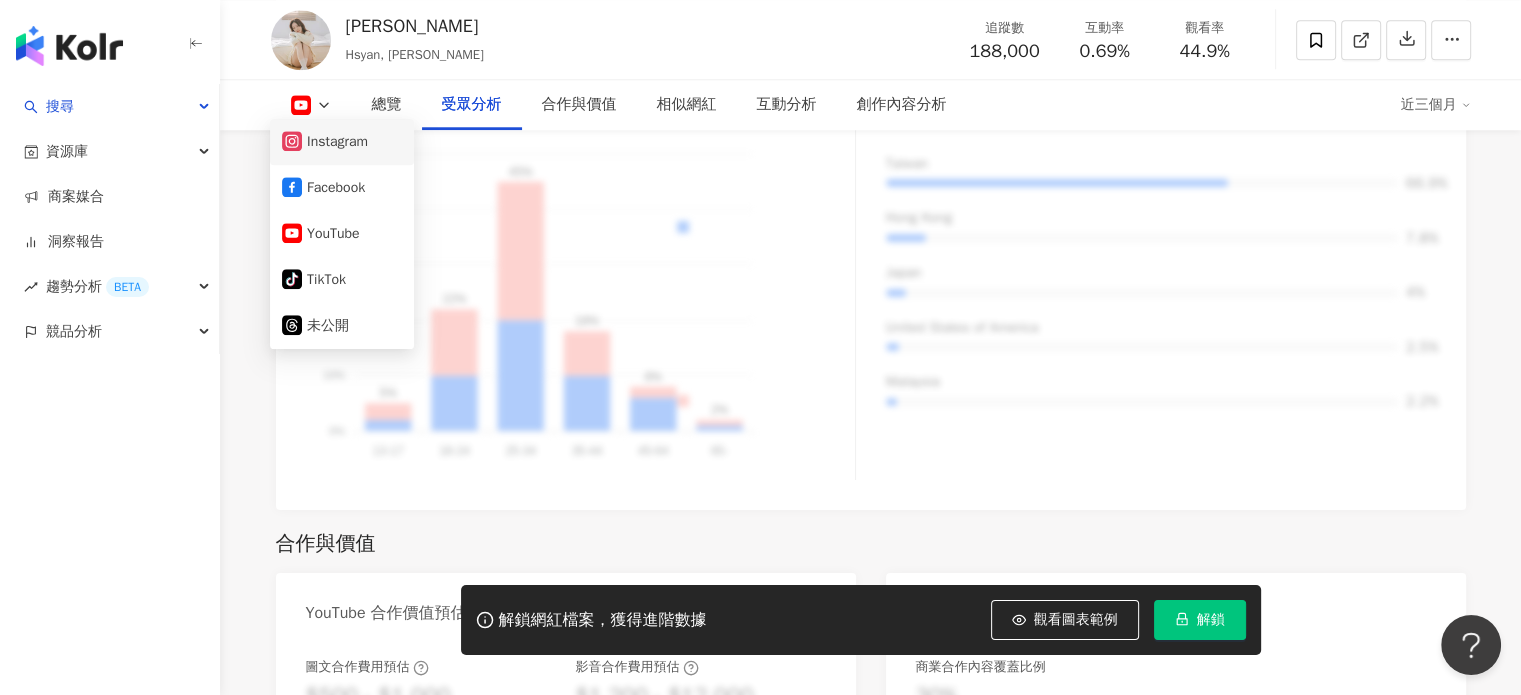 click on "Instagram" at bounding box center [342, 142] 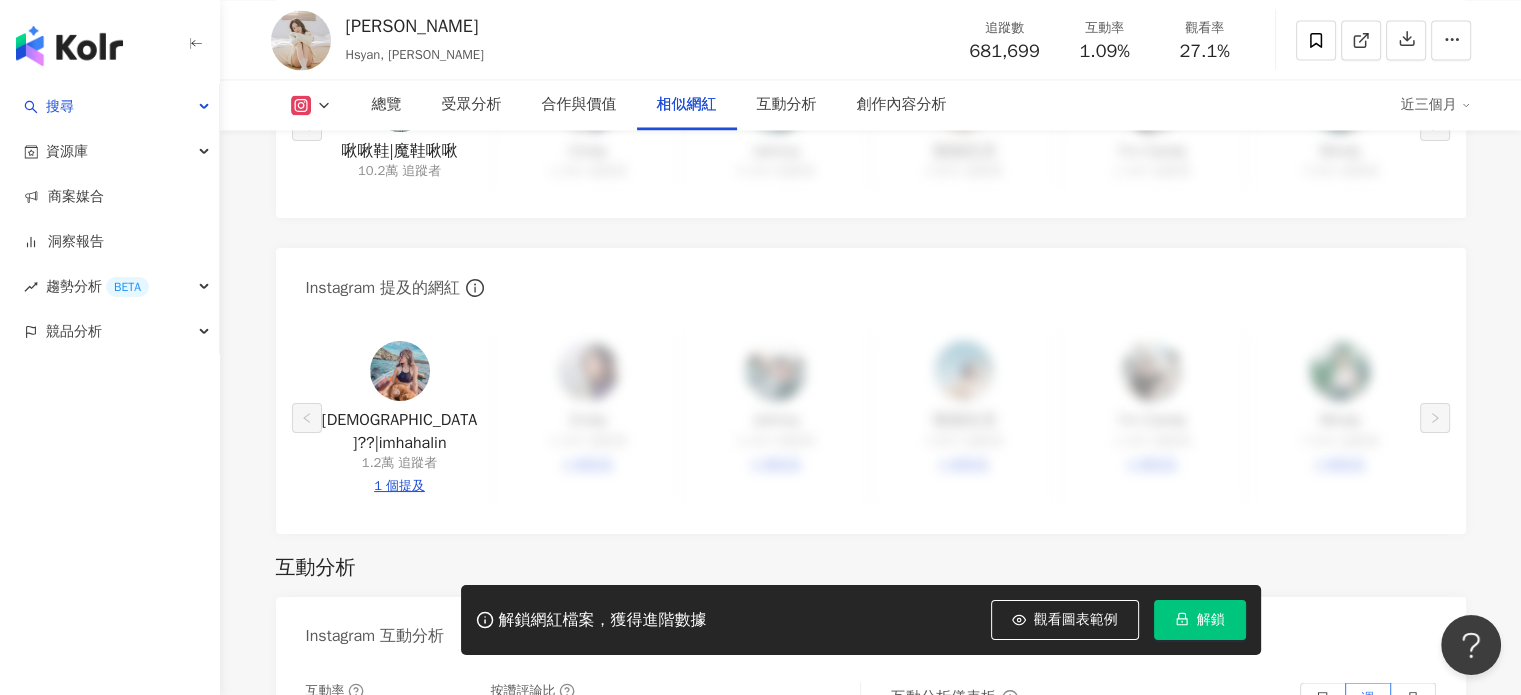 scroll, scrollTop: 3300, scrollLeft: 0, axis: vertical 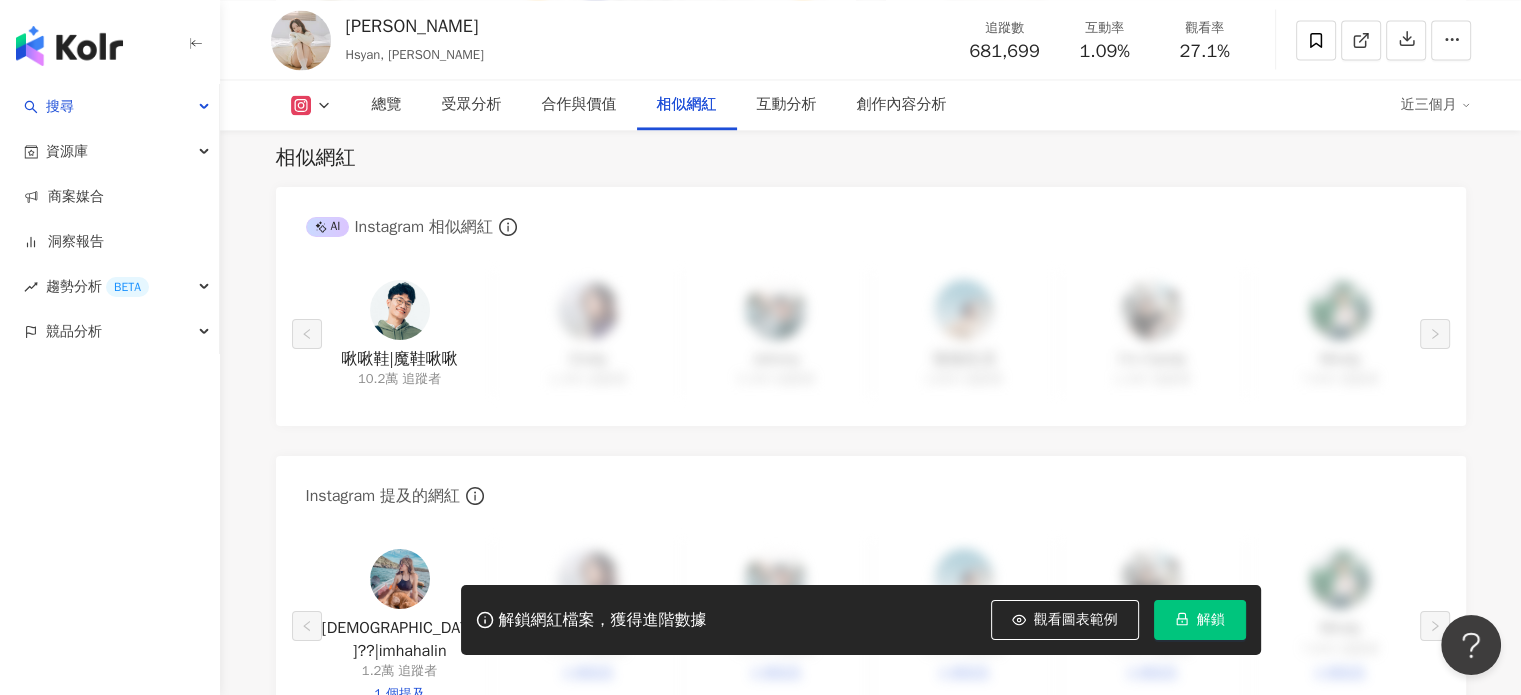click at bounding box center (400, 310) 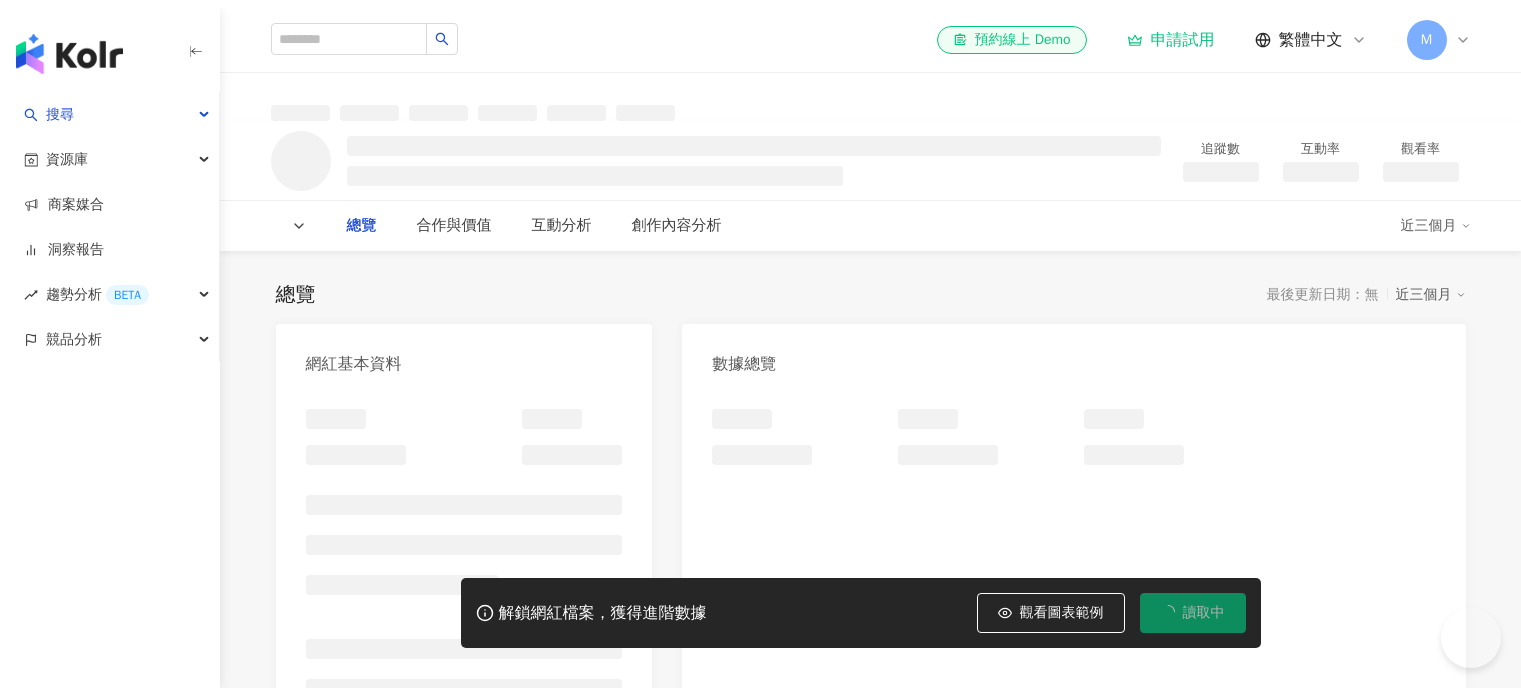 scroll, scrollTop: 0, scrollLeft: 0, axis: both 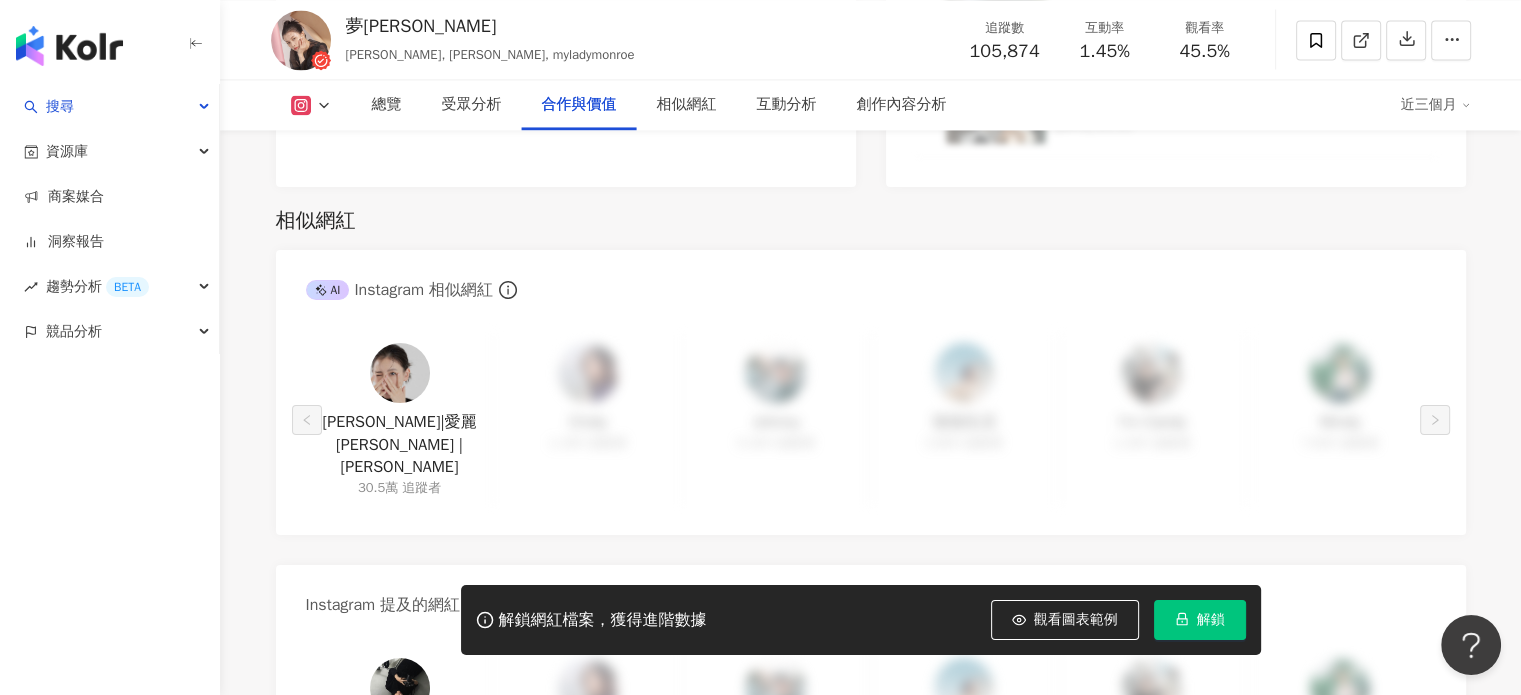 click at bounding box center [400, 373] 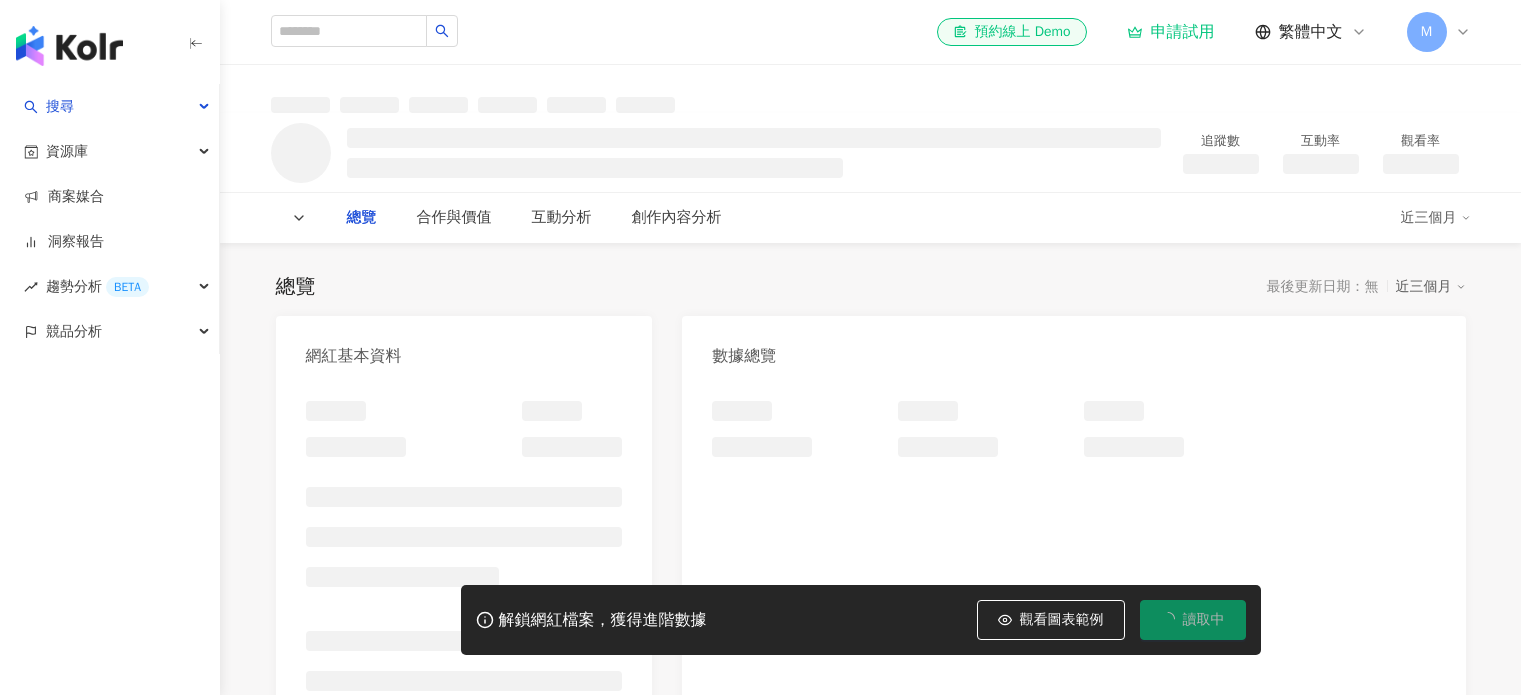 scroll, scrollTop: 0, scrollLeft: 0, axis: both 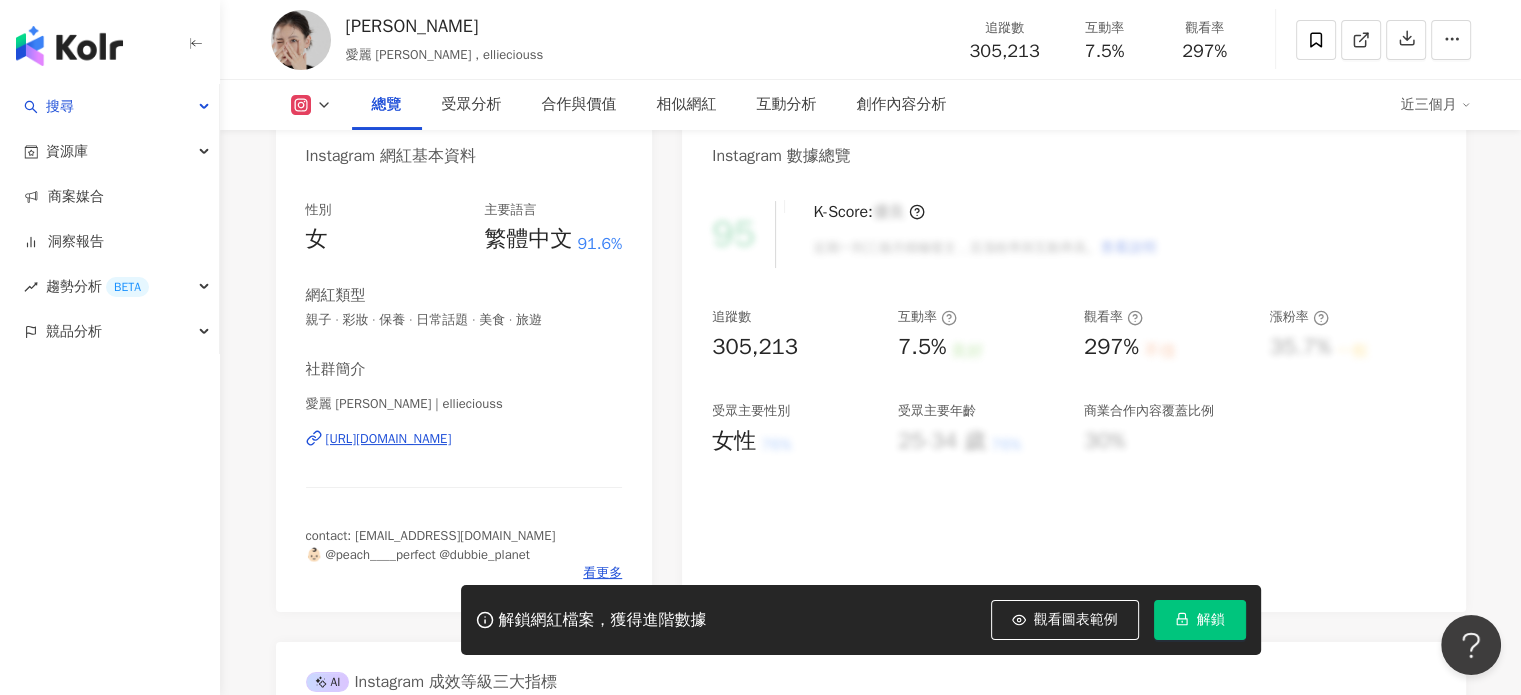 click on "https://www.instagram.com/ellieciouss/" at bounding box center [389, 439] 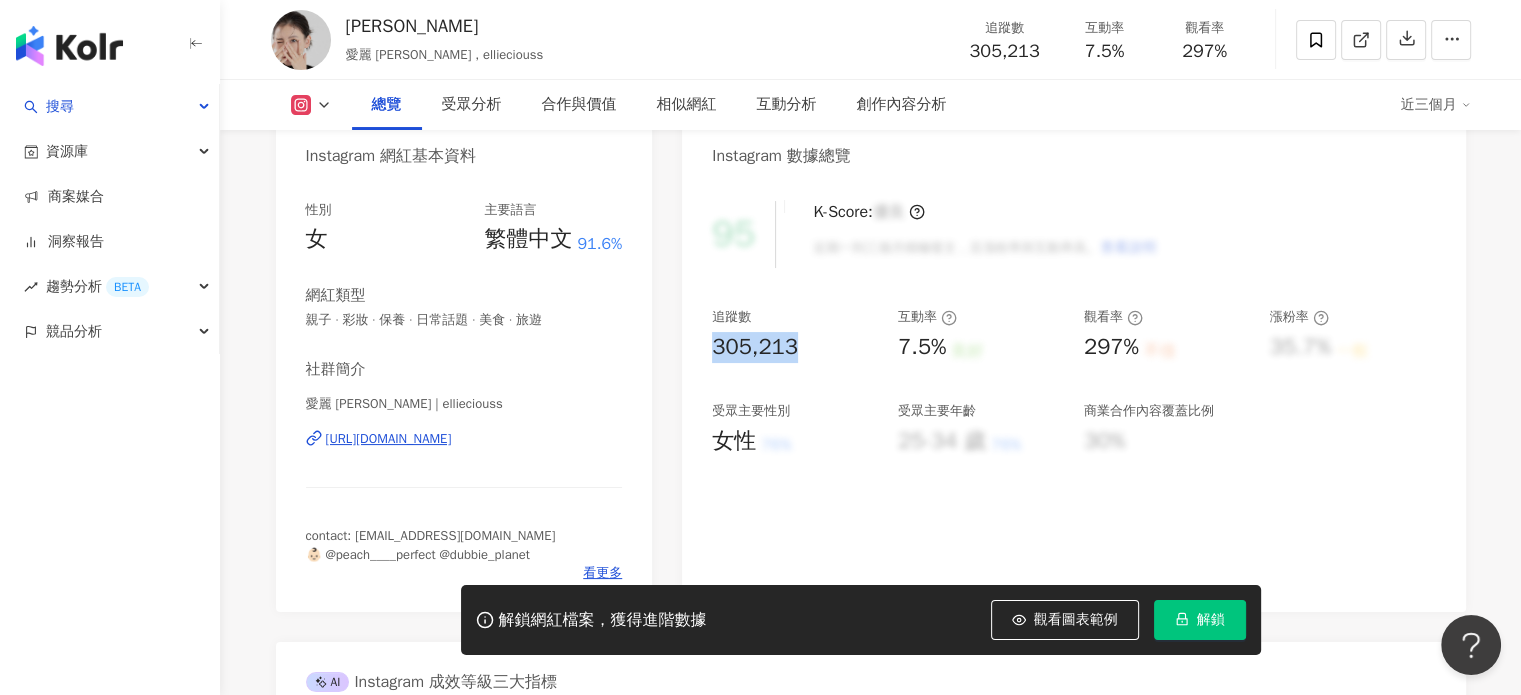 drag, startPoint x: 712, startPoint y: 349, endPoint x: 793, endPoint y: 343, distance: 81.22192 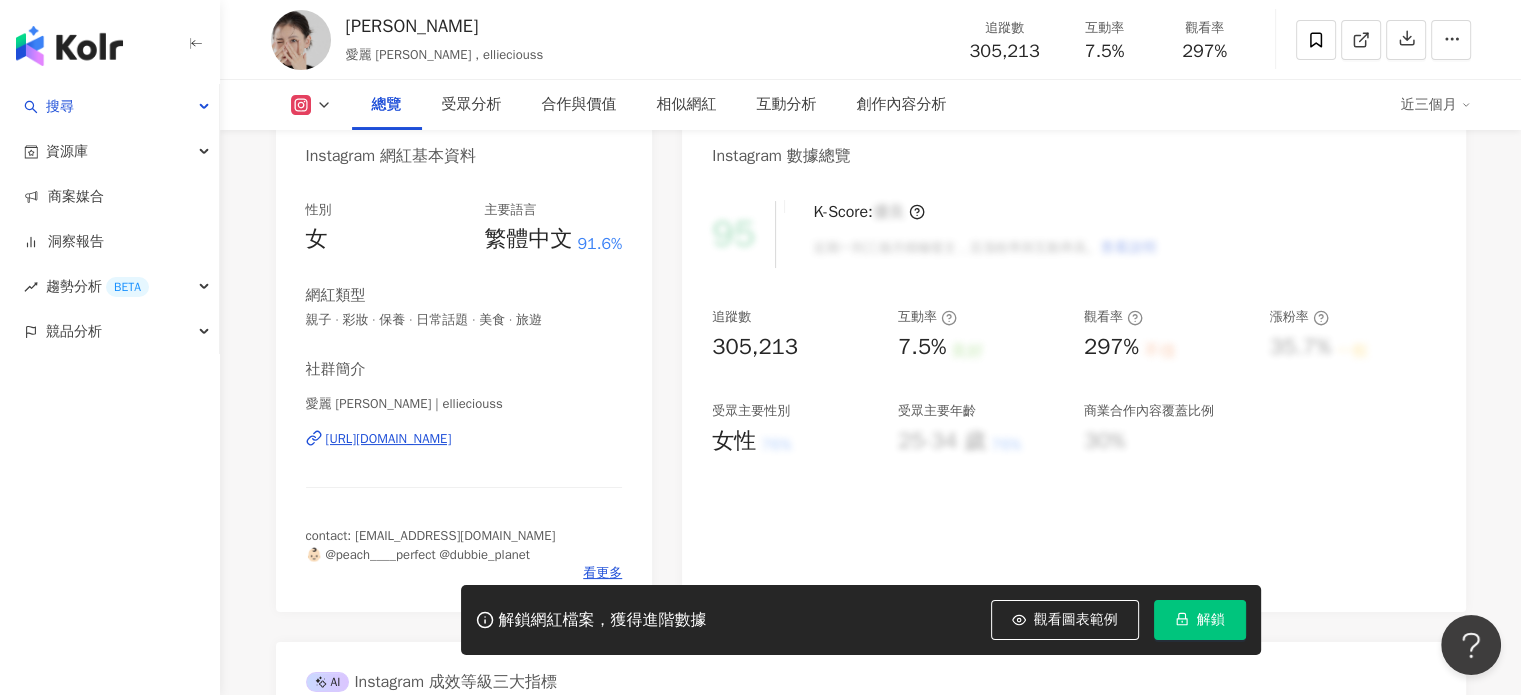 click on "7.5%" at bounding box center [922, 347] 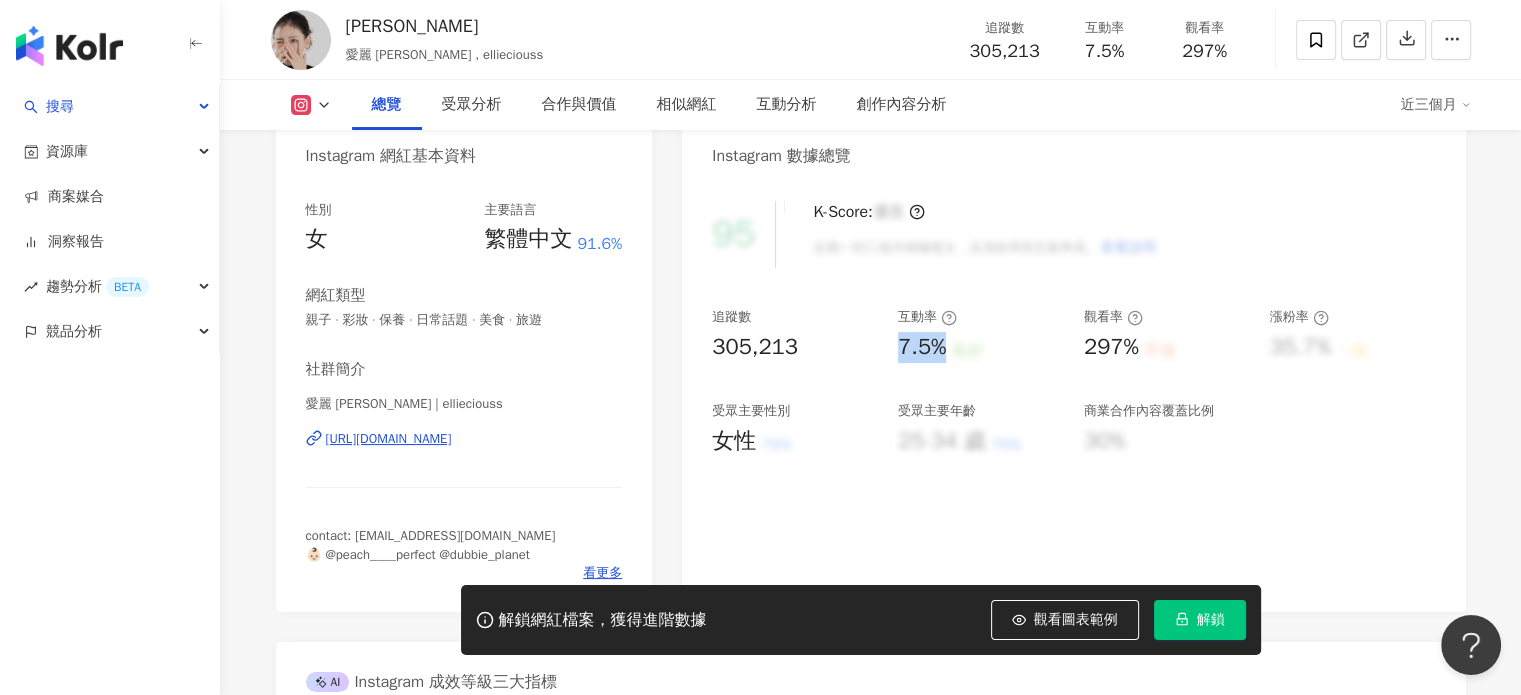 drag, startPoint x: 948, startPoint y: 349, endPoint x: 891, endPoint y: 349, distance: 57 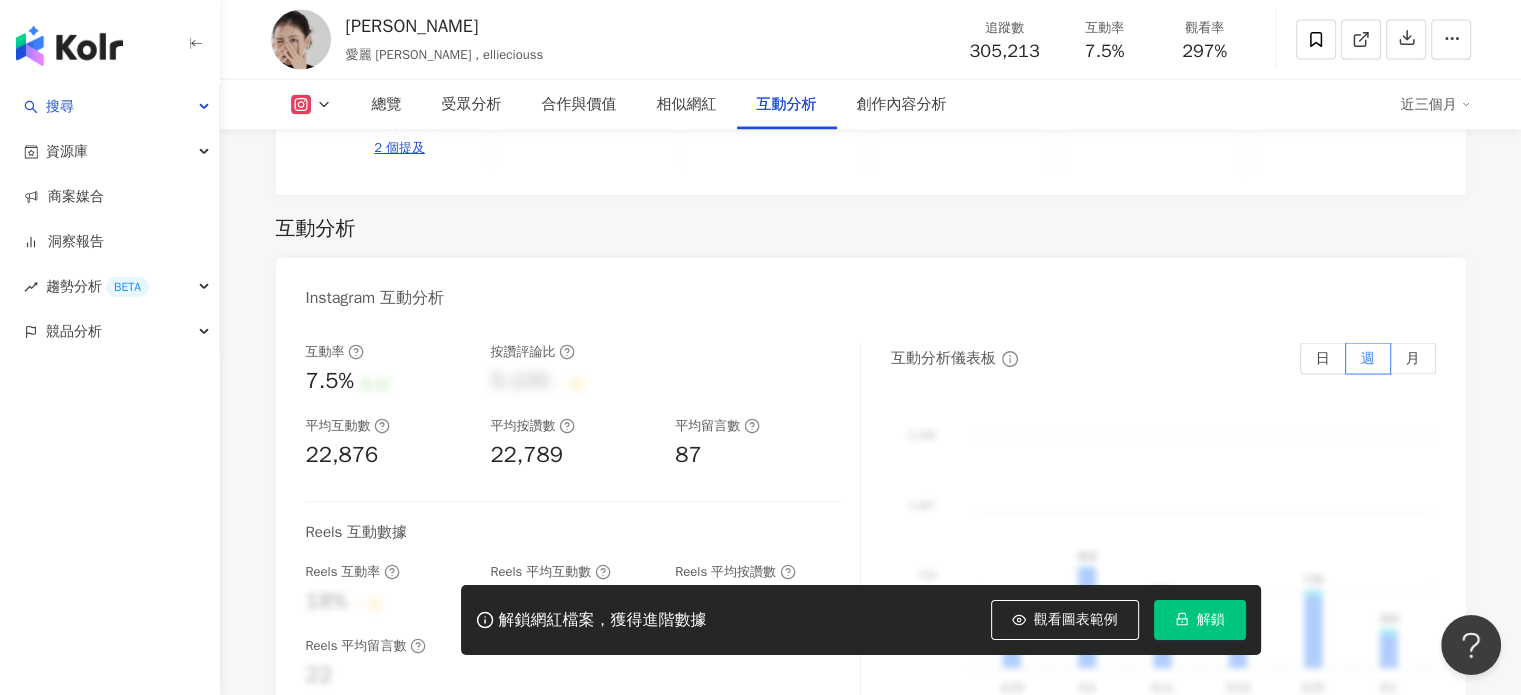 scroll, scrollTop: 4000, scrollLeft: 0, axis: vertical 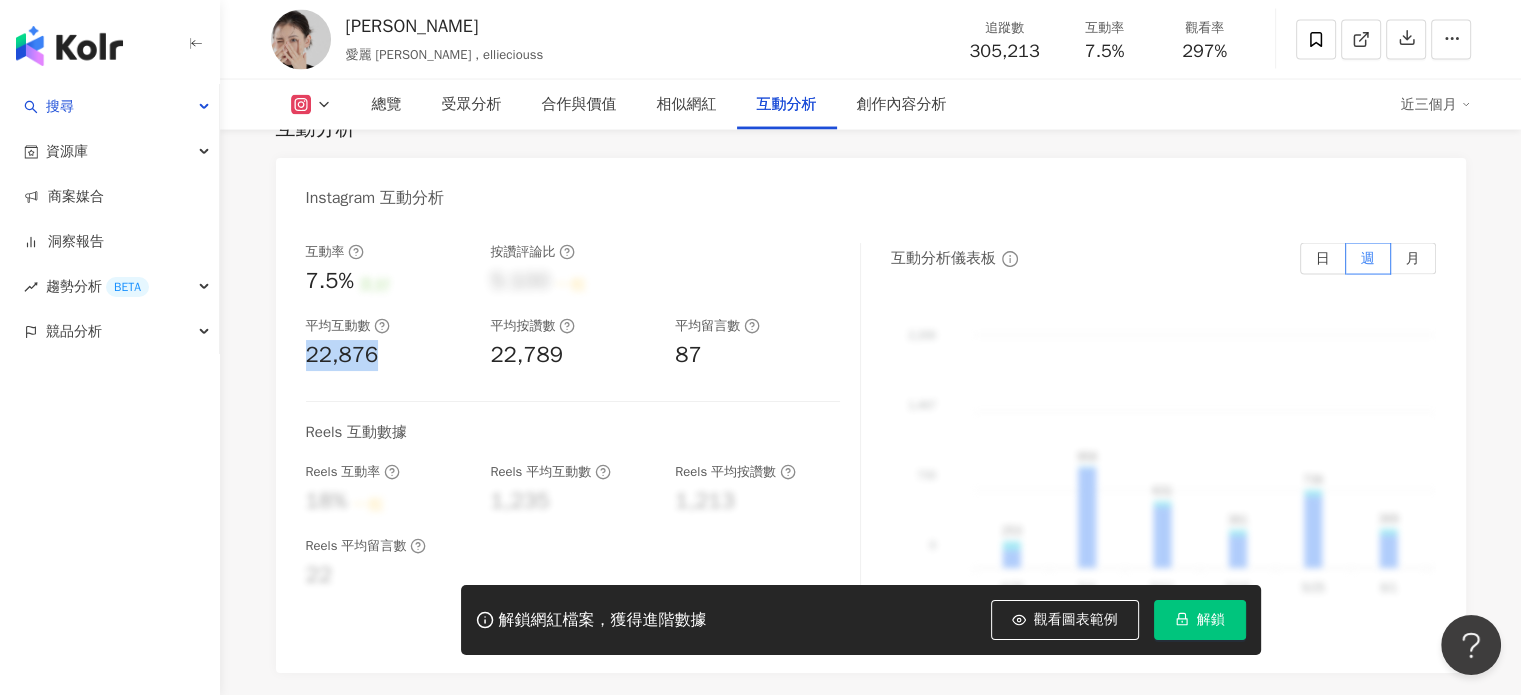 drag, startPoint x: 305, startPoint y: 312, endPoint x: 377, endPoint y: 310, distance: 72.02777 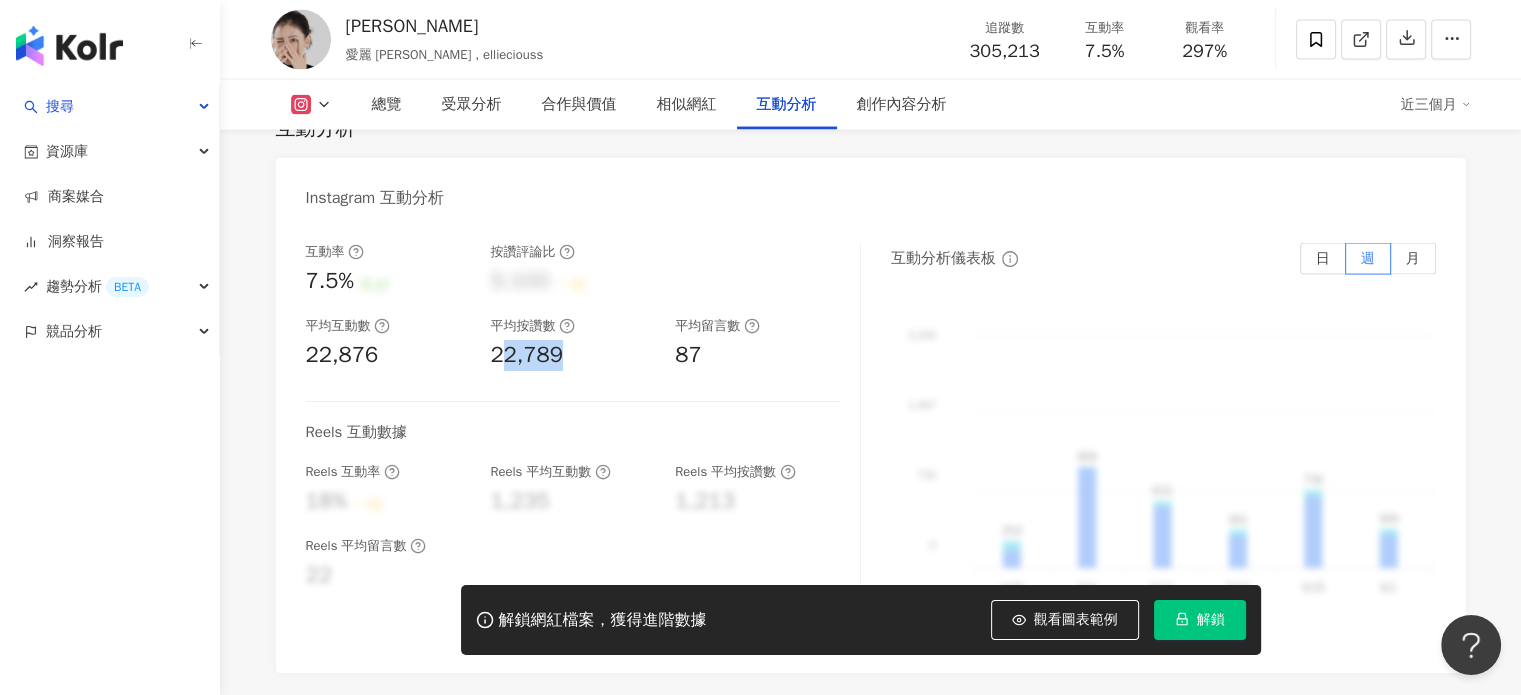 drag, startPoint x: 496, startPoint y: 308, endPoint x: 565, endPoint y: 301, distance: 69.354164 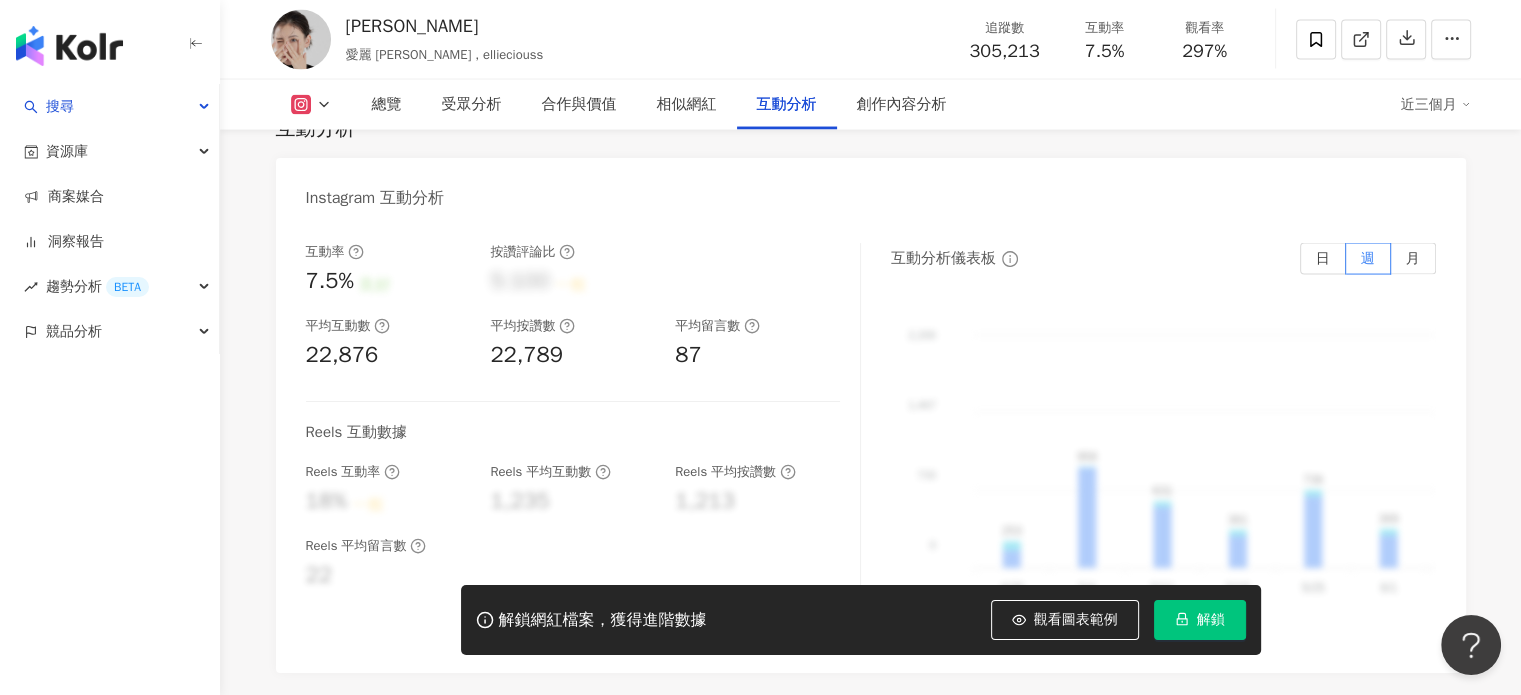 click on "互動率   7.5% 良好 按讚評論比   5:100 一般 平均互動數    22,876 平均按讚數   22,789 平均留言數   87" at bounding box center [573, 307] 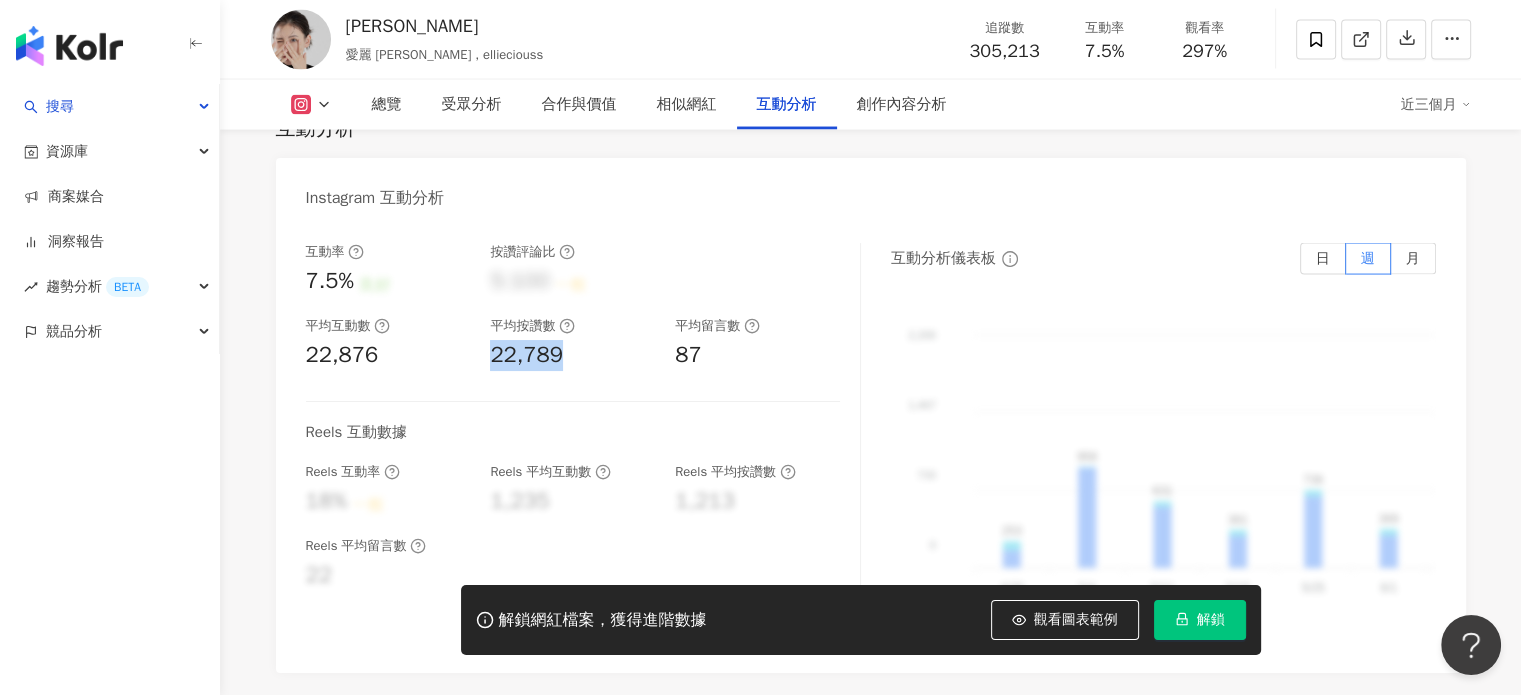 drag, startPoint x: 490, startPoint y: 311, endPoint x: 568, endPoint y: 311, distance: 78 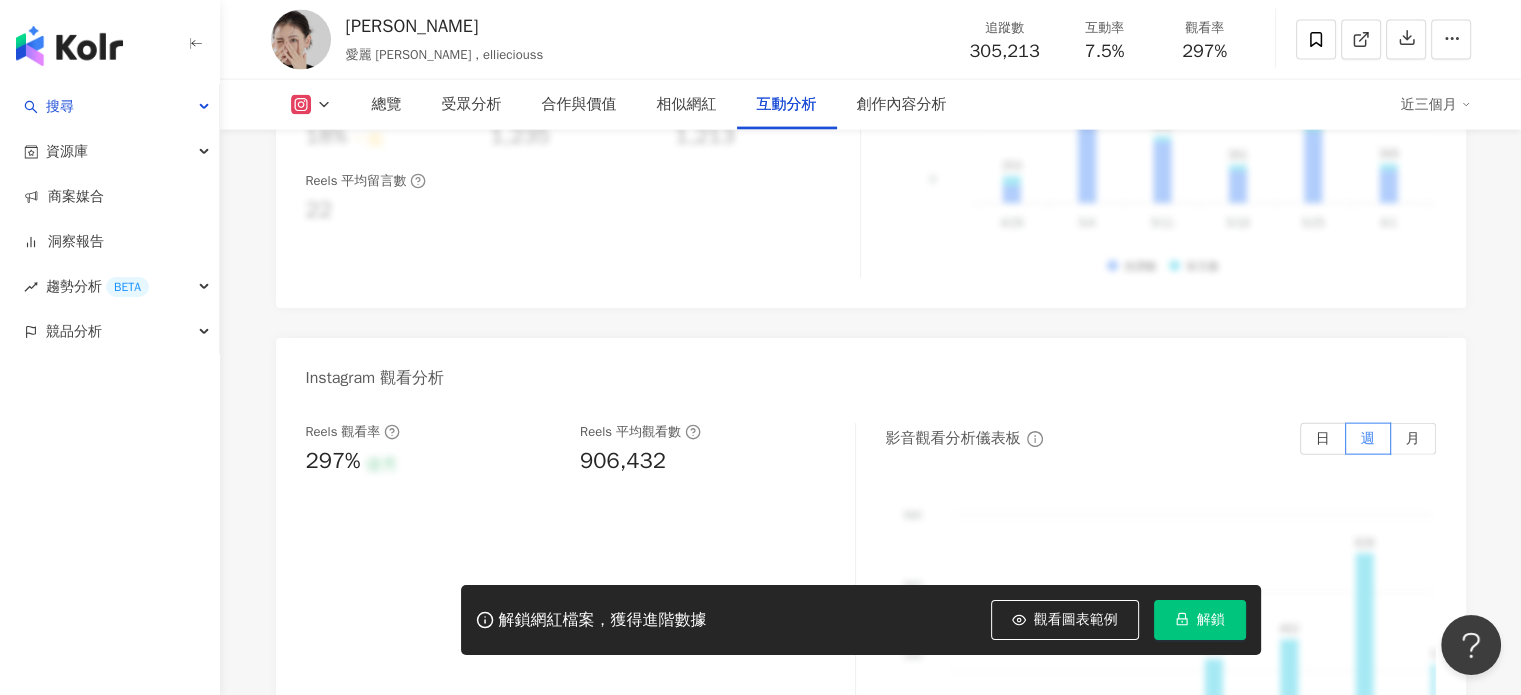 scroll, scrollTop: 4400, scrollLeft: 0, axis: vertical 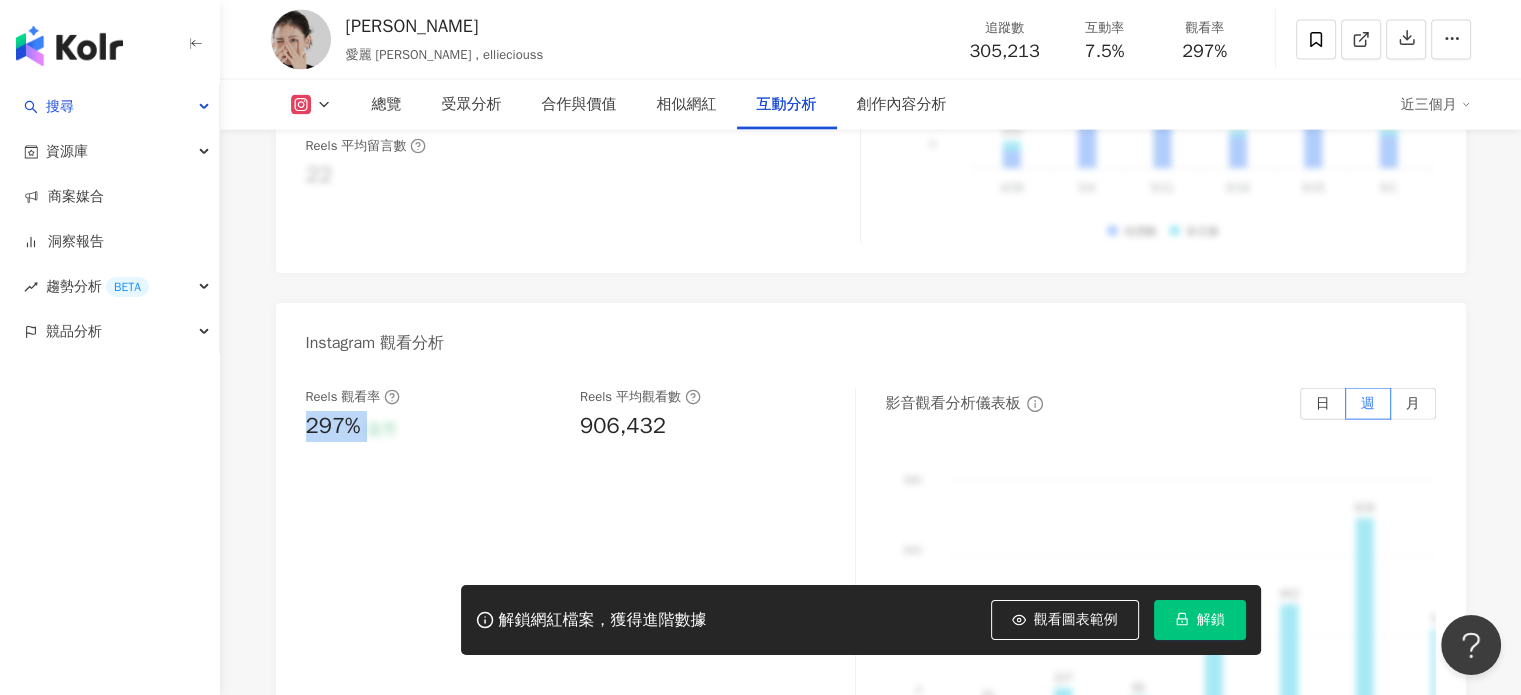 drag, startPoint x: 305, startPoint y: 383, endPoint x: 373, endPoint y: 383, distance: 68 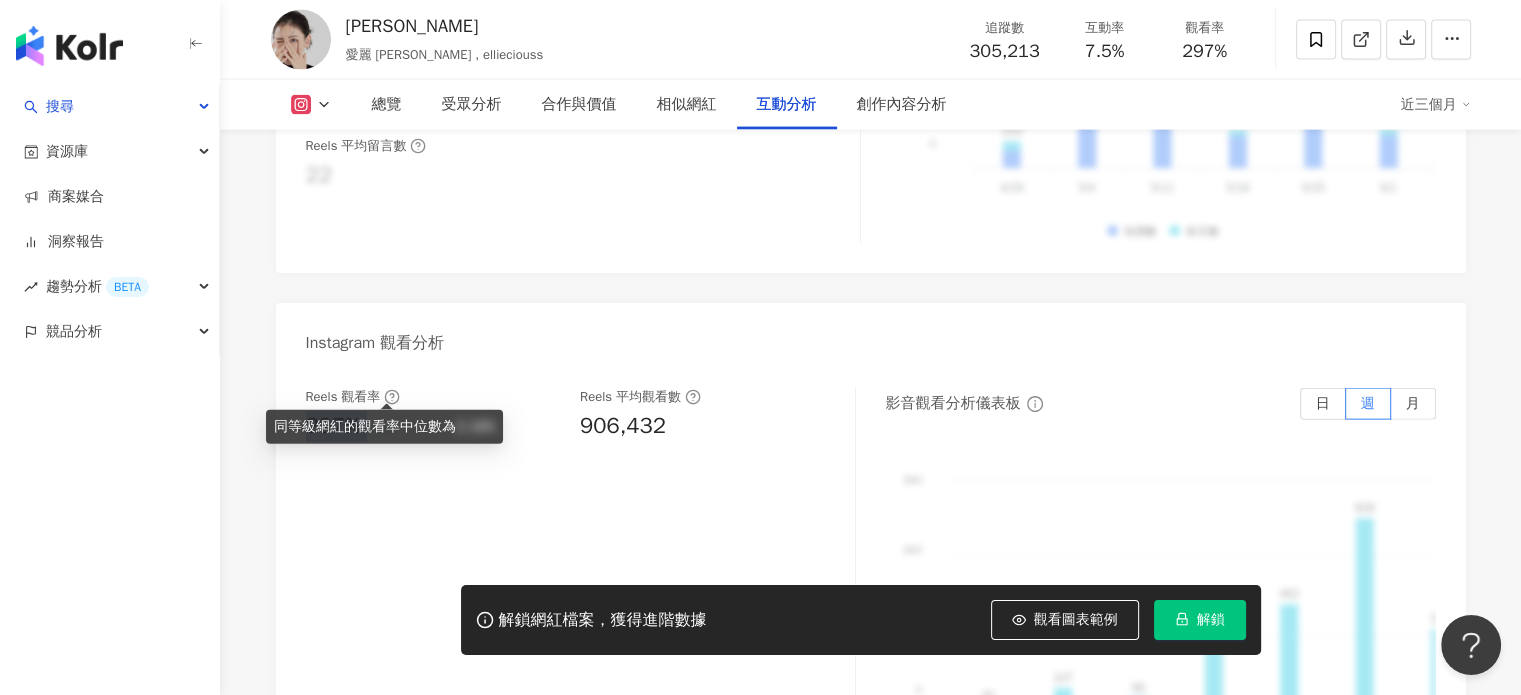 copy on "297% 優秀" 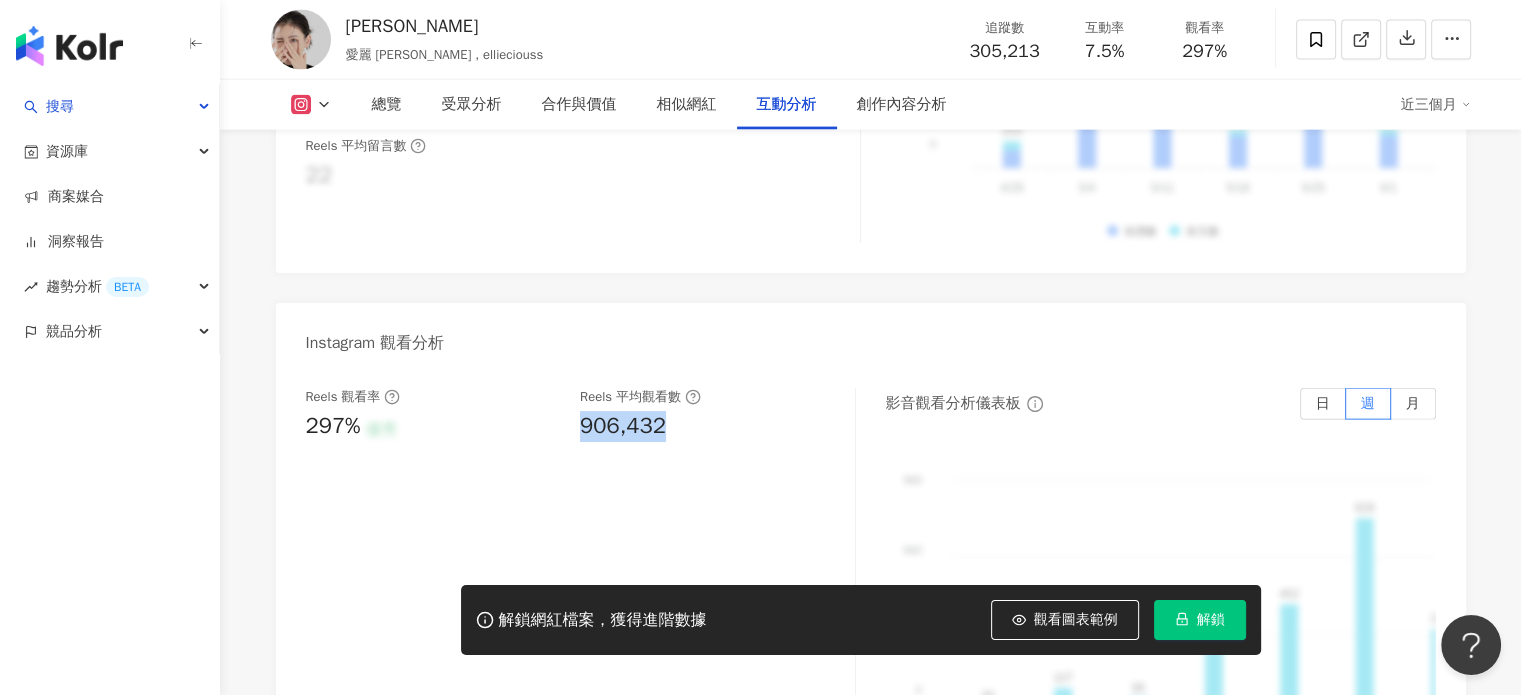 drag, startPoint x: 575, startPoint y: 389, endPoint x: 686, endPoint y: 383, distance: 111.16204 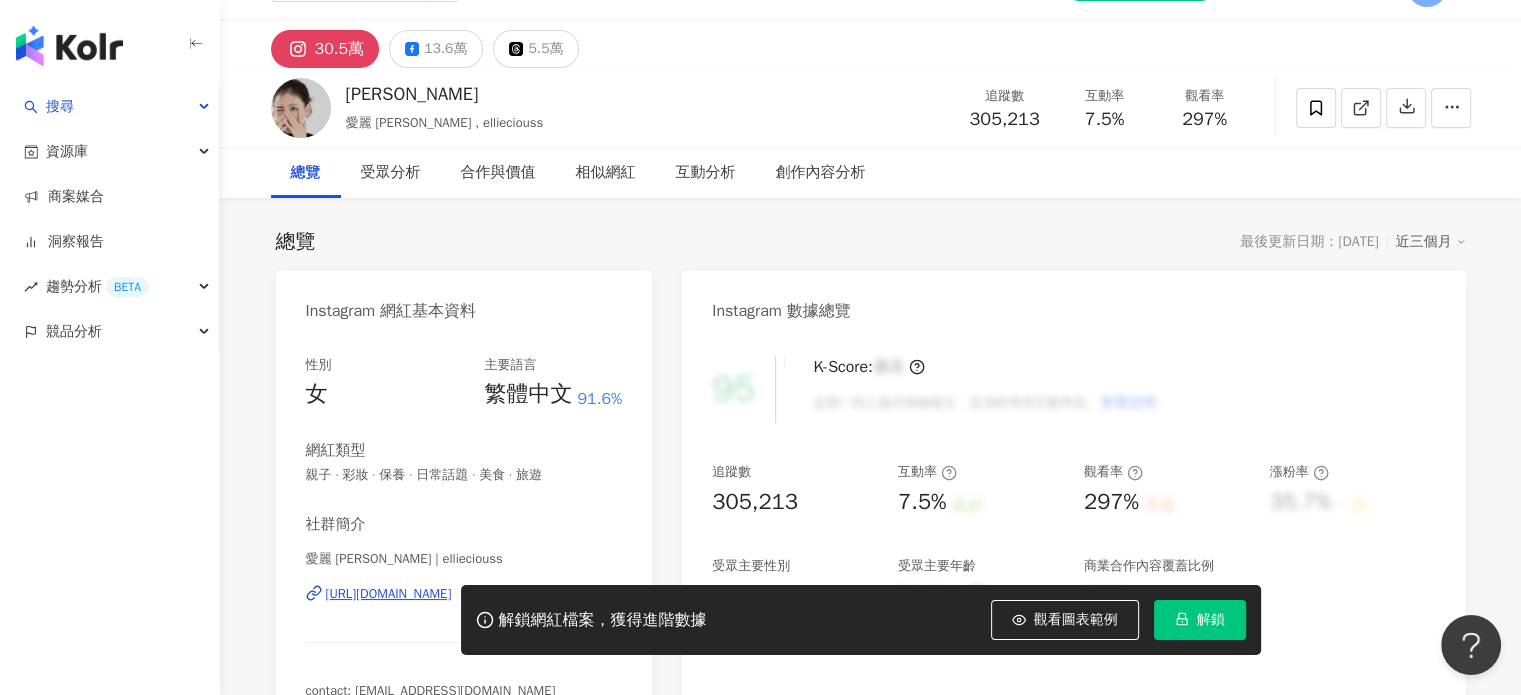 scroll, scrollTop: 0, scrollLeft: 0, axis: both 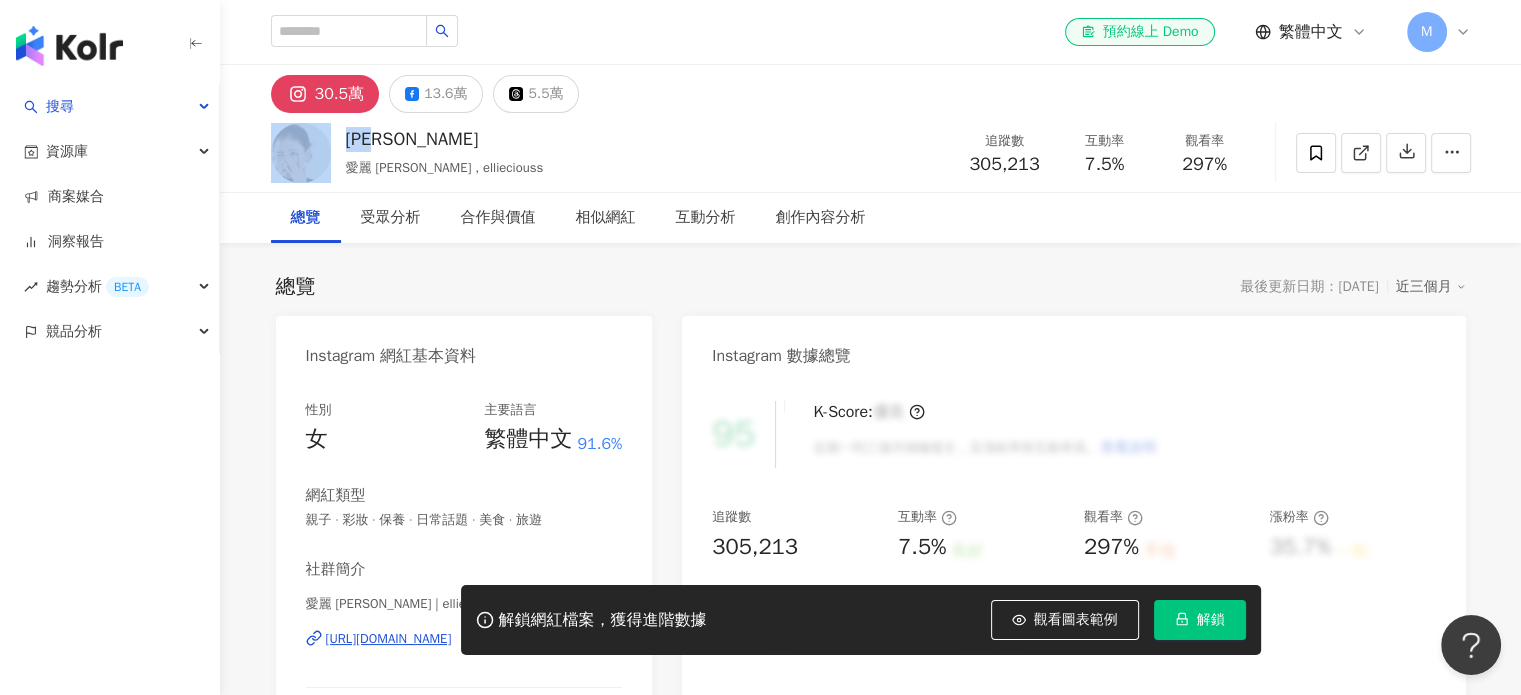 drag, startPoint x: 348, startPoint y: 139, endPoint x: 335, endPoint y: 139, distance: 13 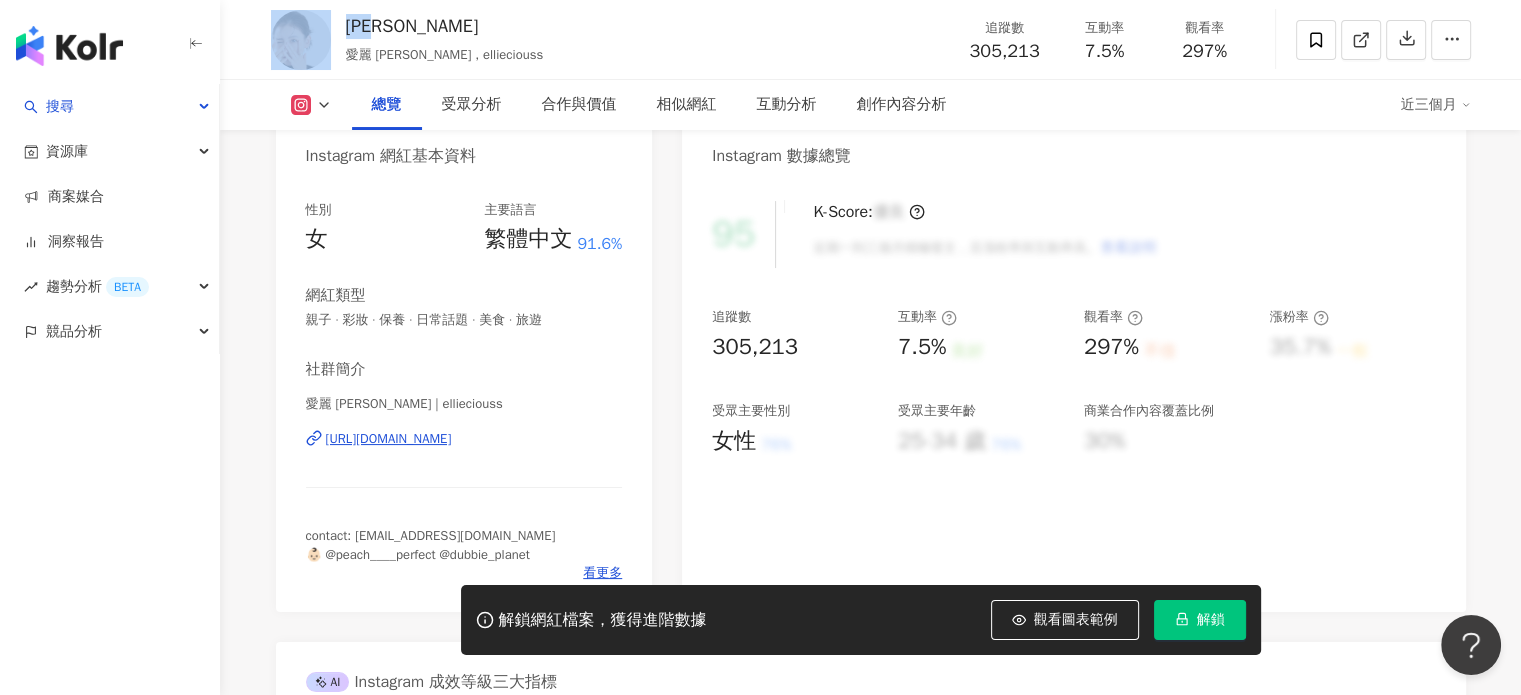 scroll, scrollTop: 0, scrollLeft: 0, axis: both 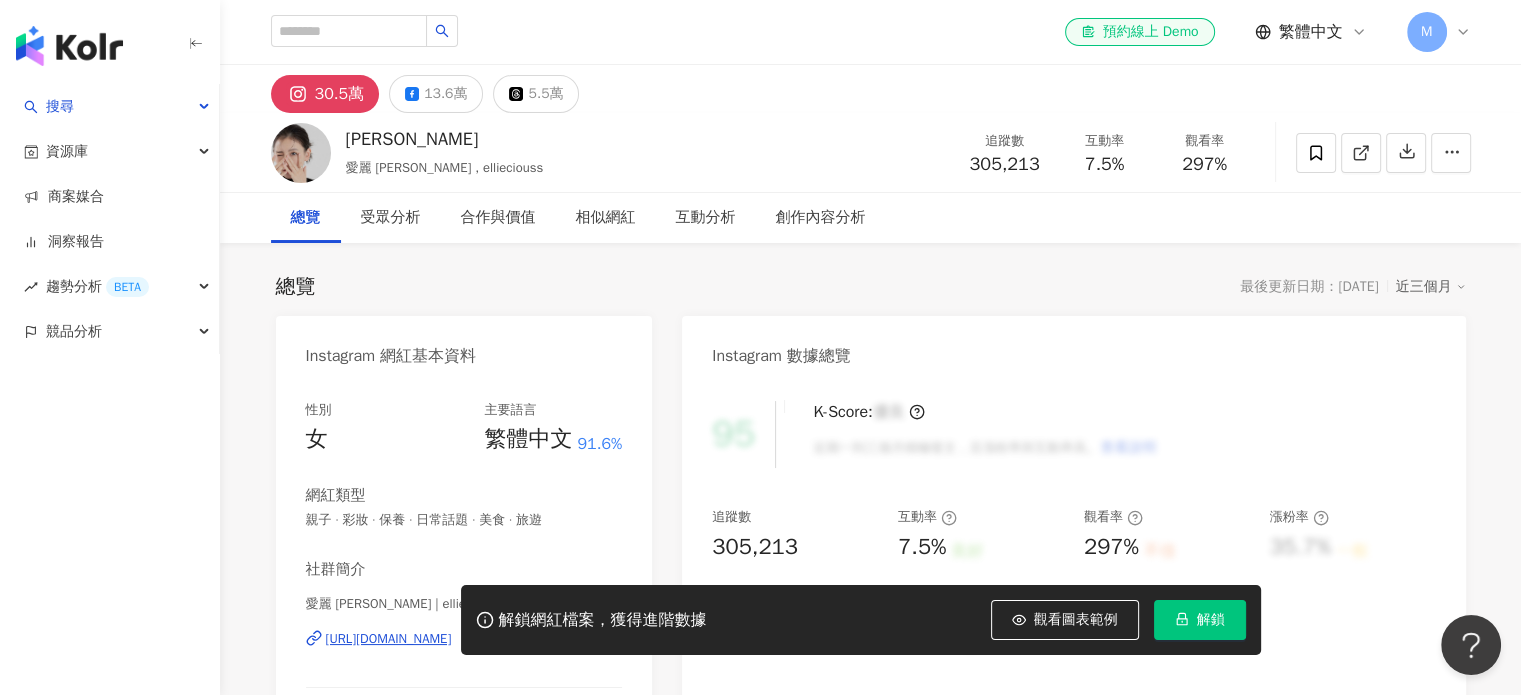 click on "Instagram 網紅基本資料 性別   女 主要語言   繁體中文 91.6% 網紅類型 親子 · 彩妝 · 保養 · 日常話題 · 美食 · 旅遊 社群簡介 愛麗 Ellie | ellieciouss https://www.instagram.com/ellieciouss/ contact: co@ellieciouss.com
👶🏻 @peach____perfect @dubbie_planet 看更多 Instagram 數據總覽 95 K-Score :   優良 近期一到三個月積極發文，且漲粉率與互動率高。 查看說明 追蹤數   305,213 互動率   7.5% 良好 觀看率   297% 不佳 漲粉率   35.7% 一般 受眾主要性別   女性 76% 受眾主要年齡   25-34 歲 76% 商業合作內容覆蓋比例   30% AI Instagram 成效等級三大指標 互動率 7.5% 良好 同等級網紅的互動率中位數為  0.19% 觀看率 297% 不佳 同等級網紅的觀看率中位數為  35.5% 漲粉率 35.7% 一般 同等級網紅的漲粉率中位數為  0.8% 成效等級 ： 優秀 良好 普通 不佳 Instagram 成長趨勢分析 追蹤數   305,213 漲粉數   28,830 漲粉率   35.7% 一般       (" at bounding box center (871, 1067) 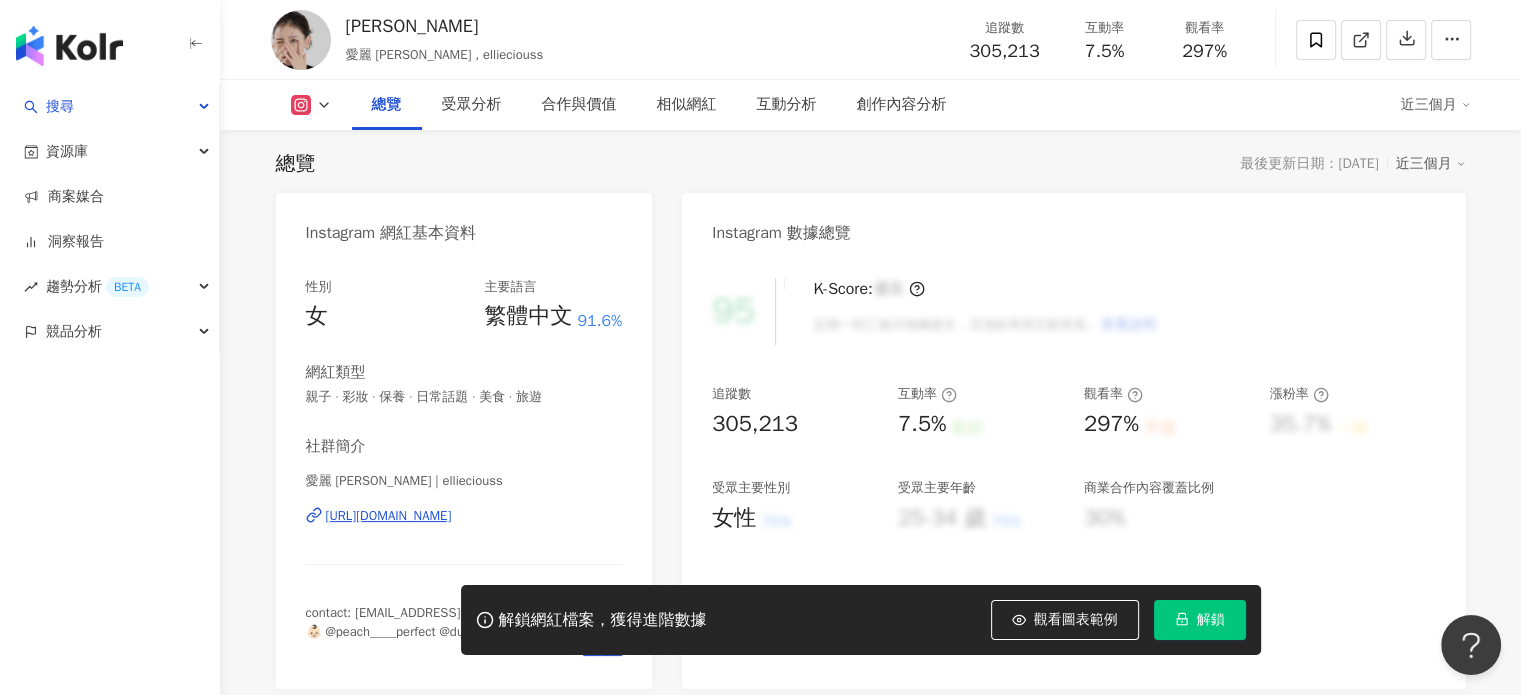 scroll, scrollTop: 0, scrollLeft: 0, axis: both 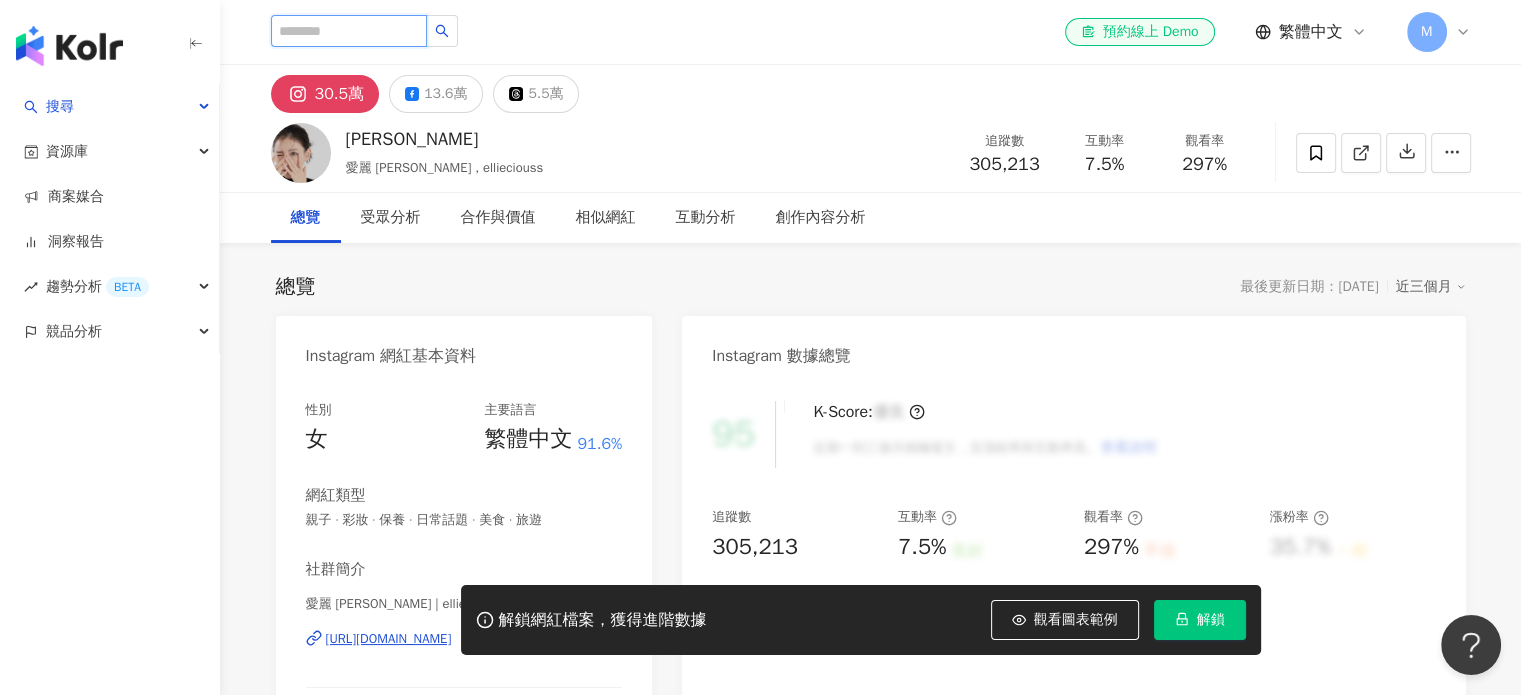 click at bounding box center [349, 31] 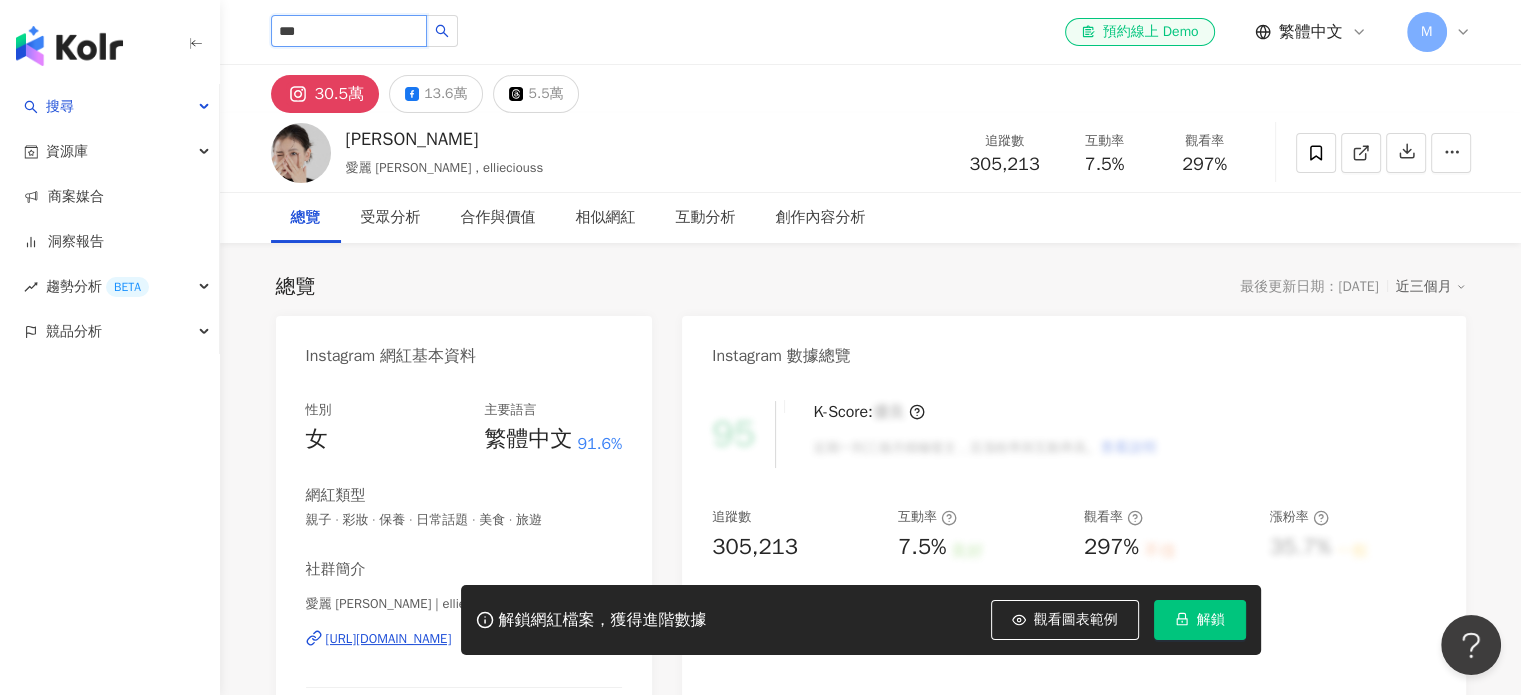 type on "**" 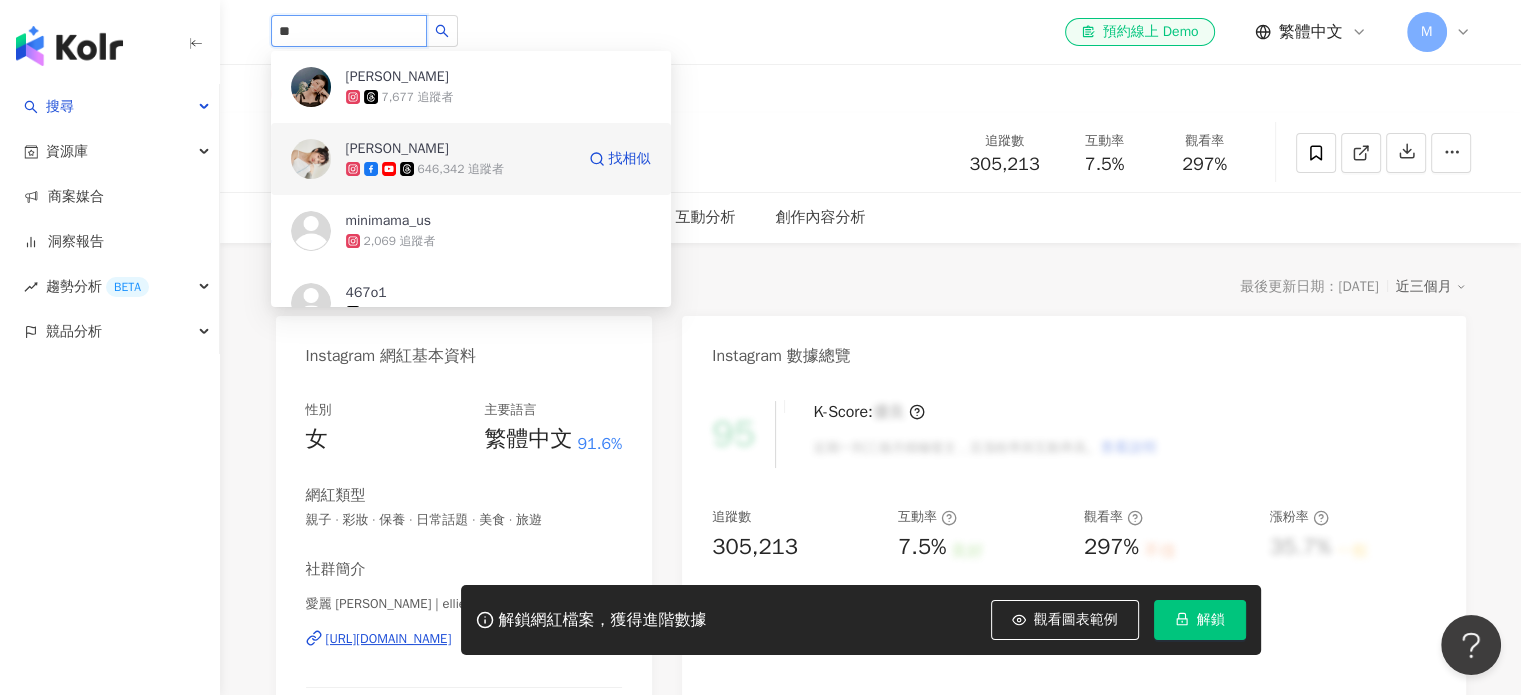 click on "646,342   追蹤者" at bounding box center [461, 169] 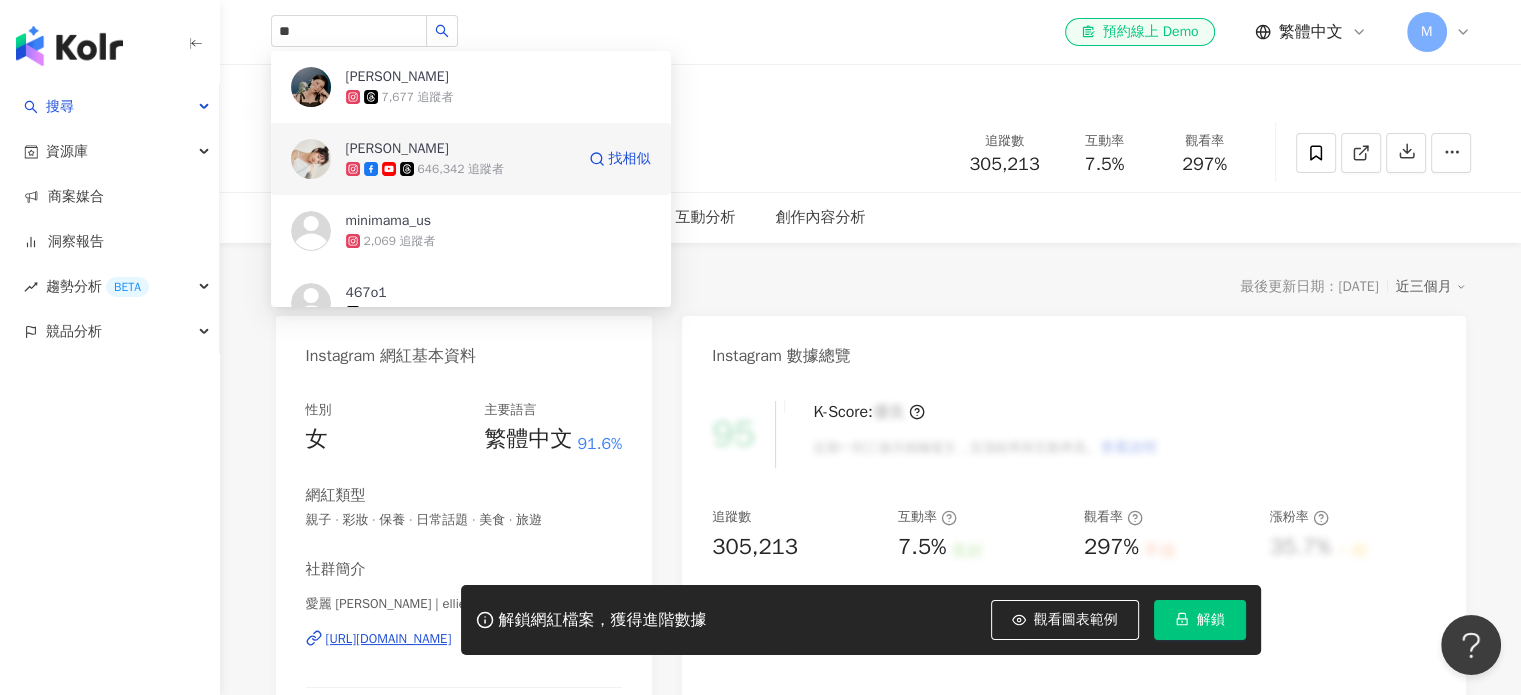 type 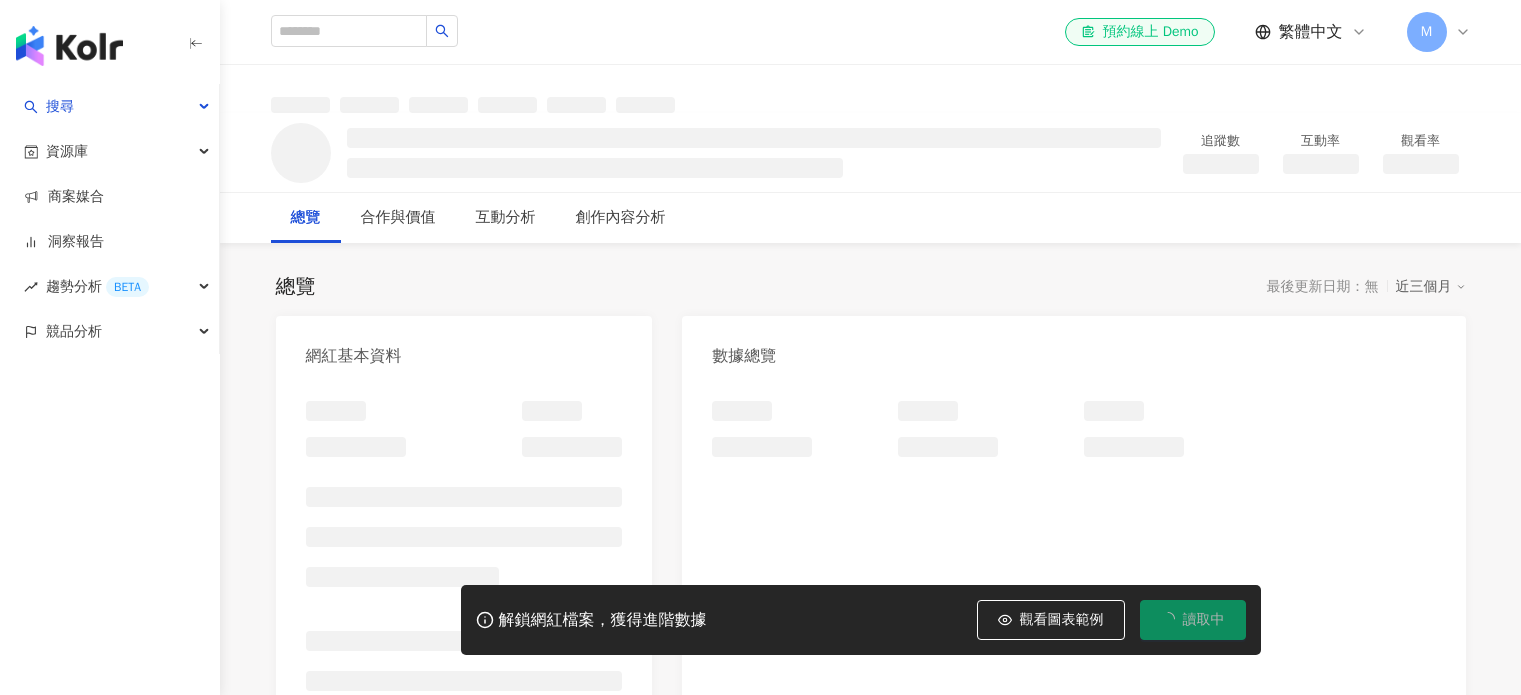 scroll, scrollTop: 0, scrollLeft: 0, axis: both 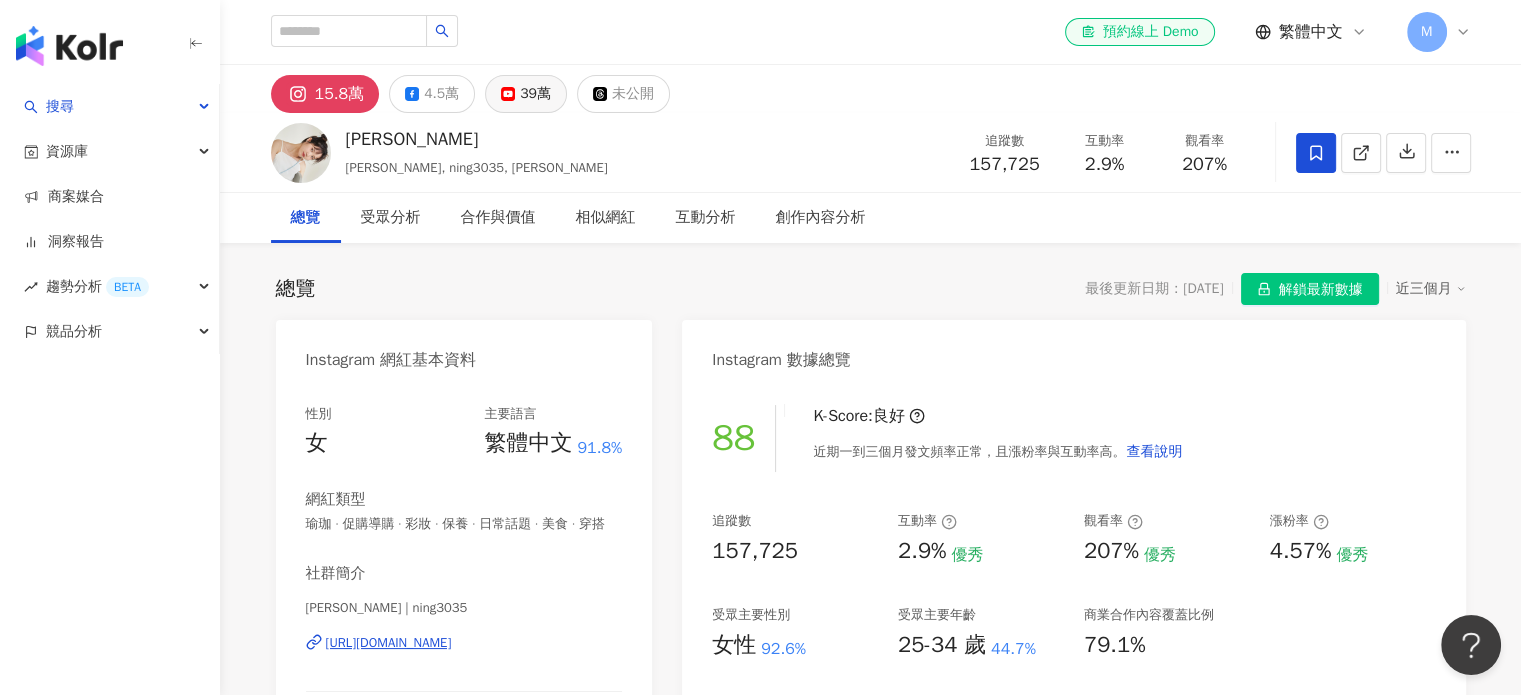 click on "39萬" at bounding box center [535, 94] 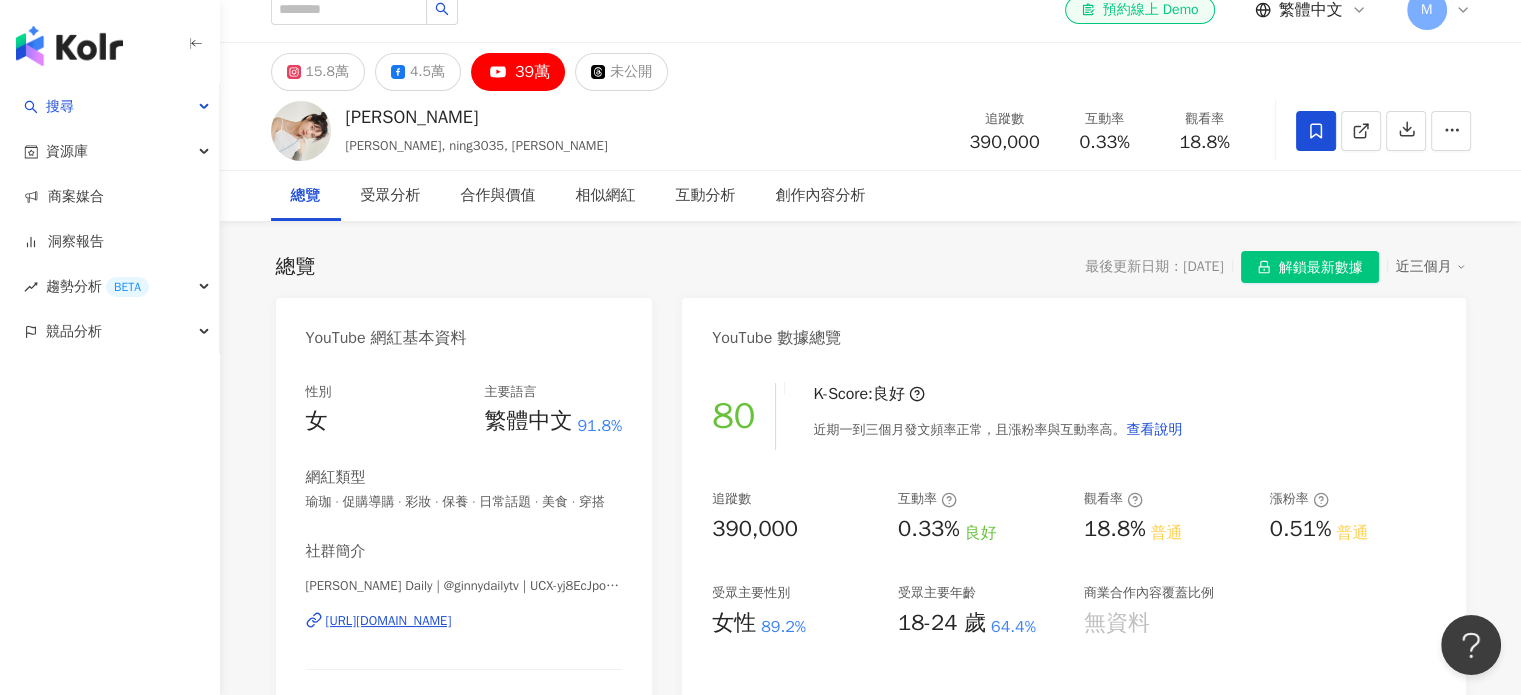 scroll, scrollTop: 0, scrollLeft: 0, axis: both 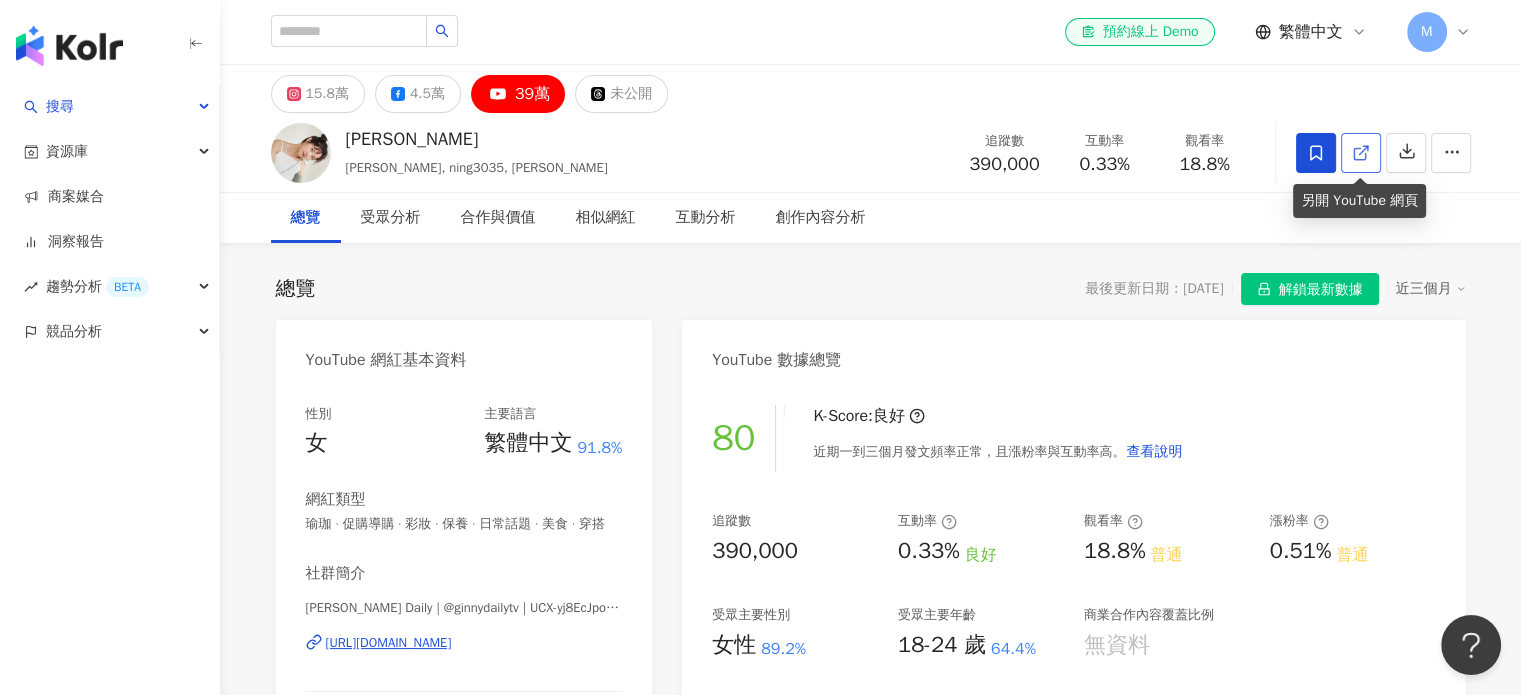 click 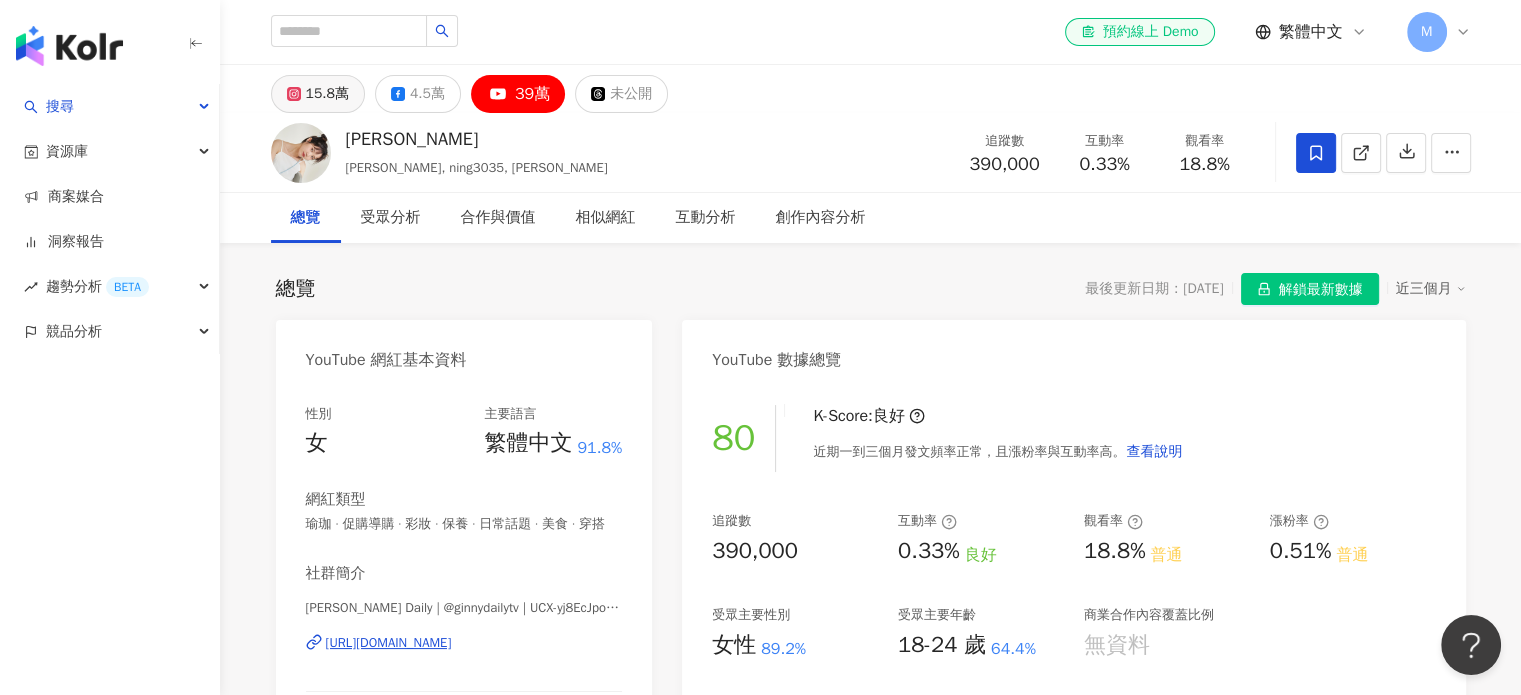 click on "15.8萬" at bounding box center [327, 94] 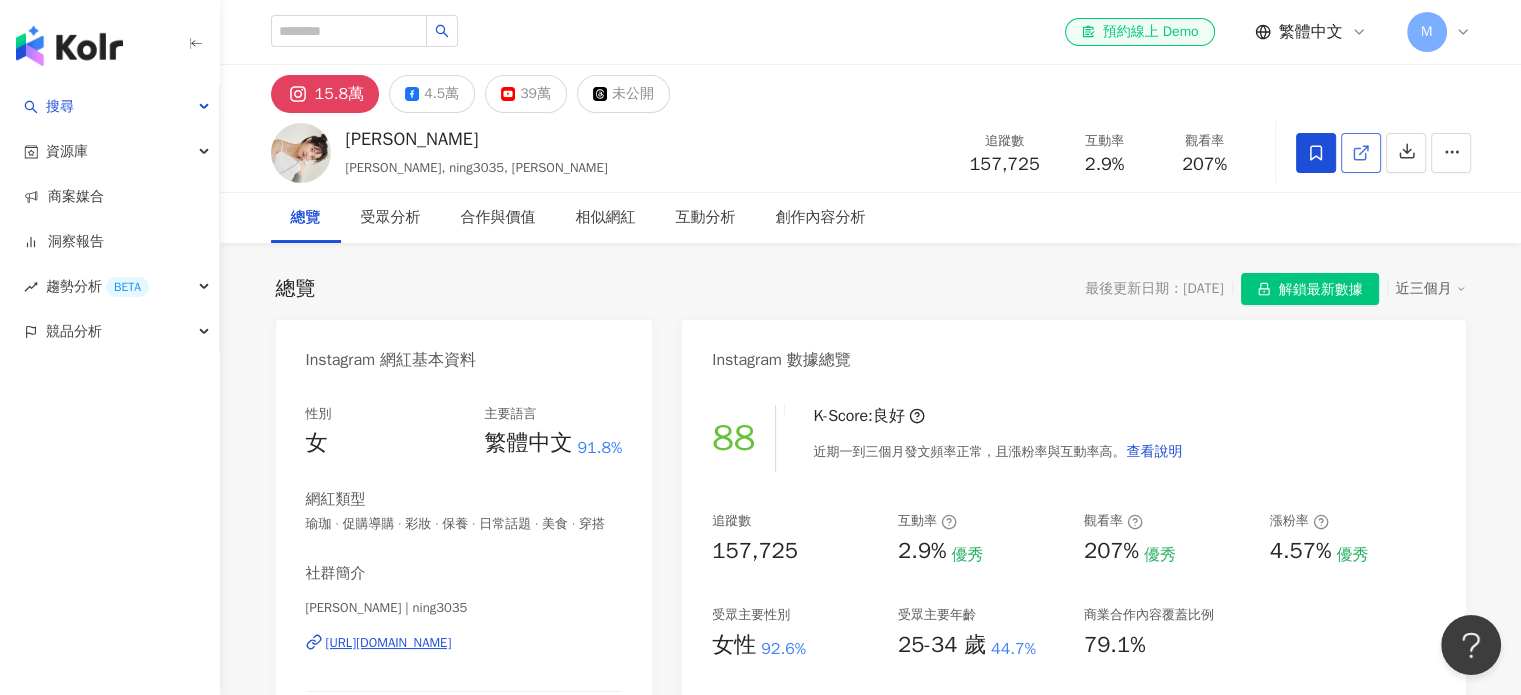 click 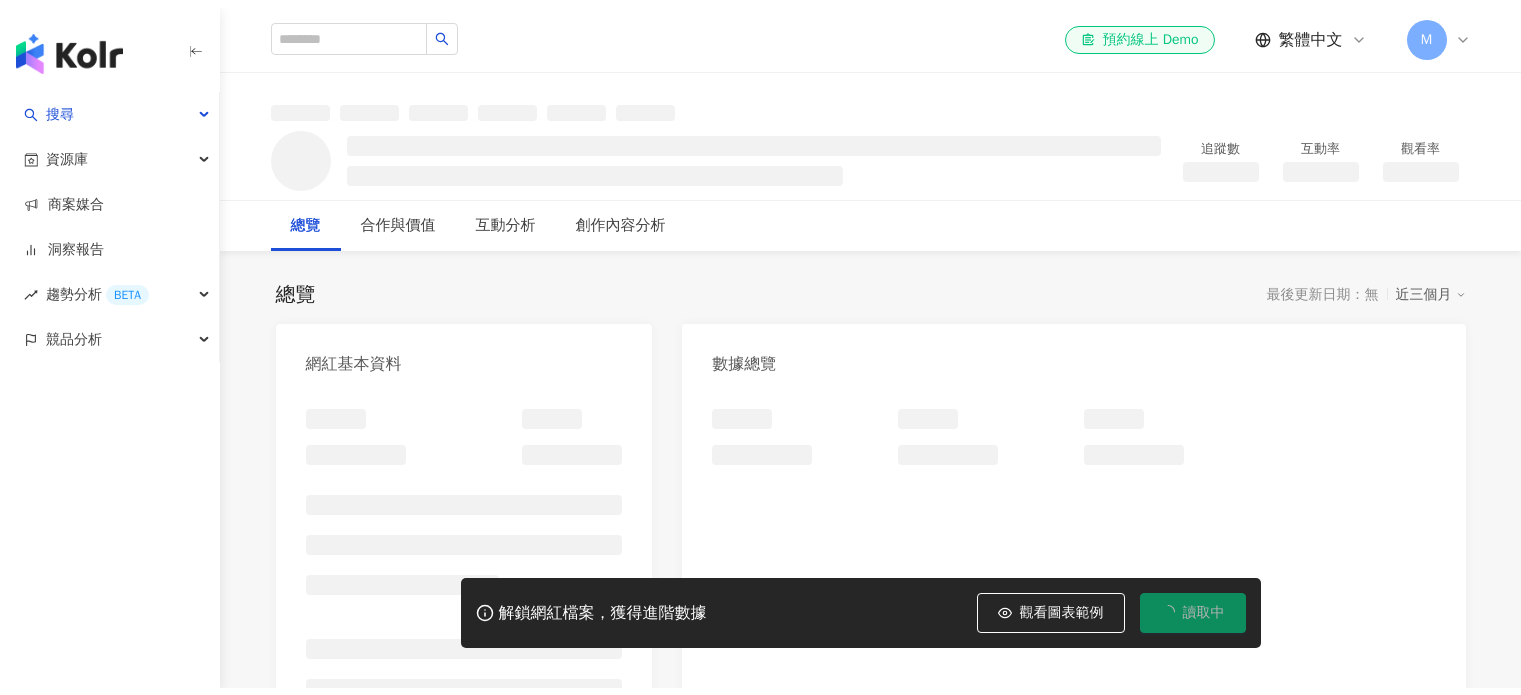 scroll, scrollTop: 0, scrollLeft: 0, axis: both 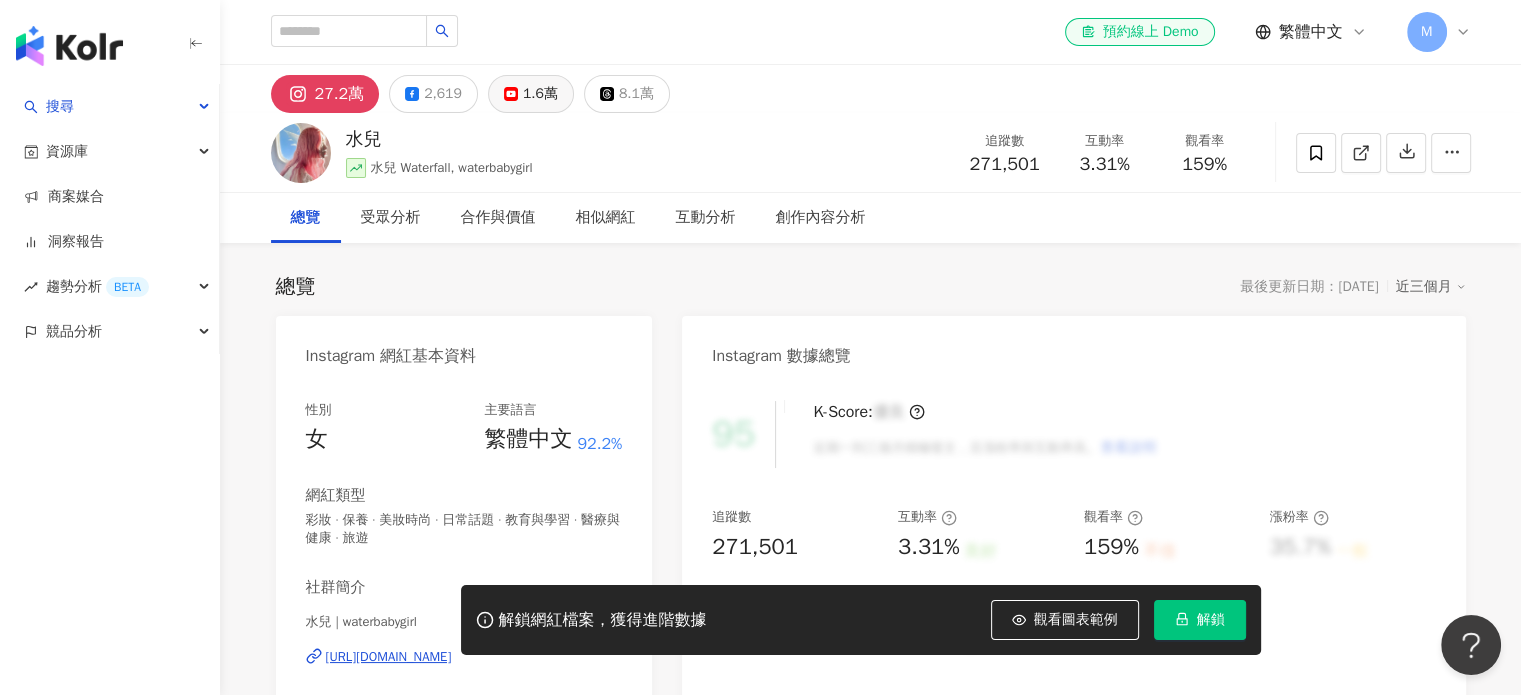 click 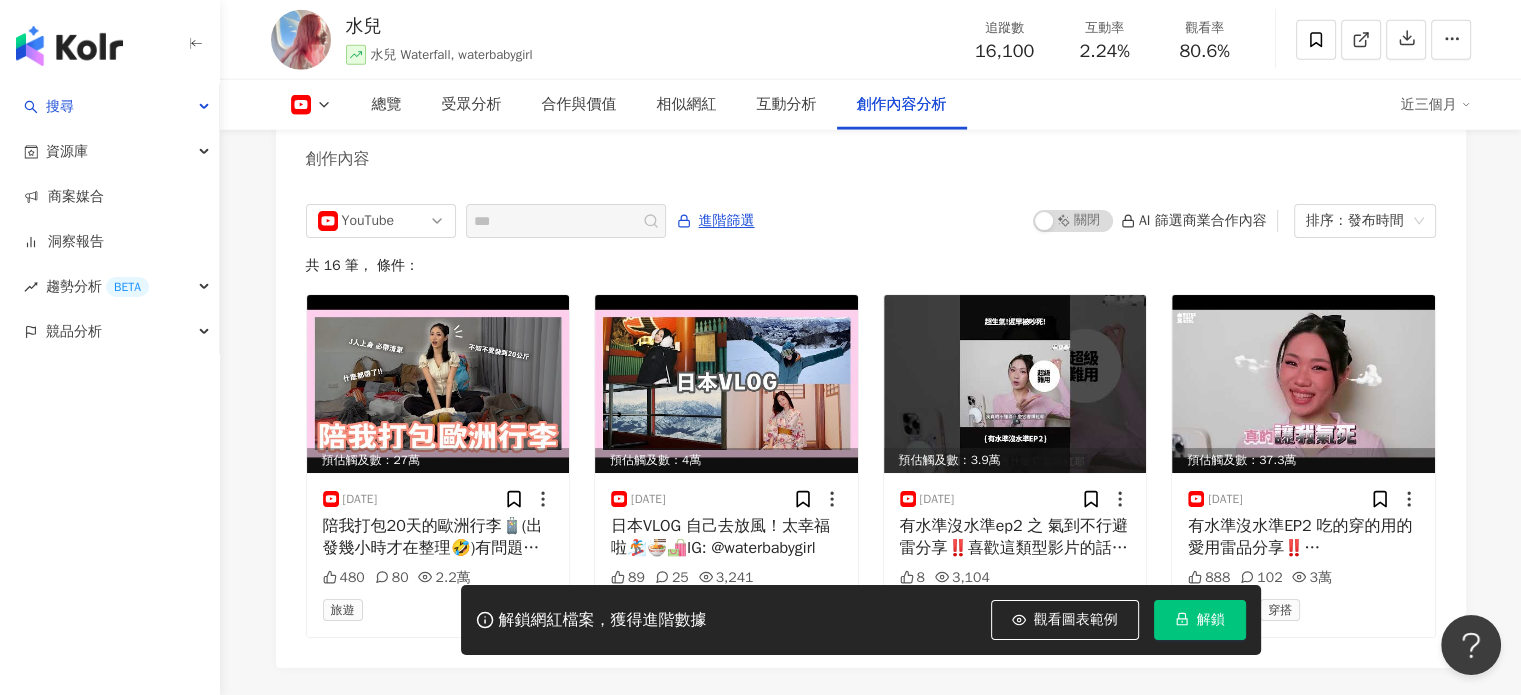 scroll, scrollTop: 5600, scrollLeft: 0, axis: vertical 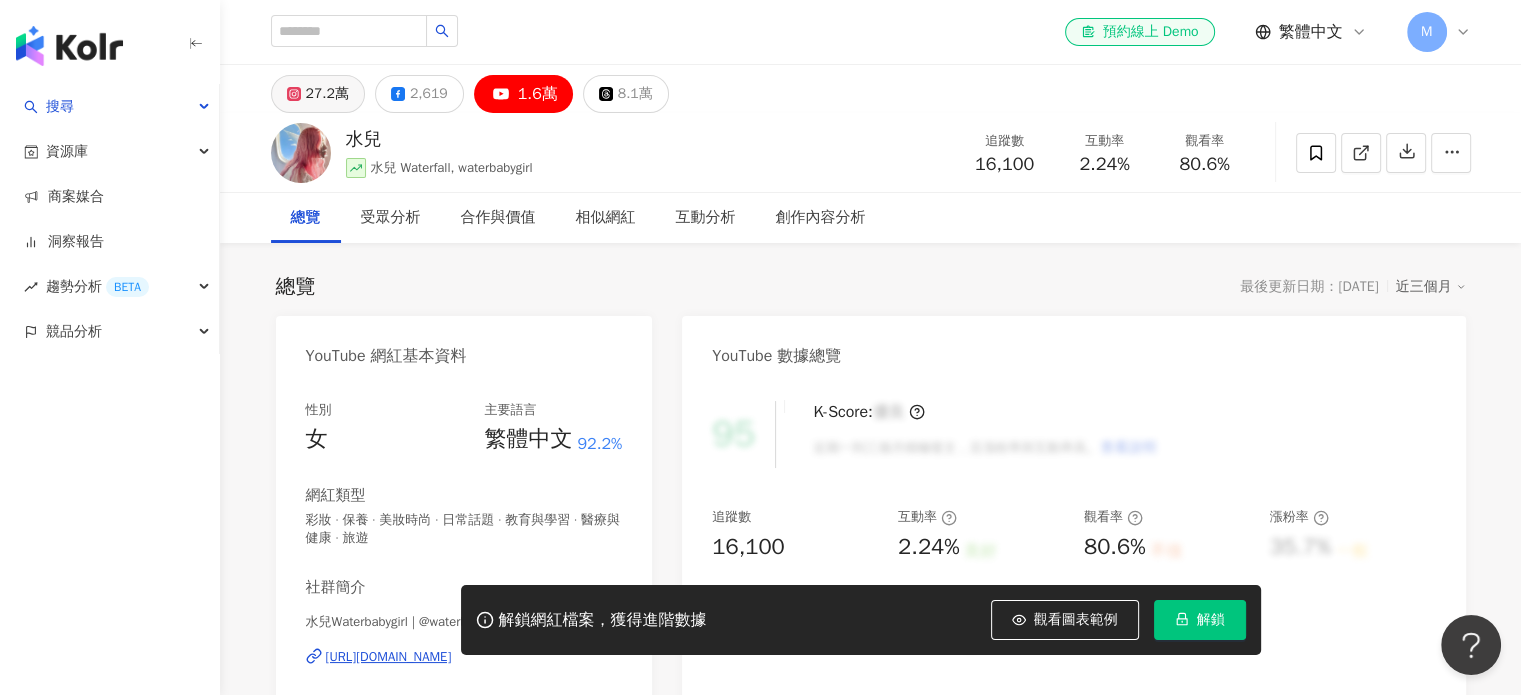click 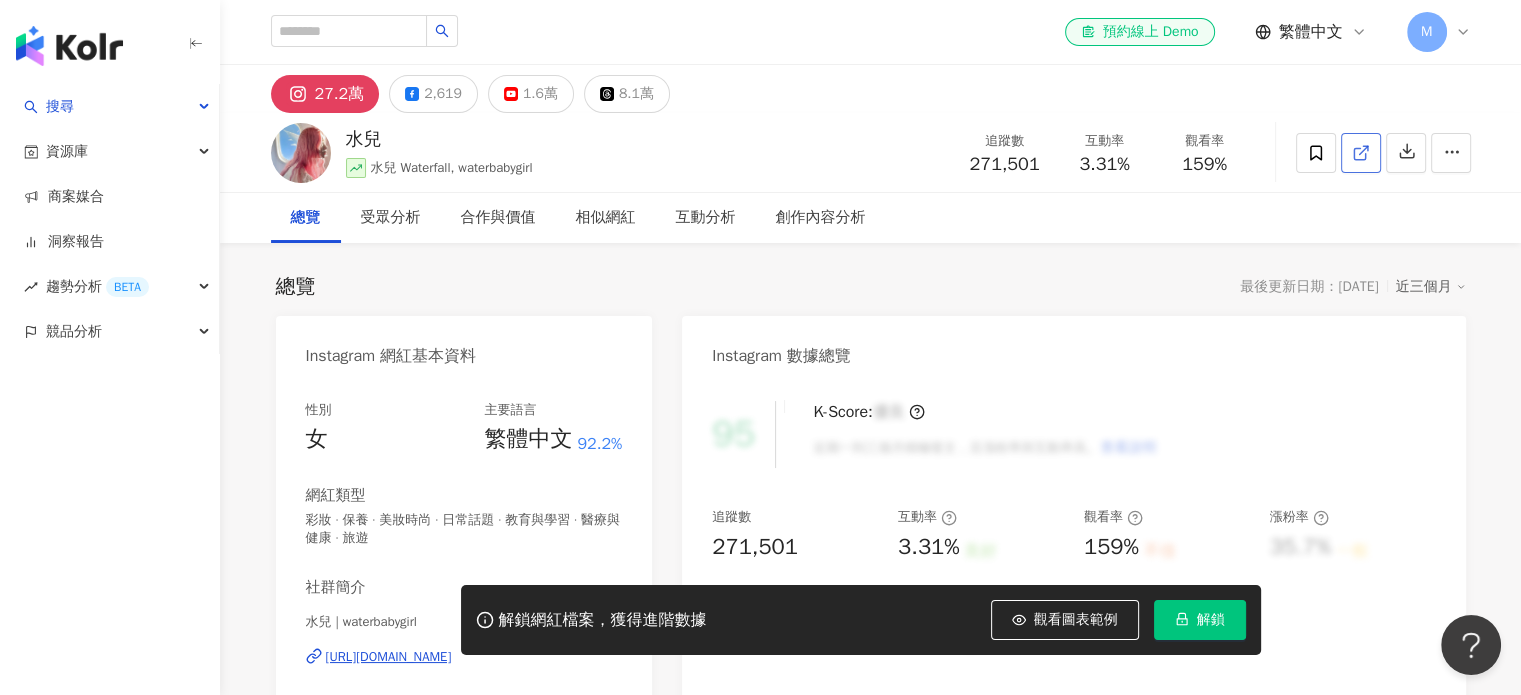 click 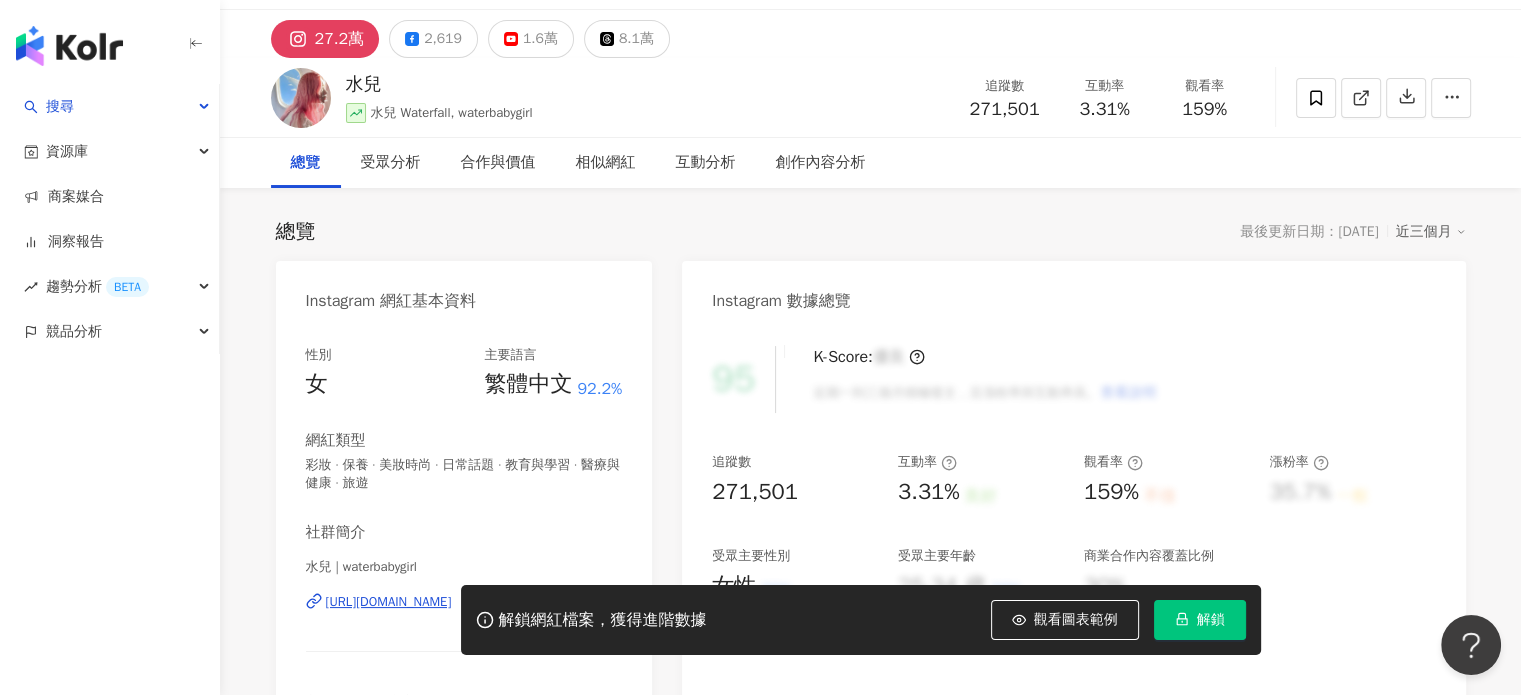 scroll, scrollTop: 100, scrollLeft: 0, axis: vertical 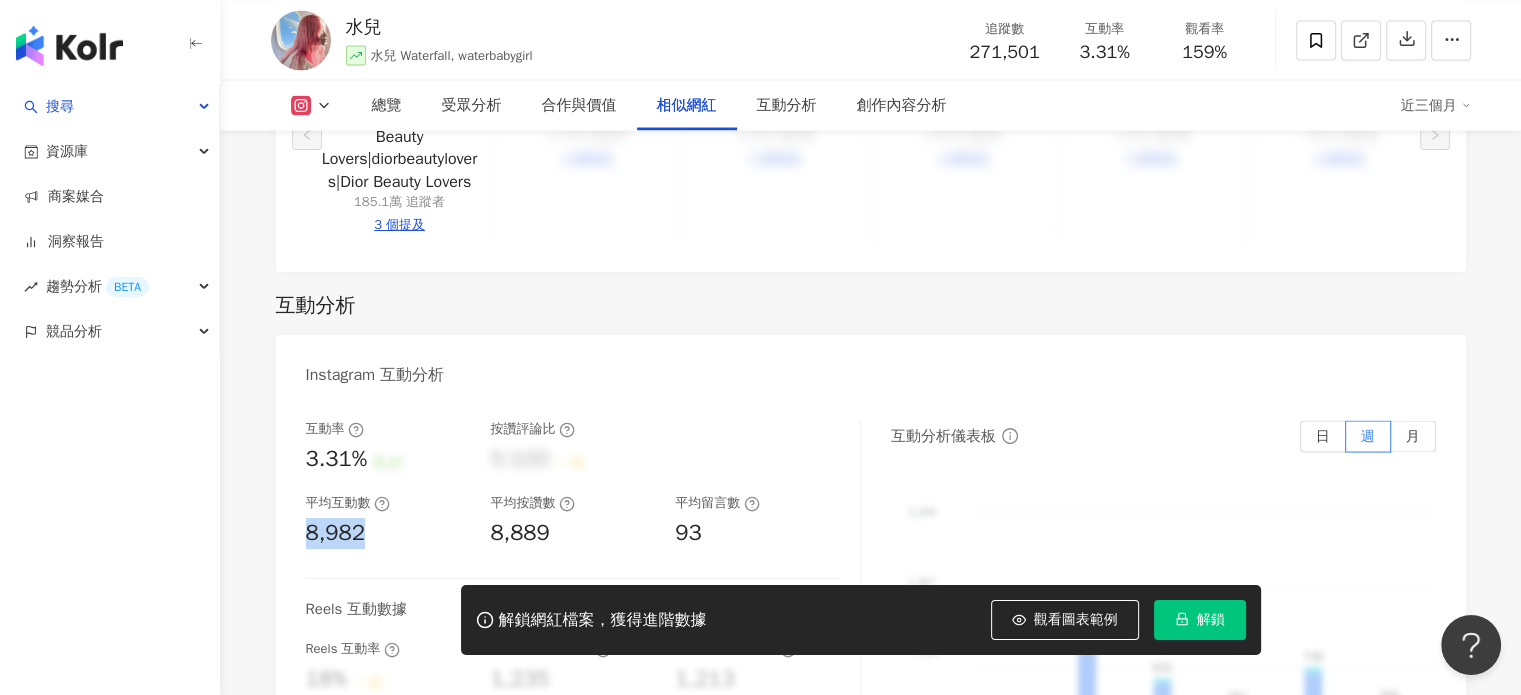 drag, startPoint x: 304, startPoint y: 532, endPoint x: 363, endPoint y: 532, distance: 59 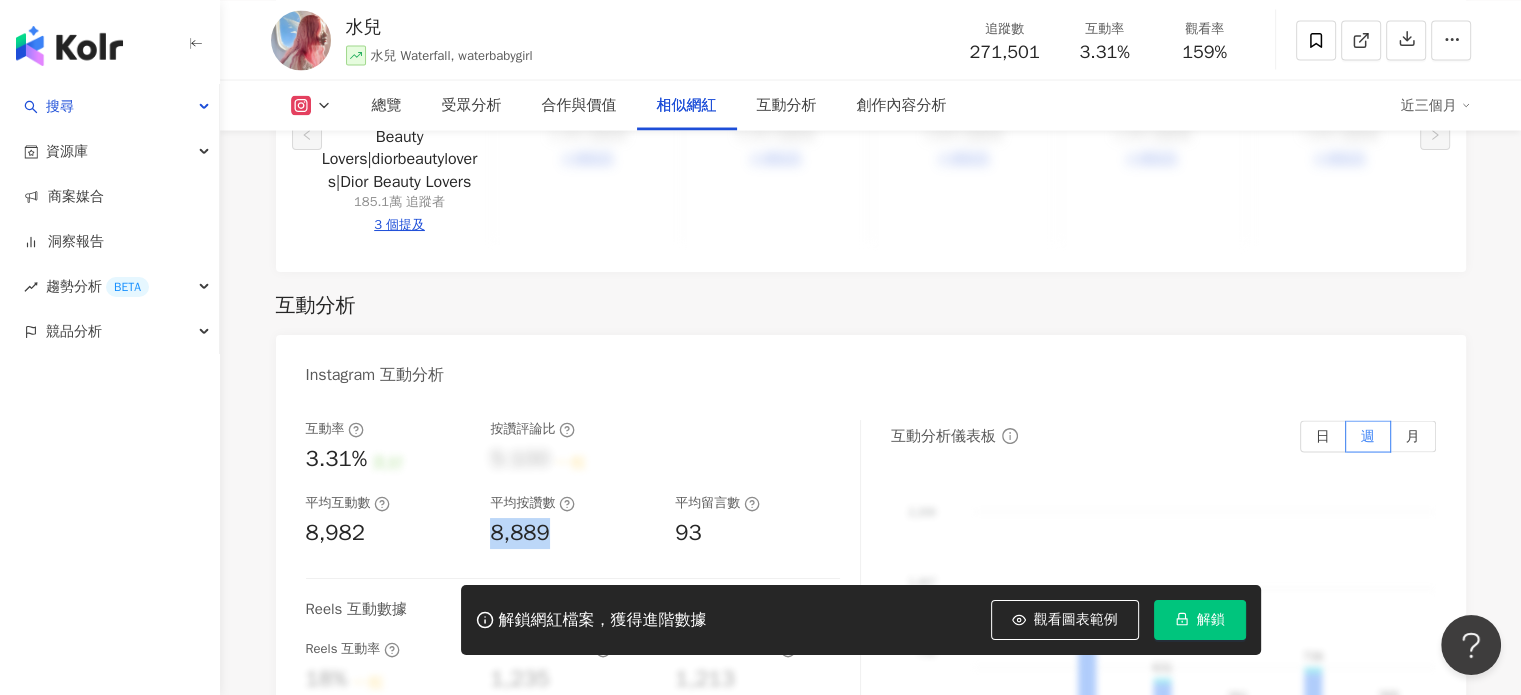 drag, startPoint x: 557, startPoint y: 535, endPoint x: 492, endPoint y: 535, distance: 65 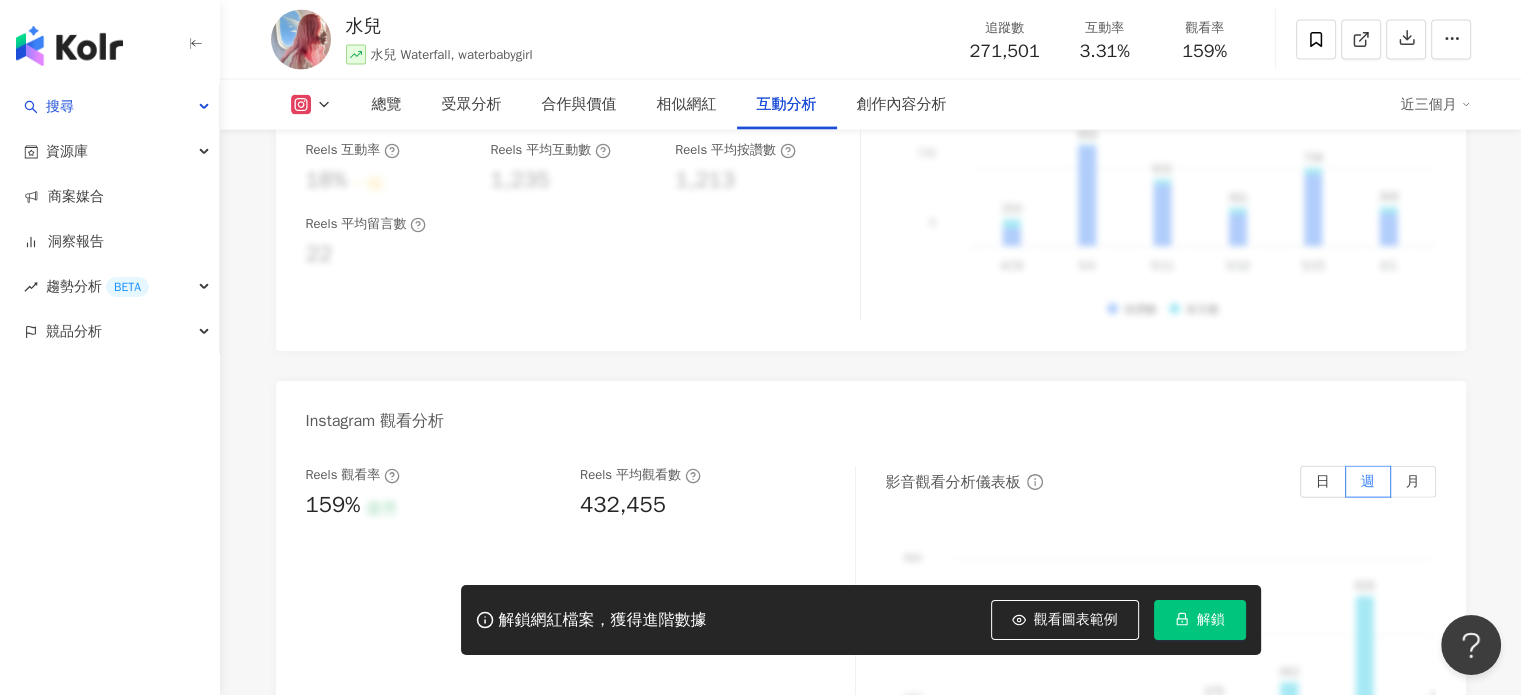 scroll, scrollTop: 4500, scrollLeft: 0, axis: vertical 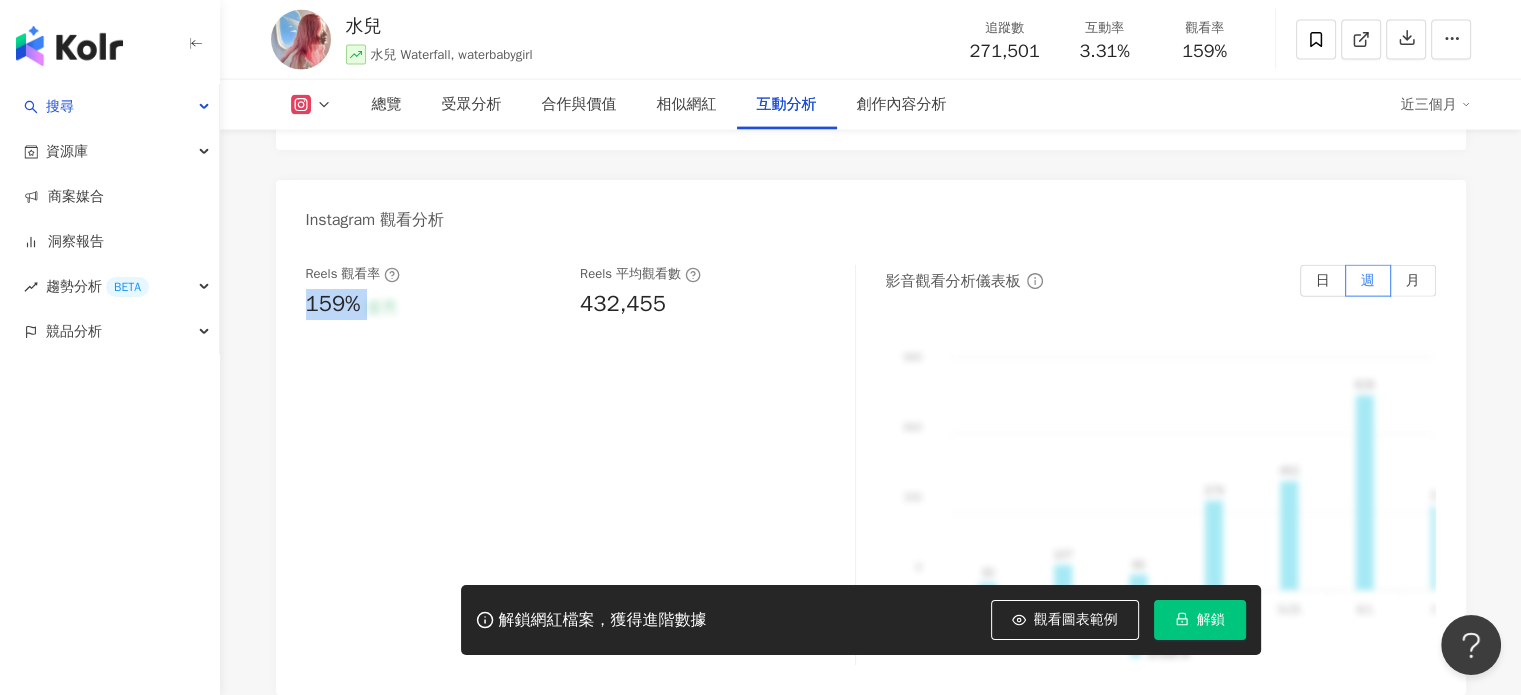 drag, startPoint x: 311, startPoint y: 307, endPoint x: 373, endPoint y: 307, distance: 62 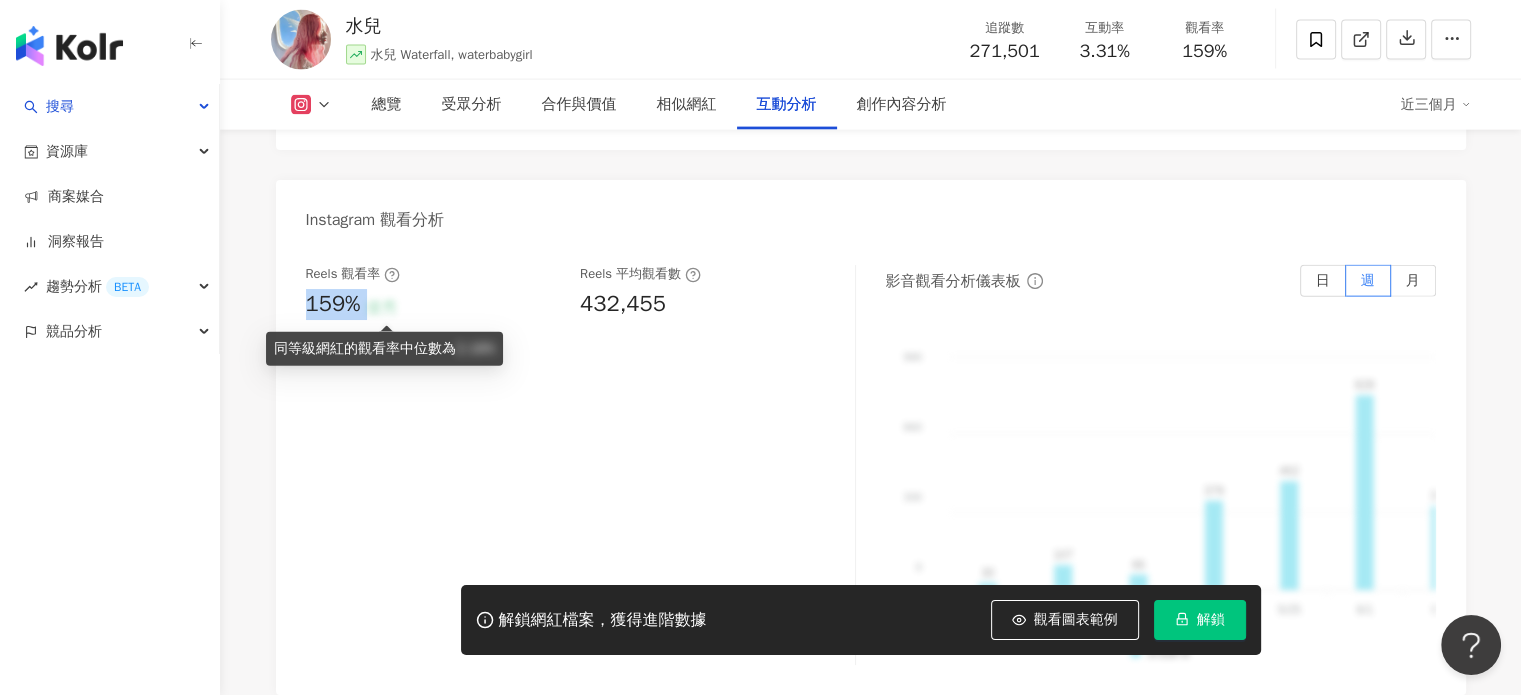 copy on "159% 優秀" 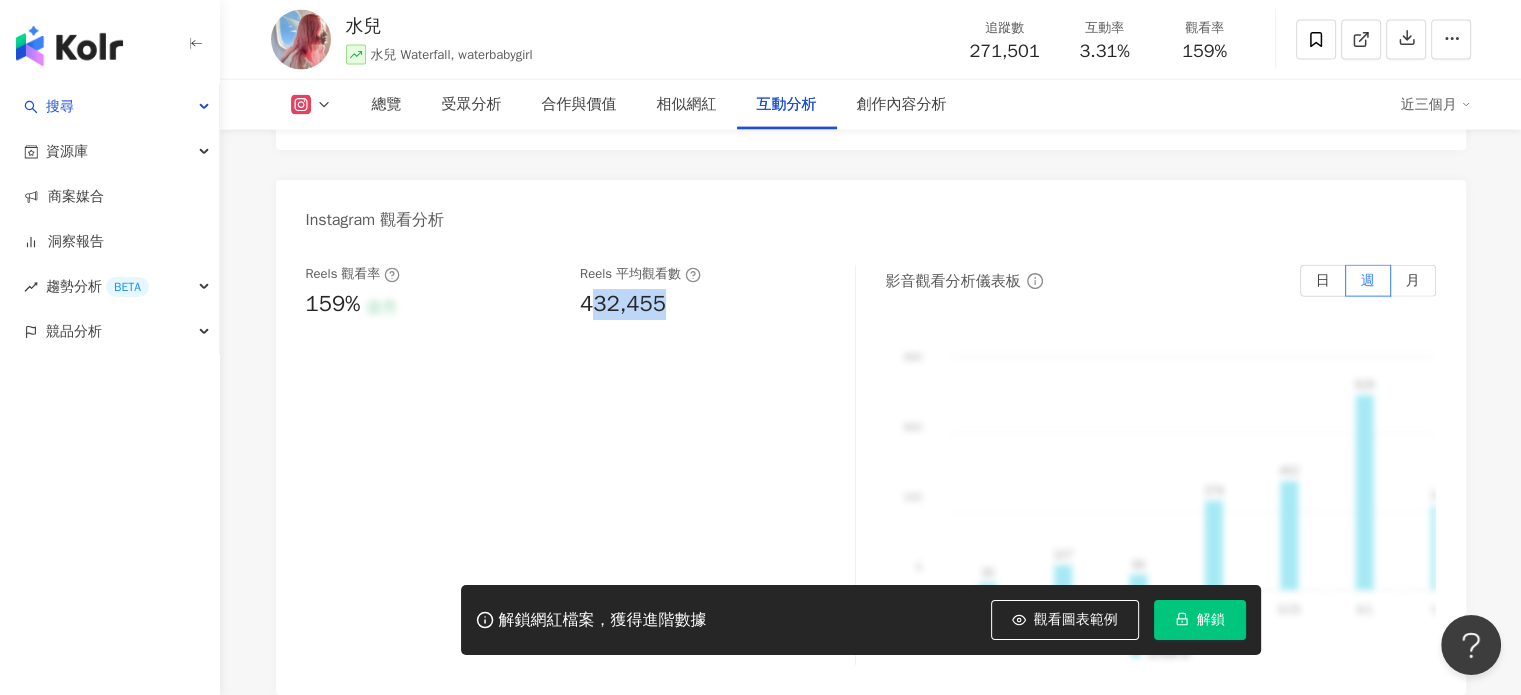 drag, startPoint x: 587, startPoint y: 305, endPoint x: 692, endPoint y: 299, distance: 105.17129 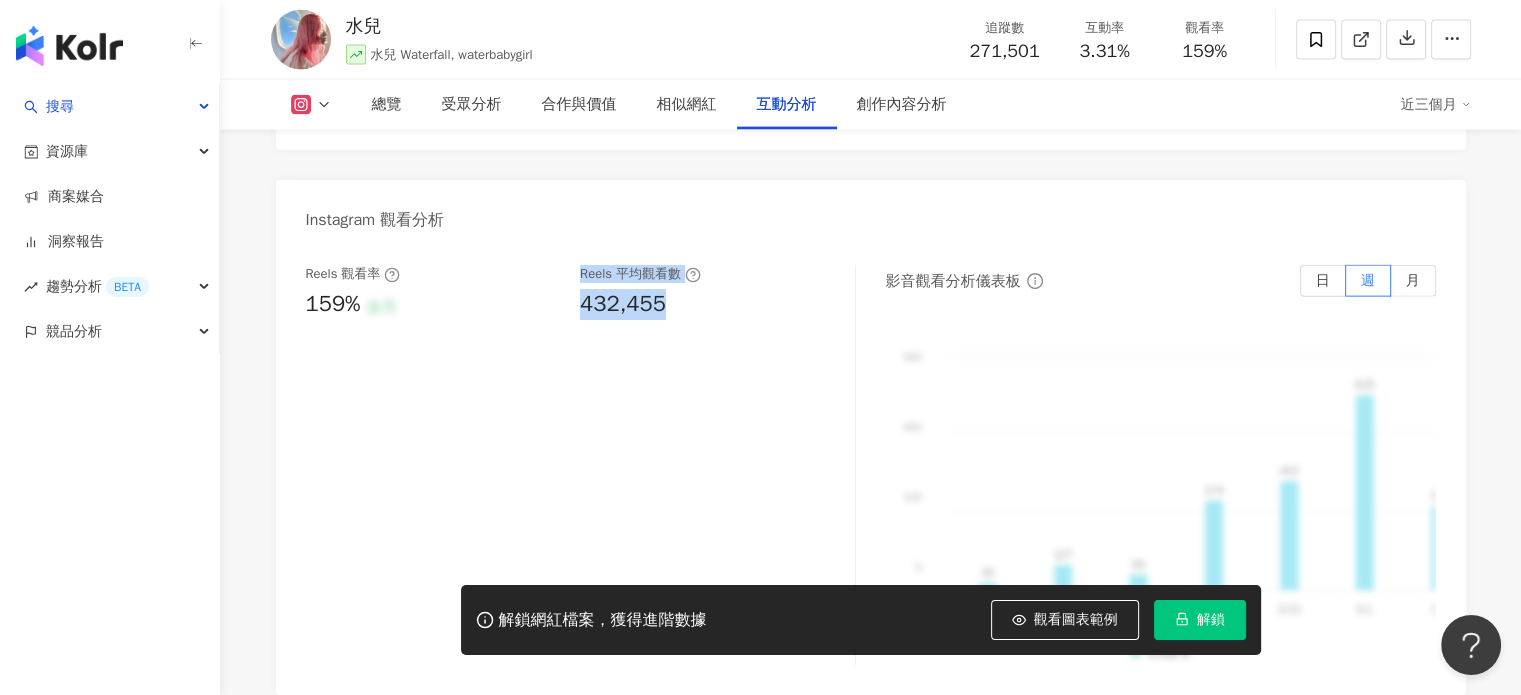 drag, startPoint x: 668, startPoint y: 305, endPoint x: 568, endPoint y: 306, distance: 100.005 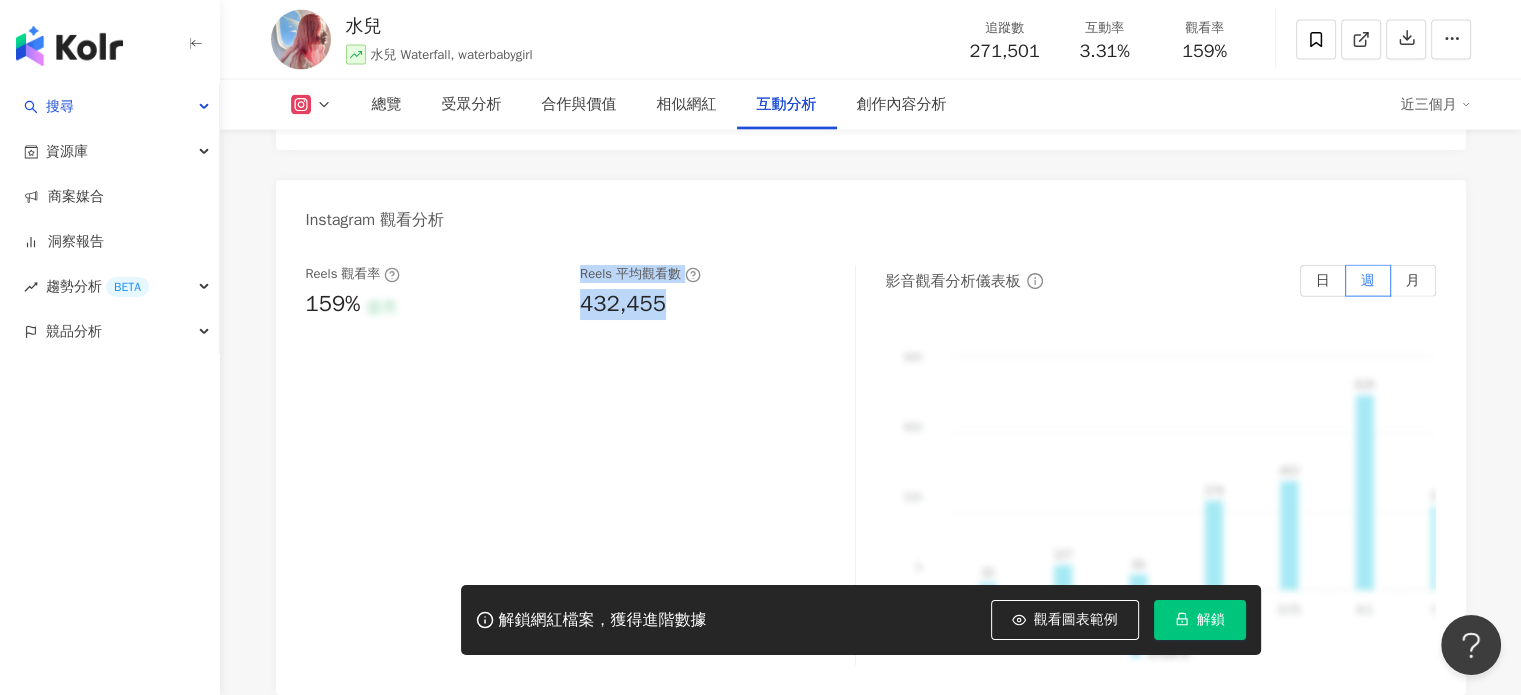 click on "Reels 觀看率   159% 優秀 Reels 平均觀看數   432,455" at bounding box center [581, 465] 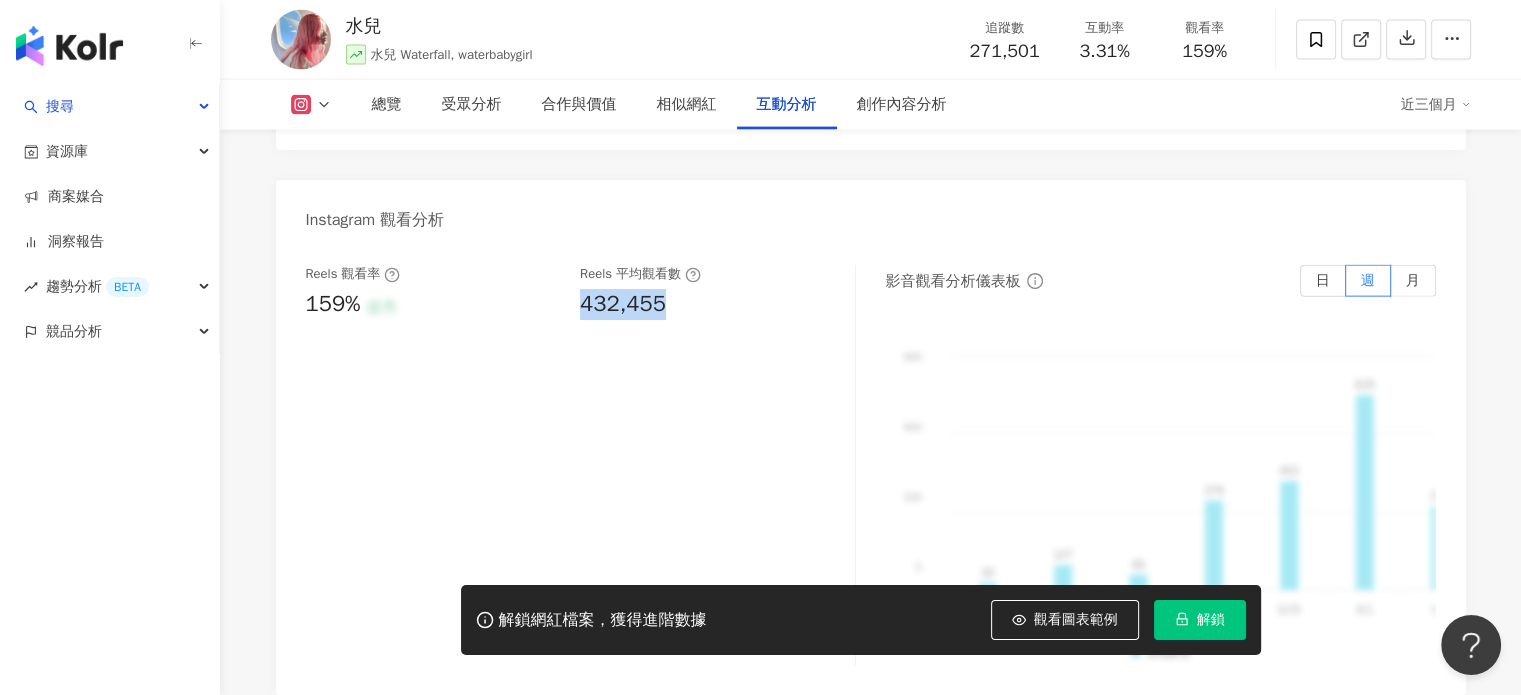 drag, startPoint x: 676, startPoint y: 306, endPoint x: 584, endPoint y: 310, distance: 92.086914 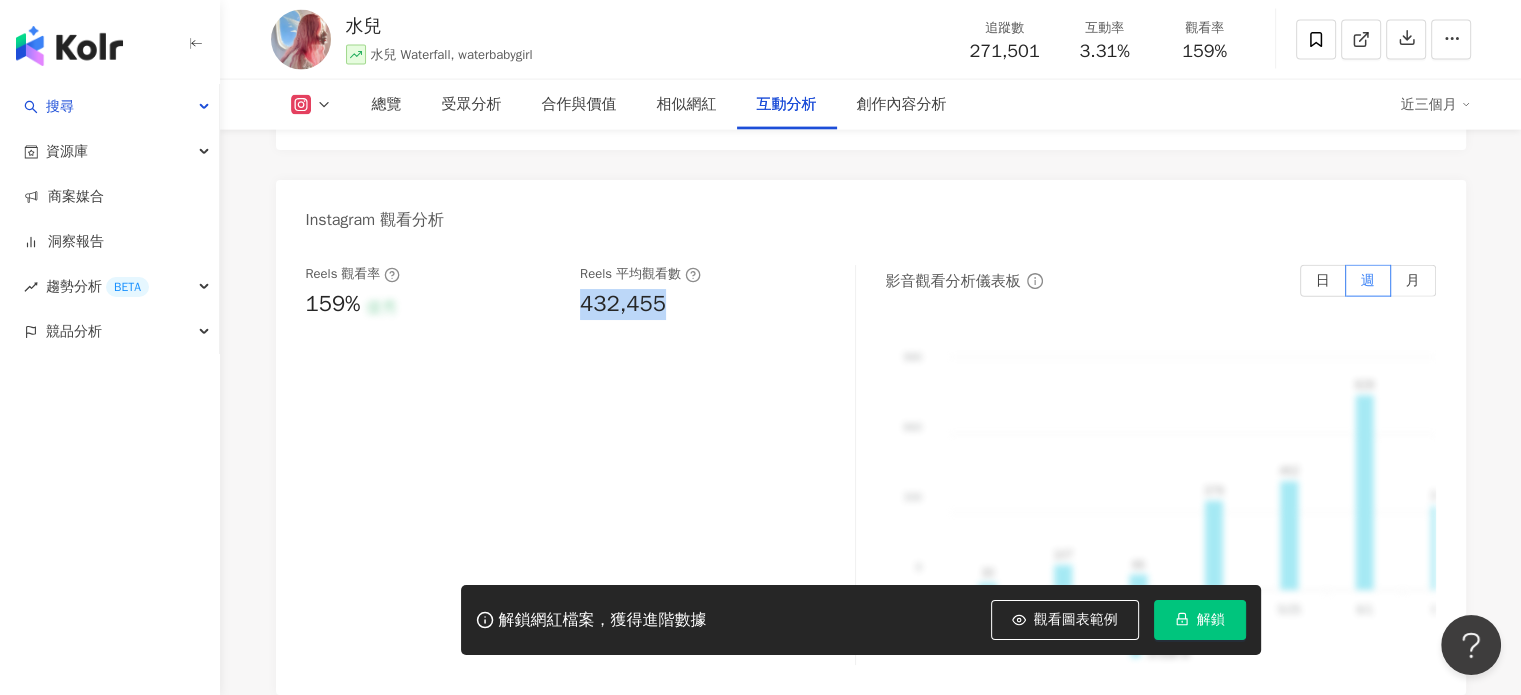 copy on "432,455" 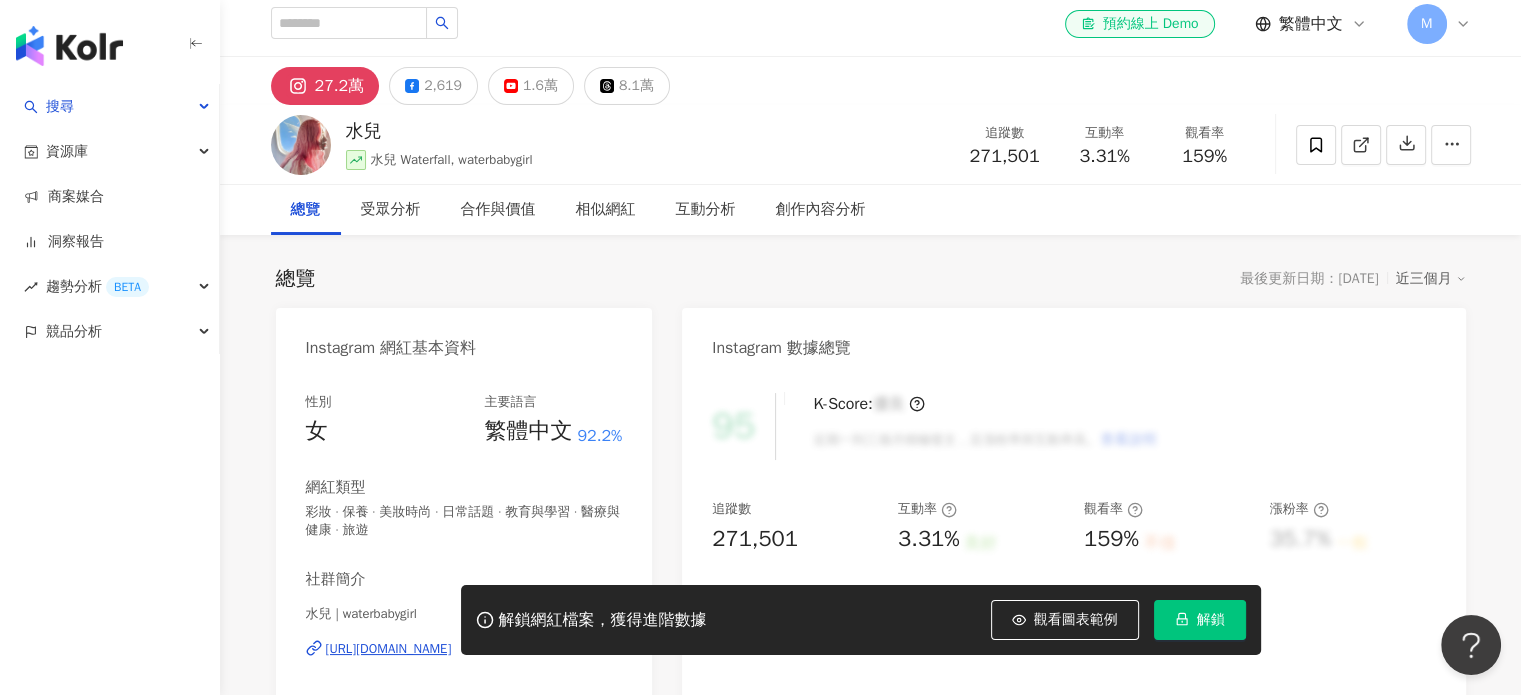 scroll, scrollTop: 0, scrollLeft: 0, axis: both 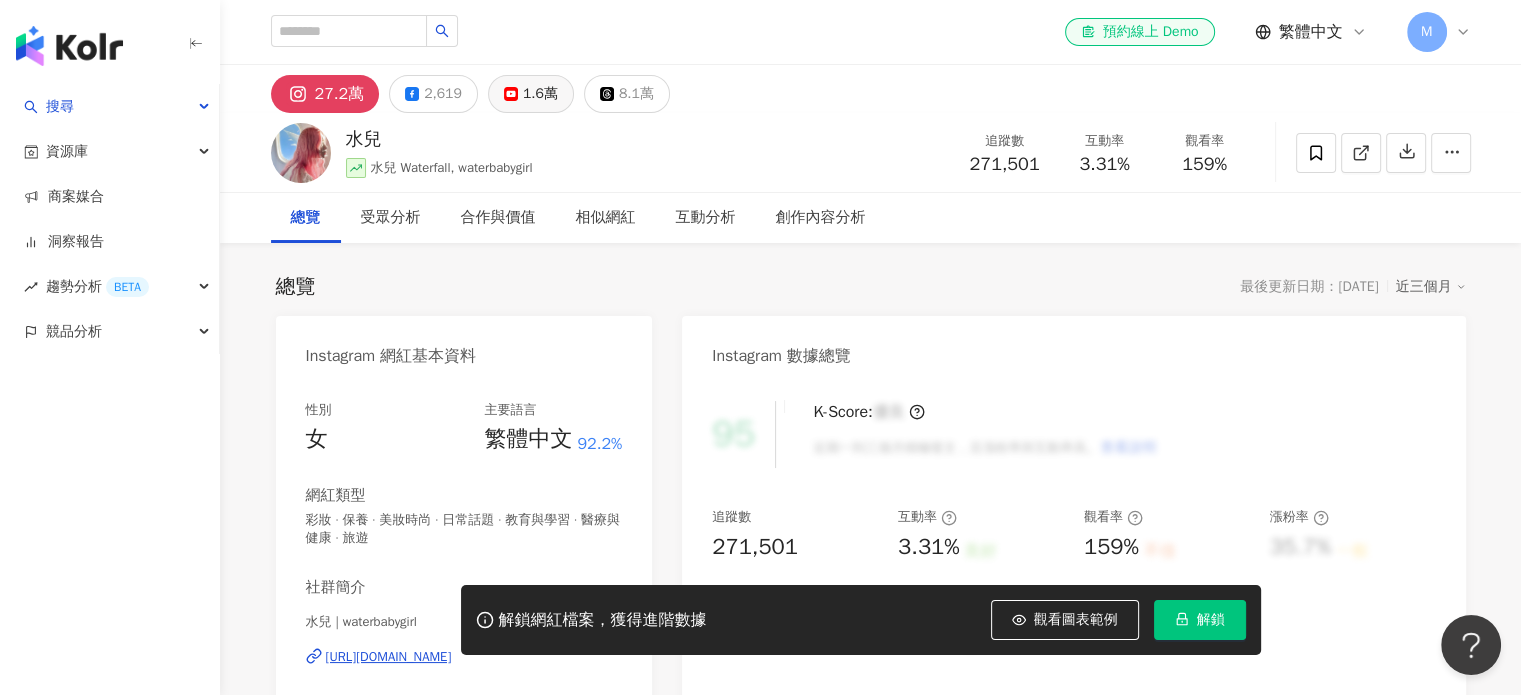 click on "1.6萬" at bounding box center (540, 94) 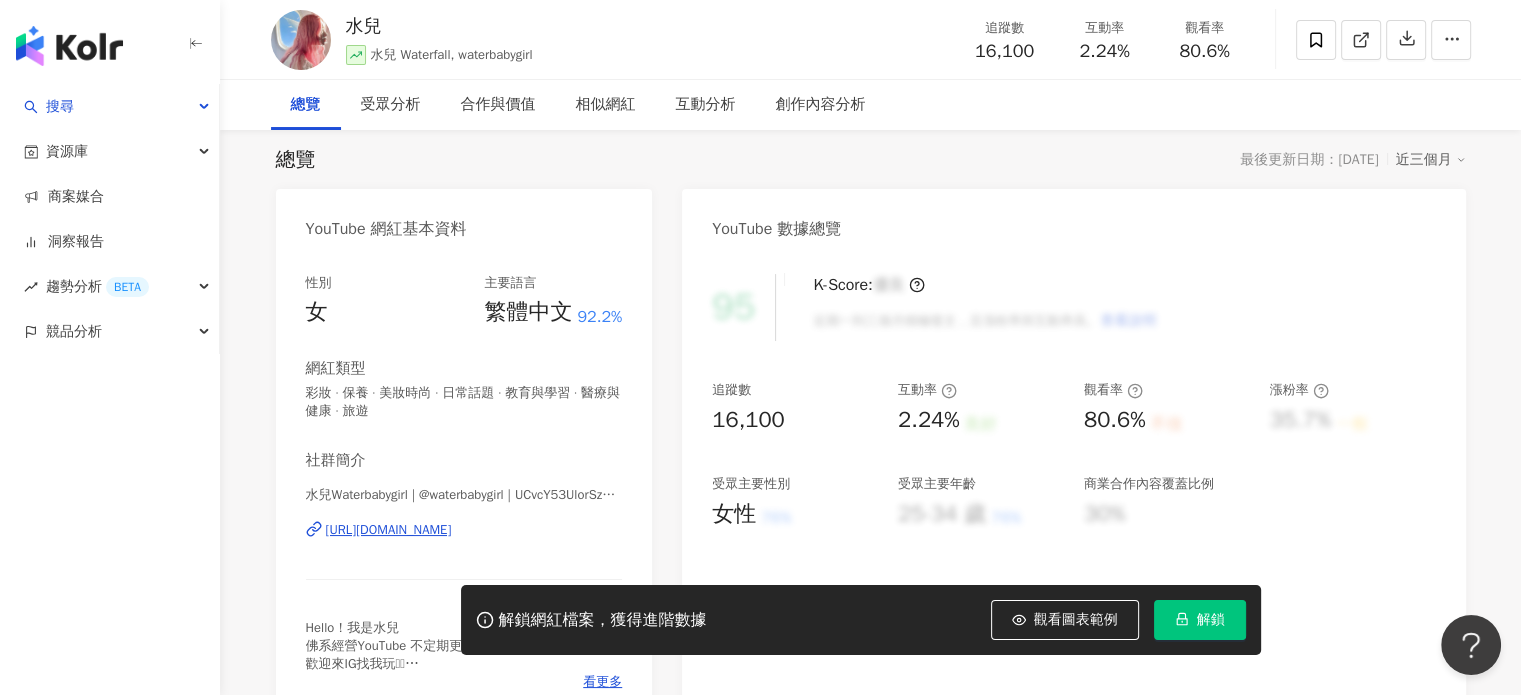 scroll, scrollTop: 200, scrollLeft: 0, axis: vertical 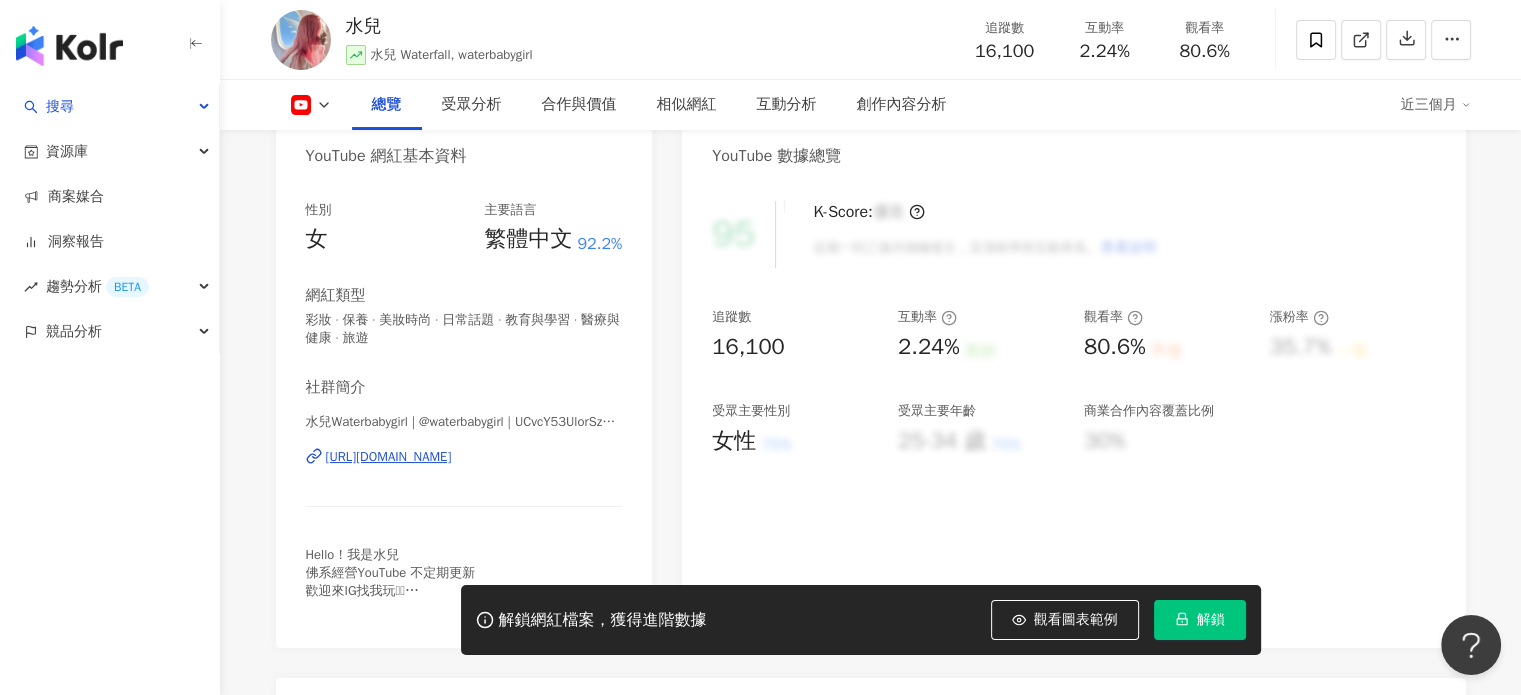 click on "95 K-Score :   優良 近期一到三個月積極發文，且漲粉率與互動率高。 查看說明 追蹤數   16,100 互動率   2.24% 良好 觀看率   80.6% 不佳 漲粉率   35.7% 一般 受眾主要性別   女性 76% 受眾主要年齡   25-34 歲 76% 商業合作內容覆蓋比例   30%" at bounding box center [1073, 414] 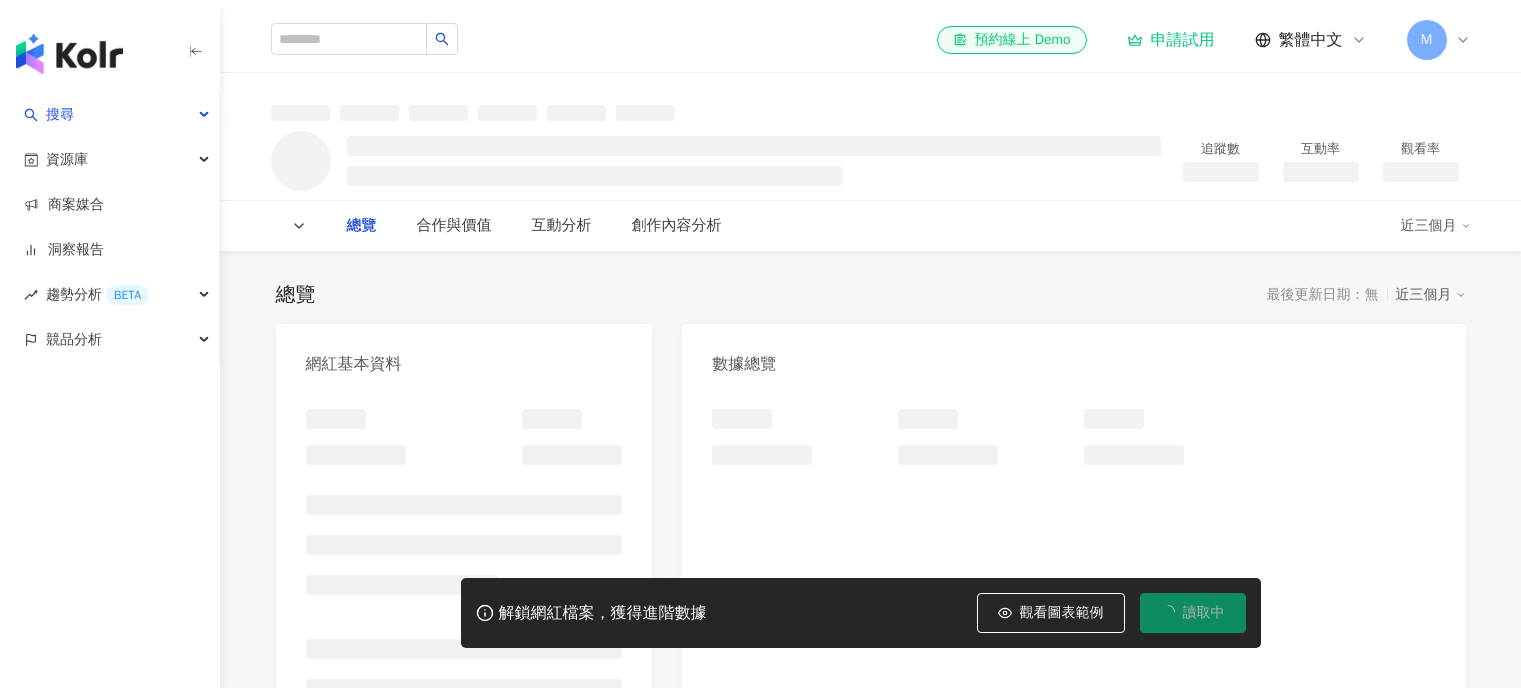 scroll, scrollTop: 0, scrollLeft: 0, axis: both 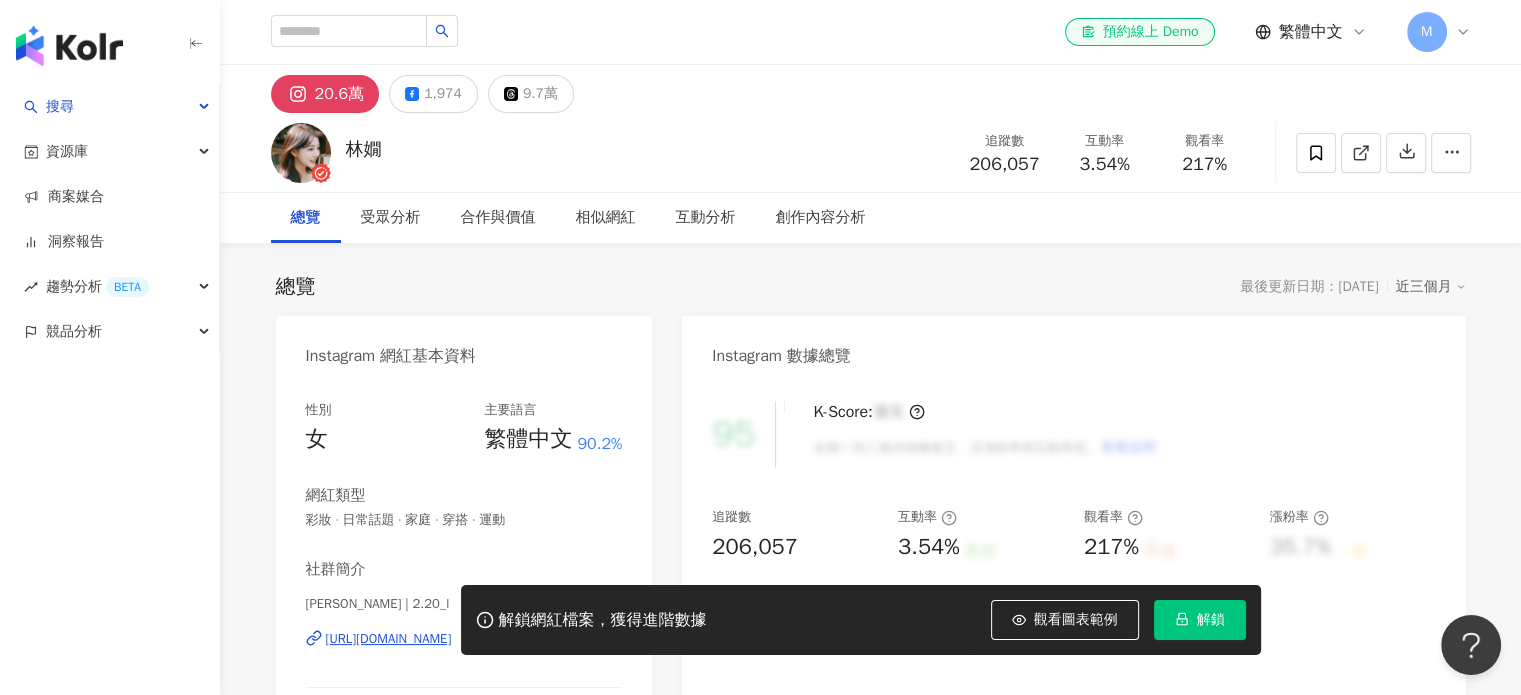 click on "[PERSON_NAME] 追蹤數 206,057 互動率 3.54% 觀看率 217%" at bounding box center (871, 152) 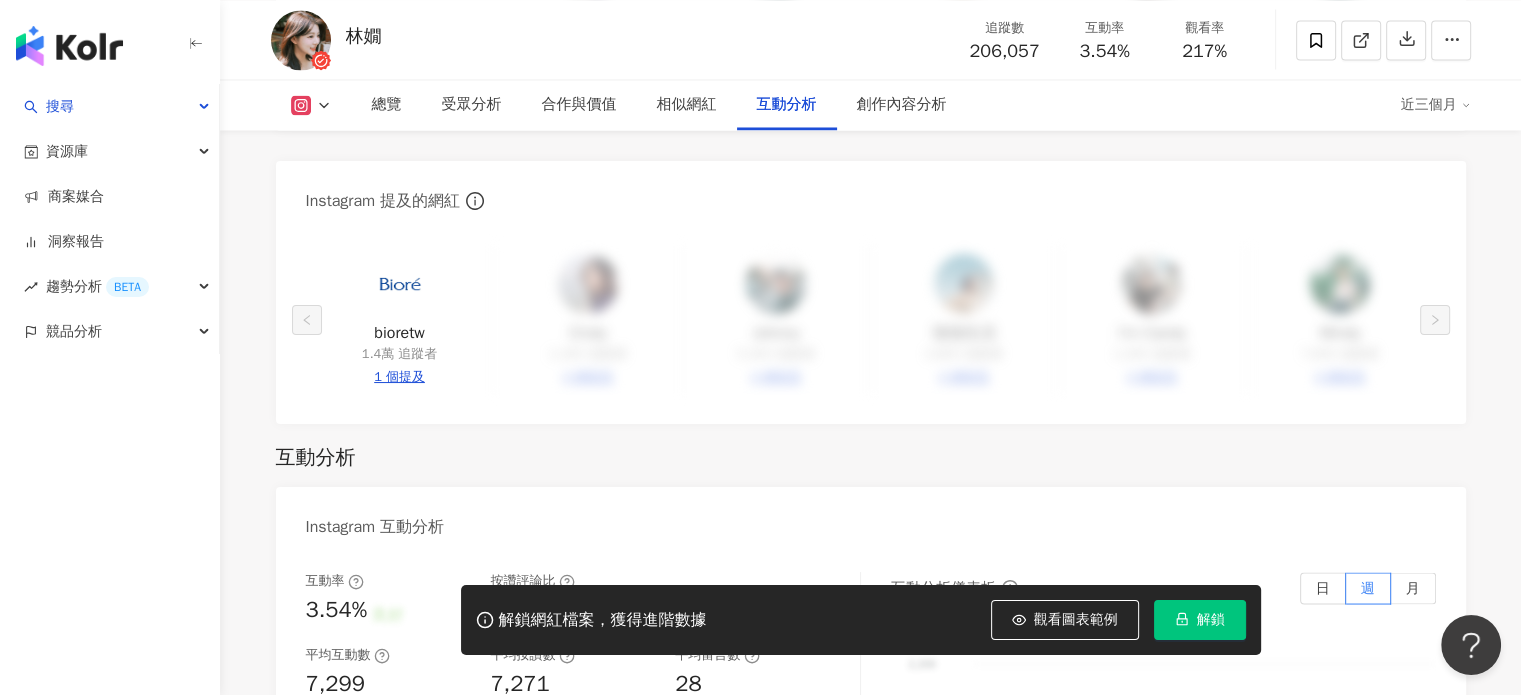 scroll, scrollTop: 3900, scrollLeft: 0, axis: vertical 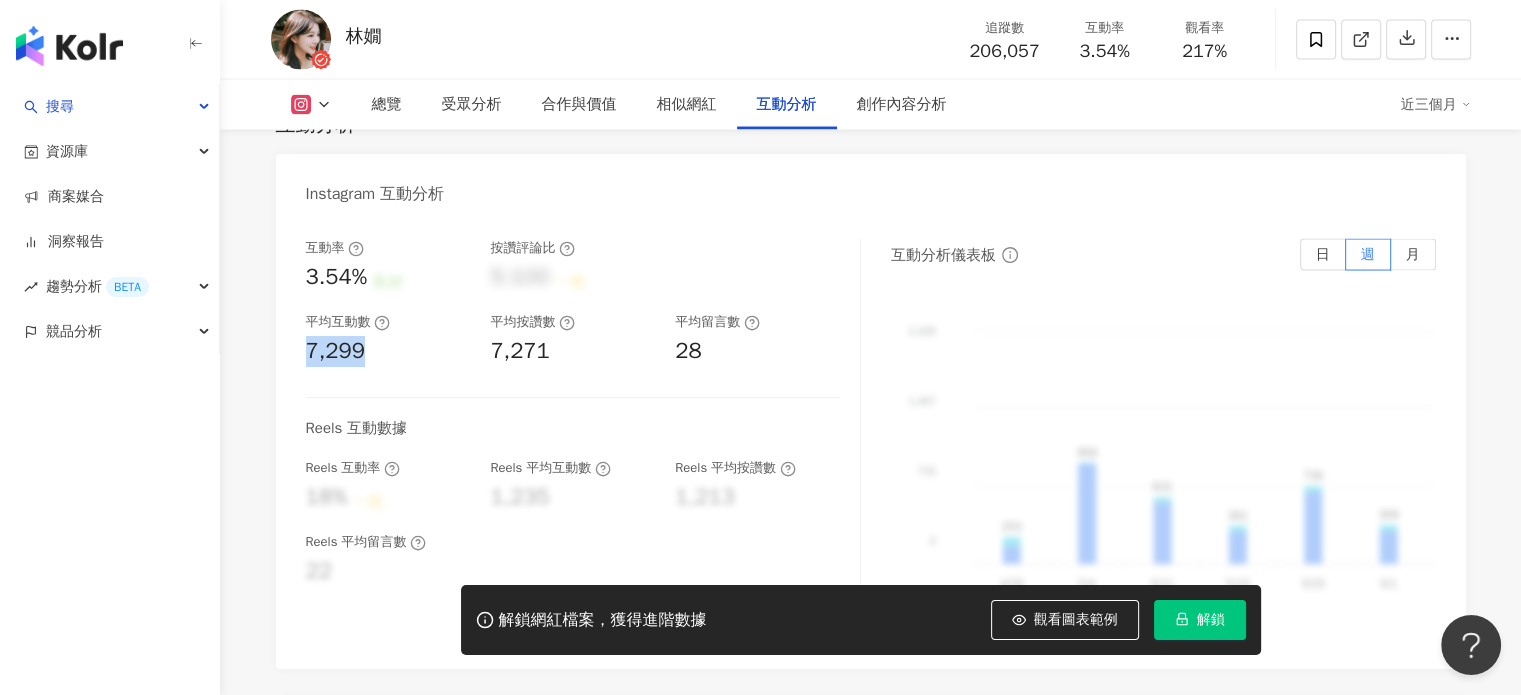 drag, startPoint x: 308, startPoint y: 348, endPoint x: 379, endPoint y: 354, distance: 71.25307 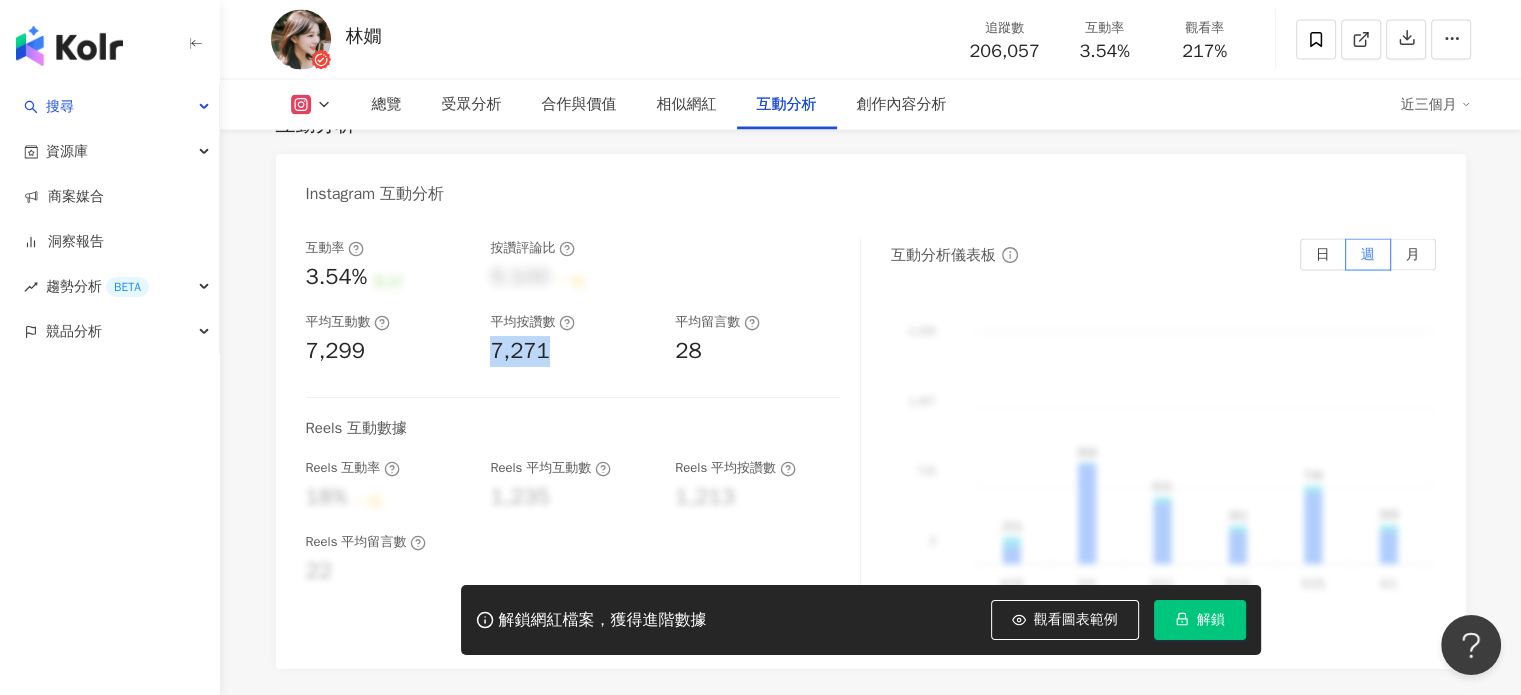 drag, startPoint x: 491, startPoint y: 352, endPoint x: 569, endPoint y: 351, distance: 78.00641 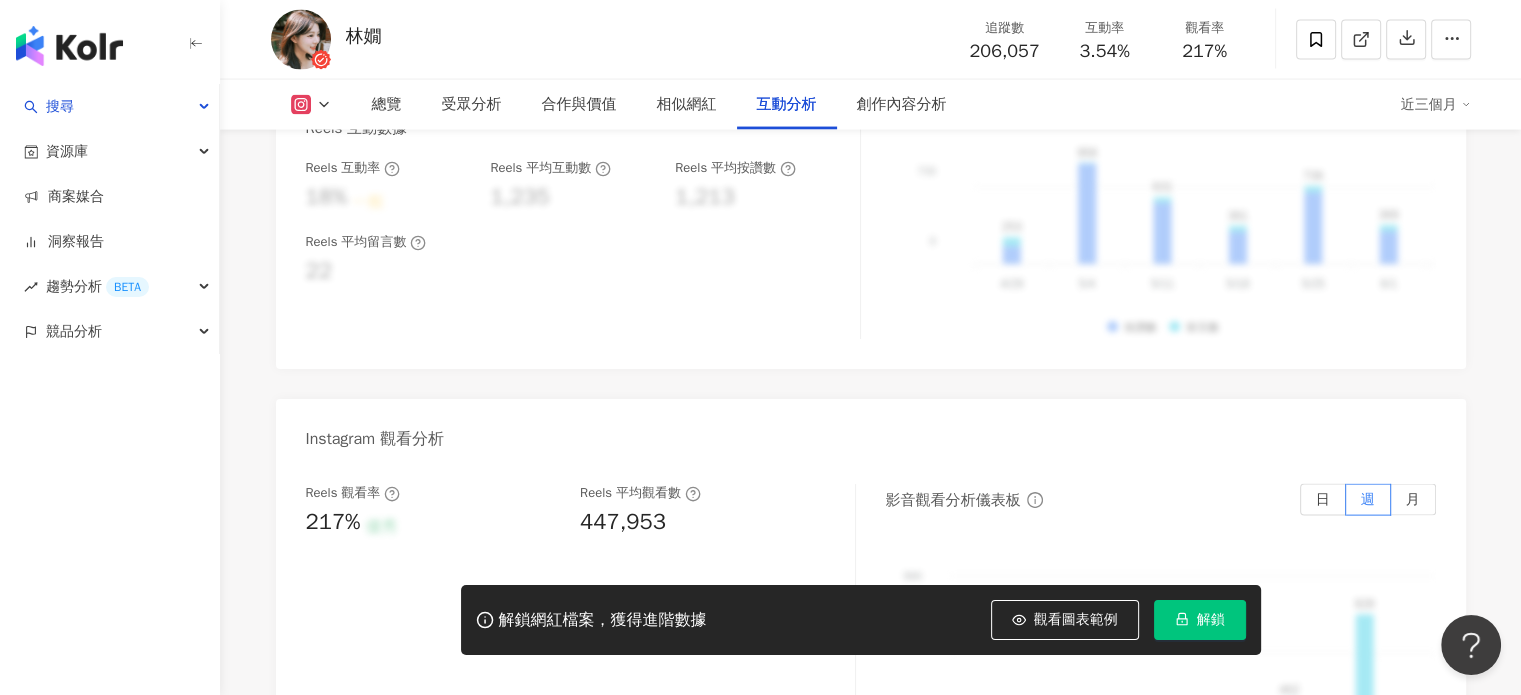 scroll, scrollTop: 4300, scrollLeft: 0, axis: vertical 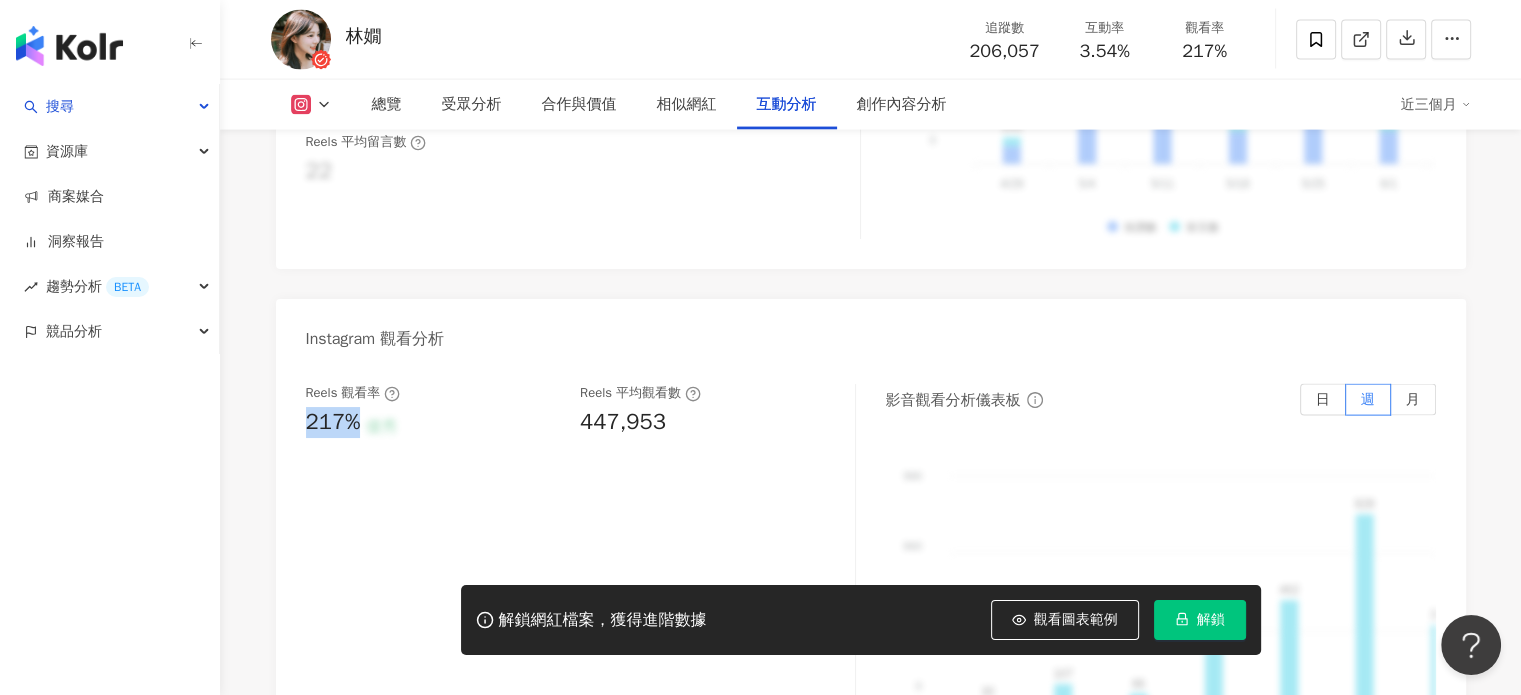 drag, startPoint x: 297, startPoint y: 424, endPoint x: 366, endPoint y: 423, distance: 69.00725 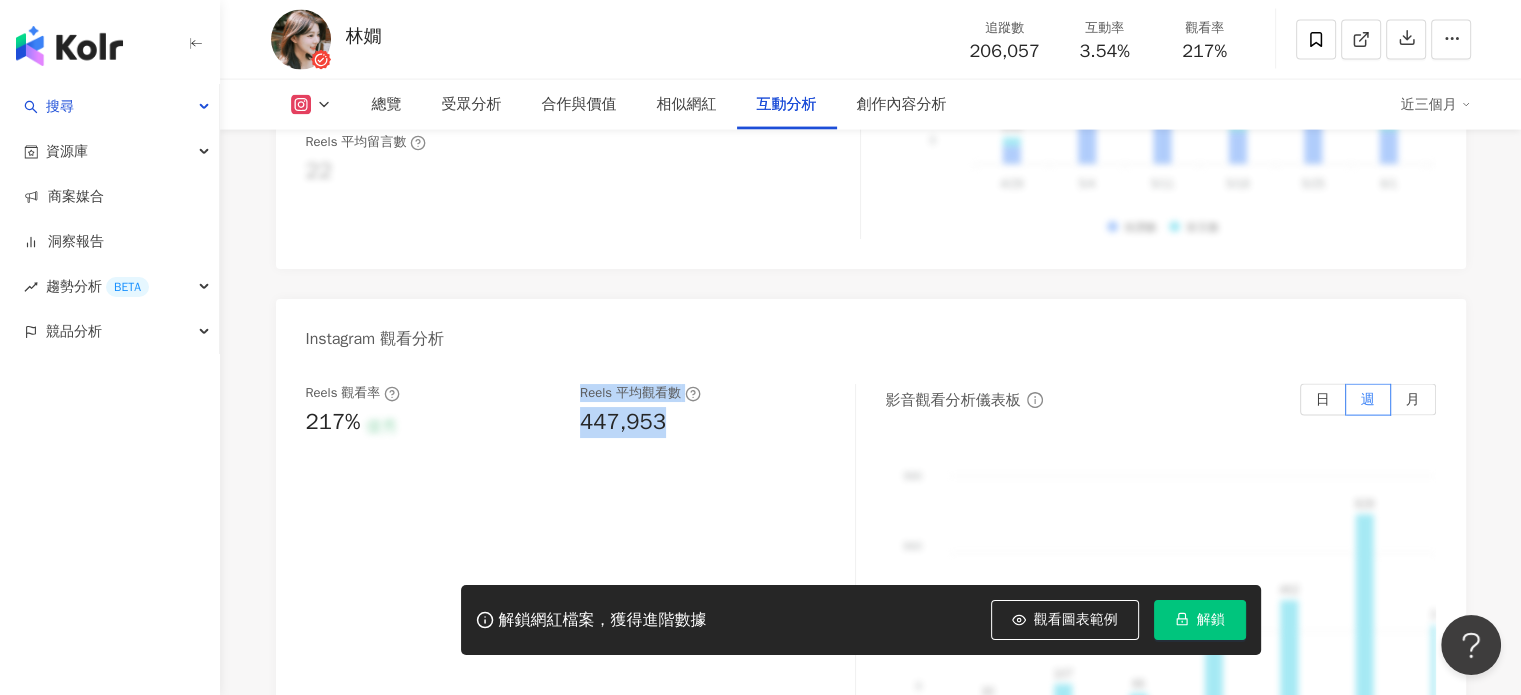 drag, startPoint x: 569, startPoint y: 431, endPoint x: 711, endPoint y: 428, distance: 142.0317 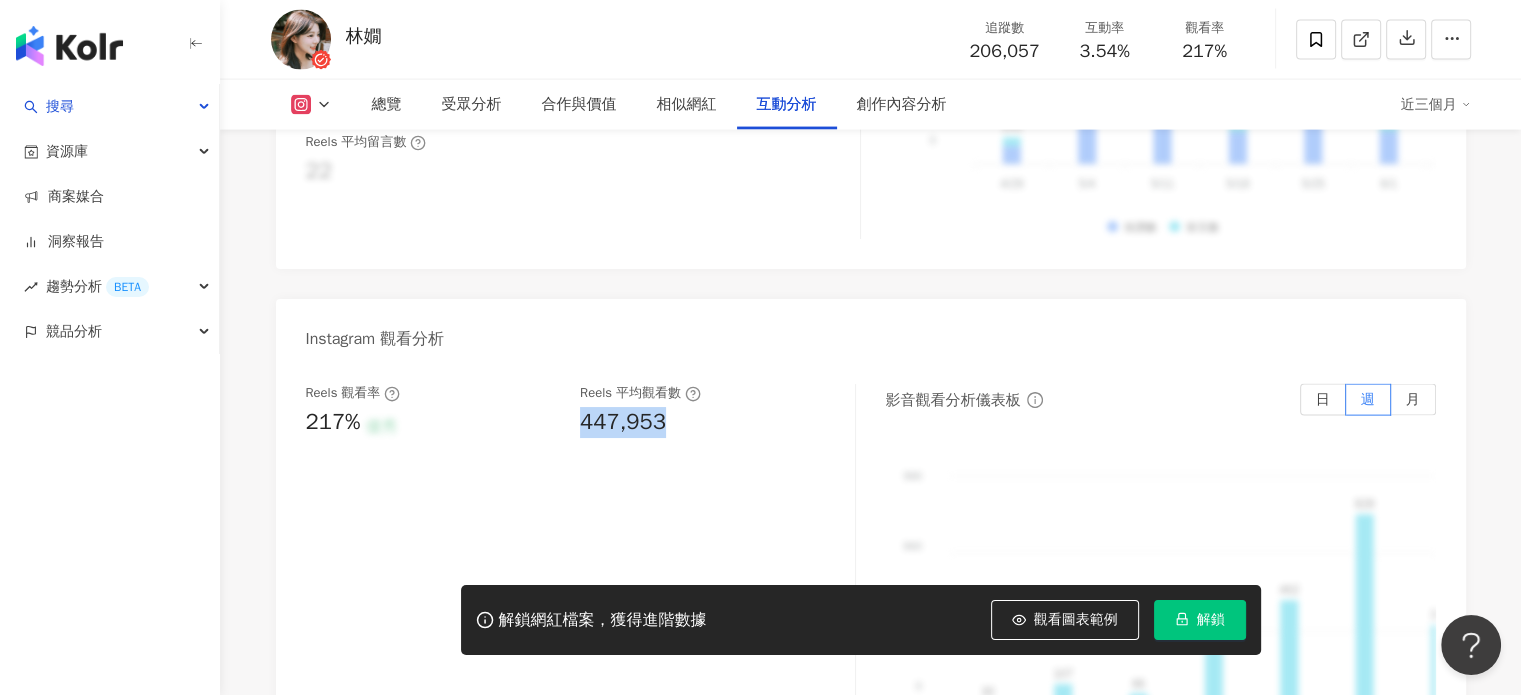 drag, startPoint x: 680, startPoint y: 419, endPoint x: 580, endPoint y: 427, distance: 100.31949 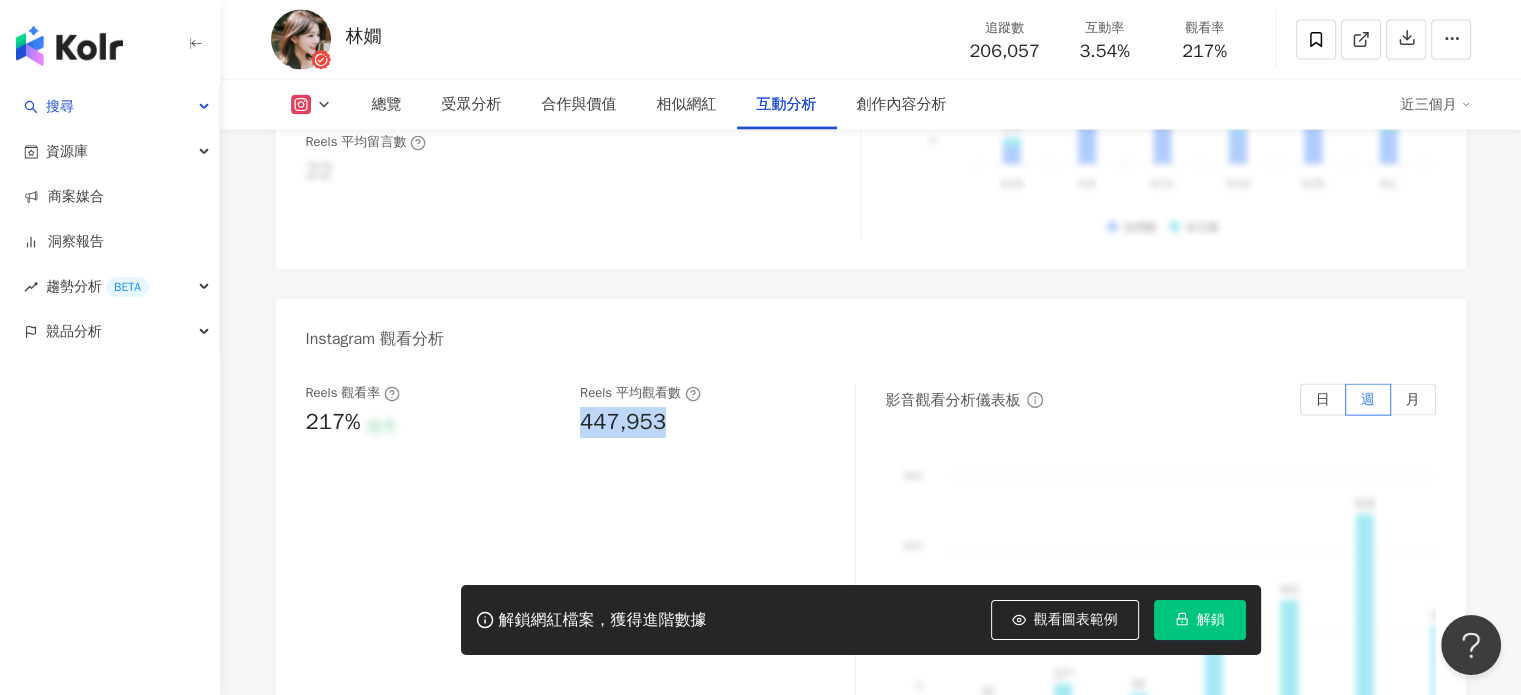 copy on "447,953" 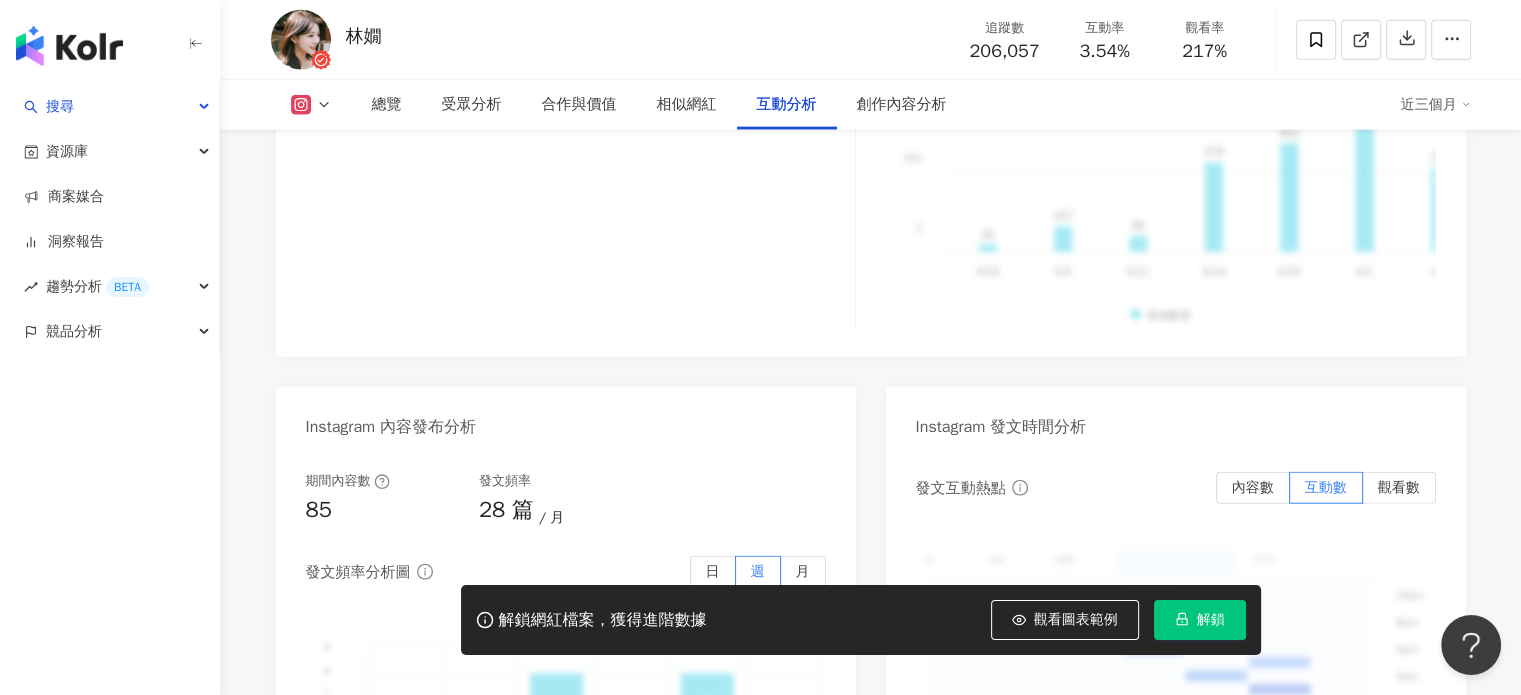 scroll, scrollTop: 4800, scrollLeft: 0, axis: vertical 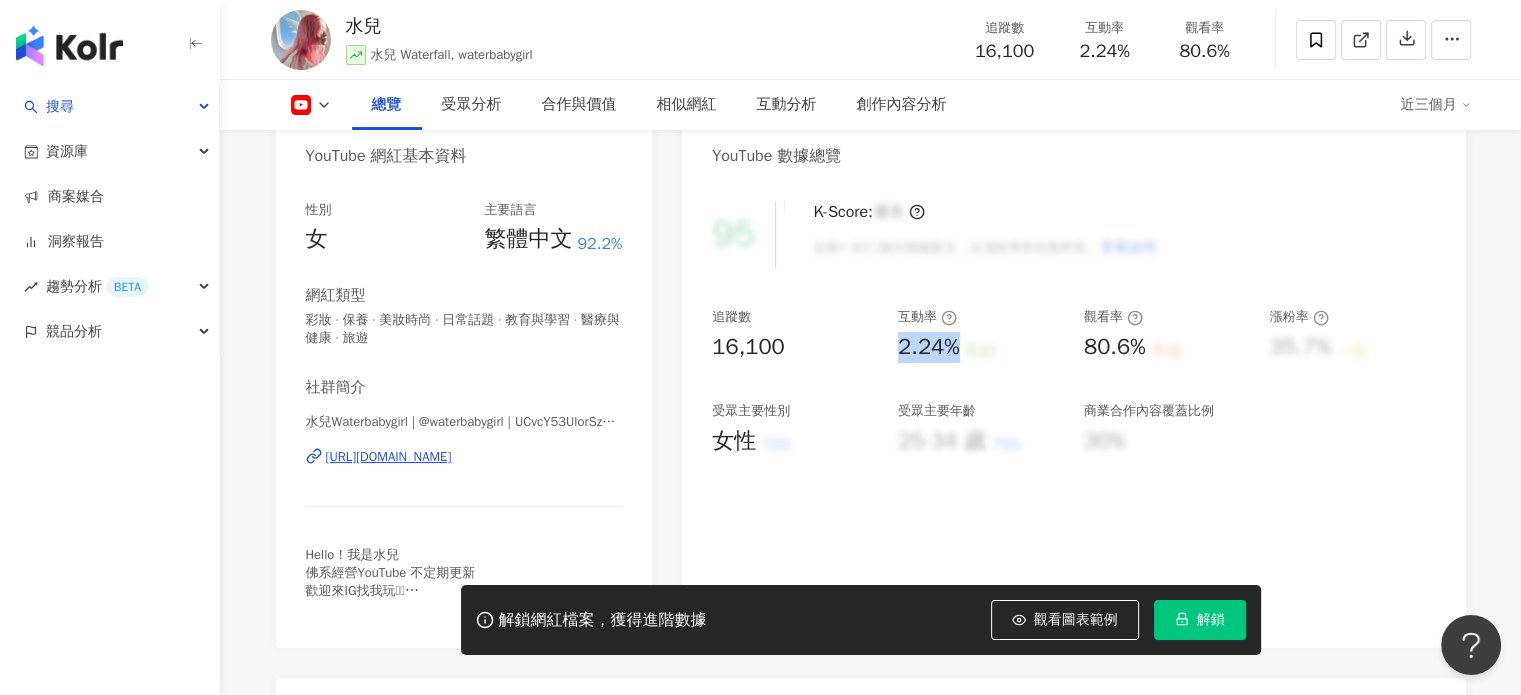 drag, startPoint x: 900, startPoint y: 346, endPoint x: 967, endPoint y: 345, distance: 67.00746 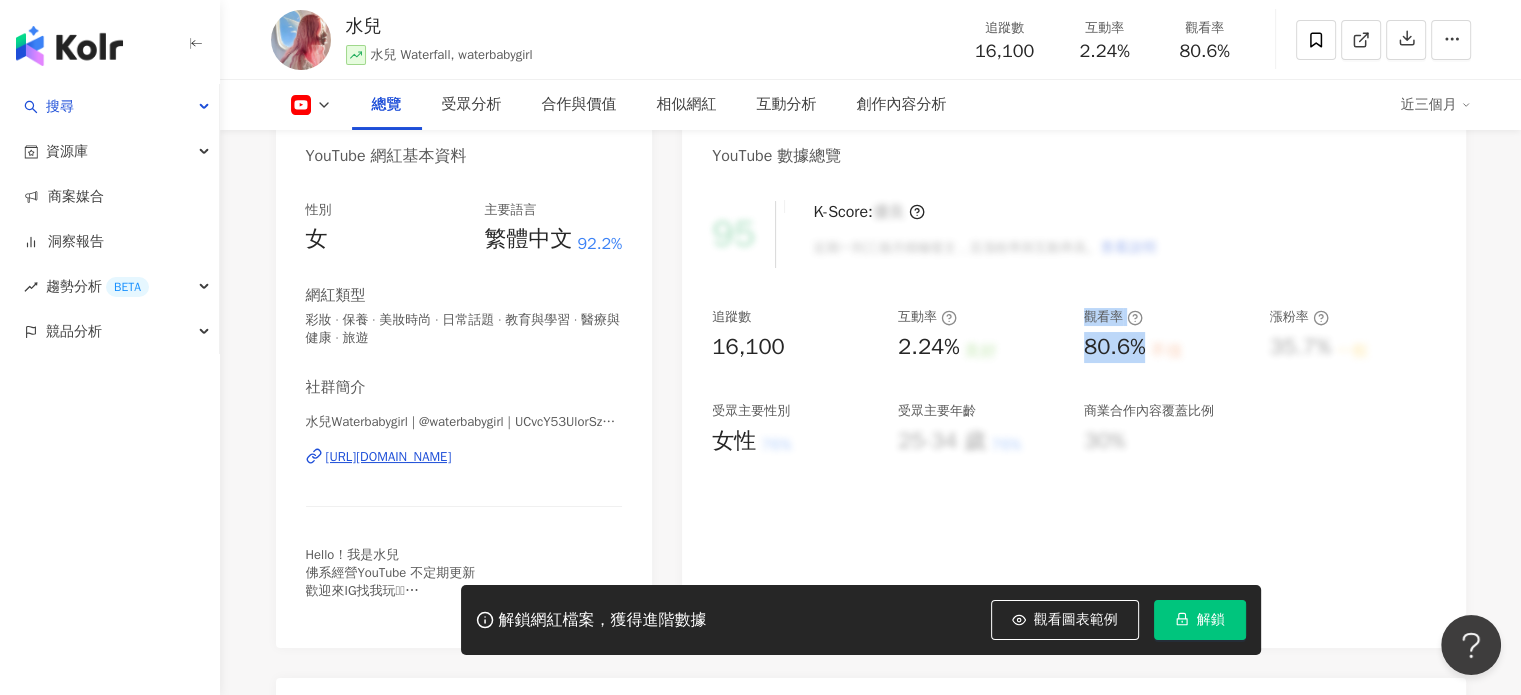 drag, startPoint x: 1072, startPoint y: 342, endPoint x: 1142, endPoint y: 342, distance: 70 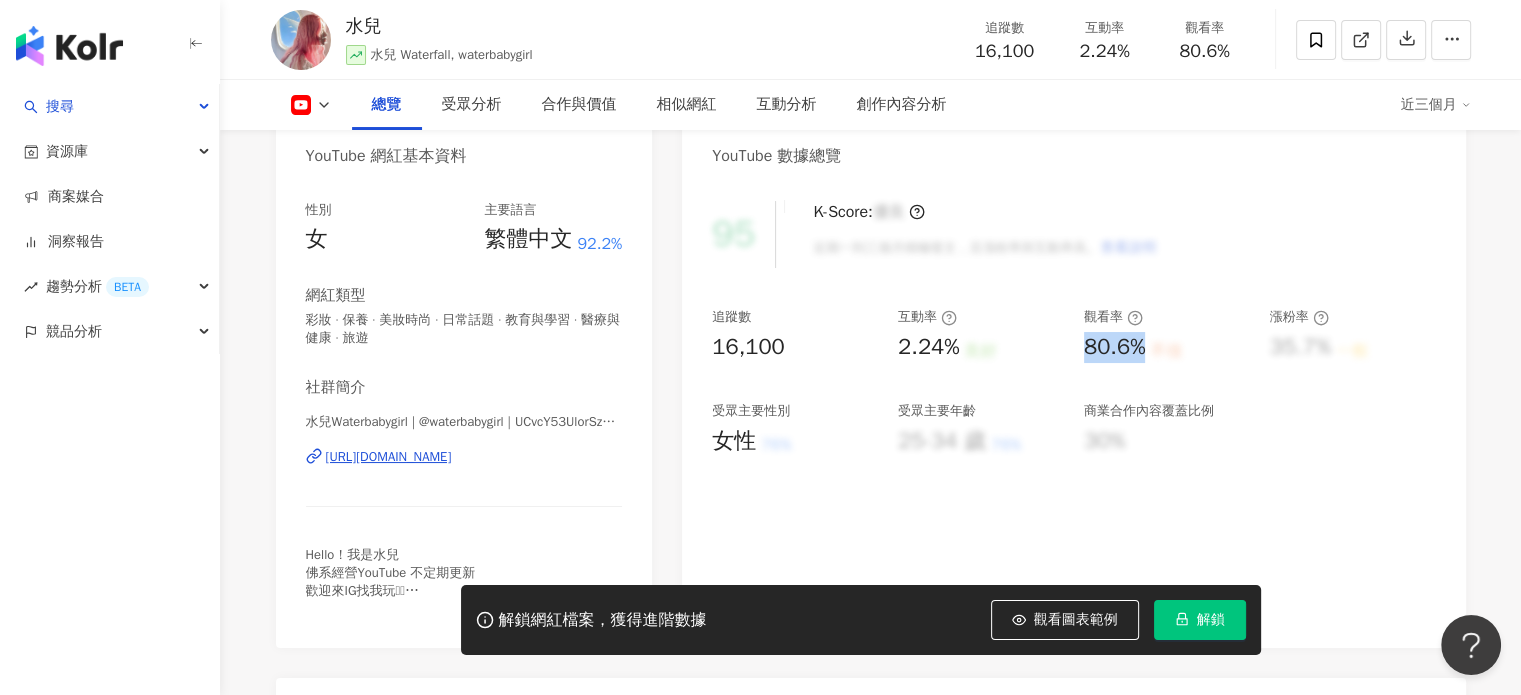 drag, startPoint x: 1150, startPoint y: 345, endPoint x: 1082, endPoint y: 345, distance: 68 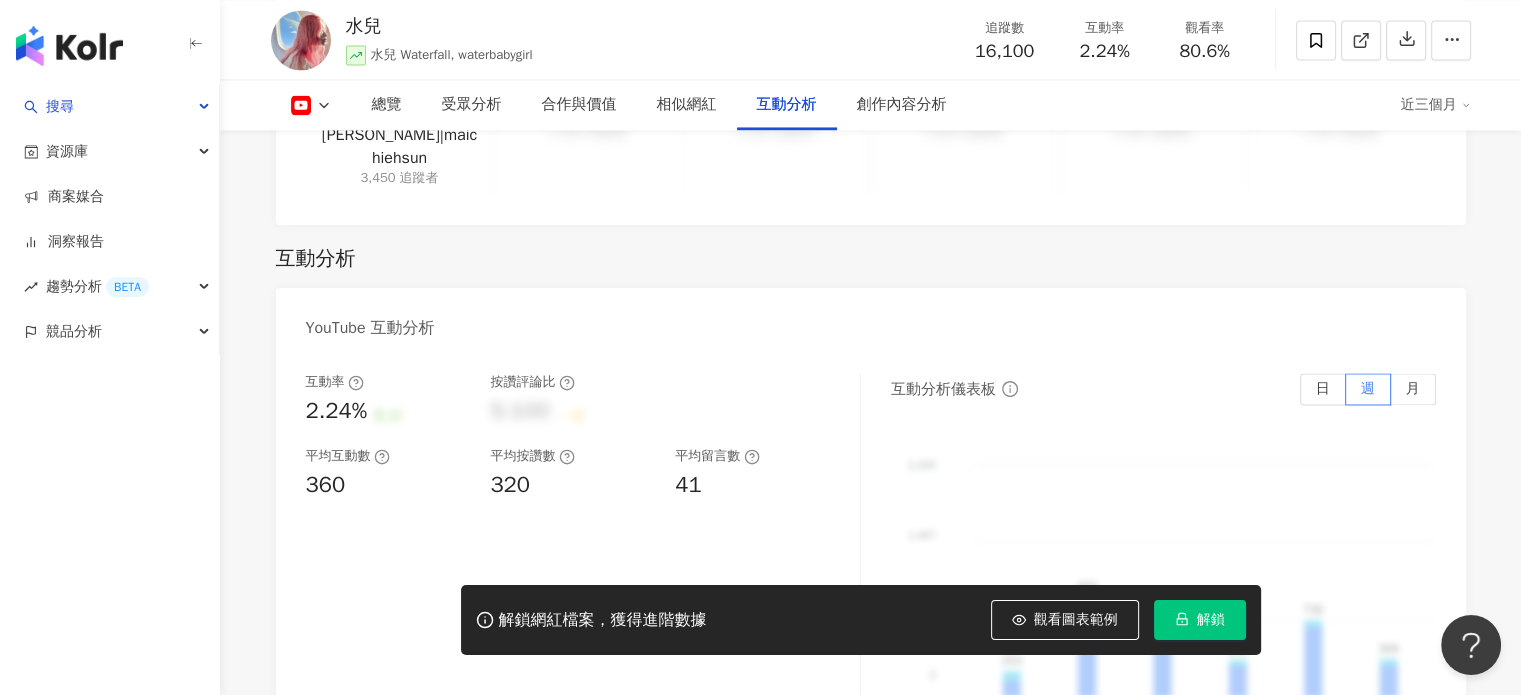 scroll, scrollTop: 3300, scrollLeft: 0, axis: vertical 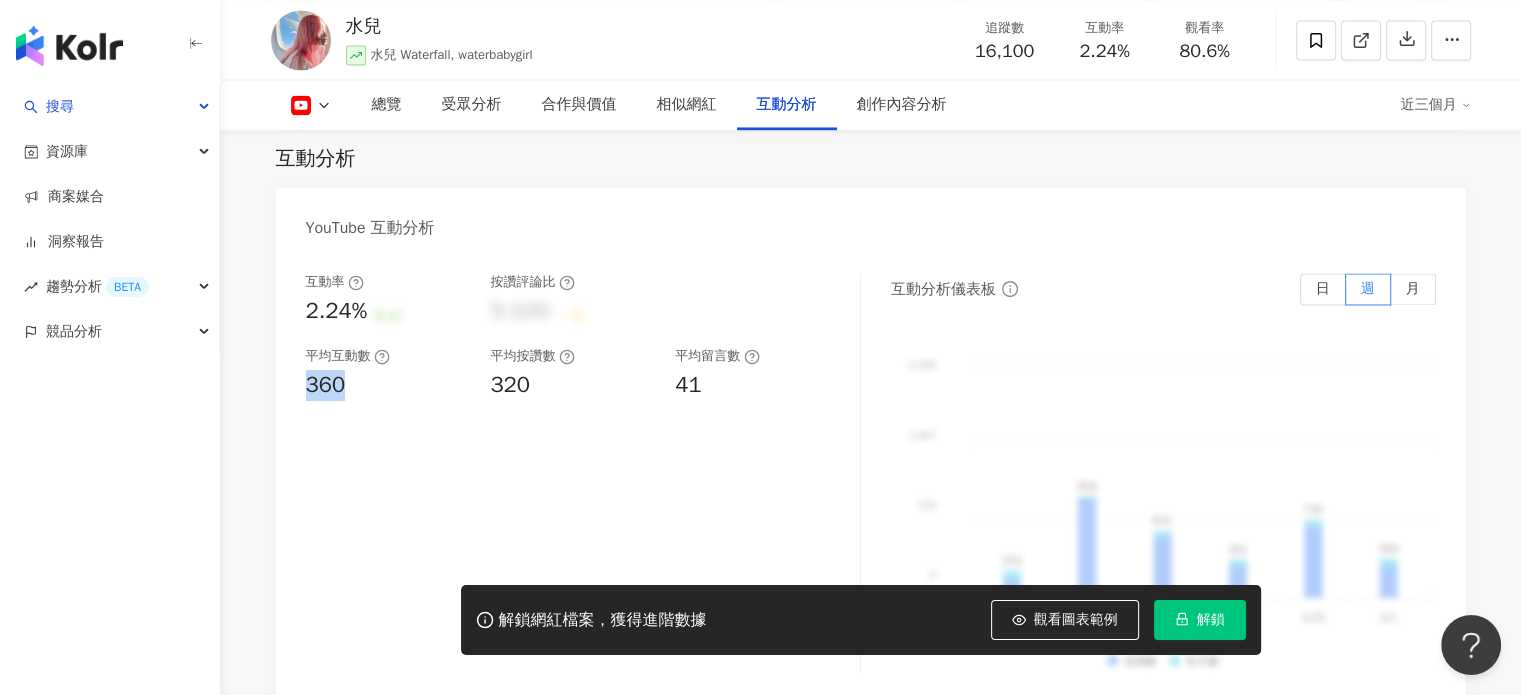 drag, startPoint x: 344, startPoint y: 364, endPoint x: 303, endPoint y: 366, distance: 41.04875 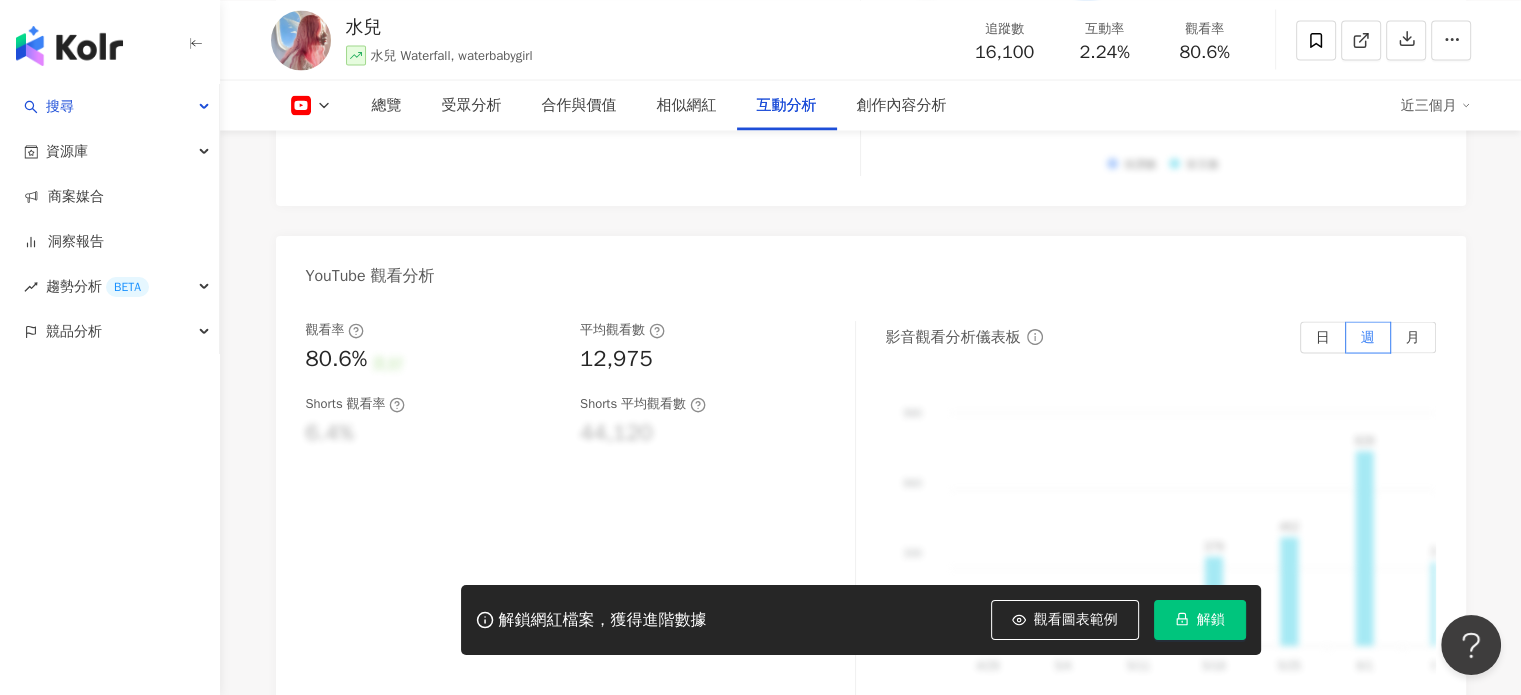 scroll, scrollTop: 3800, scrollLeft: 0, axis: vertical 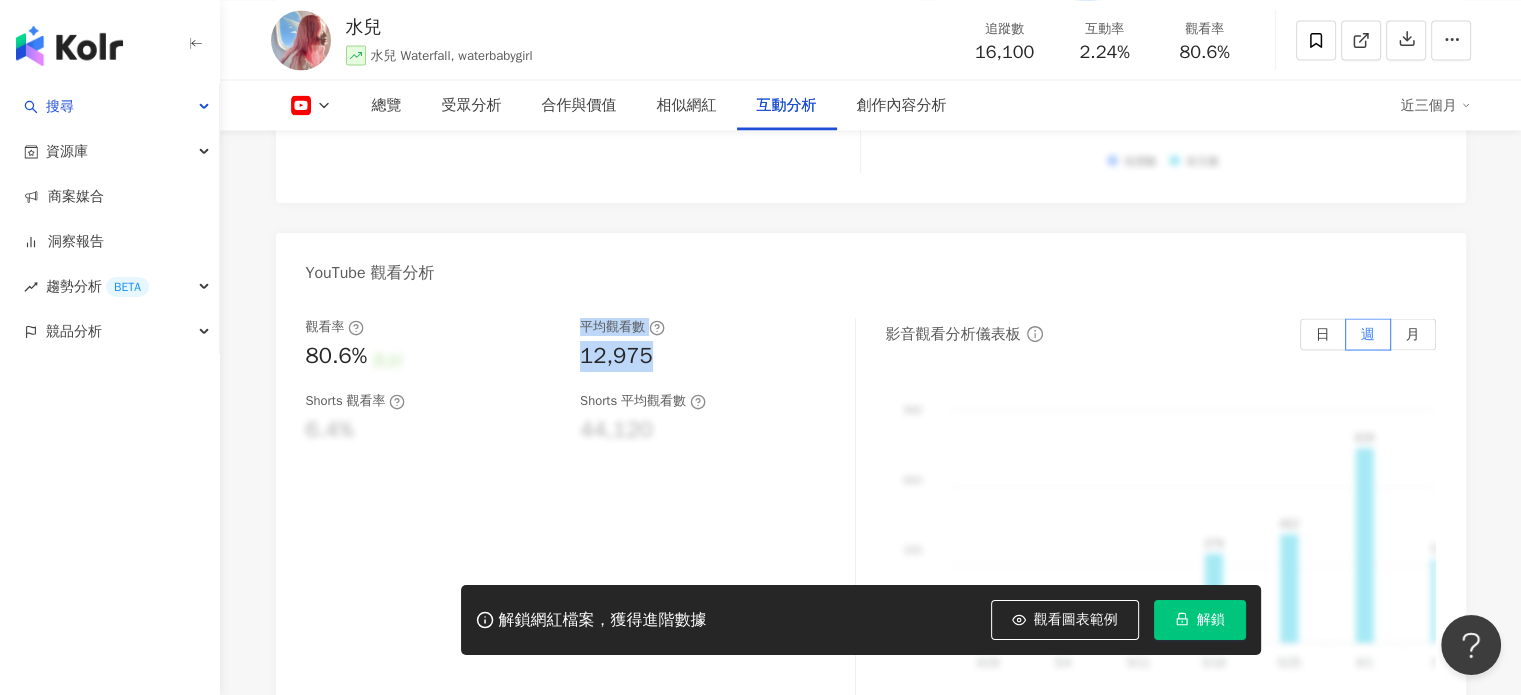 drag, startPoint x: 568, startPoint y: 339, endPoint x: 676, endPoint y: 337, distance: 108.01852 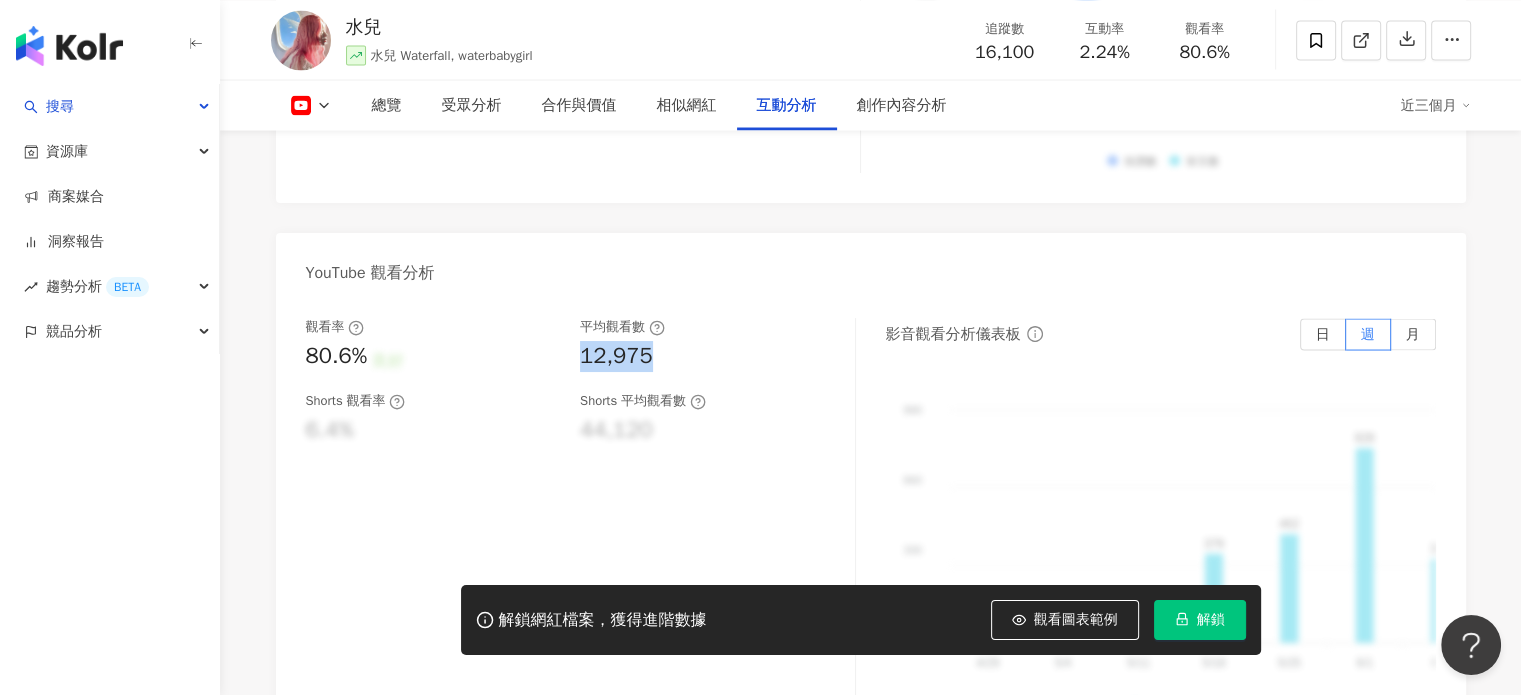 drag, startPoint x: 653, startPoint y: 331, endPoint x: 582, endPoint y: 335, distance: 71.11259 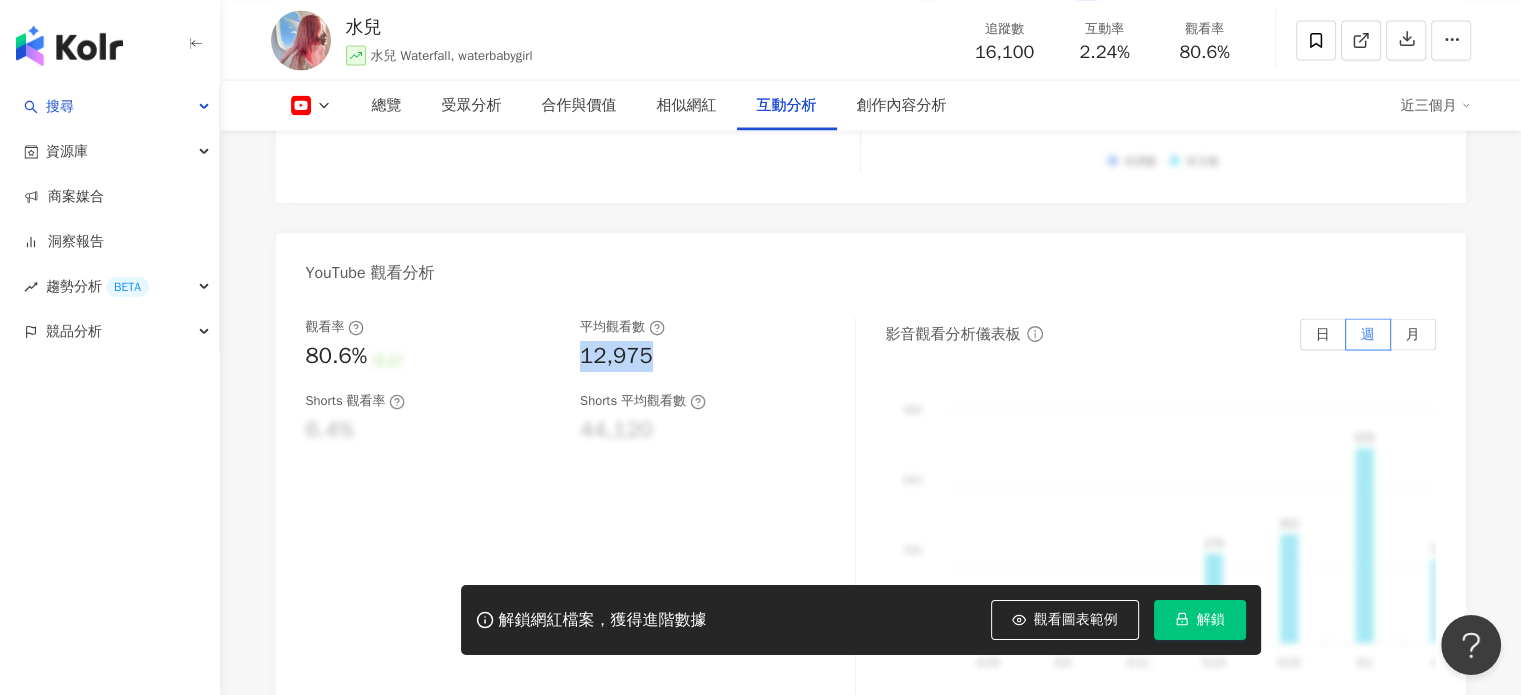copy on "12,975" 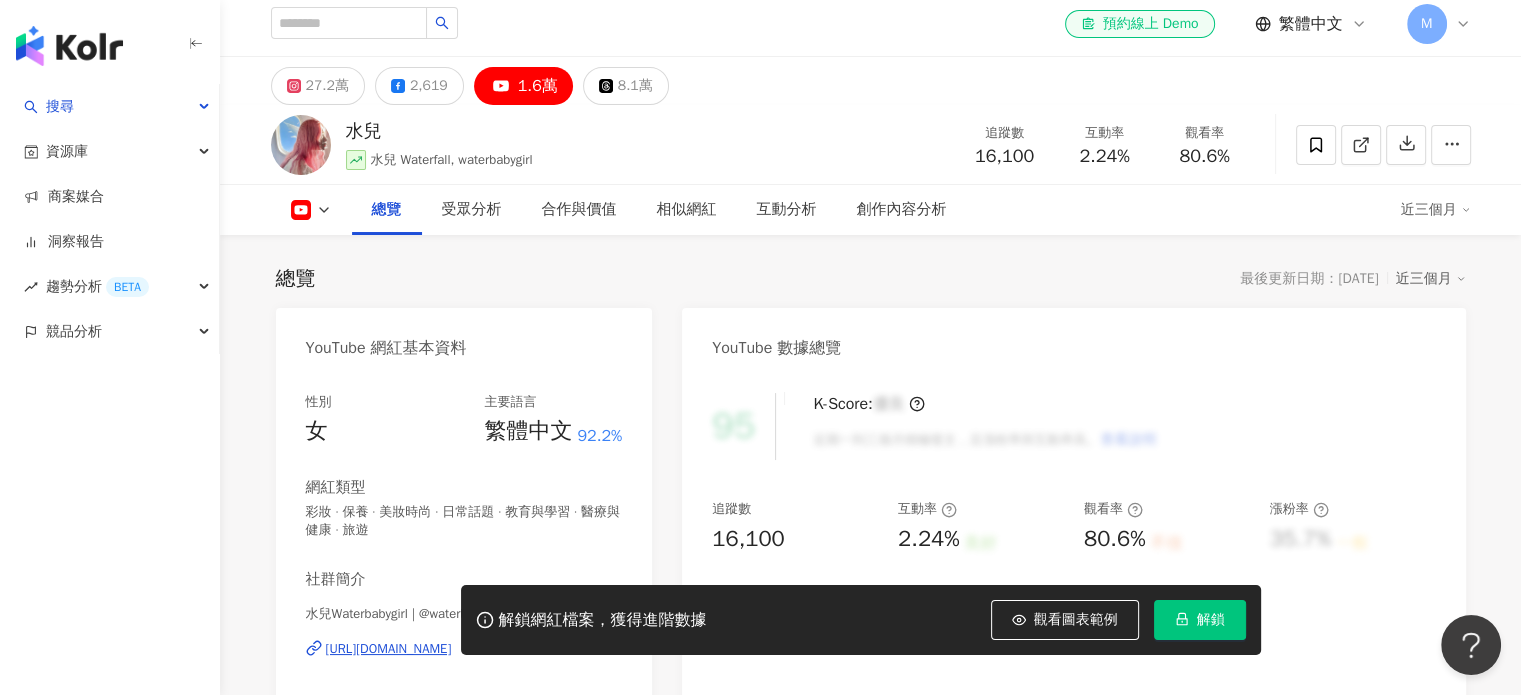 scroll, scrollTop: 0, scrollLeft: 0, axis: both 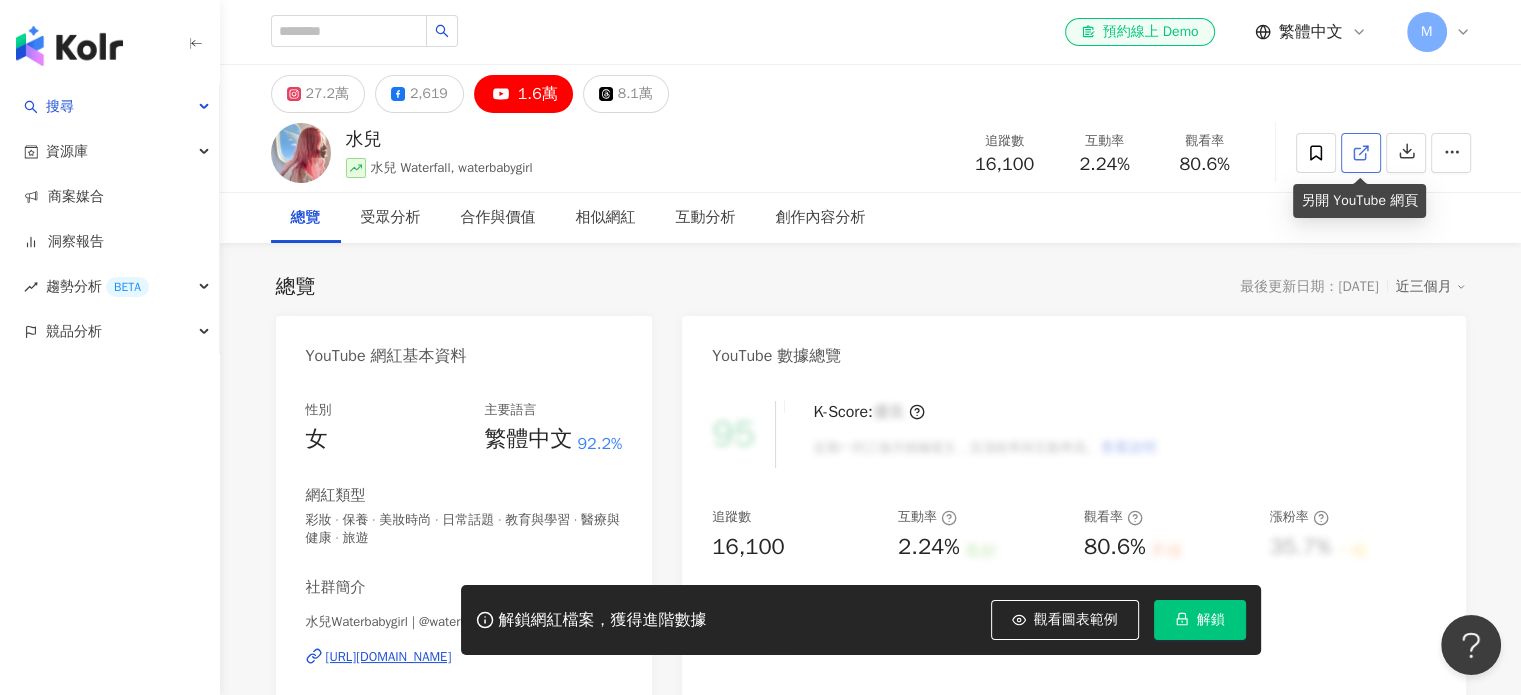 click 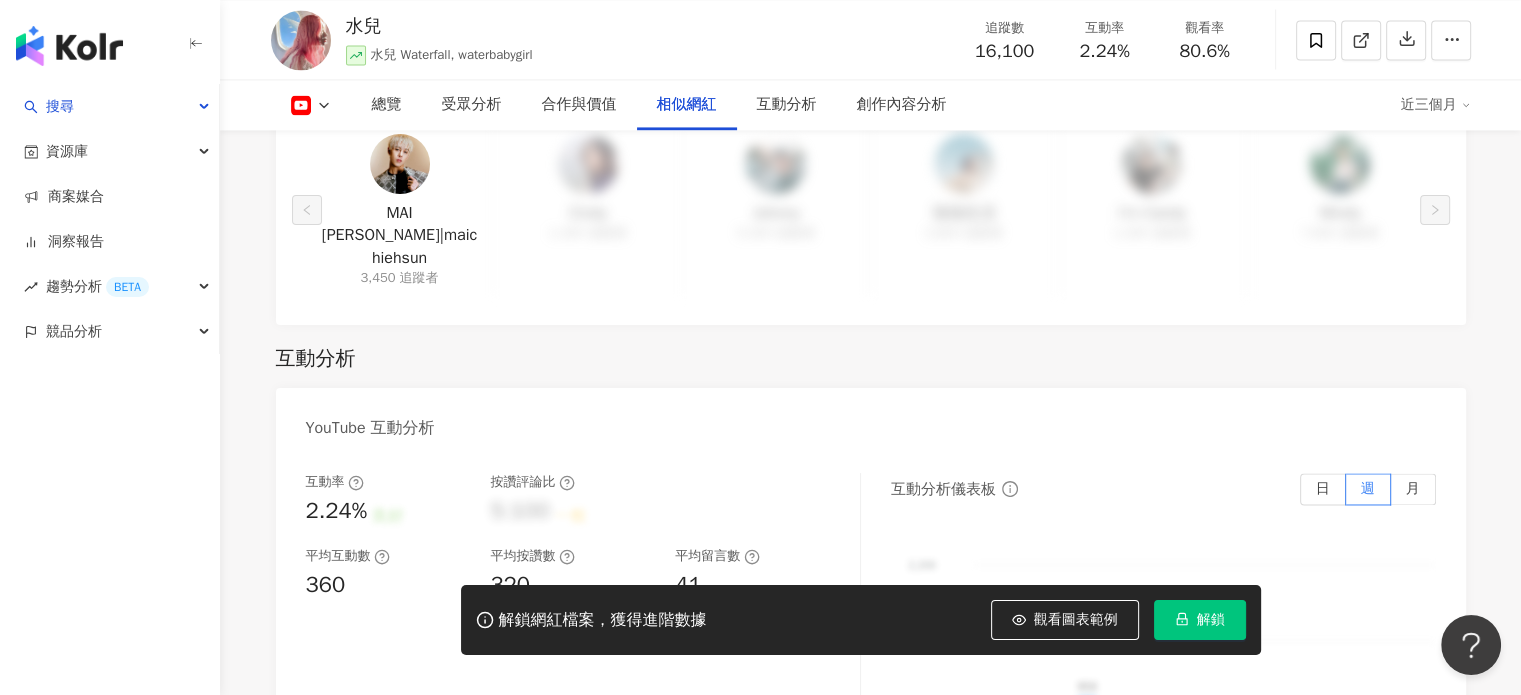 scroll, scrollTop: 3000, scrollLeft: 0, axis: vertical 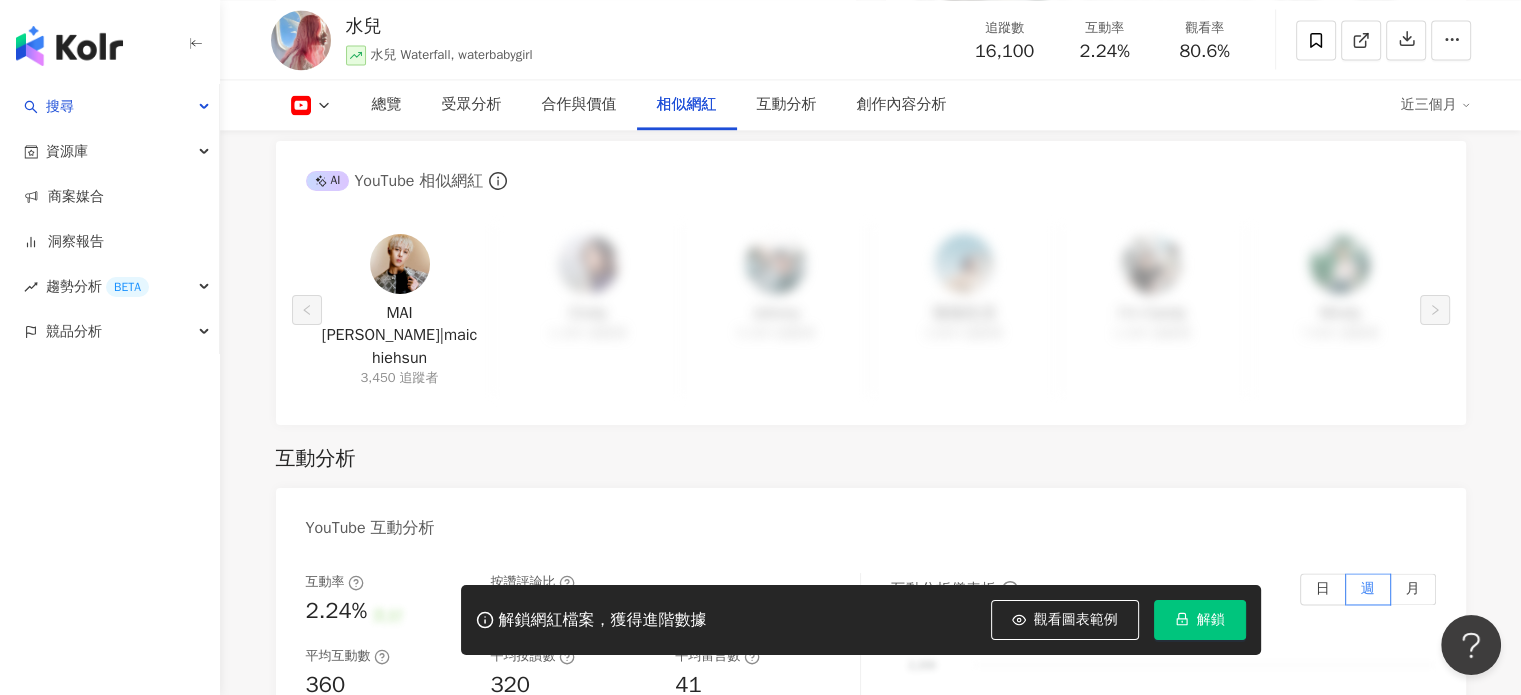 click 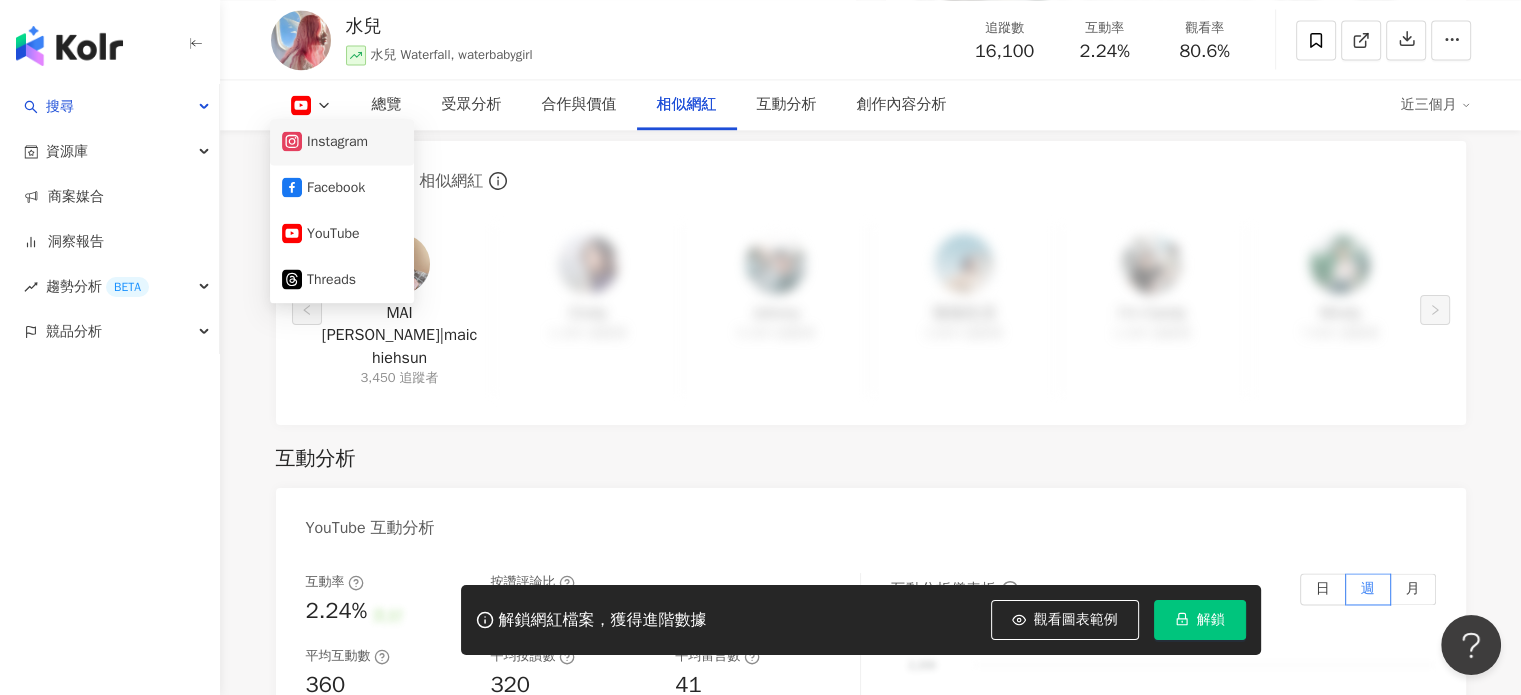 click on "Instagram" at bounding box center [342, 142] 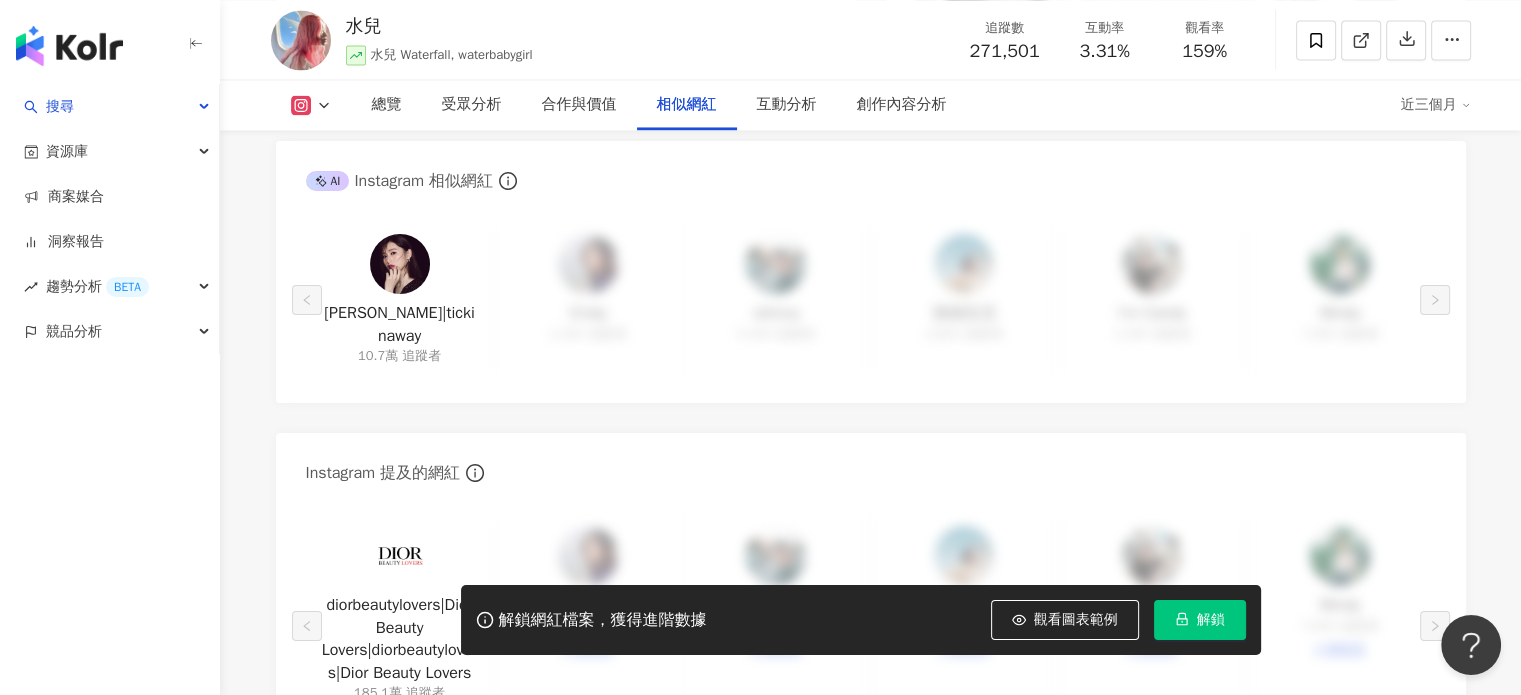 scroll, scrollTop: 3209, scrollLeft: 0, axis: vertical 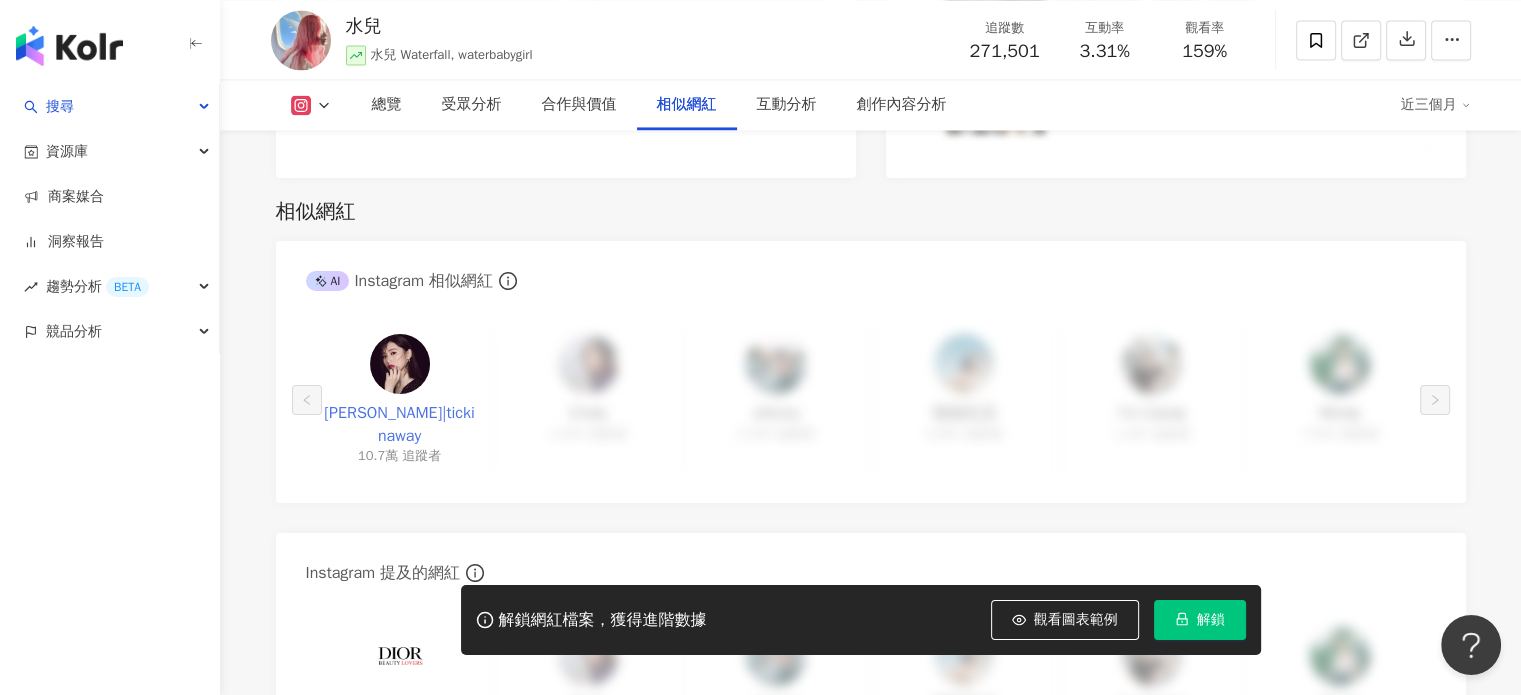 click at bounding box center (400, 364) 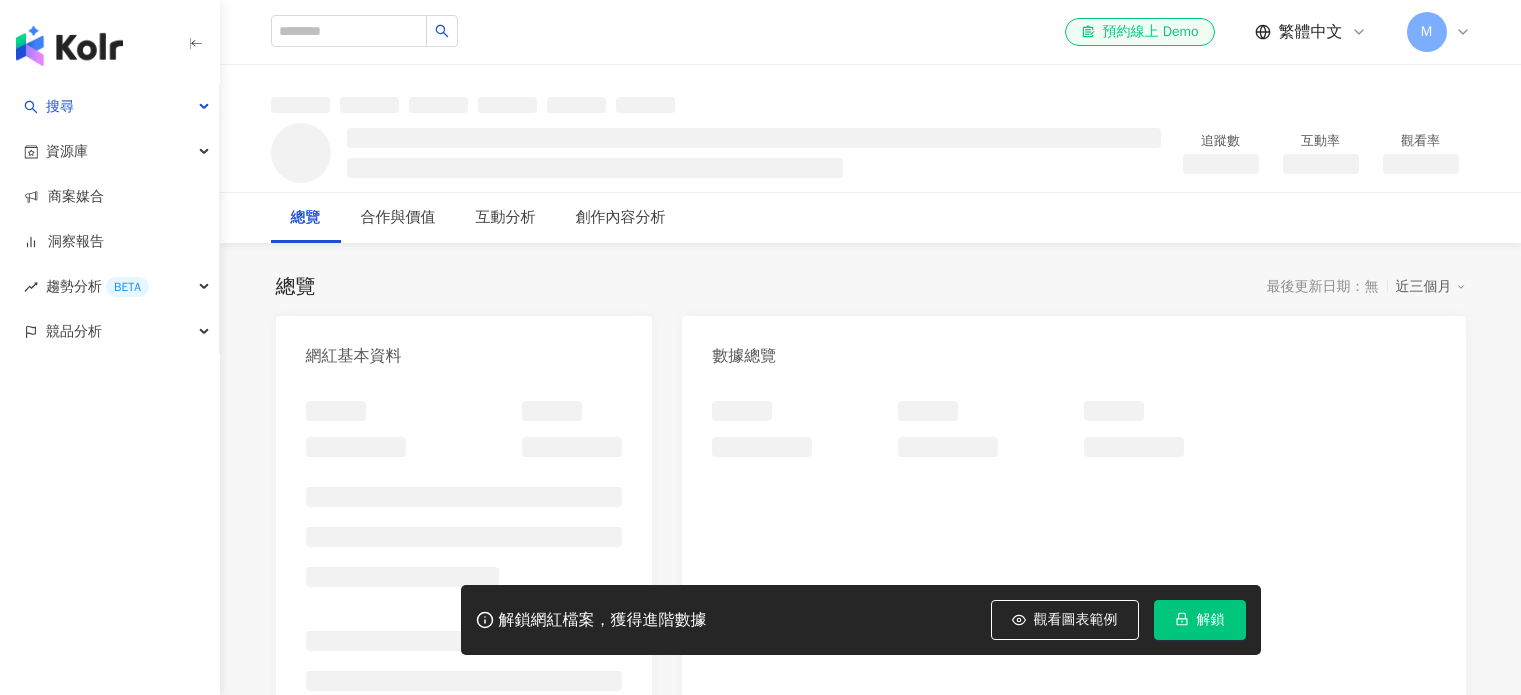 scroll, scrollTop: 0, scrollLeft: 0, axis: both 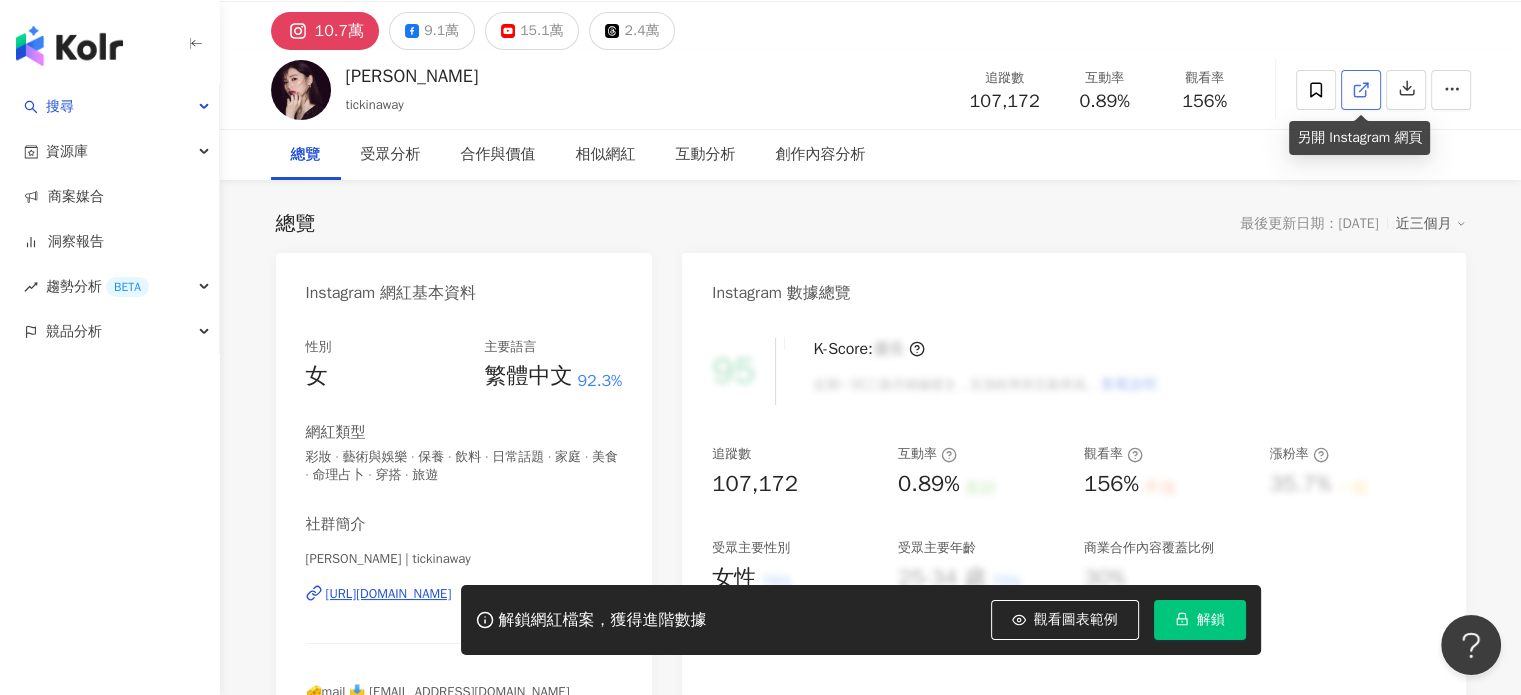 click 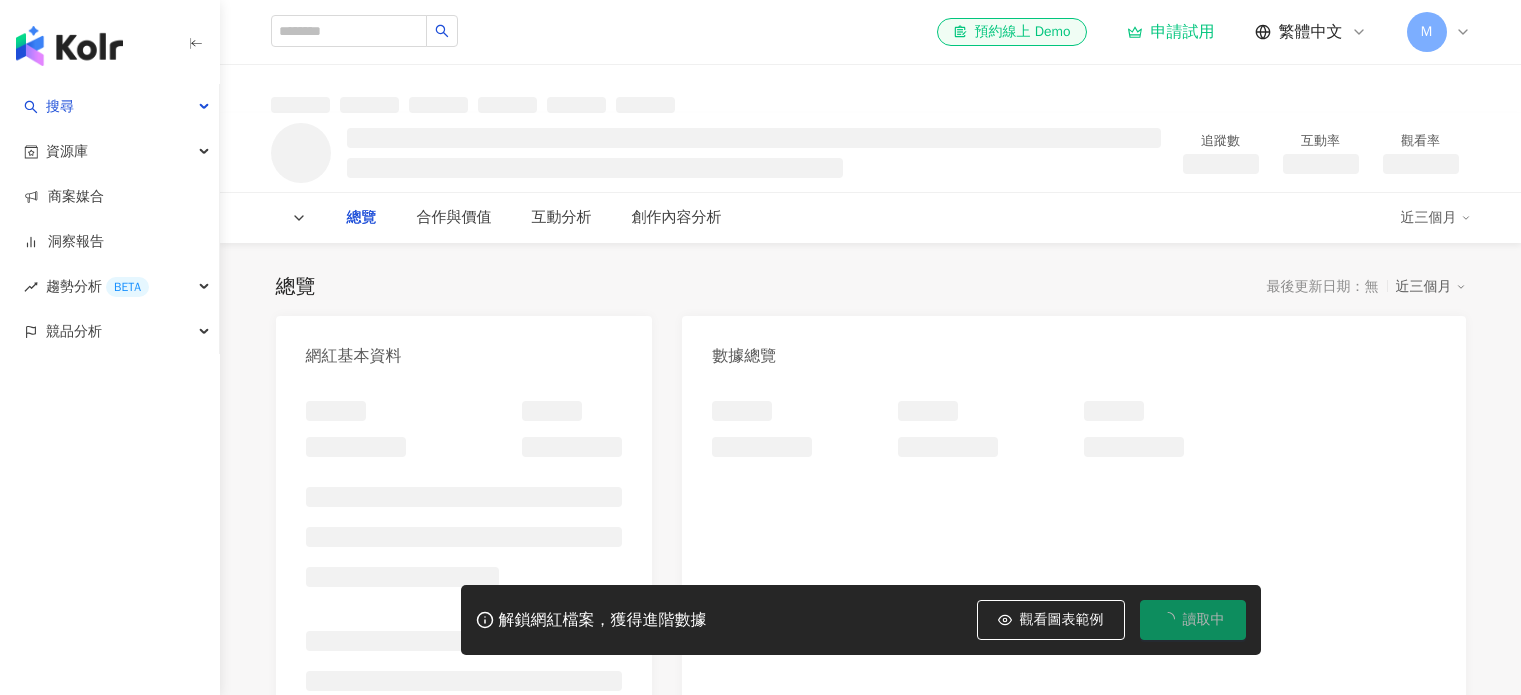 scroll, scrollTop: 0, scrollLeft: 0, axis: both 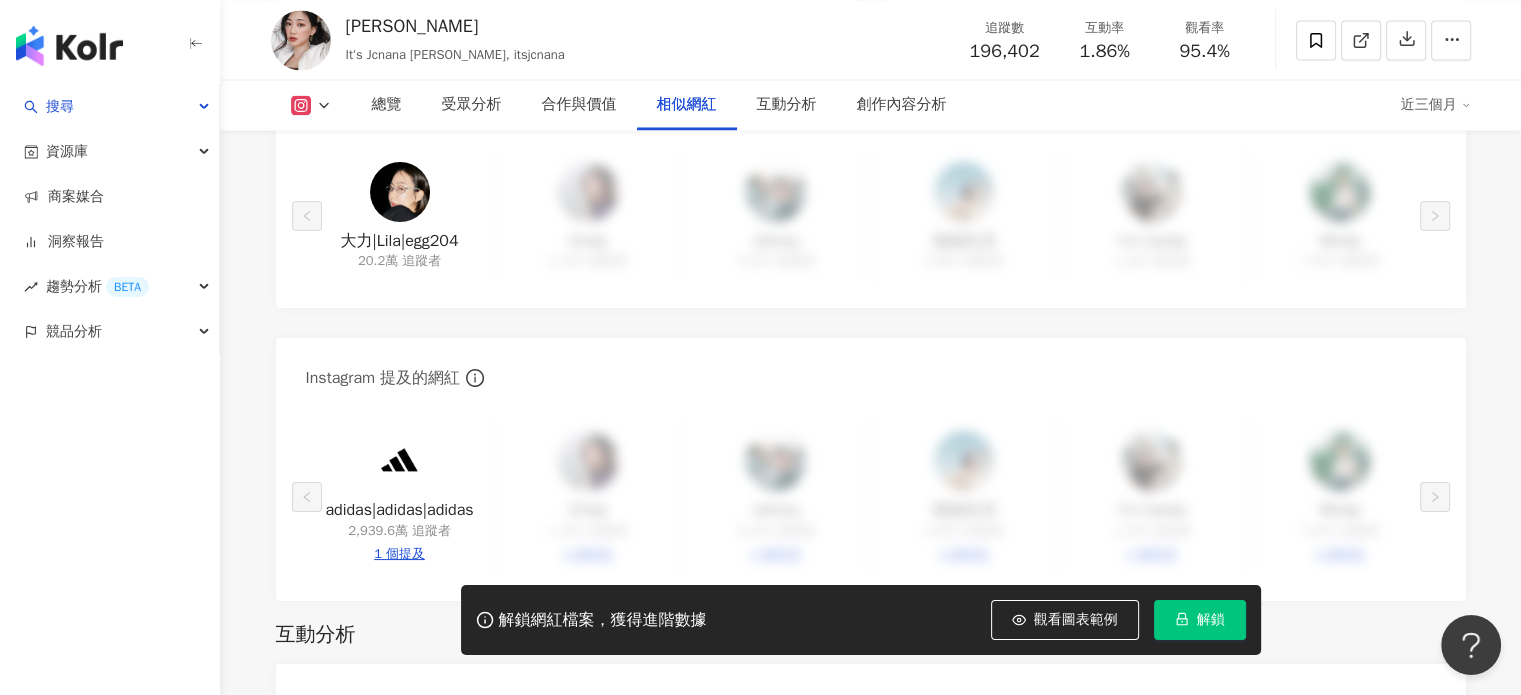 click at bounding box center (400, 192) 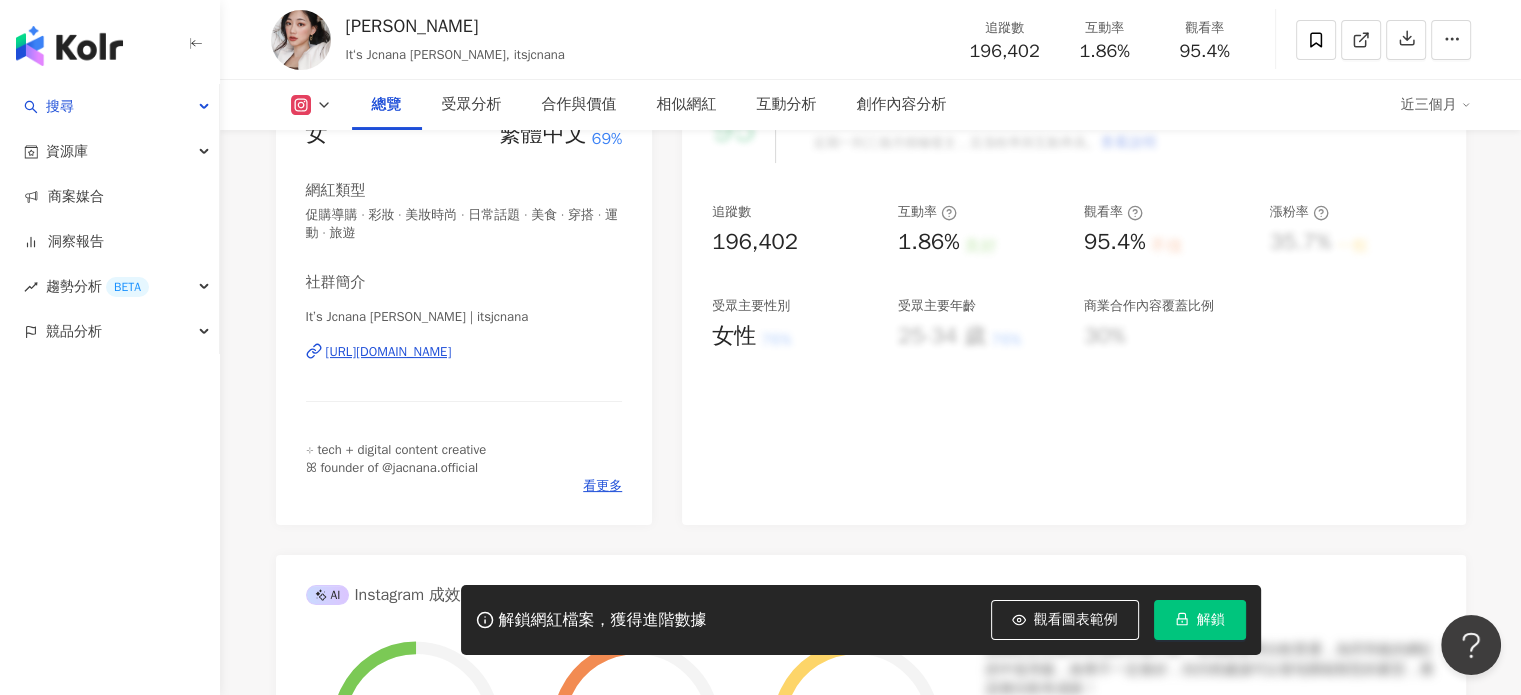 scroll, scrollTop: 0, scrollLeft: 0, axis: both 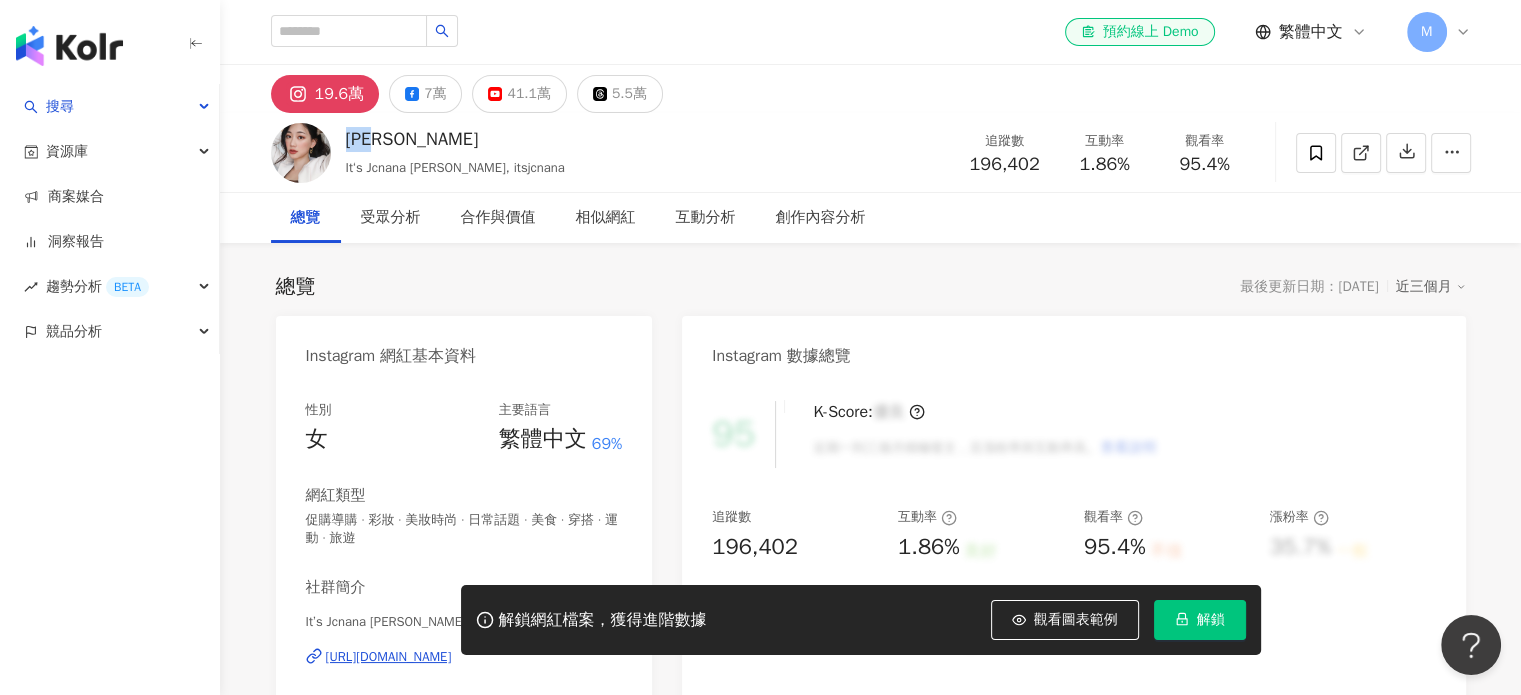 drag, startPoint x: 412, startPoint y: 145, endPoint x: 345, endPoint y: 145, distance: 67 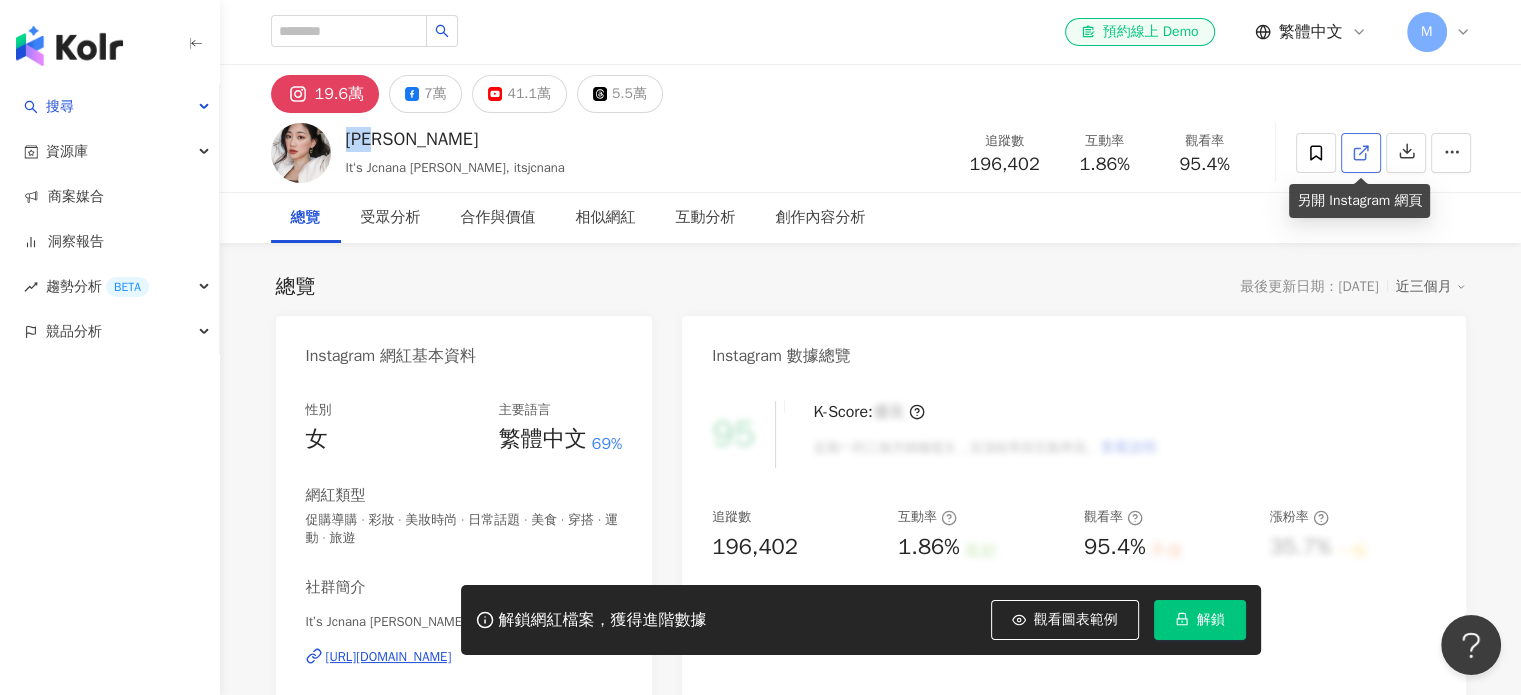 click 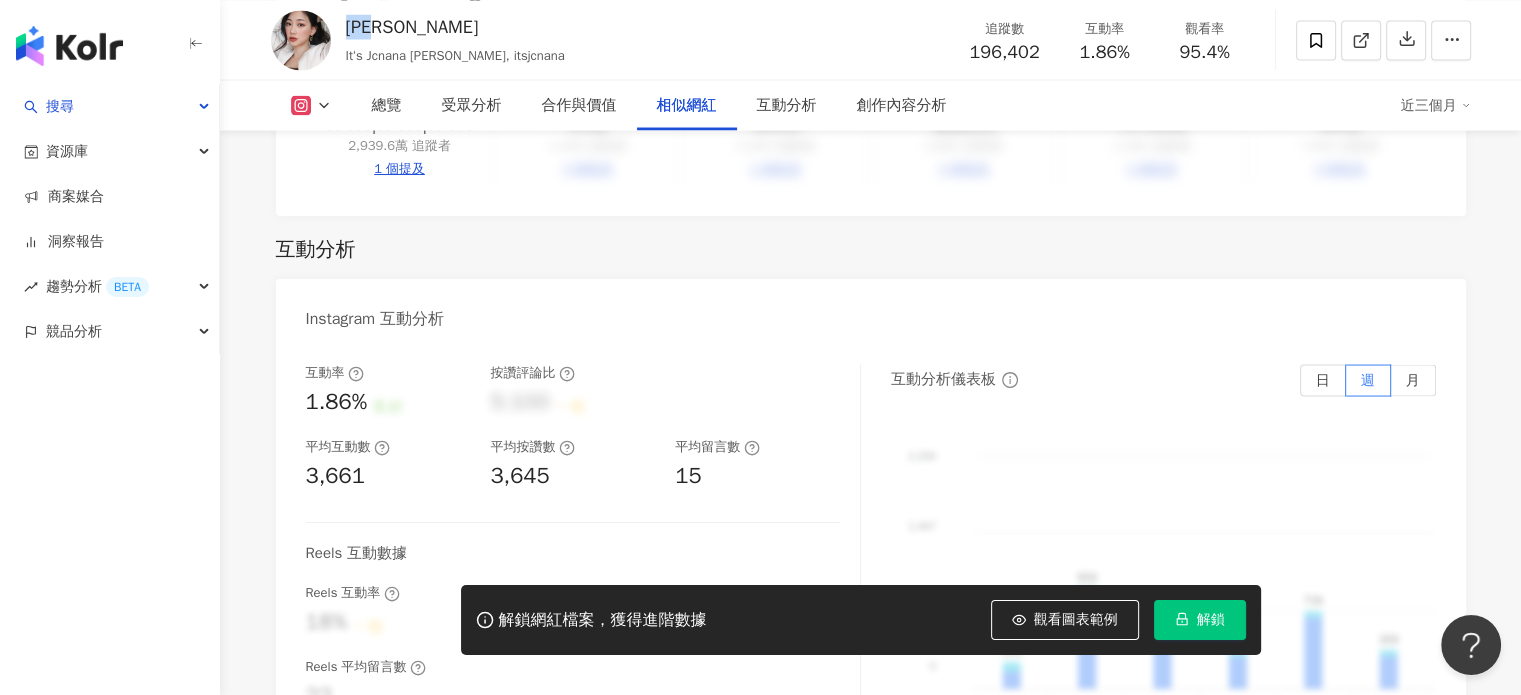 scroll, scrollTop: 3800, scrollLeft: 0, axis: vertical 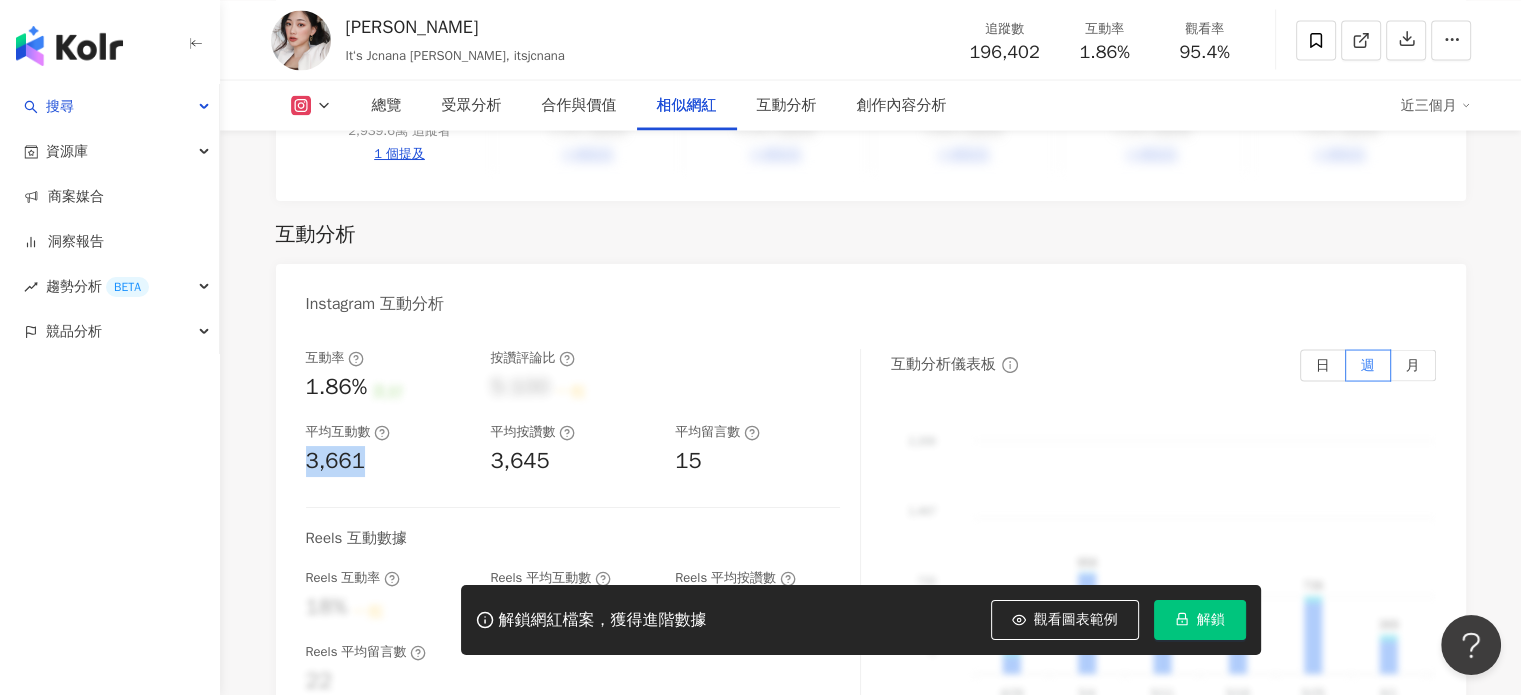 drag, startPoint x: 366, startPoint y: 489, endPoint x: 310, endPoint y: 491, distance: 56.0357 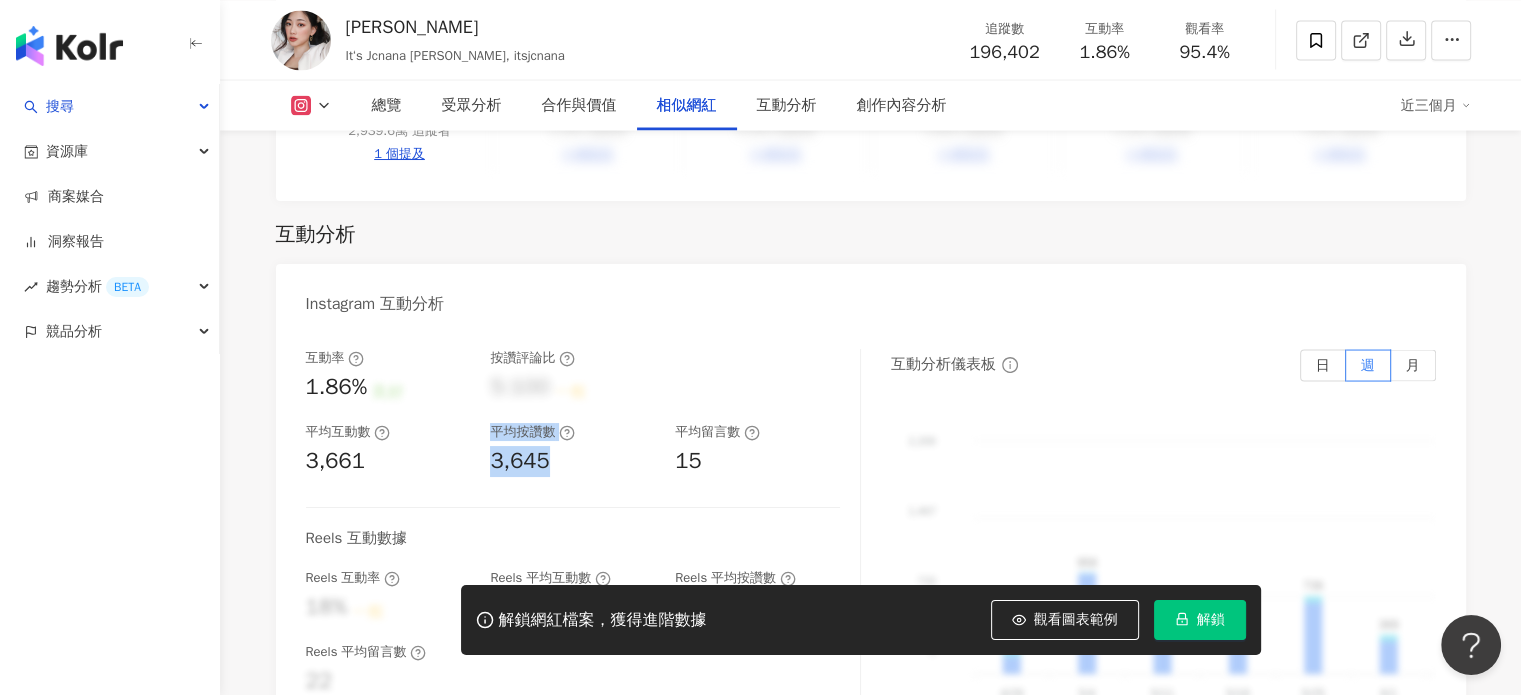 drag, startPoint x: 556, startPoint y: 483, endPoint x: 476, endPoint y: 487, distance: 80.09994 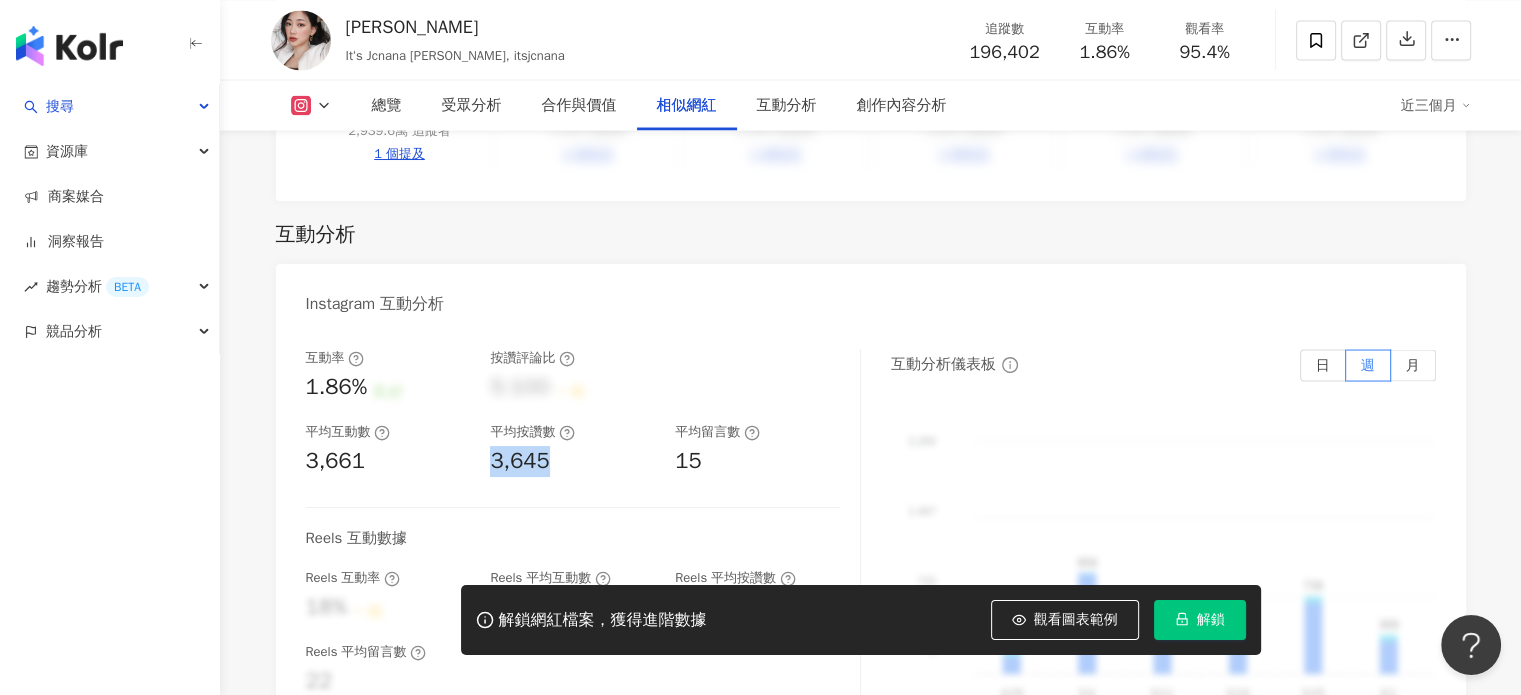 drag, startPoint x: 569, startPoint y: 492, endPoint x: 488, endPoint y: 496, distance: 81.09871 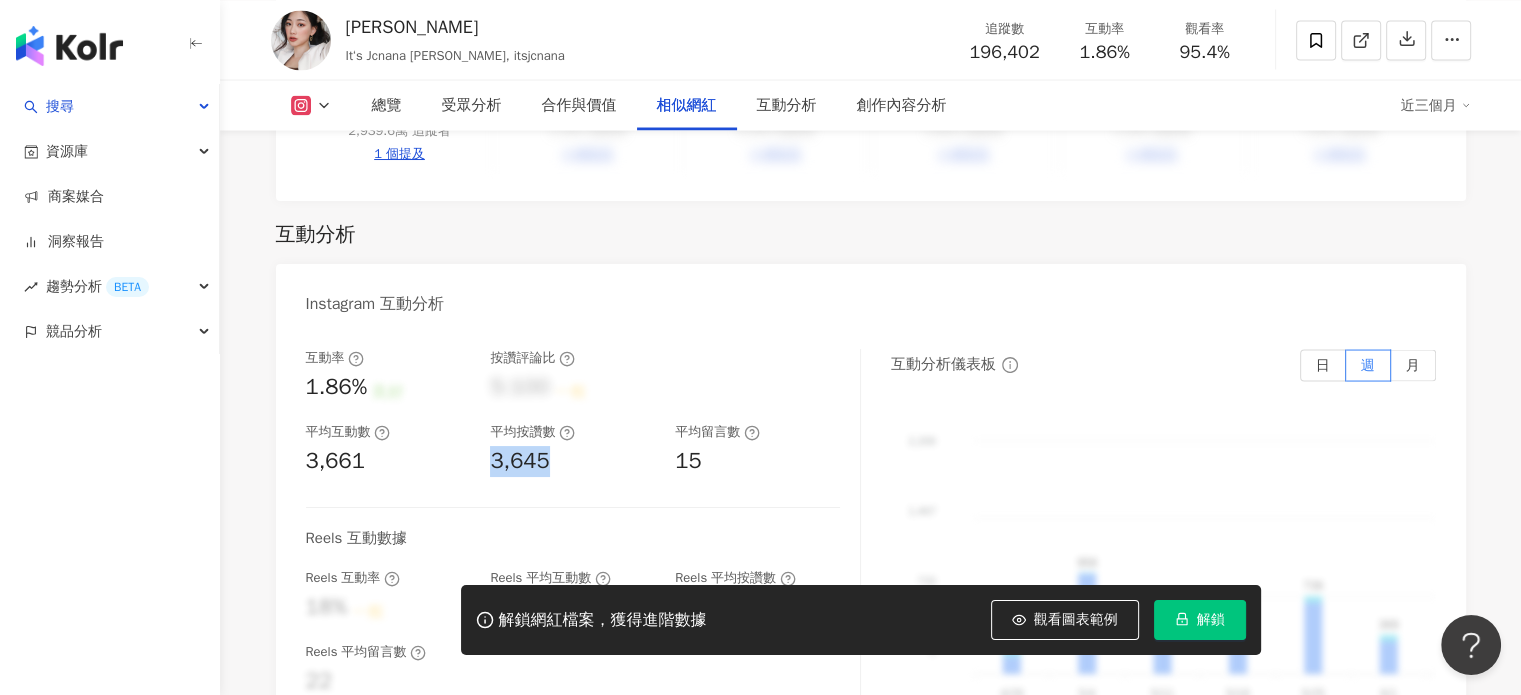 copy on "3,645" 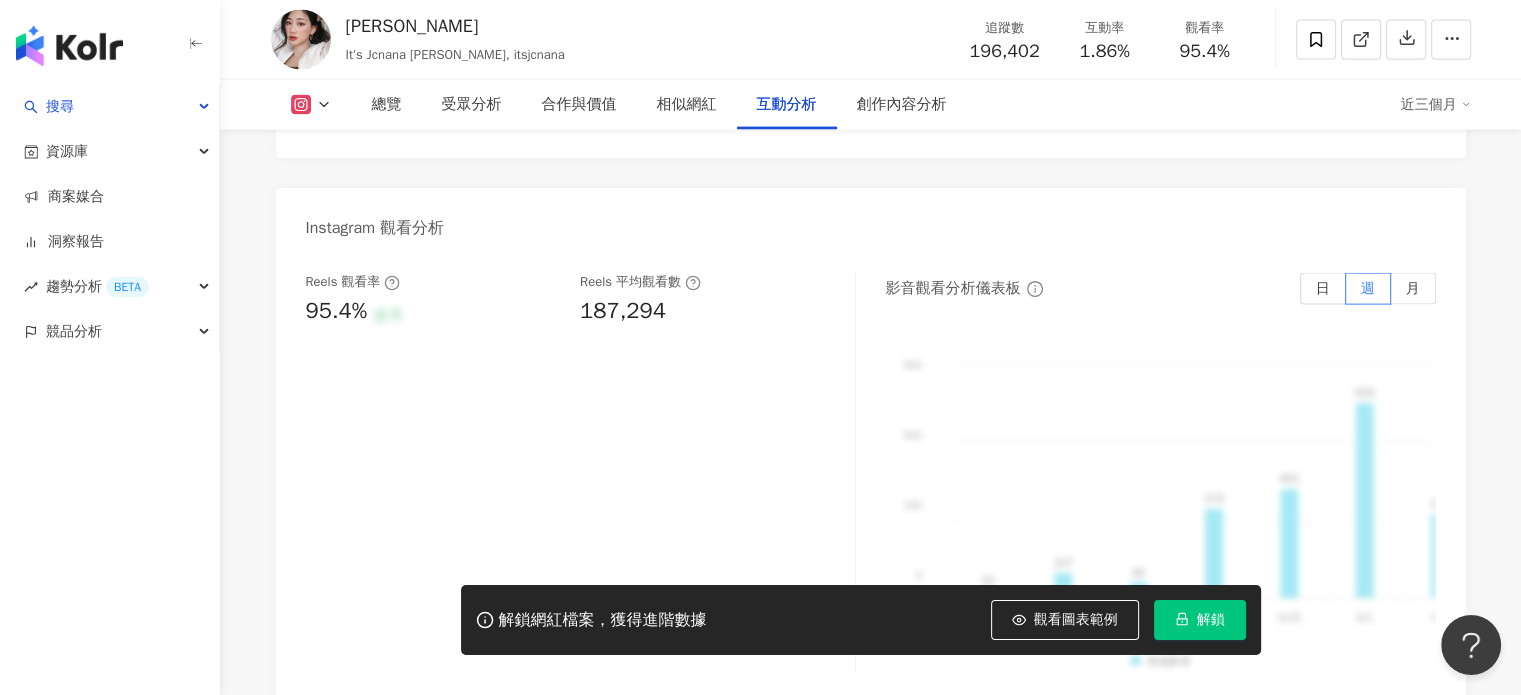 scroll, scrollTop: 4500, scrollLeft: 0, axis: vertical 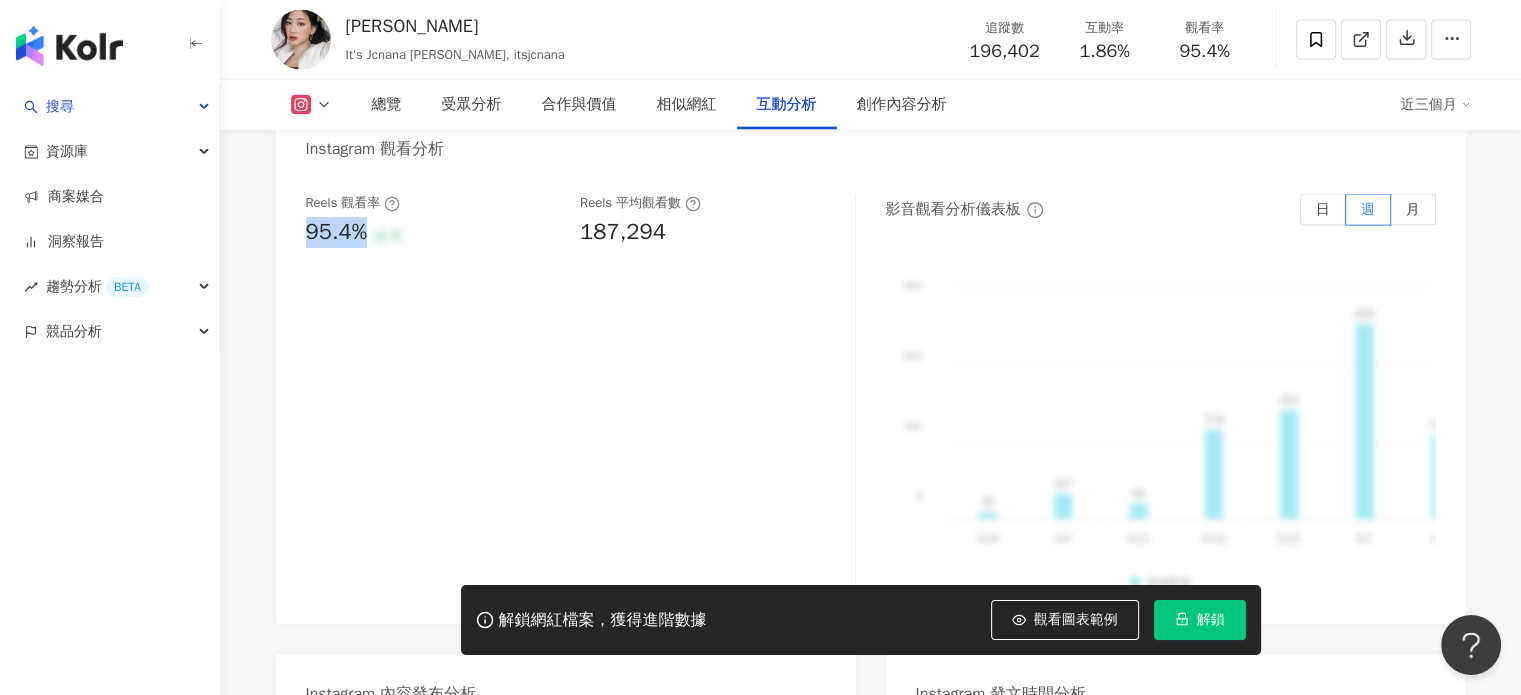 drag, startPoint x: 311, startPoint y: 263, endPoint x: 341, endPoint y: 302, distance: 49.20366 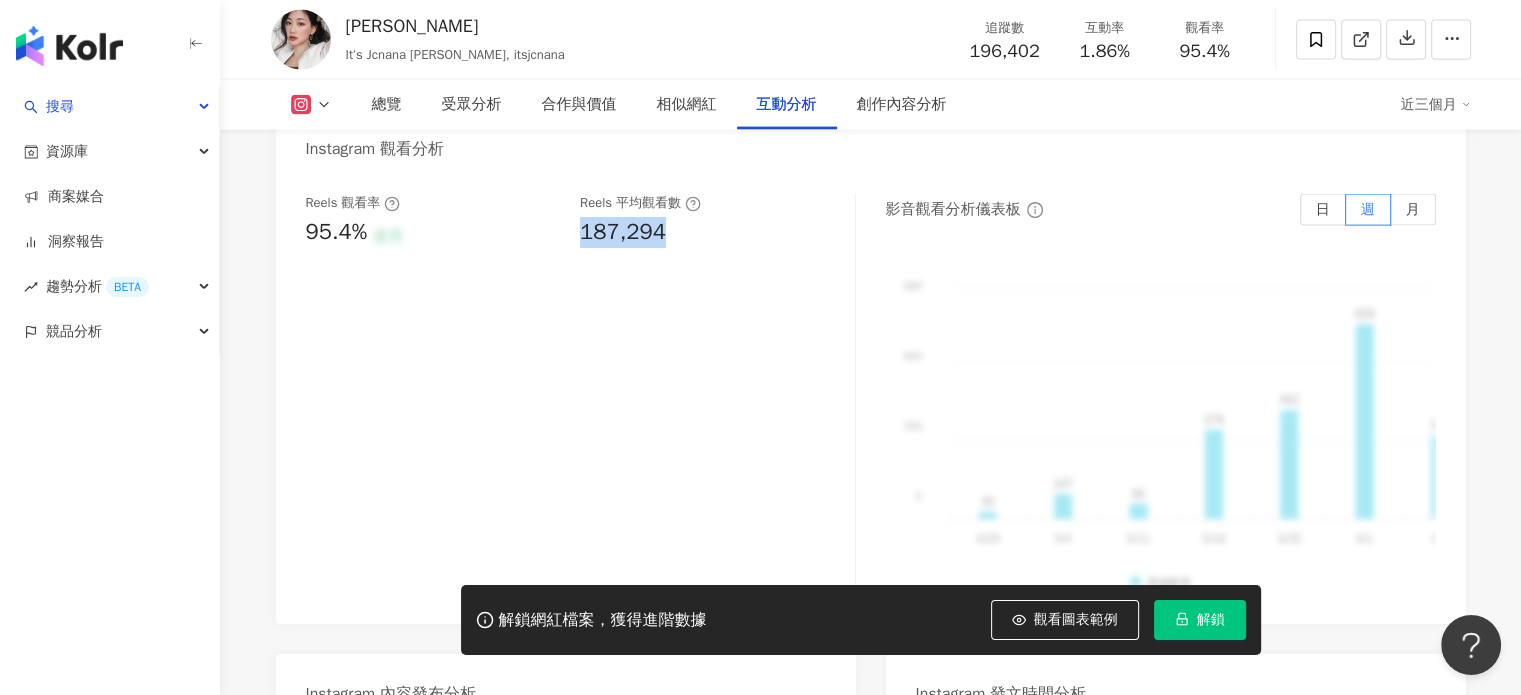 drag, startPoint x: 572, startPoint y: 253, endPoint x: 676, endPoint y: 267, distance: 104.93808 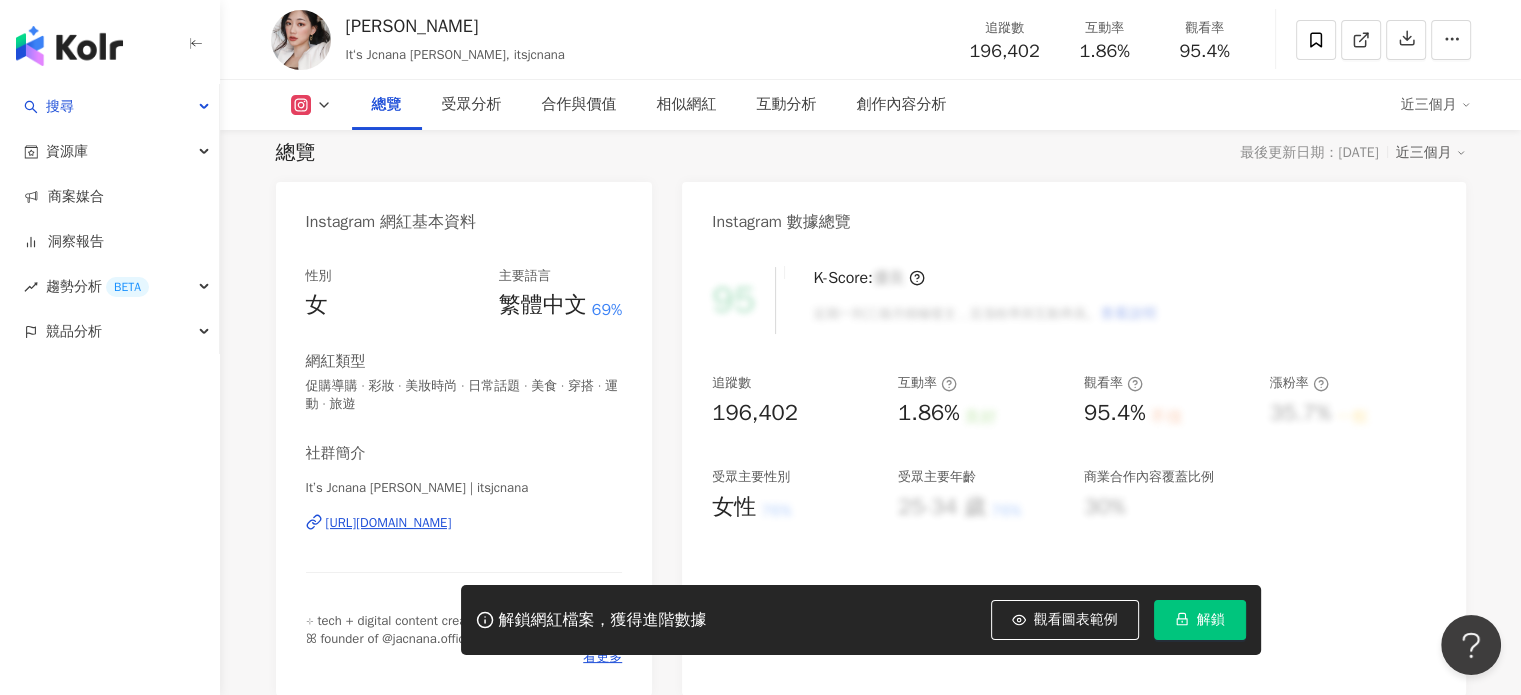 scroll, scrollTop: 100, scrollLeft: 0, axis: vertical 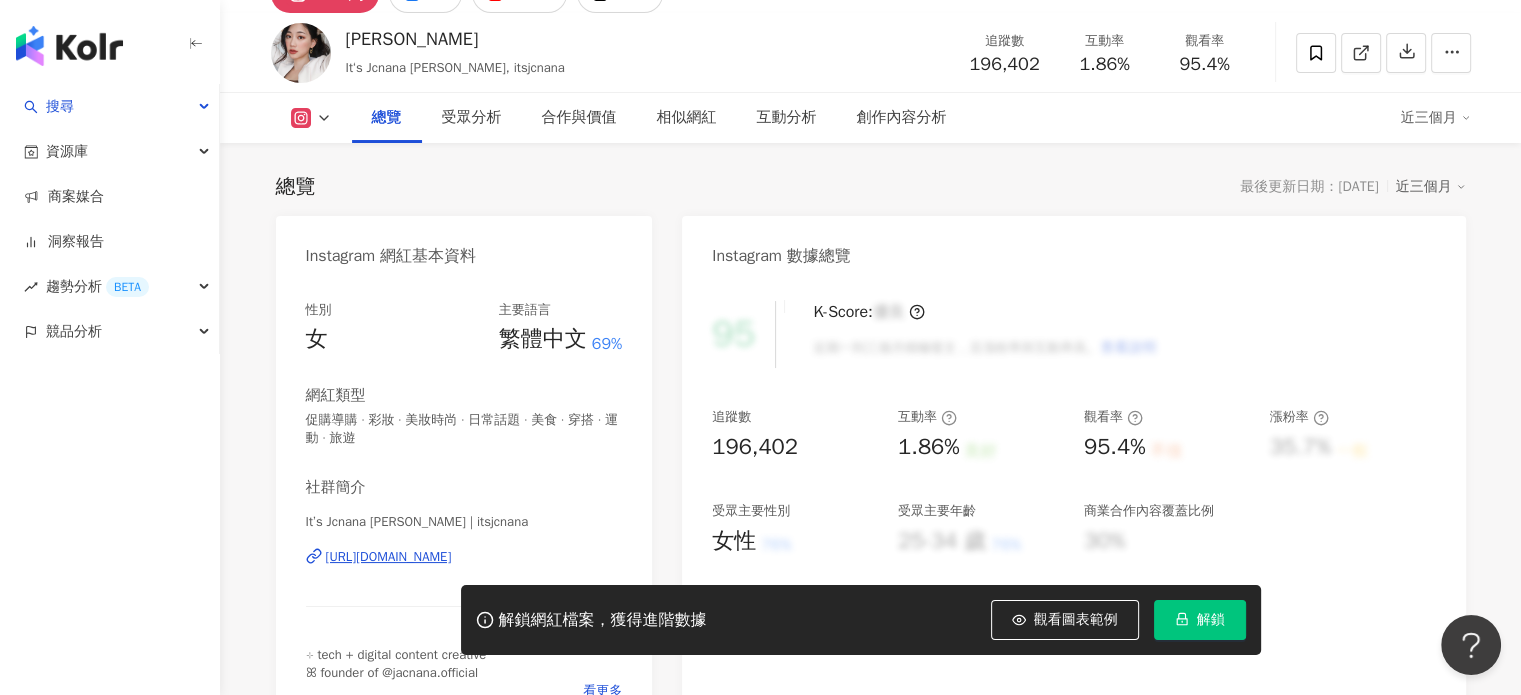 click 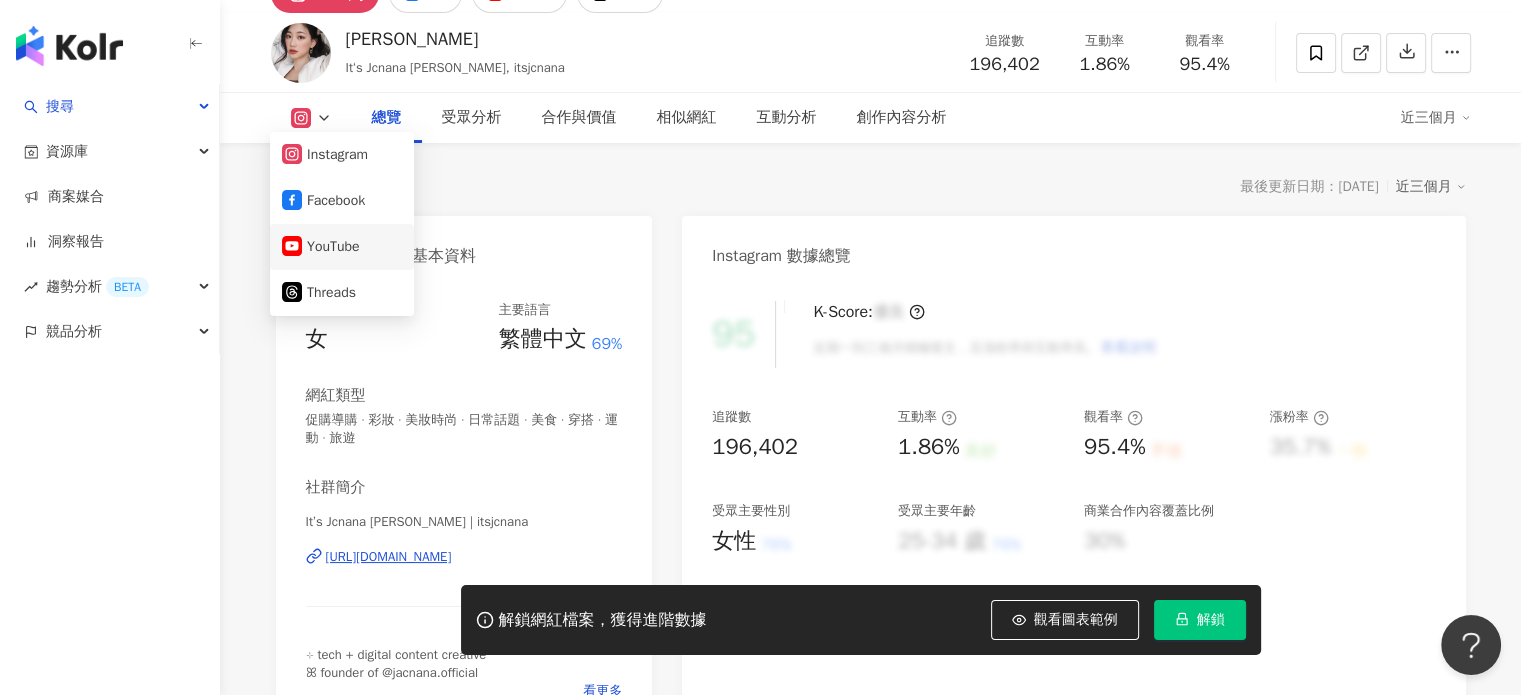 click on "YouTube" at bounding box center [342, 247] 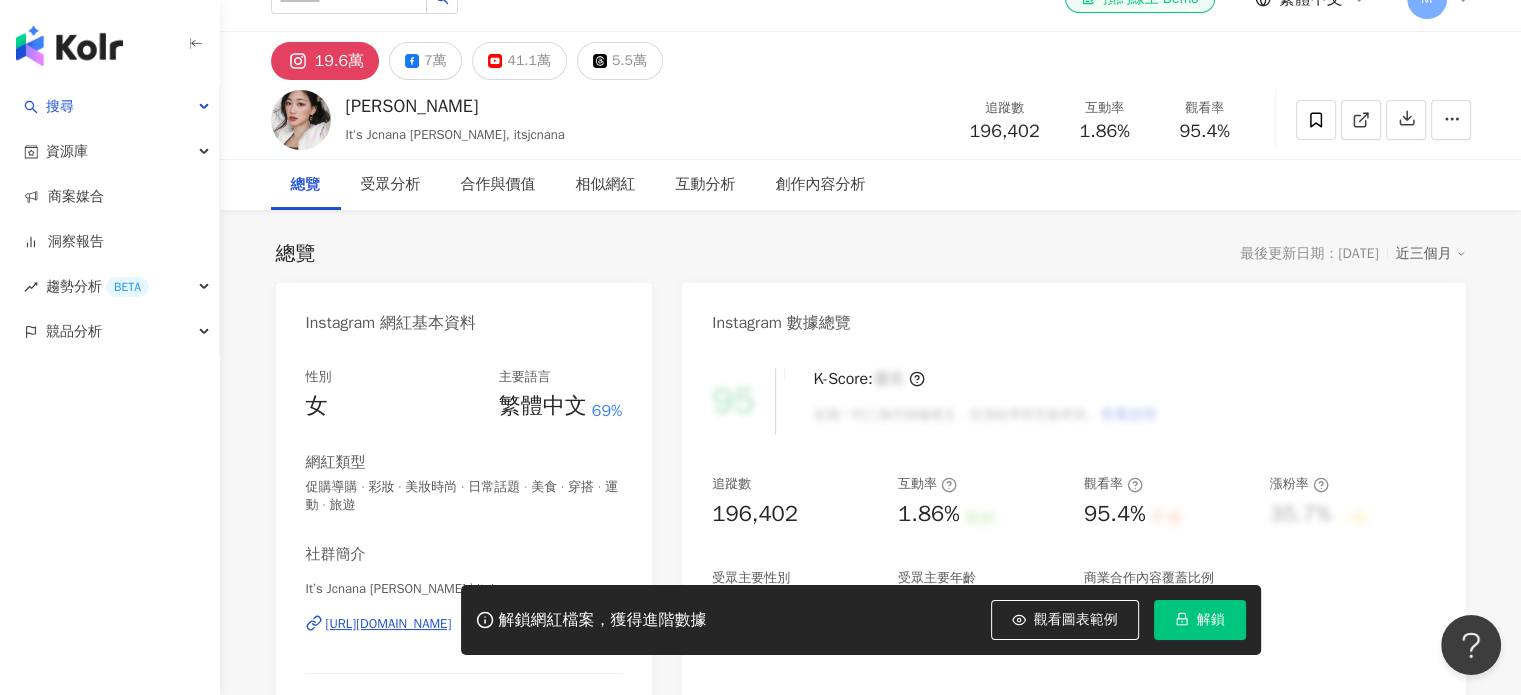 scroll, scrollTop: 0, scrollLeft: 0, axis: both 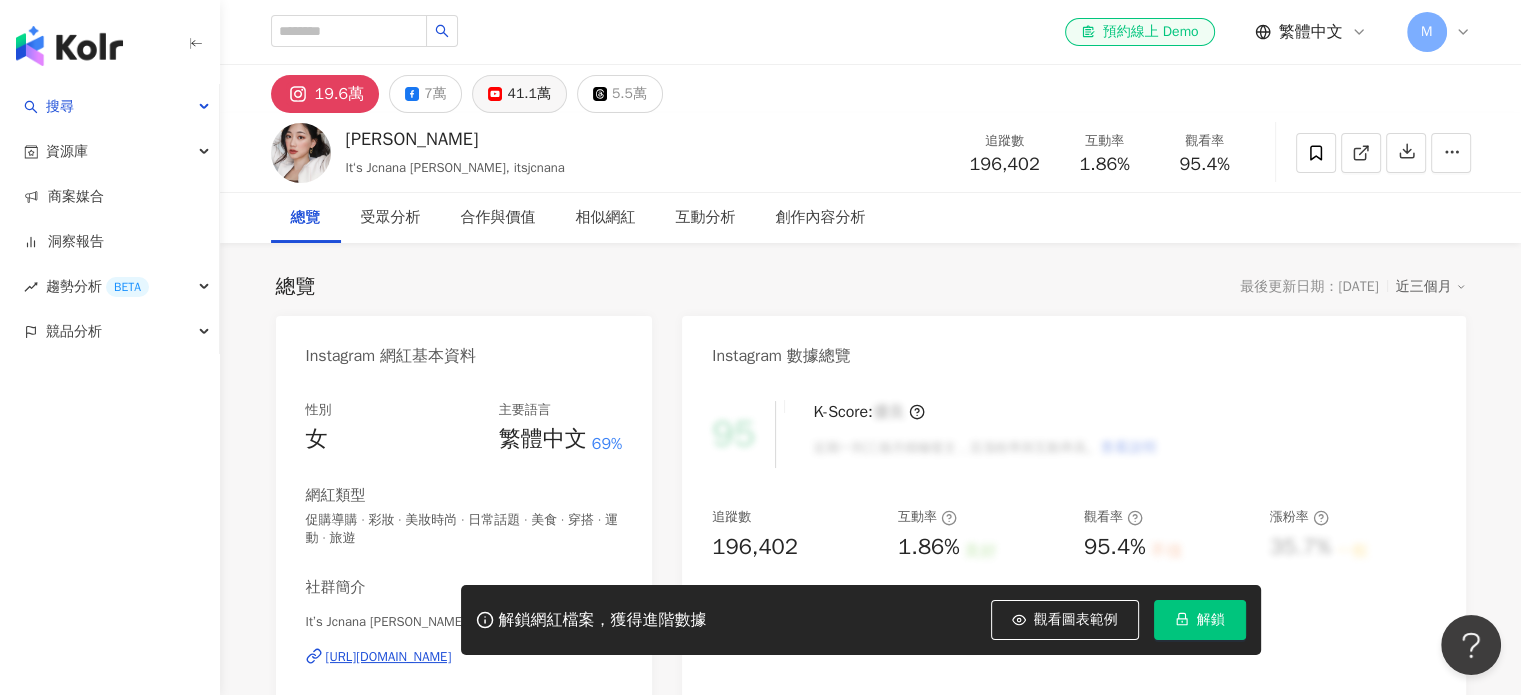 click 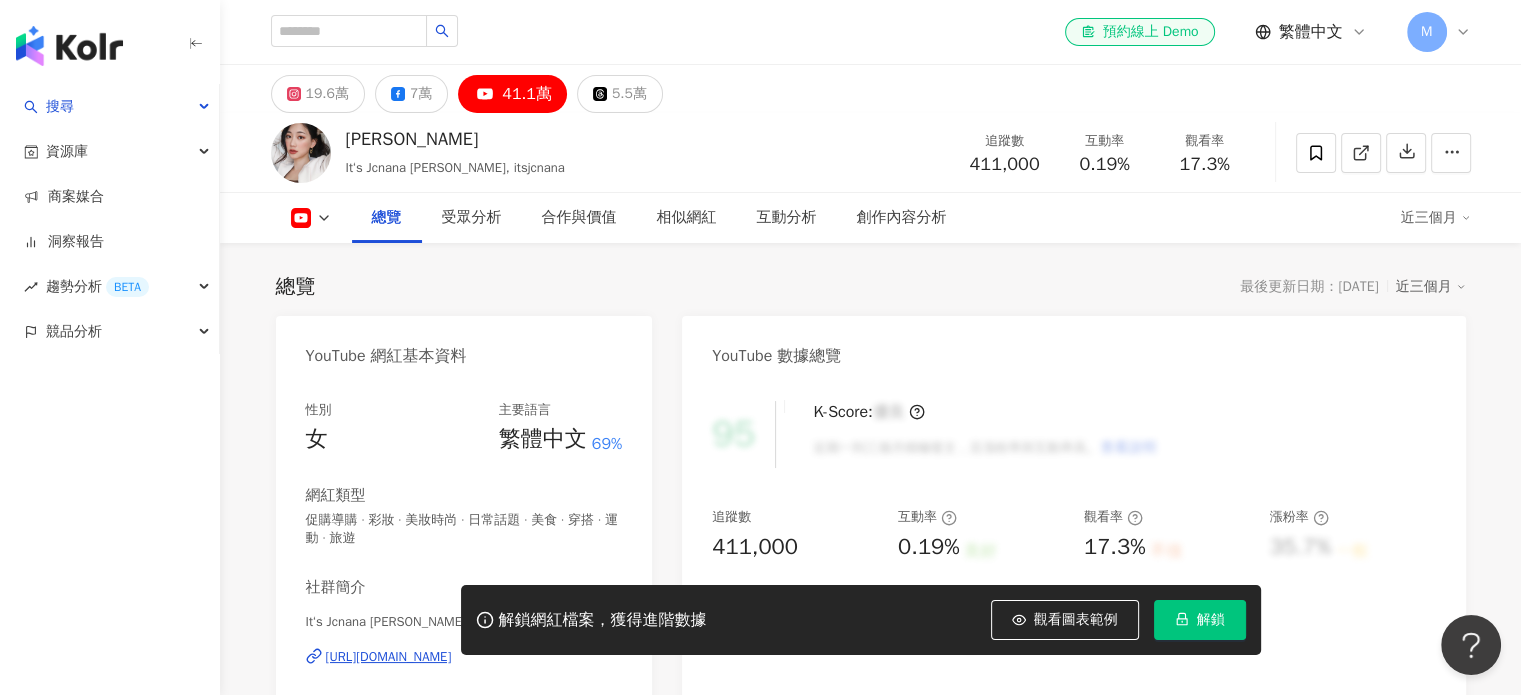 scroll, scrollTop: 200, scrollLeft: 0, axis: vertical 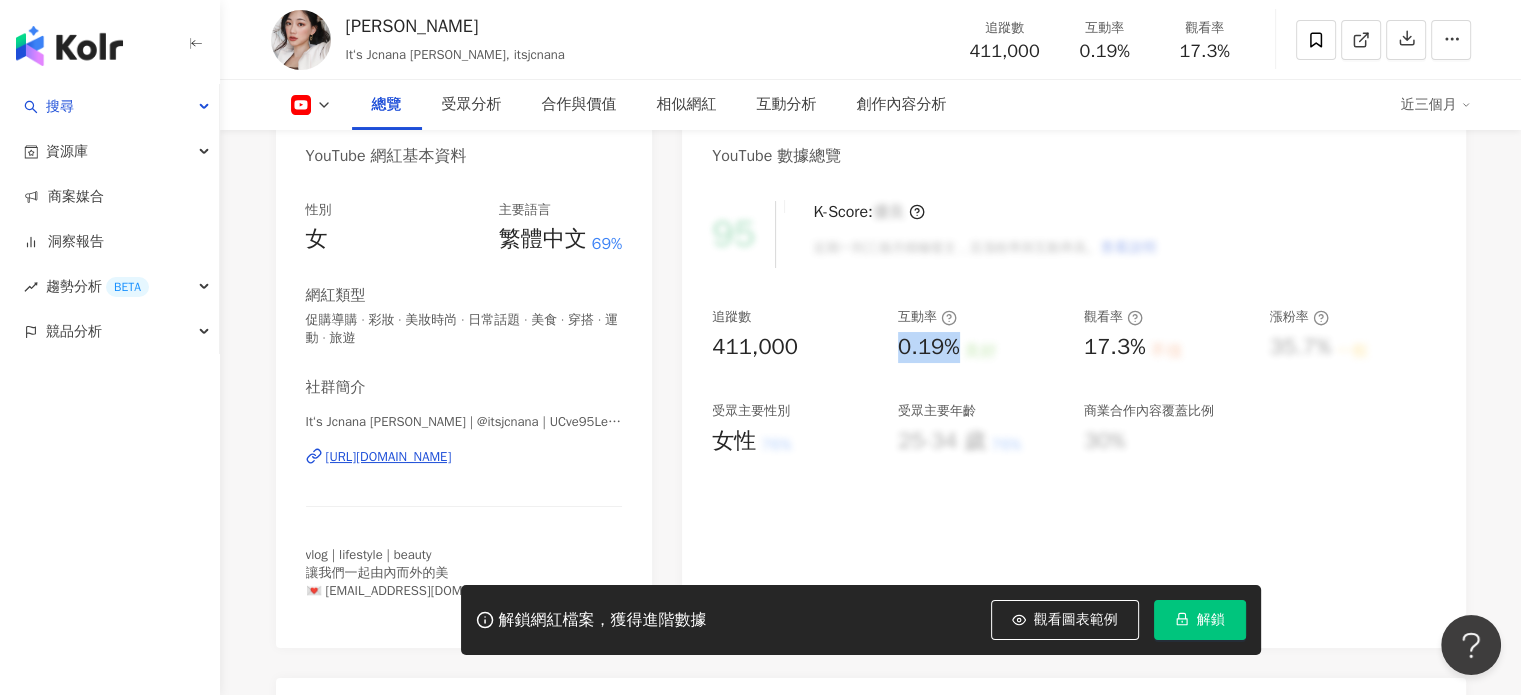 drag, startPoint x: 900, startPoint y: 351, endPoint x: 964, endPoint y: 351, distance: 64 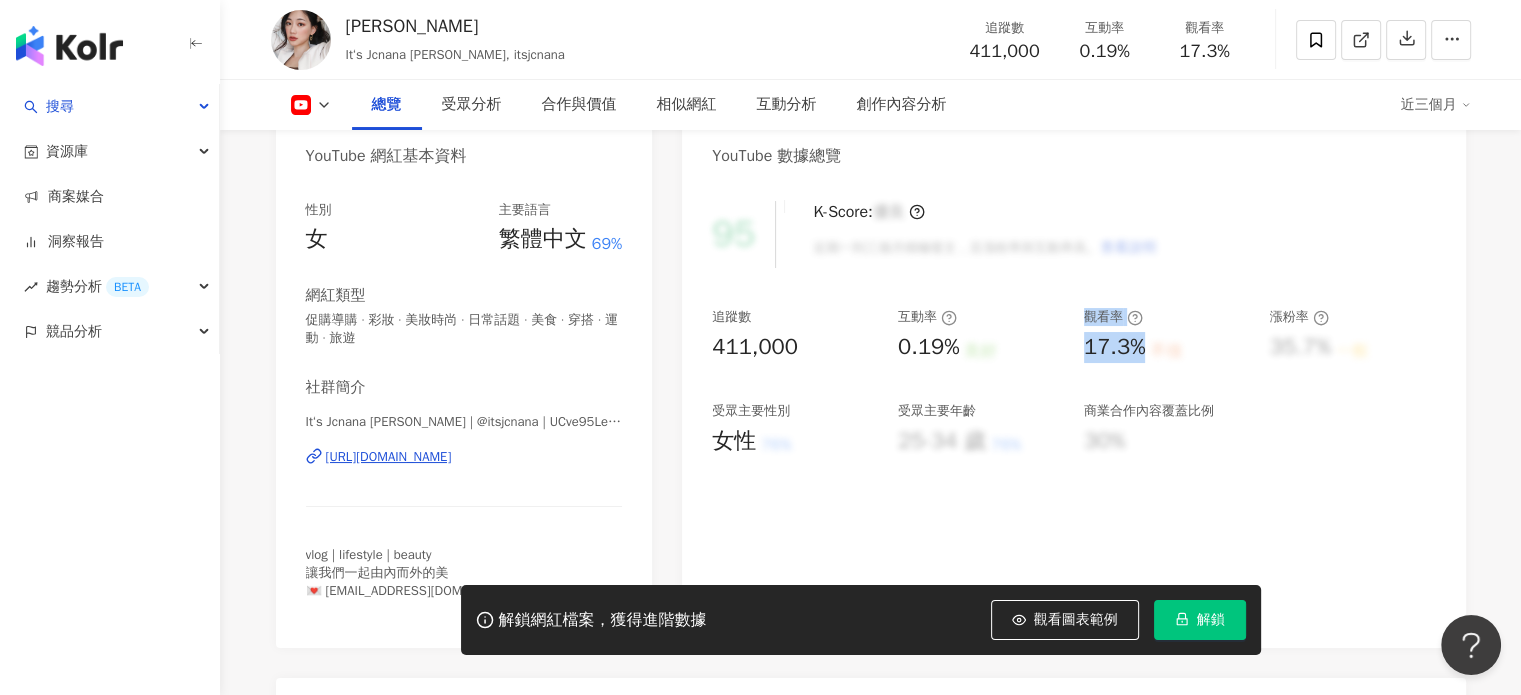 drag, startPoint x: 1064, startPoint y: 354, endPoint x: 1160, endPoint y: 355, distance: 96.00521 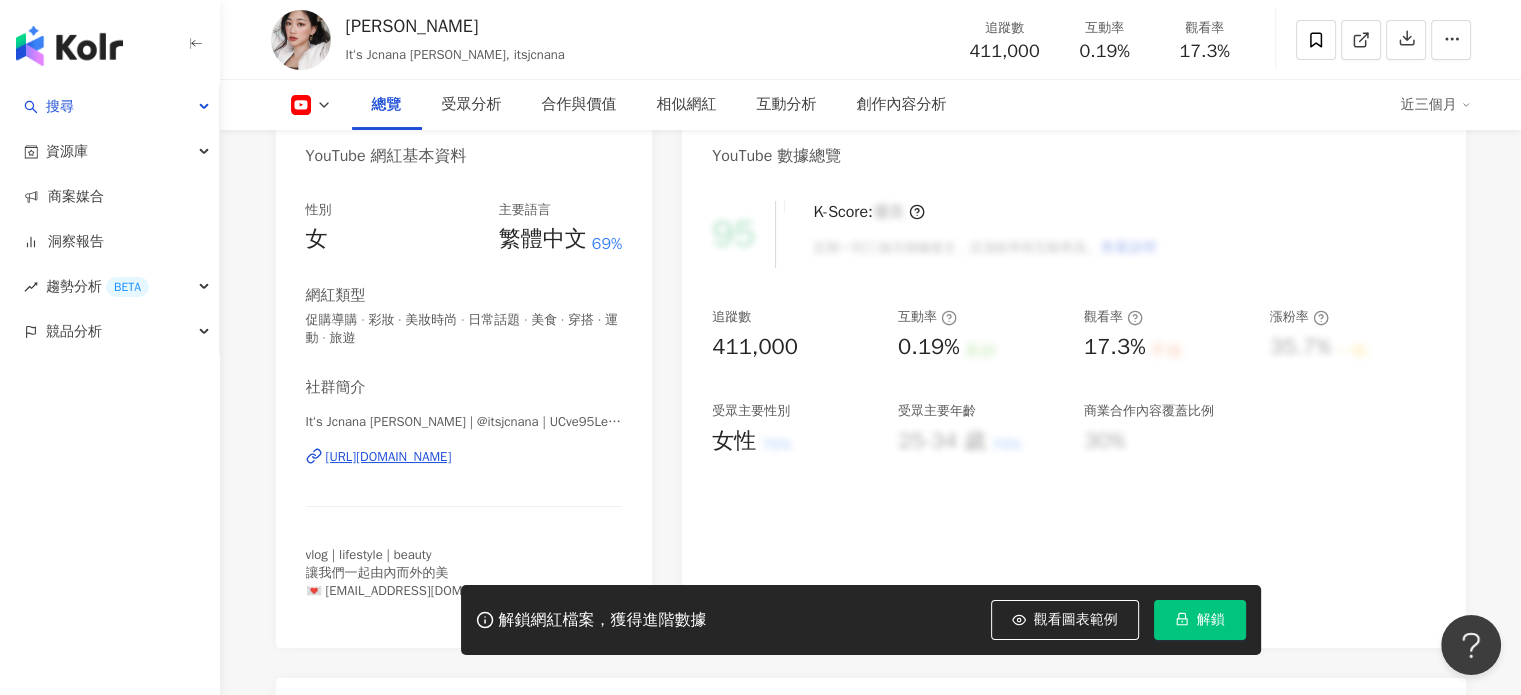 click on "不佳" at bounding box center [1166, 351] 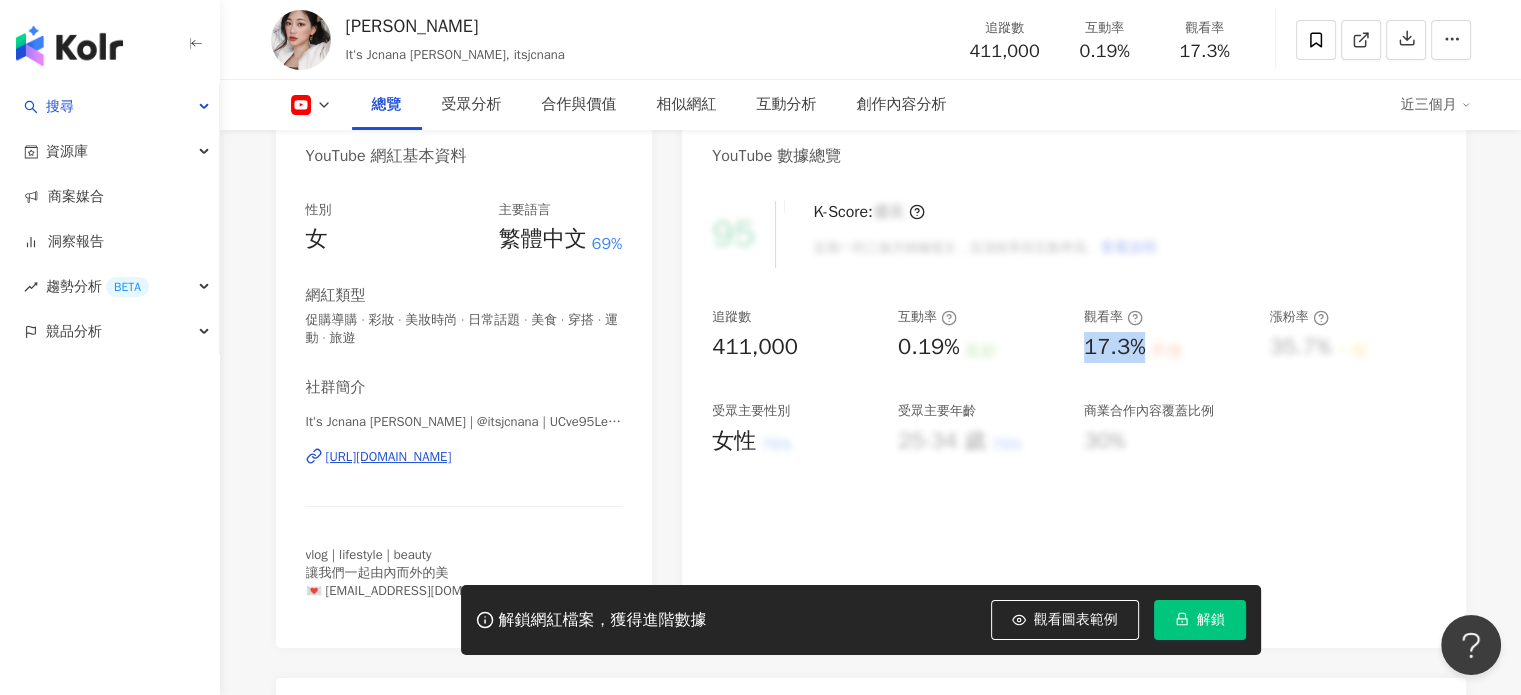 drag, startPoint x: 1148, startPoint y: 351, endPoint x: 1086, endPoint y: 363, distance: 63.15061 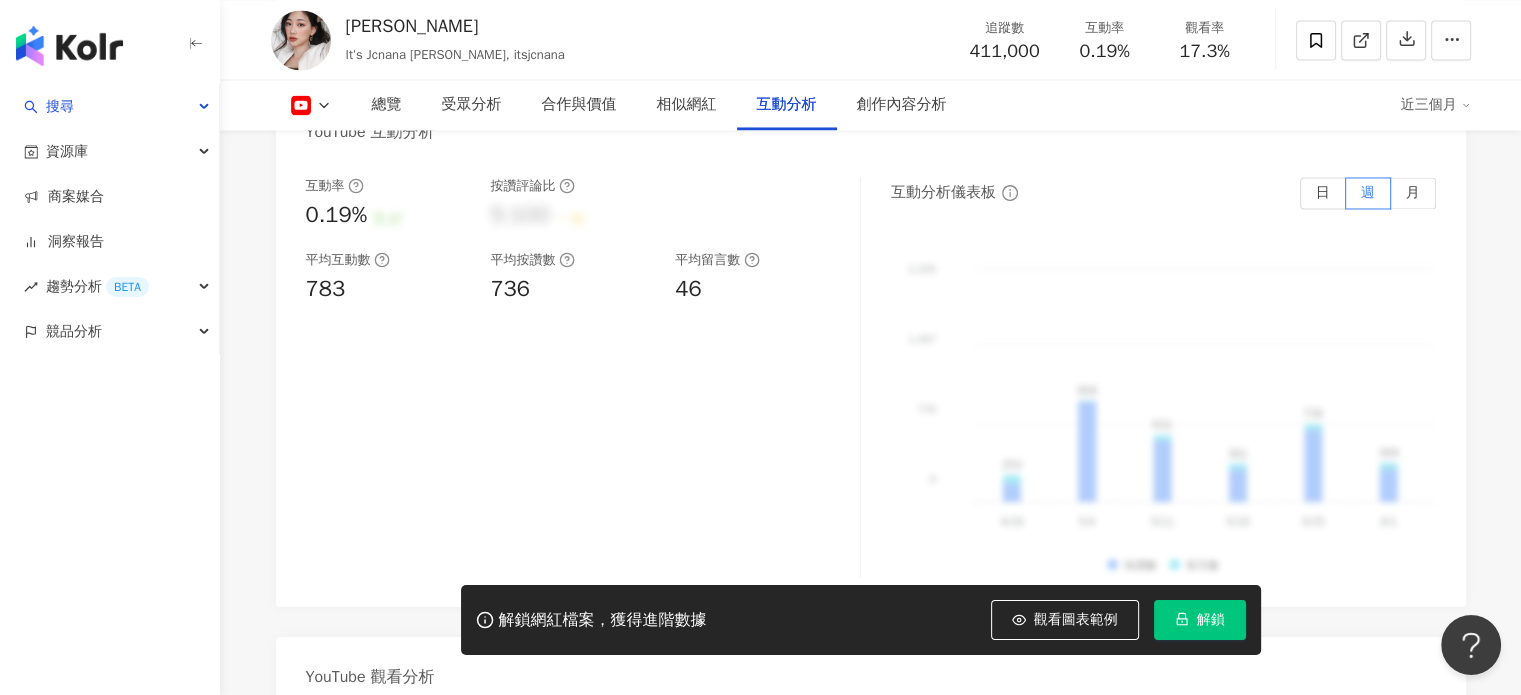 scroll, scrollTop: 3600, scrollLeft: 0, axis: vertical 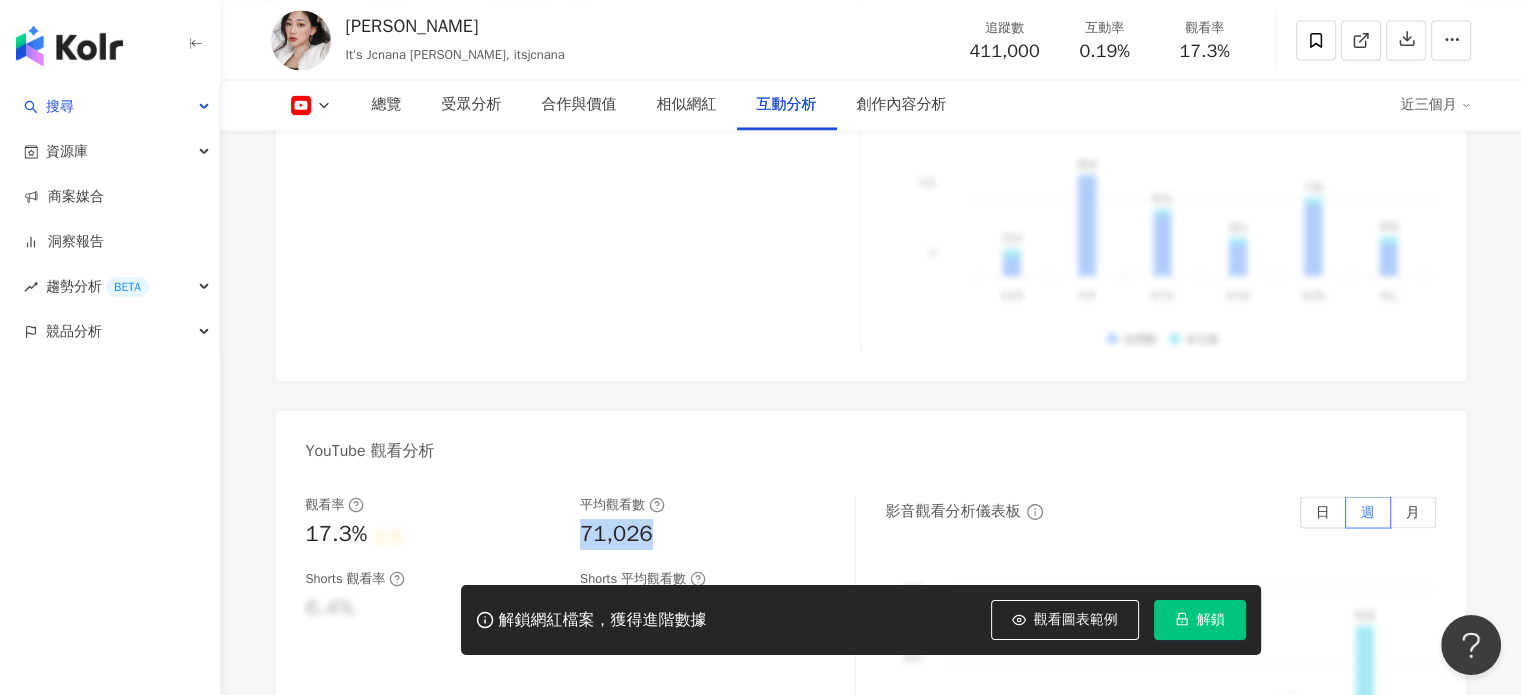 drag, startPoint x: 658, startPoint y: 511, endPoint x: 585, endPoint y: 512, distance: 73.00685 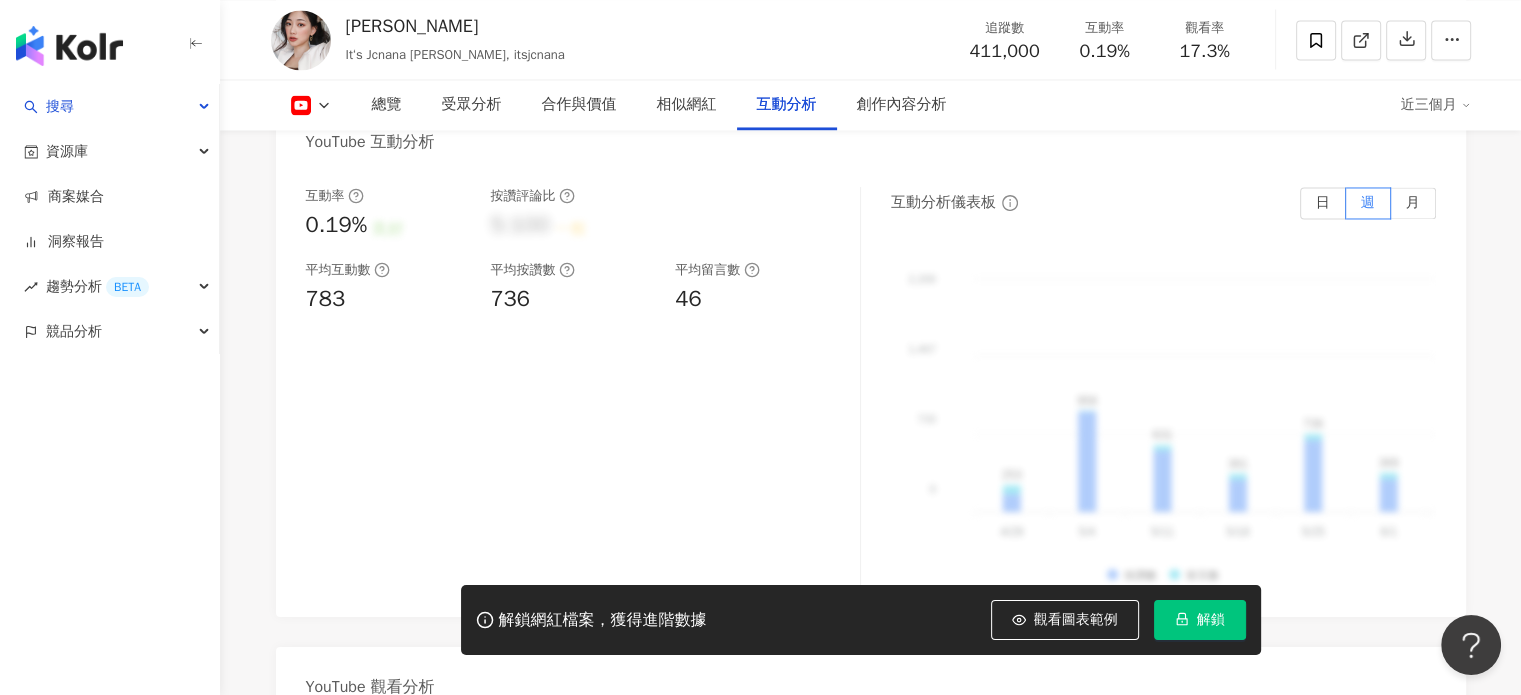 scroll, scrollTop: 3300, scrollLeft: 0, axis: vertical 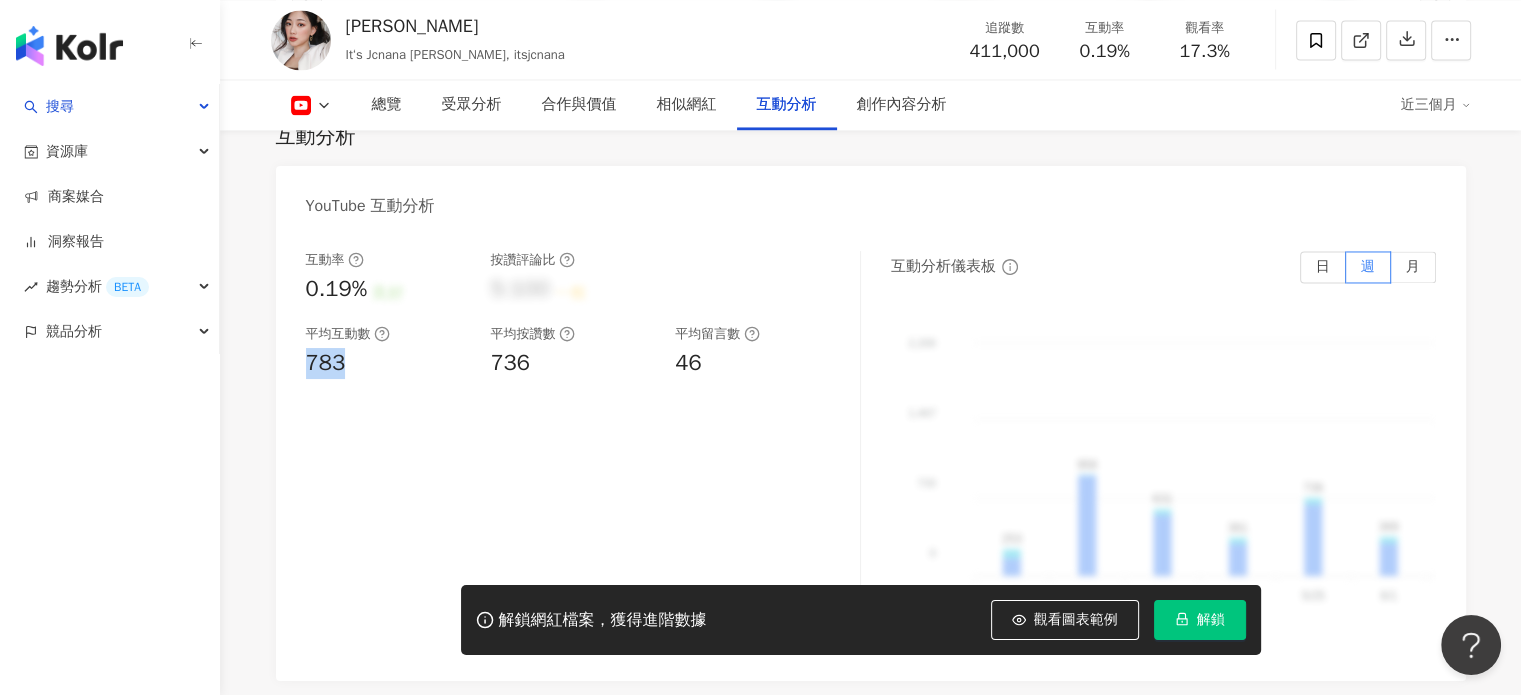 drag, startPoint x: 347, startPoint y: 341, endPoint x: 307, endPoint y: 341, distance: 40 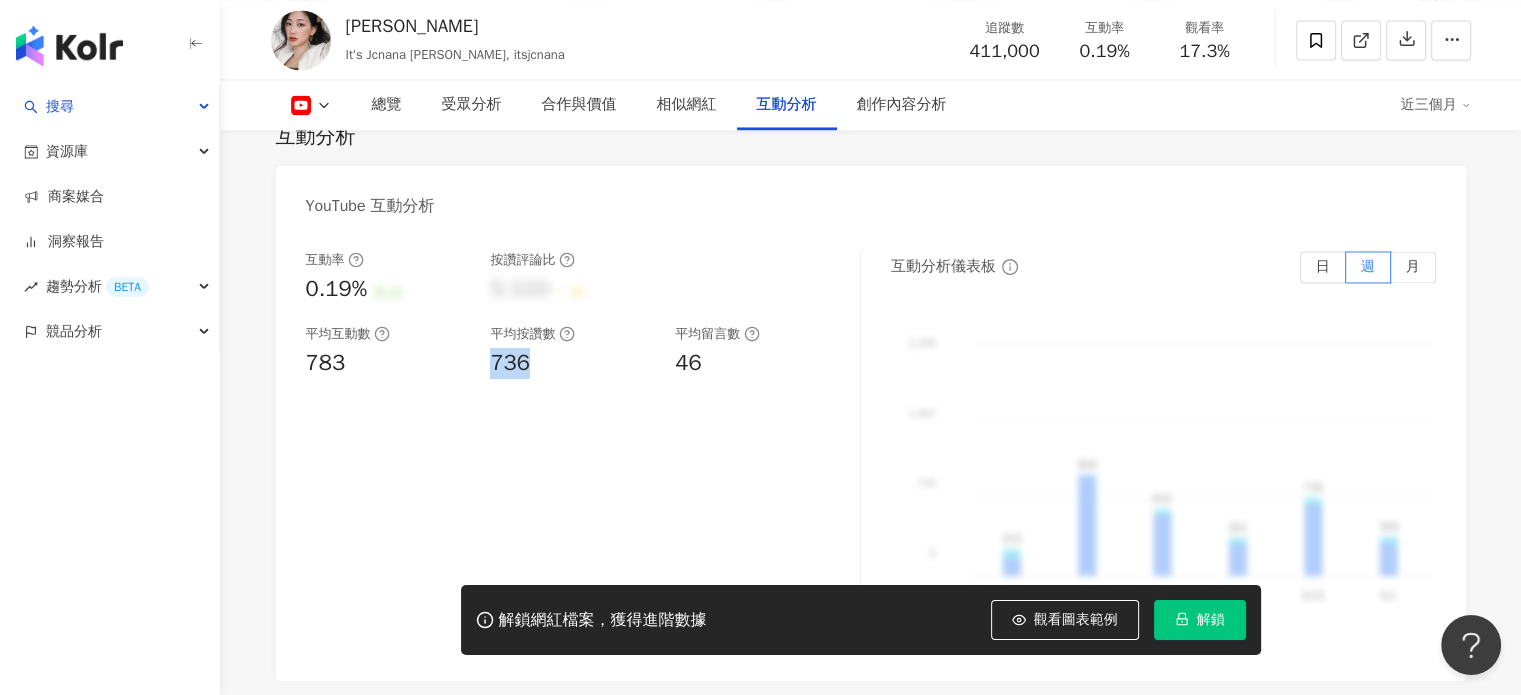 drag, startPoint x: 536, startPoint y: 342, endPoint x: 486, endPoint y: 342, distance: 50 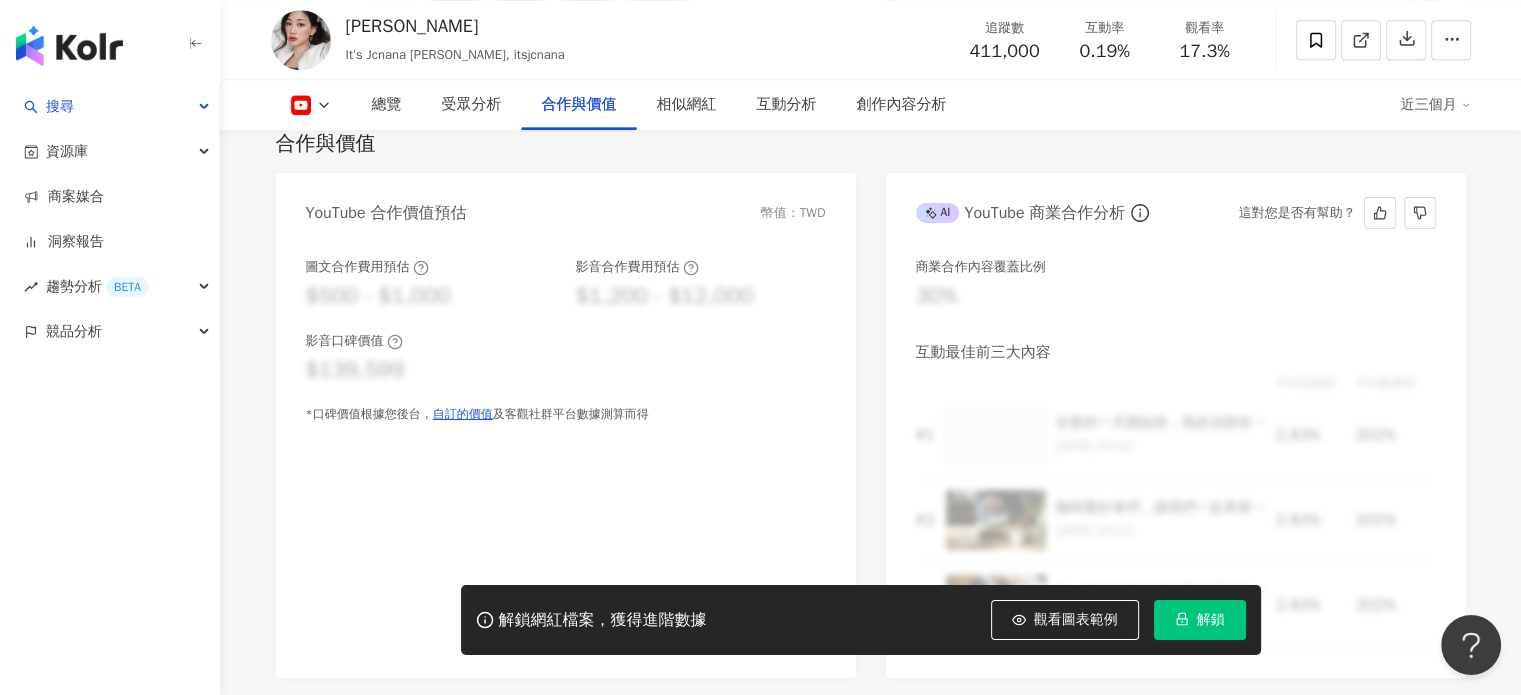 scroll, scrollTop: 2300, scrollLeft: 0, axis: vertical 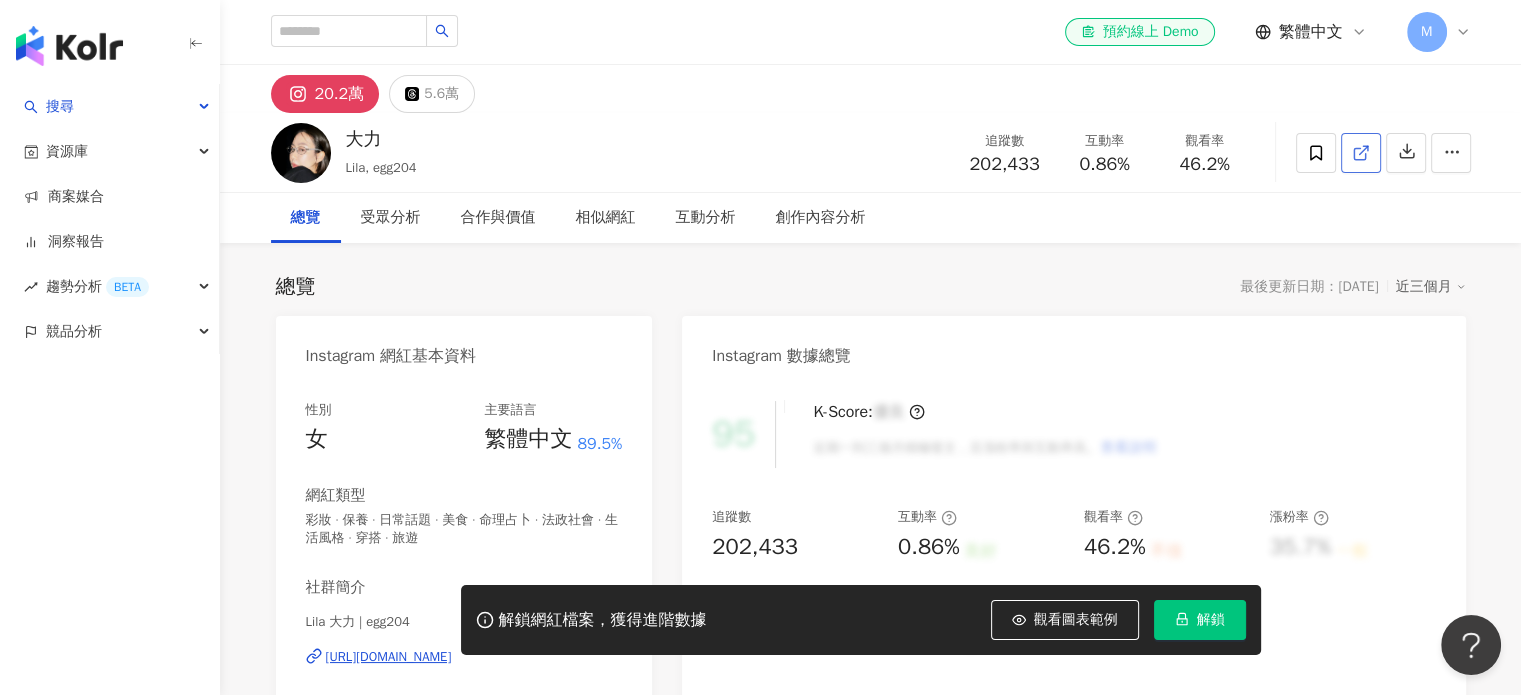 click 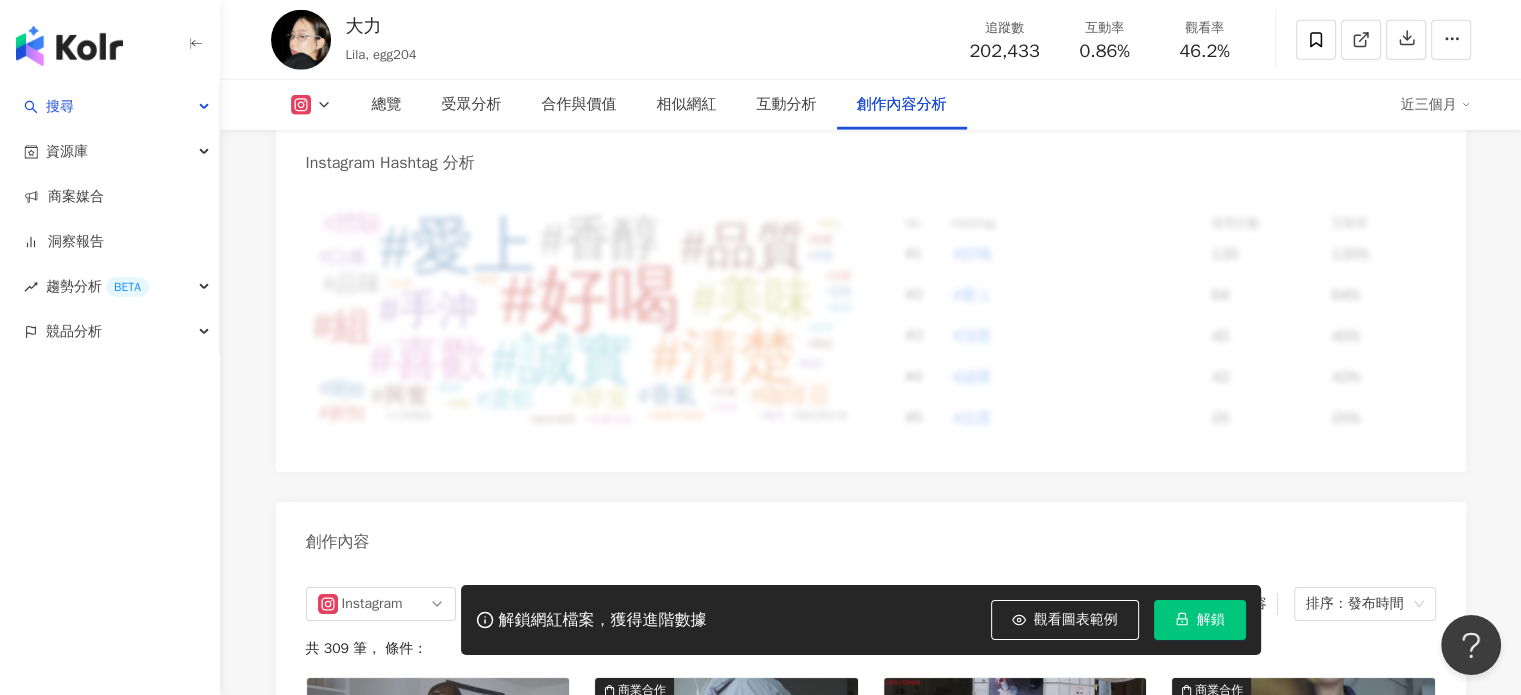 scroll, scrollTop: 6200, scrollLeft: 0, axis: vertical 